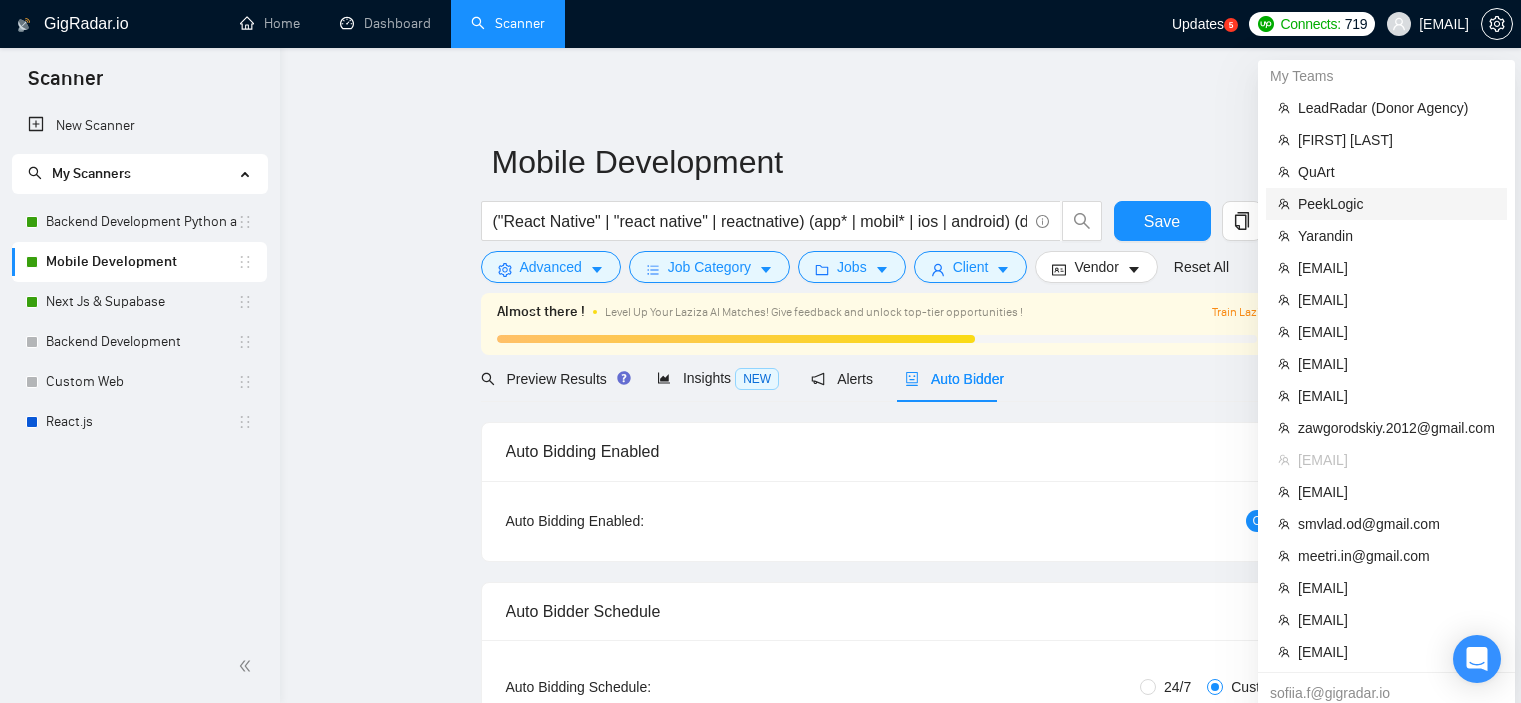 scroll, scrollTop: 0, scrollLeft: 0, axis: both 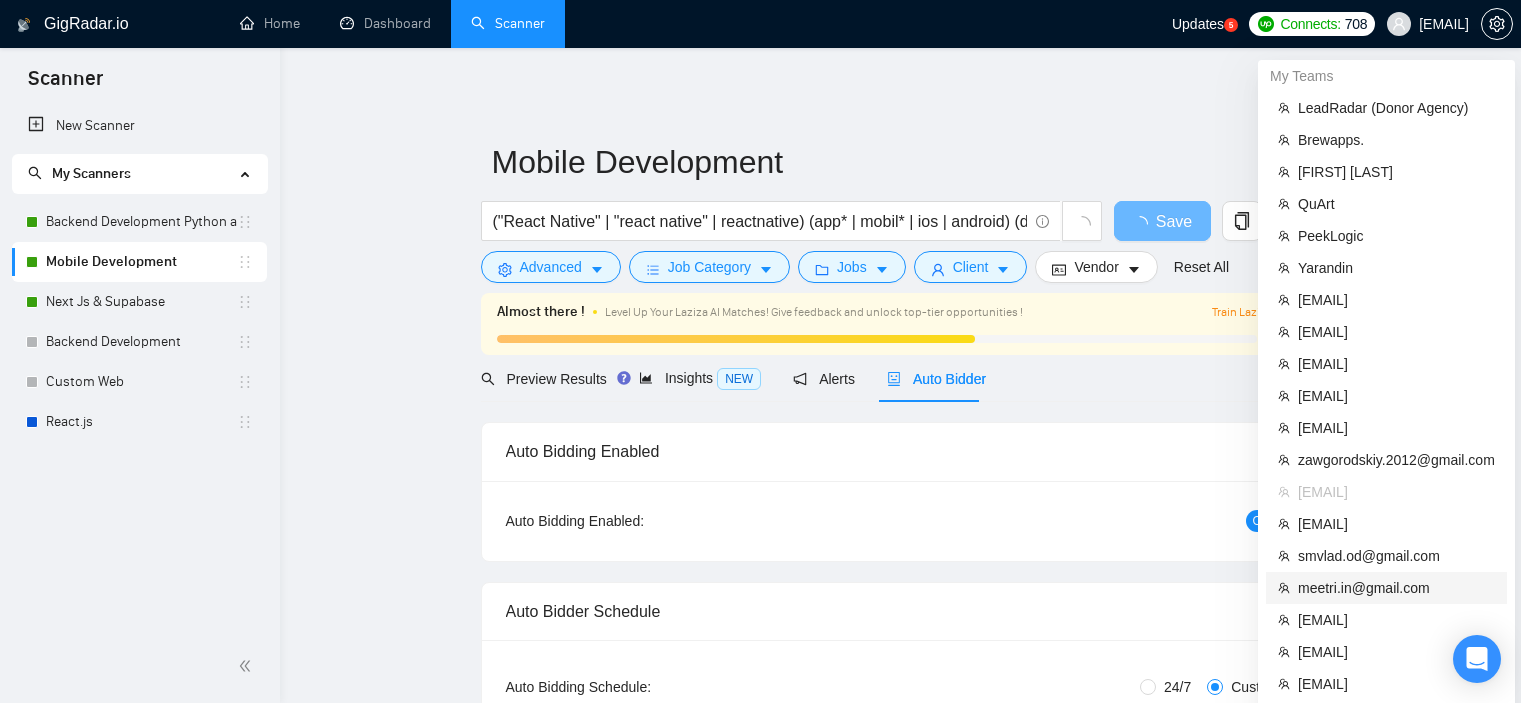 type 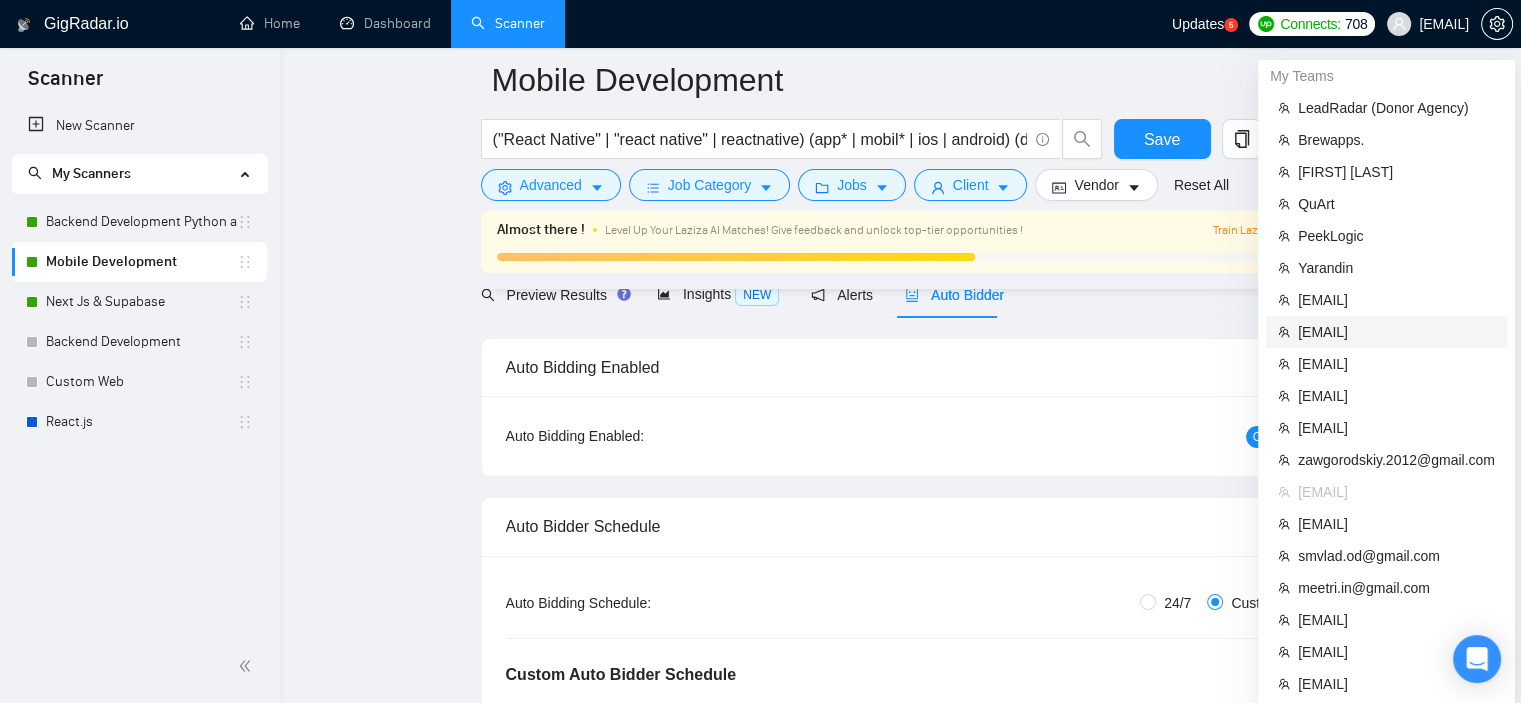 scroll, scrollTop: 0, scrollLeft: 0, axis: both 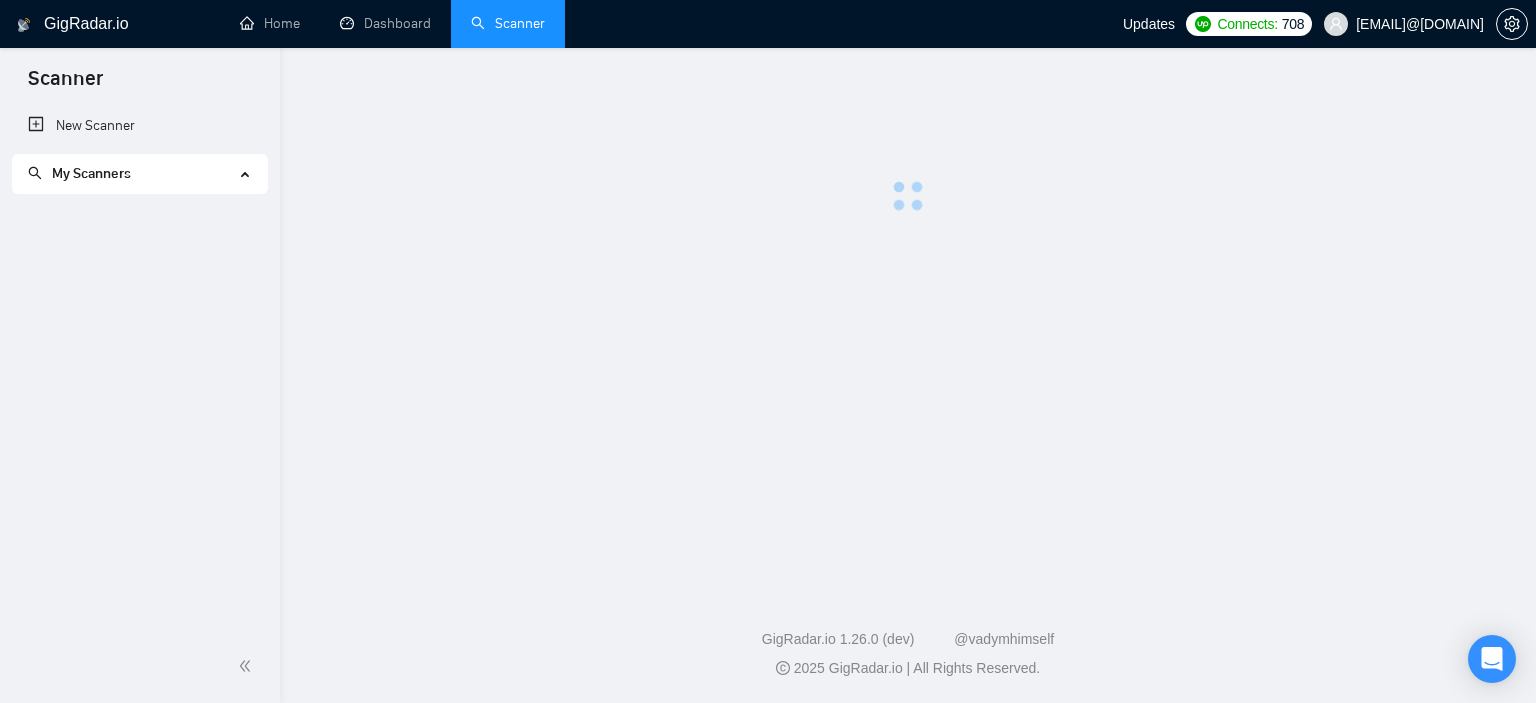 click on "[EMAIL]@[DOMAIN]" at bounding box center (1404, 24) 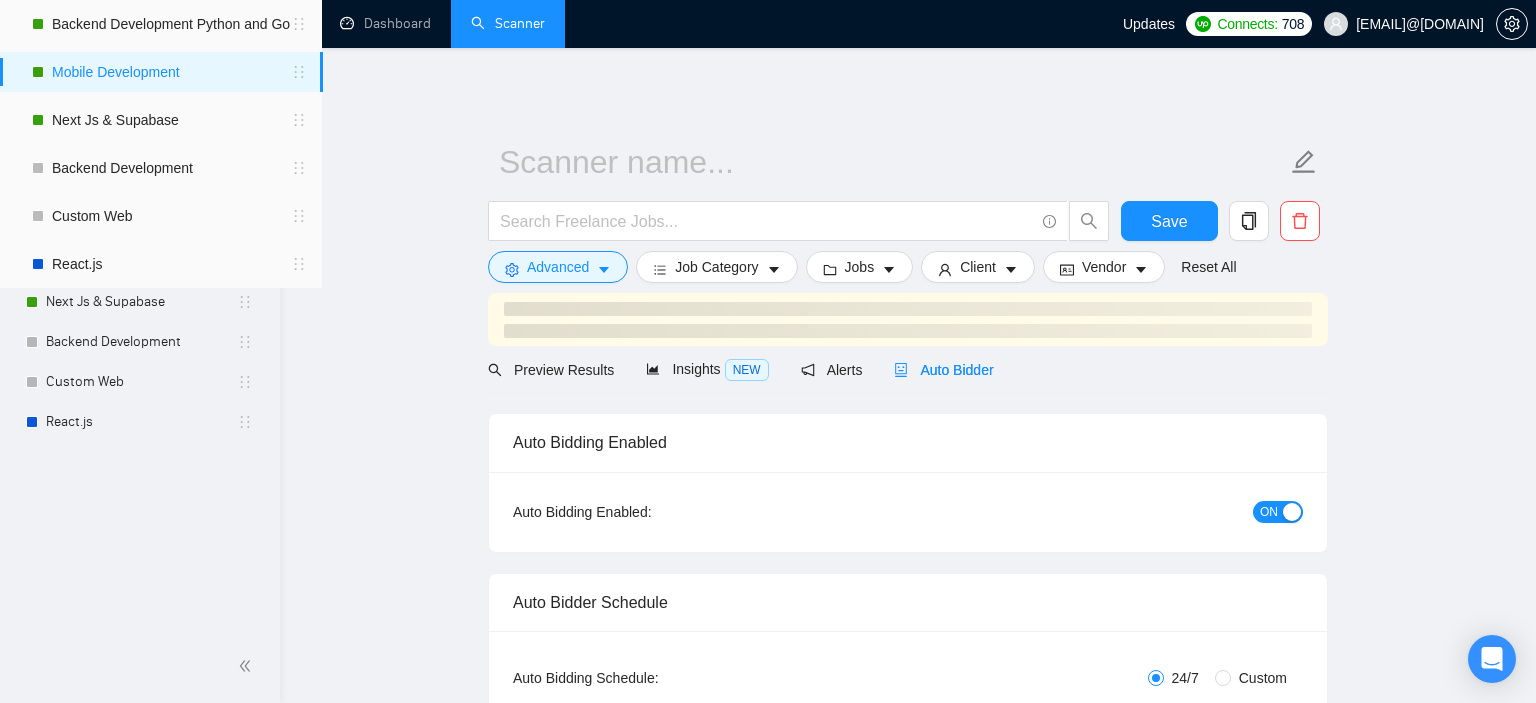 click on "Save Advanced   Job Category   Jobs   Client   Vendor   Reset All Preview Results Insights NEW Alerts Auto Bidder Auto Bidding Enabled Auto Bidding Enabled: ON Auto Bidder Schedule Auto Bidding Type: Automated (recommended) Semi-automated Auto Bidding Schedule: 24/7 Custom Custom Auto Bidder Schedule Repeat every week on Monday Tuesday Wednesday Thursday Friday Saturday Sunday Active Hours ( Asia/Jerusalem ): From: 11:00 To: 06:00 ( 24  hours) Asia/Karachi Auto Bidding Type Select your bidding algorithm: Choose the algorithm for you bidding. The price per proposal does not include your connects expenditure. Template Bidder Works great for narrow segments and short cover letters that don't change. 0.50  credits / proposal Sardor AI 🤖 Personalise your cover letter with ai [placeholders] 1.00  credits / proposal Experimental Laziza AI  👑   NEW   Learn more 2.00  credits / proposal 20% connects savings Team & Freelancer Select team: Select a team Select freelancer: Search for freelancer Select profile: 0 %" at bounding box center (908, 2797) 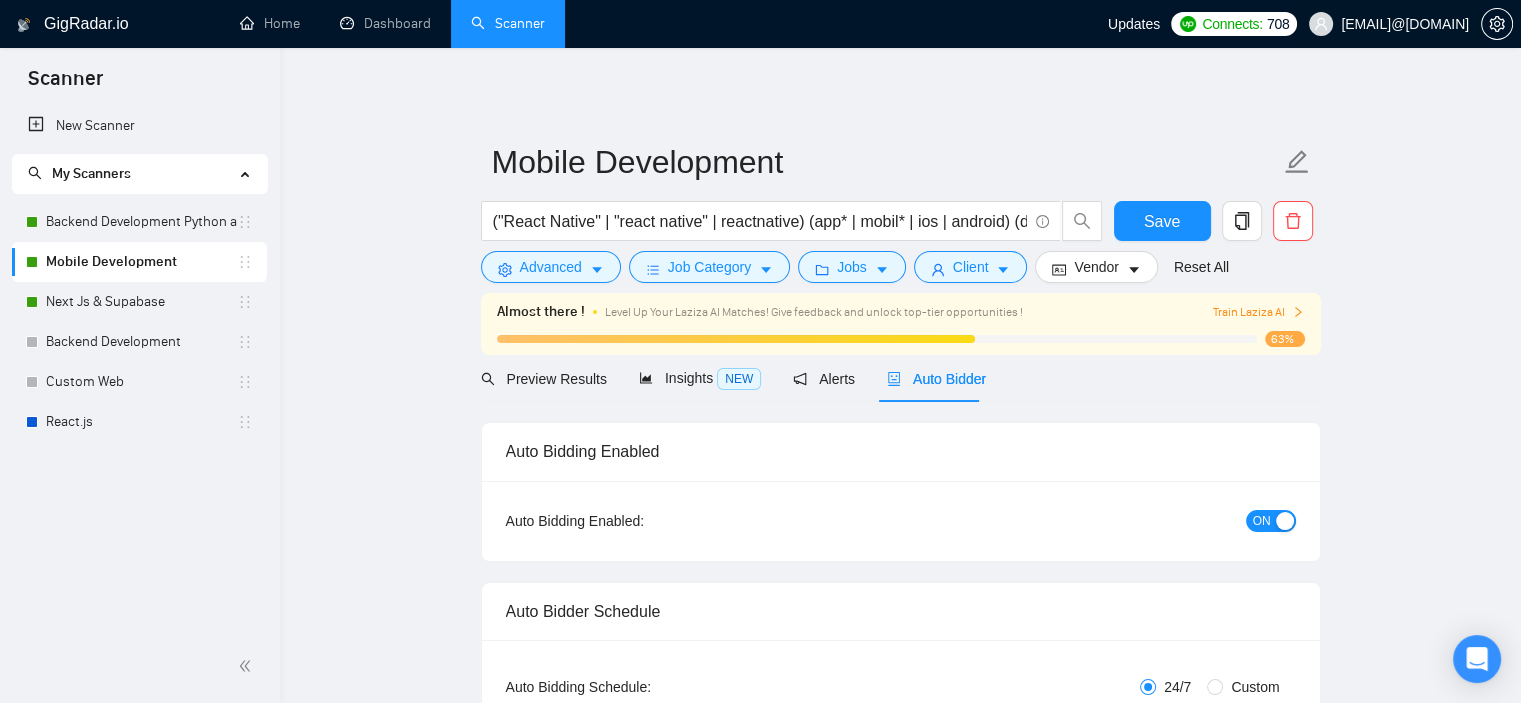 click on "Mobile Development ("React Native" | "react native" | reactnative) (app* | mobil* | ios | android) (develop* | build* | creat*) Save Advanced   Job Category   Jobs   Client   Vendor   Reset All Almost there ! Level Up Your Laziza AI Matches! Give feedback and unlock top-tier opportunities ! Train Laziza AI 63% Preview Results Insights NEW Alerts Auto Bidder Auto Bidding Enabled Auto Bidding Enabled: ON Auto Bidder Schedule Auto Bidding Type: Automated (recommended) Semi-automated Auto Bidding Schedule: 24/7 Custom Custom Auto Bidder Schedule Repeat every week on Monday Tuesday Wednesday Thursday Friday Saturday Sunday Active Hours ( Asia/Karachi ): From: 11:00 To: 06:00  (next day) ( 19  hours) Asia/Karachi Auto Bidding Type Select your bidding algorithm: Choose the algorithm for you bidding. The price per proposal does not include your connects expenditure. Template Bidder Works great for narrow segments and short cover letters that don't change. 0.50  credits / proposal Sardor AI 🤖 1.00  credits 👑" at bounding box center [900, 2793] 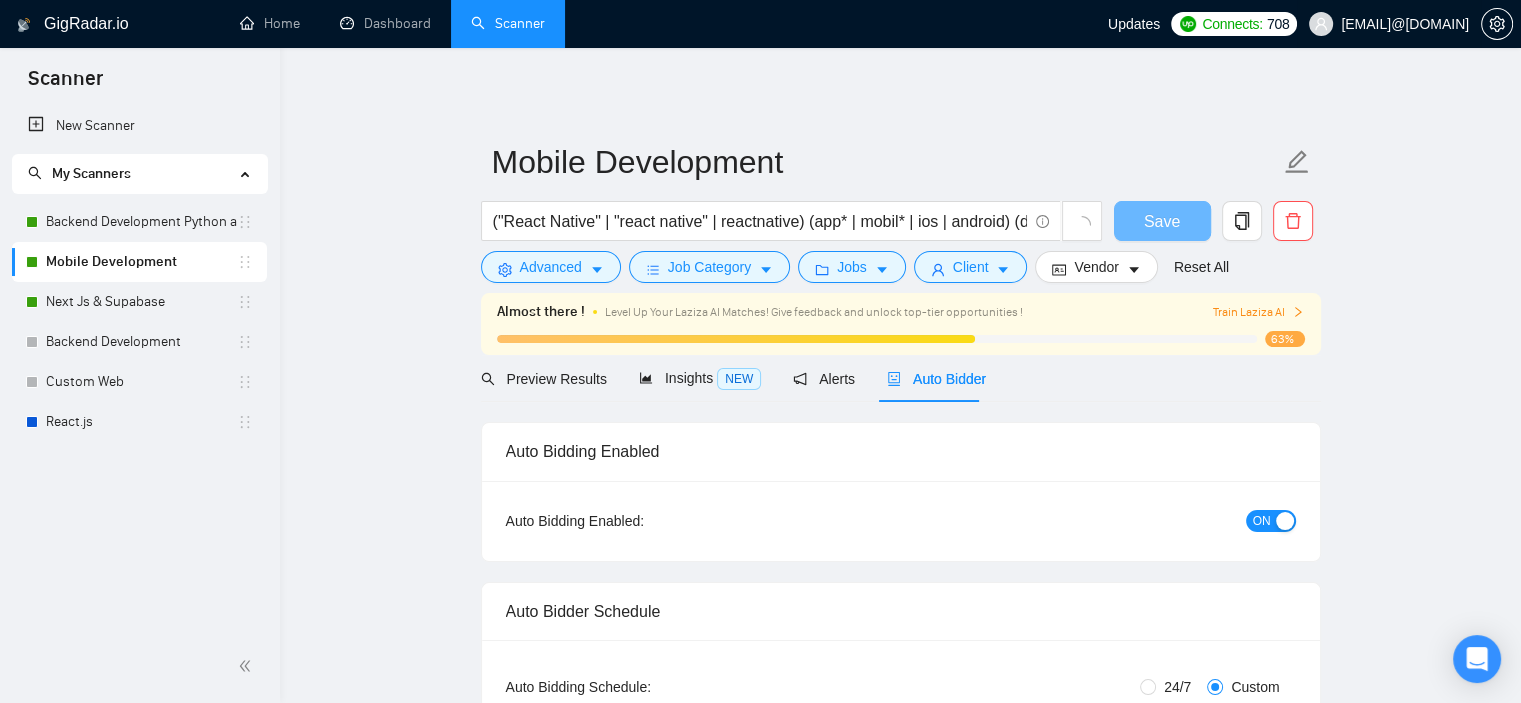 type 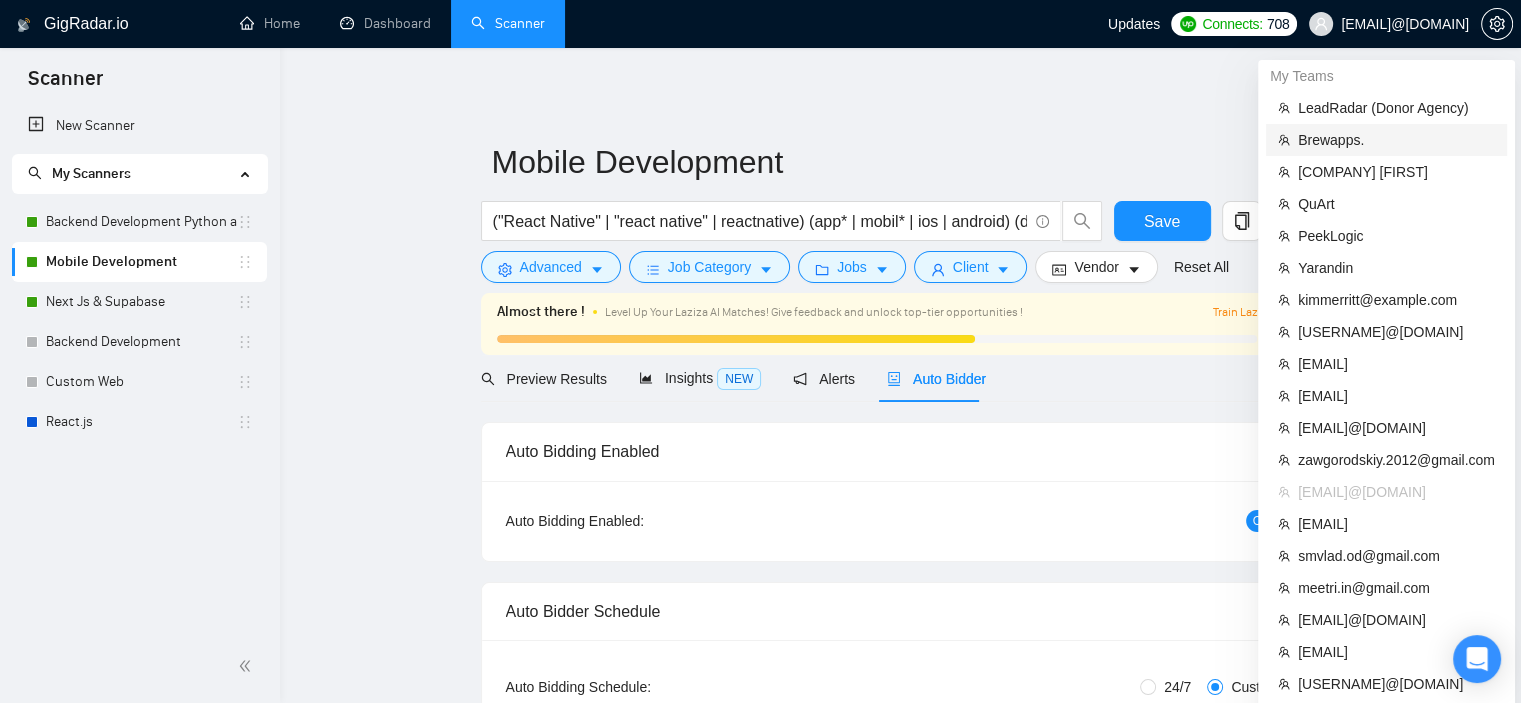type 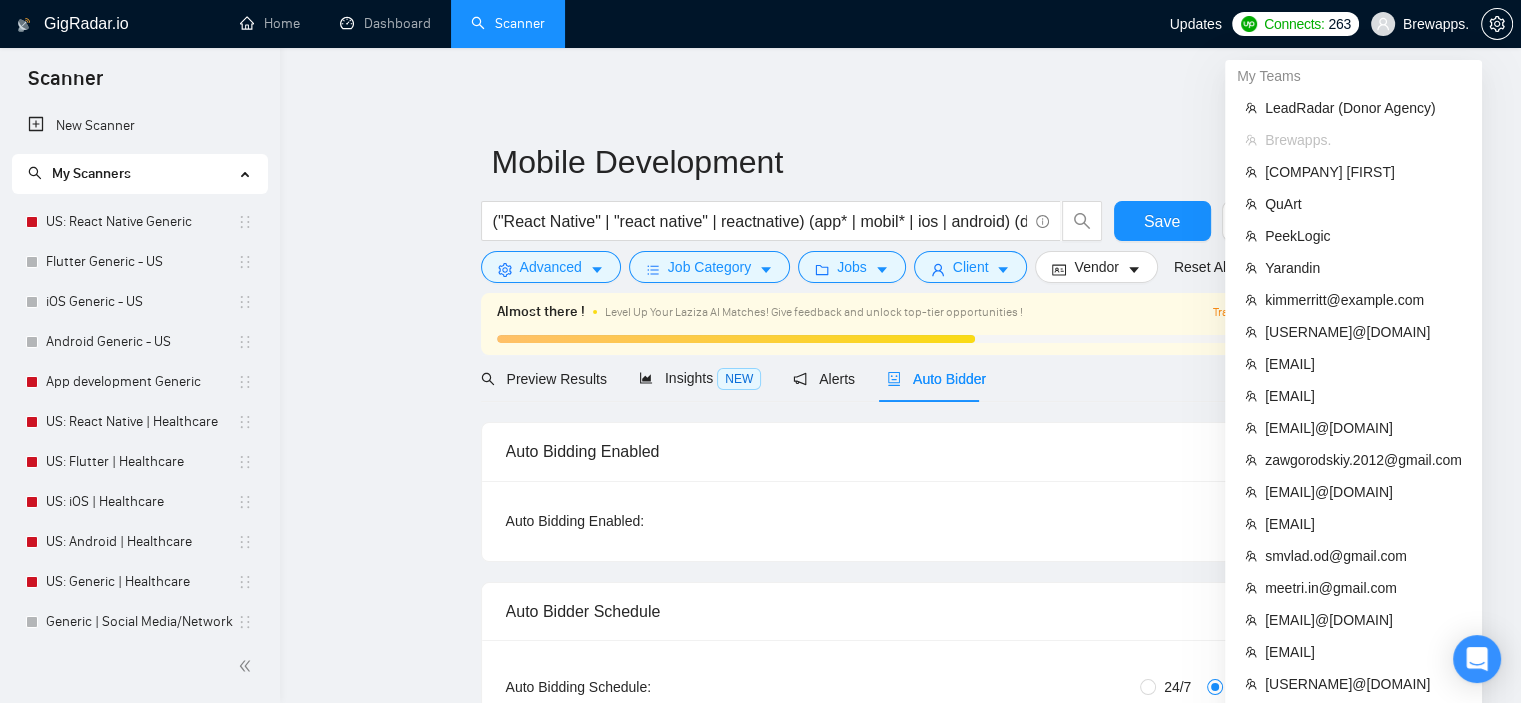 type on "subscribe_autobidder_alerts_[ID]@[LeadRadar_bot]" 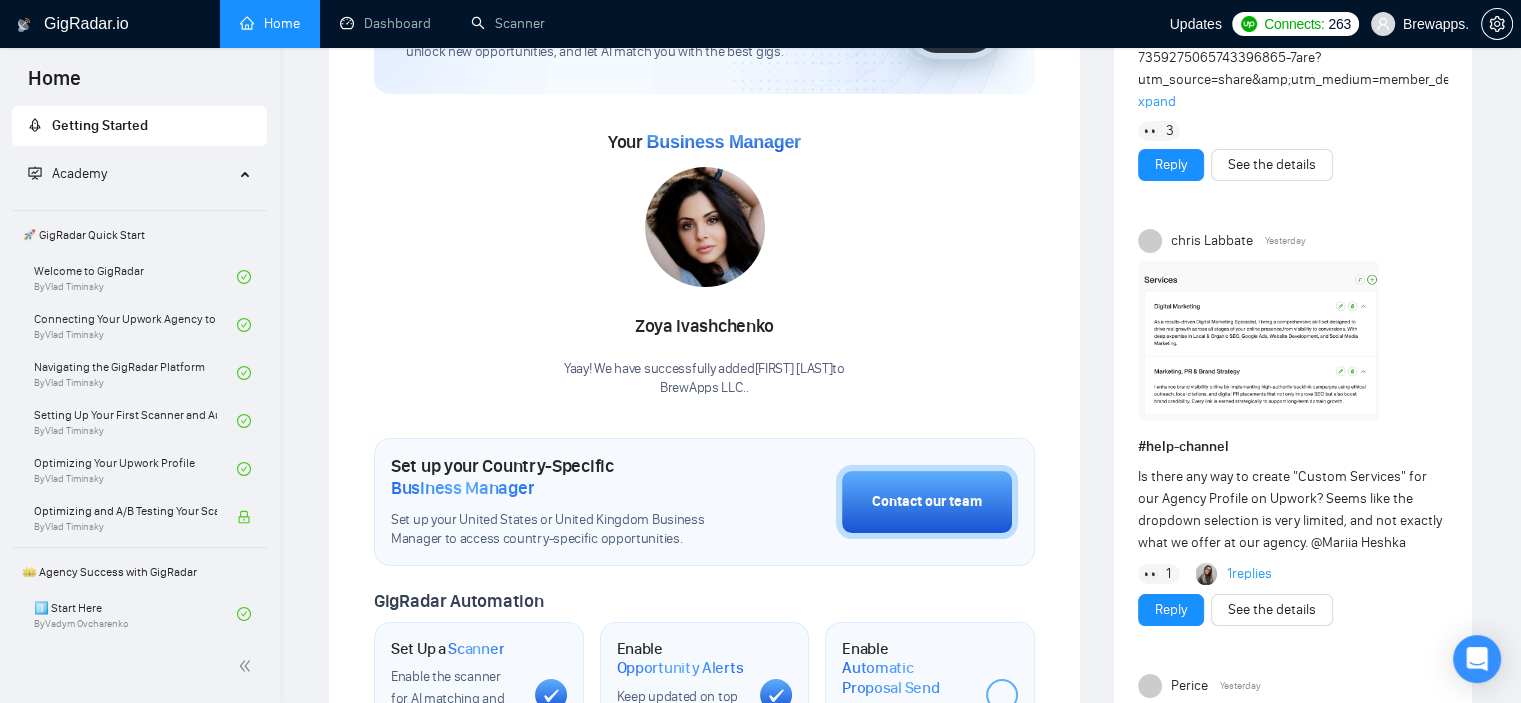 scroll, scrollTop: 100, scrollLeft: 0, axis: vertical 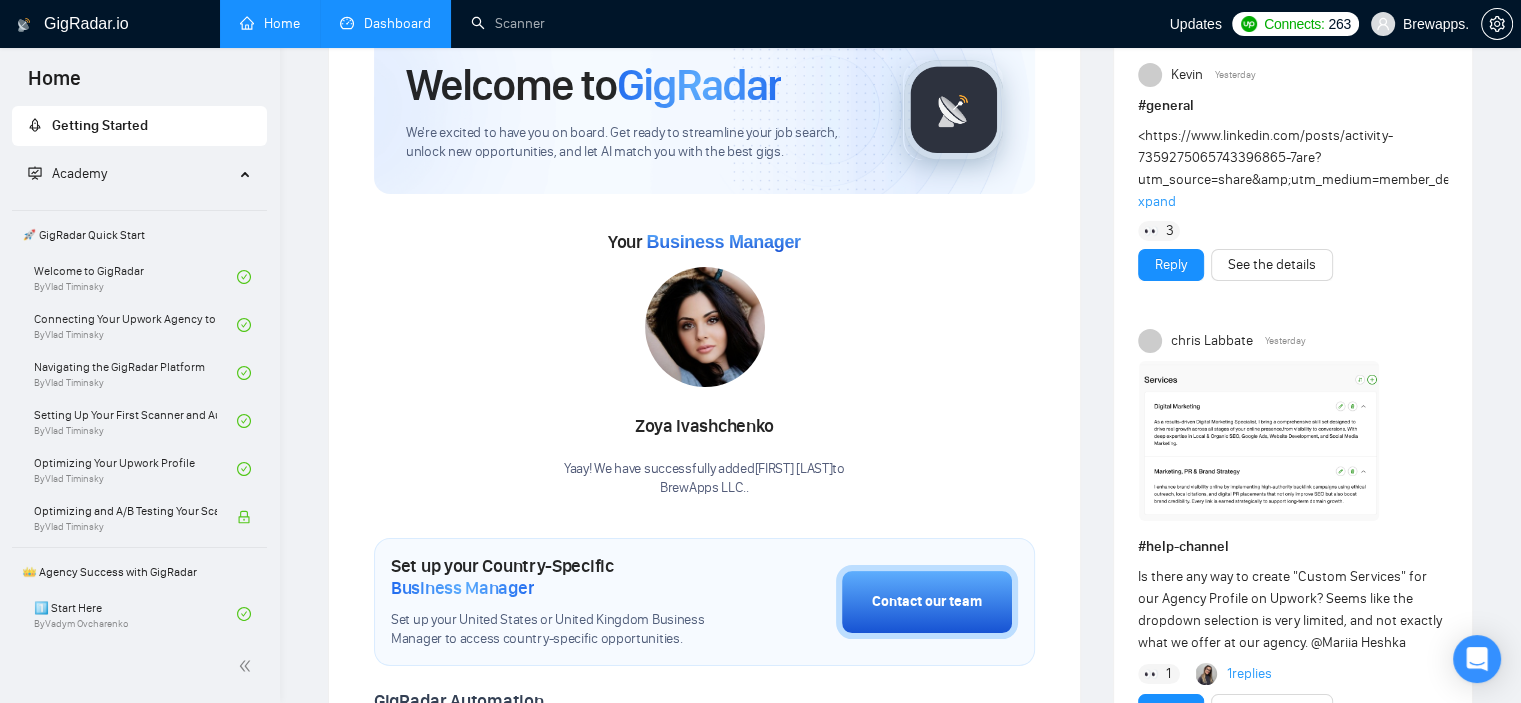 click on "Dashboard" at bounding box center [385, 23] 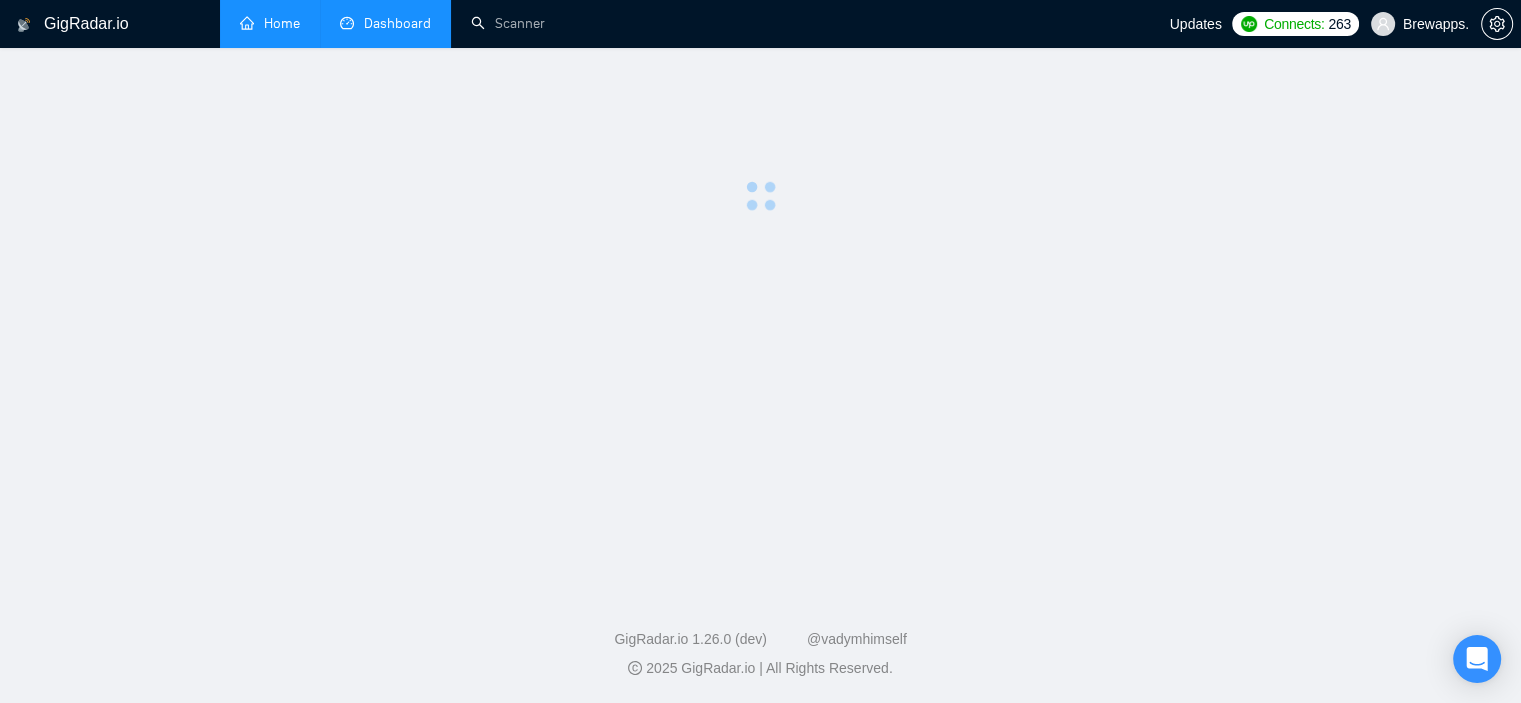 scroll, scrollTop: 0, scrollLeft: 0, axis: both 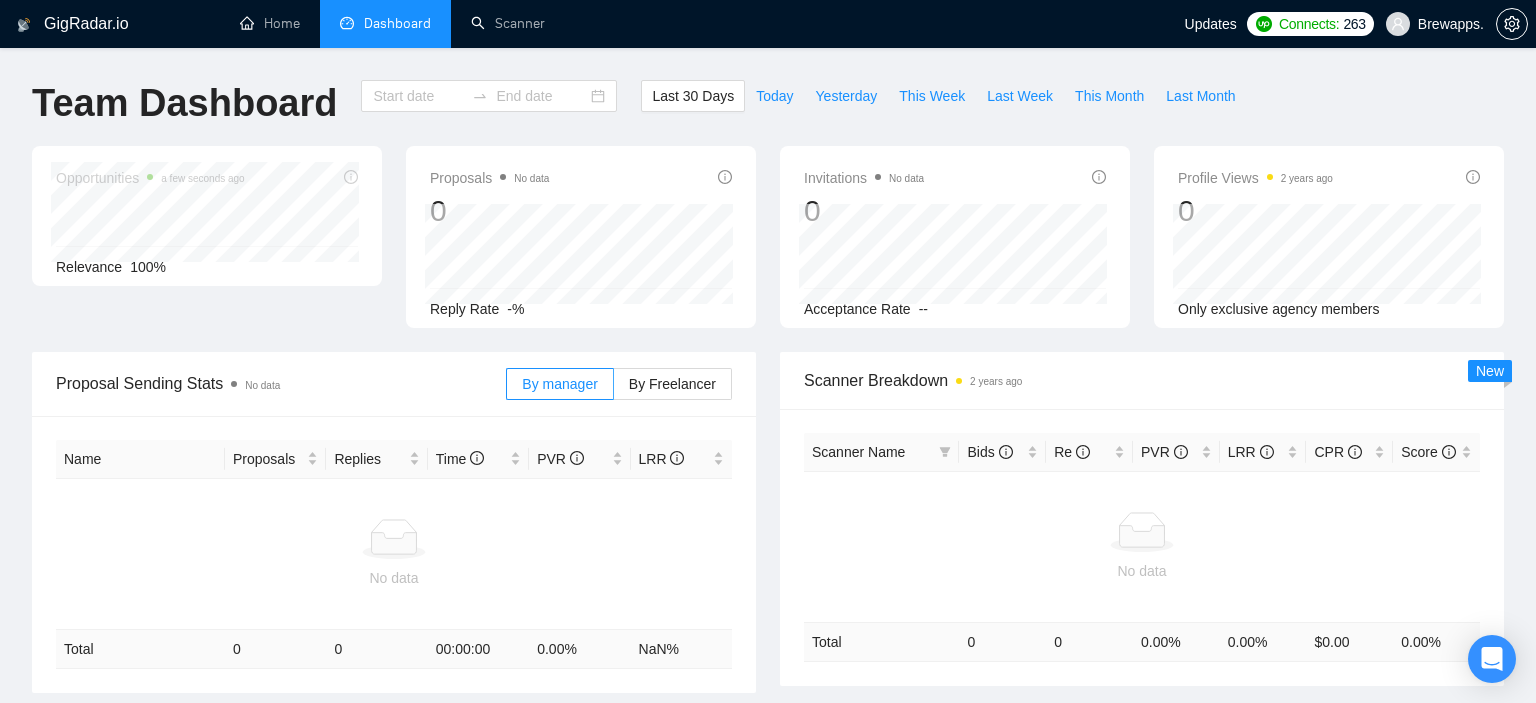 type on "2025-07-09" 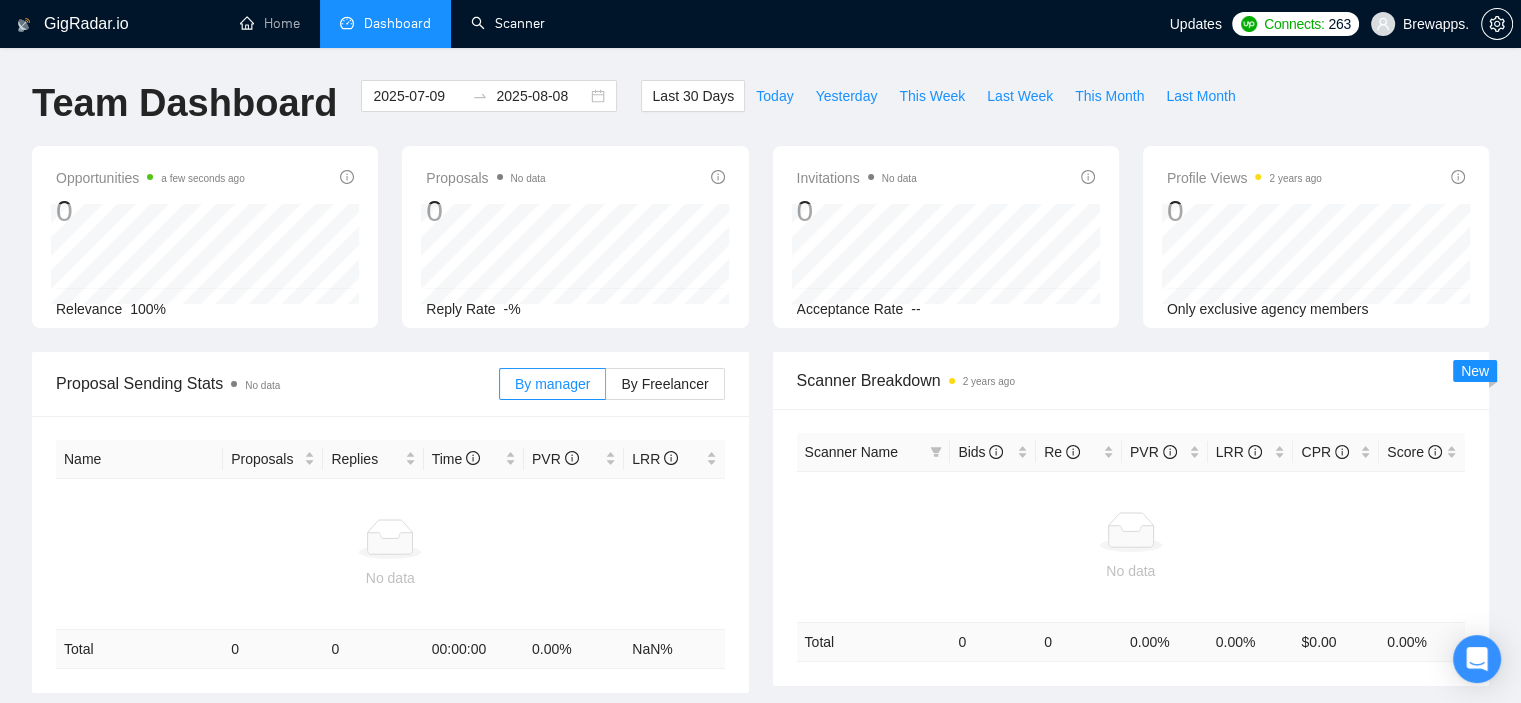 drag, startPoint x: 512, startPoint y: 28, endPoint x: 799, endPoint y: 10, distance: 287.5639 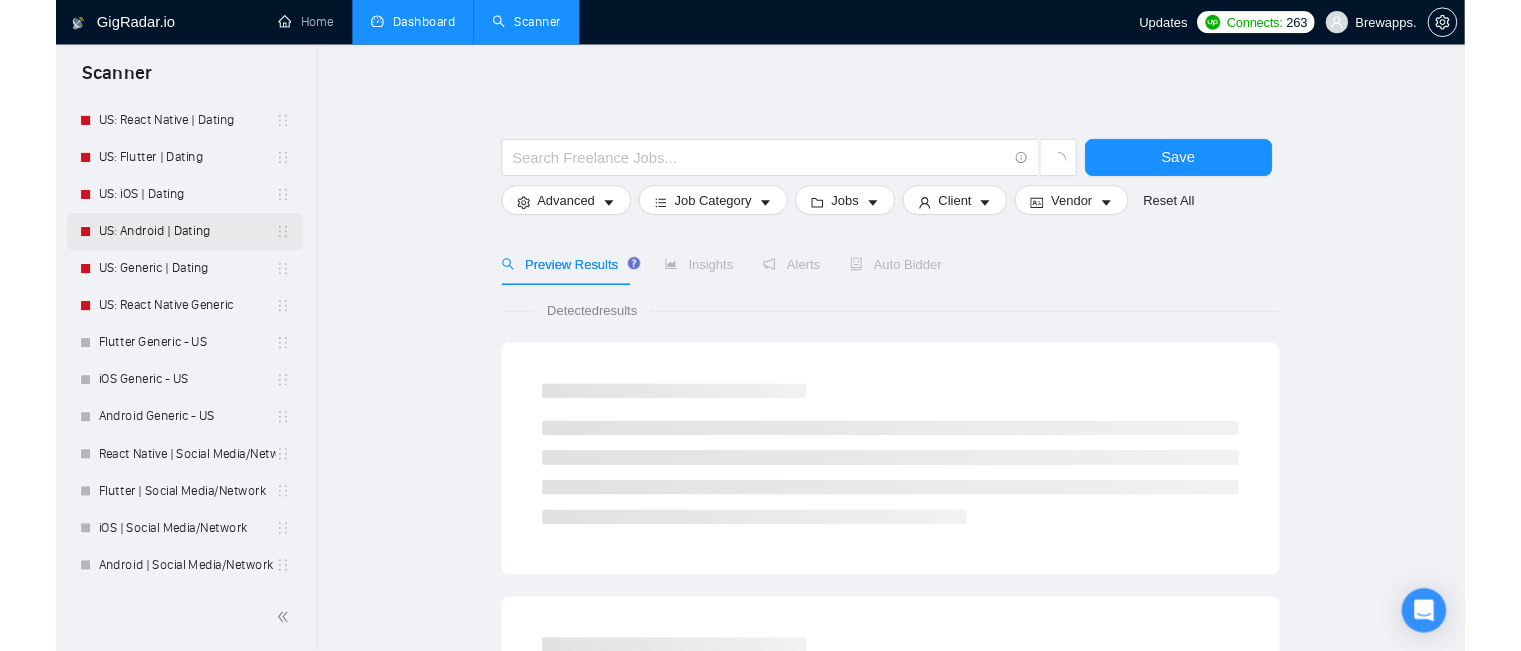 scroll, scrollTop: 0, scrollLeft: 0, axis: both 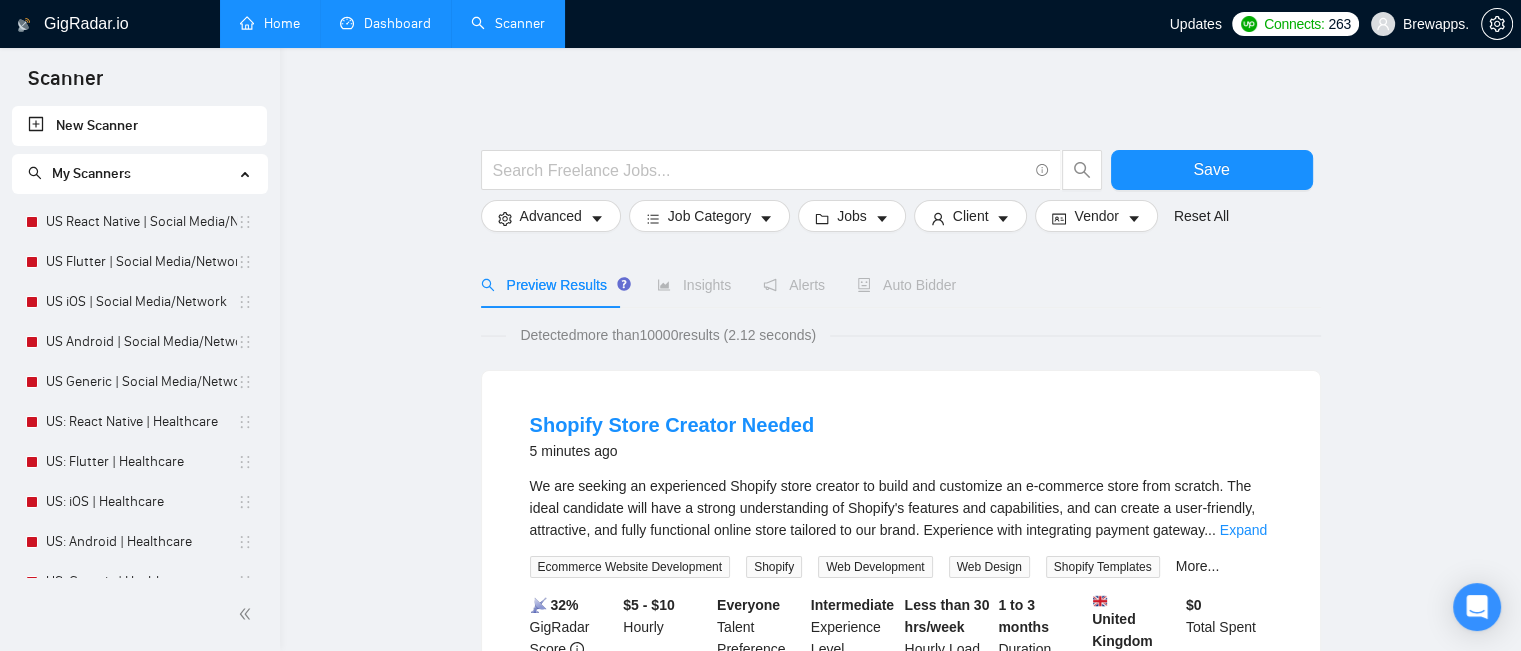 click on "Home" at bounding box center [270, 23] 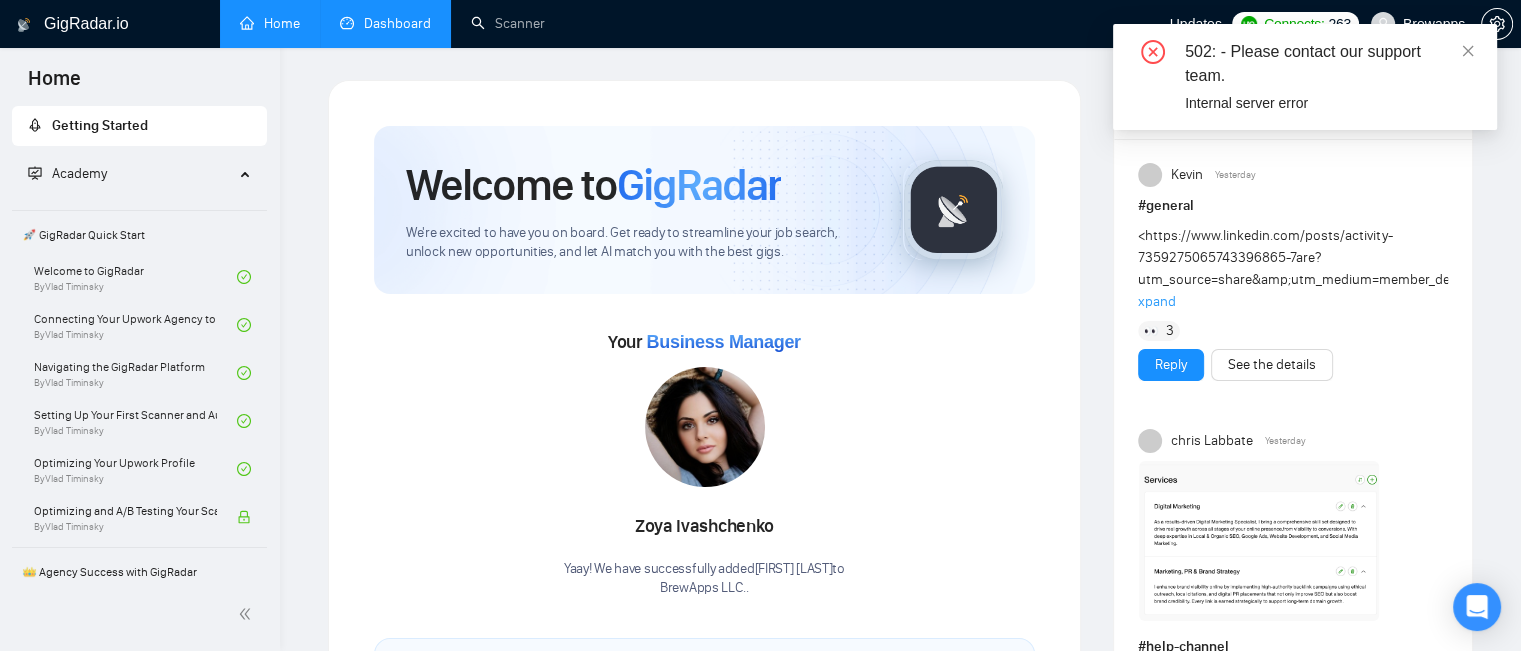 click on "Dashboard" at bounding box center [385, 23] 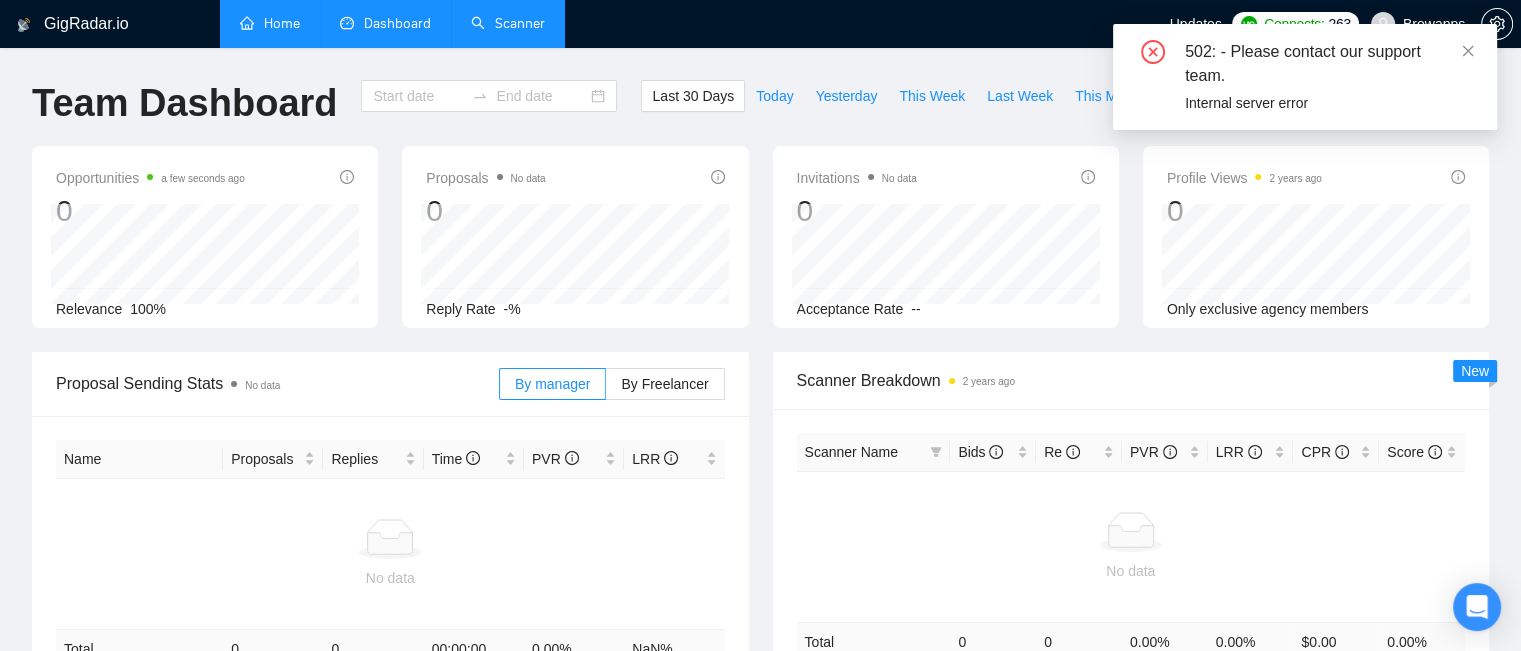 type on "2025-07-09" 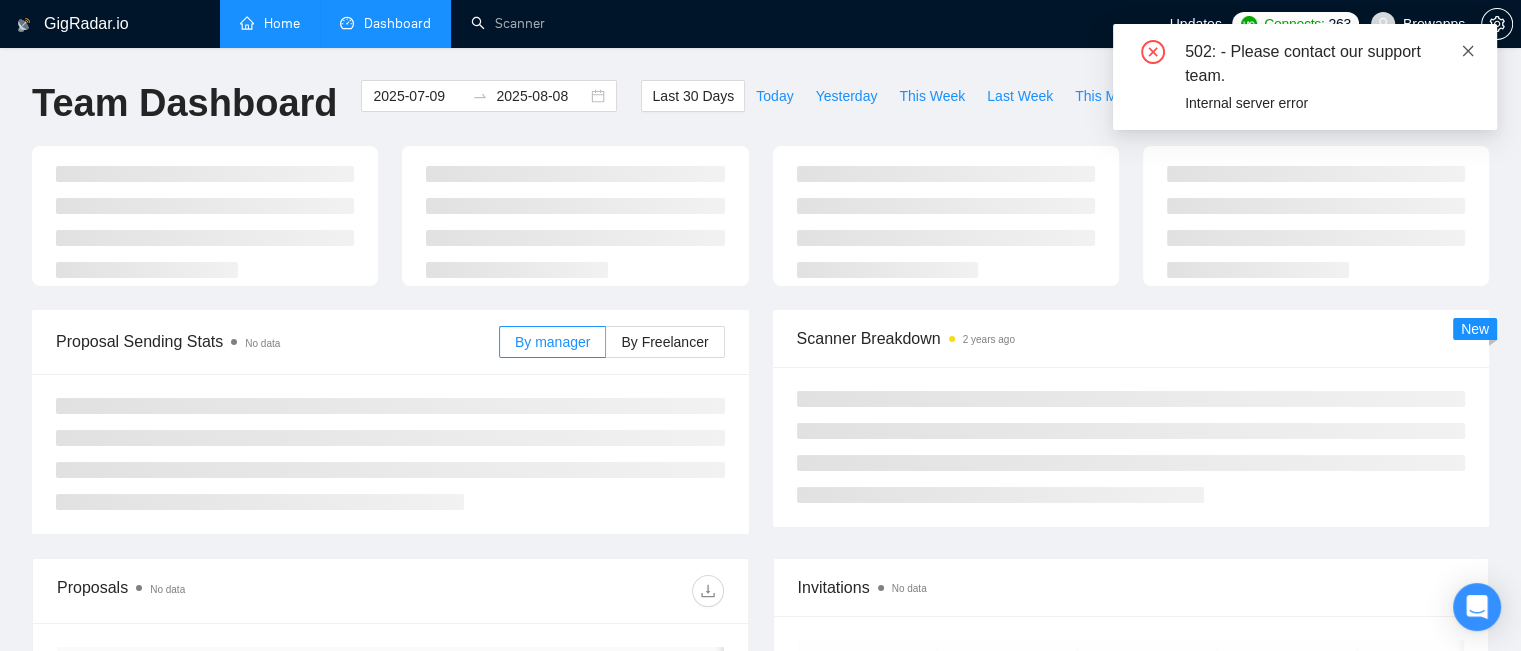 click 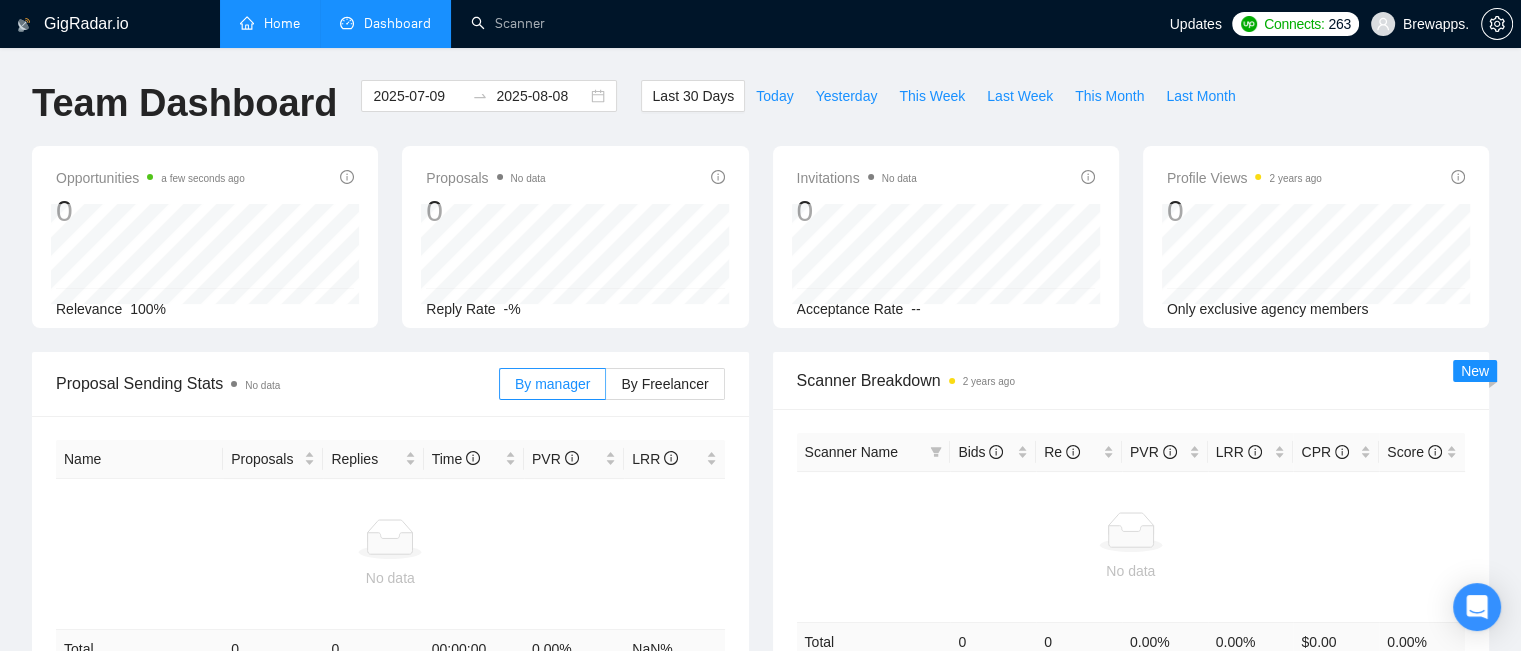 click on "Home" at bounding box center [270, 23] 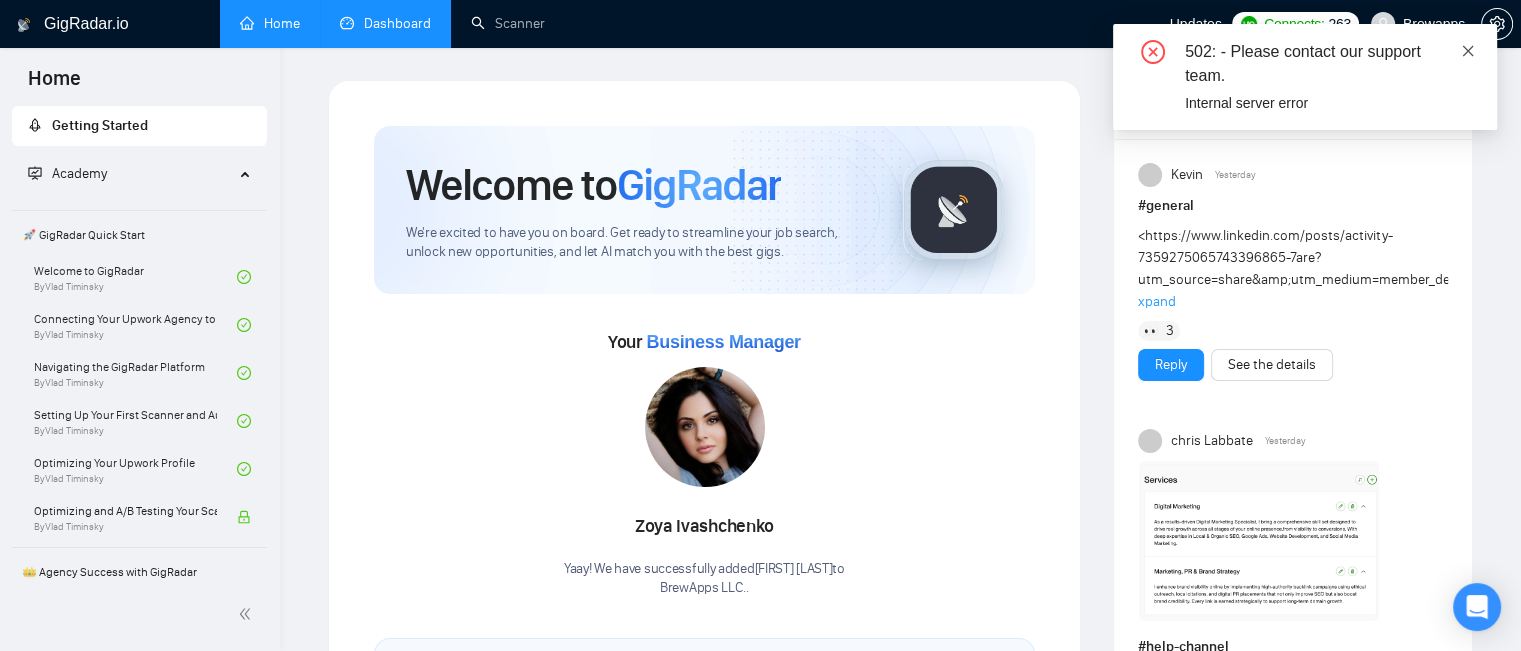 click 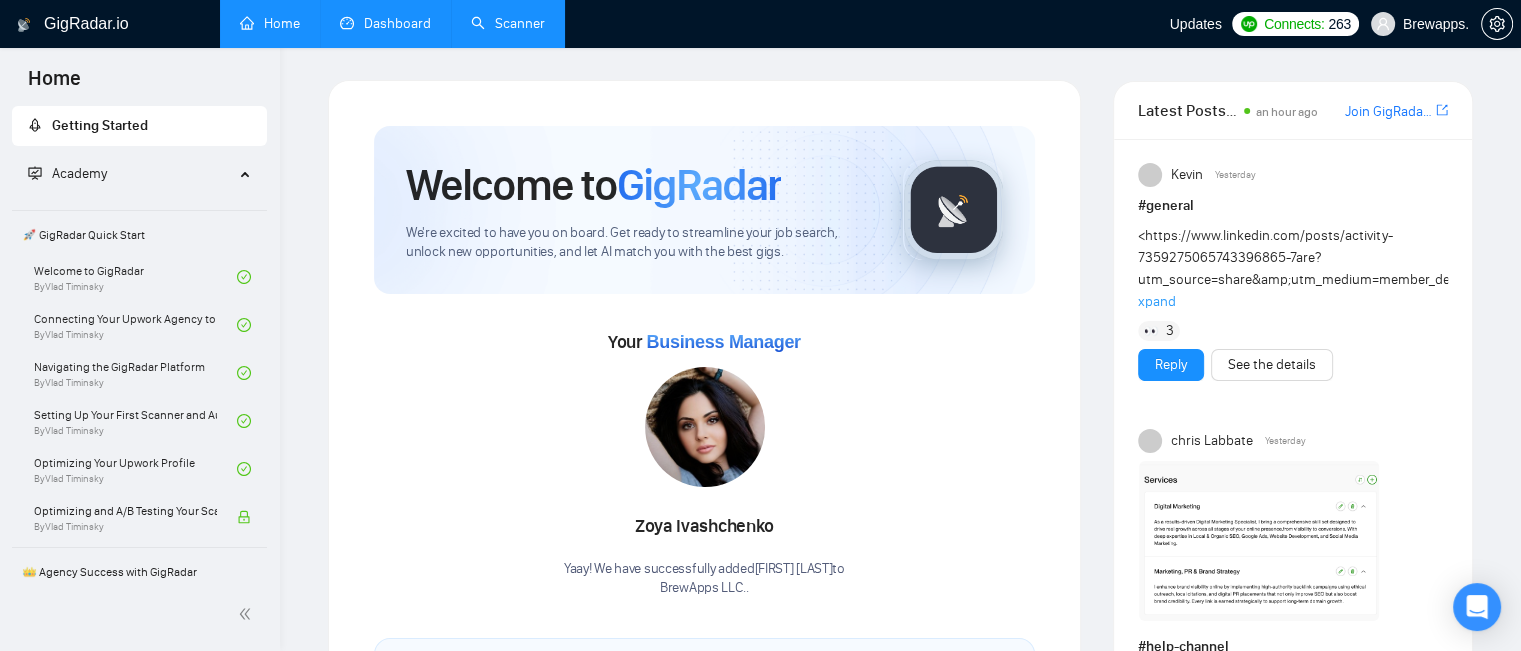 click on "Scanner" at bounding box center [508, 23] 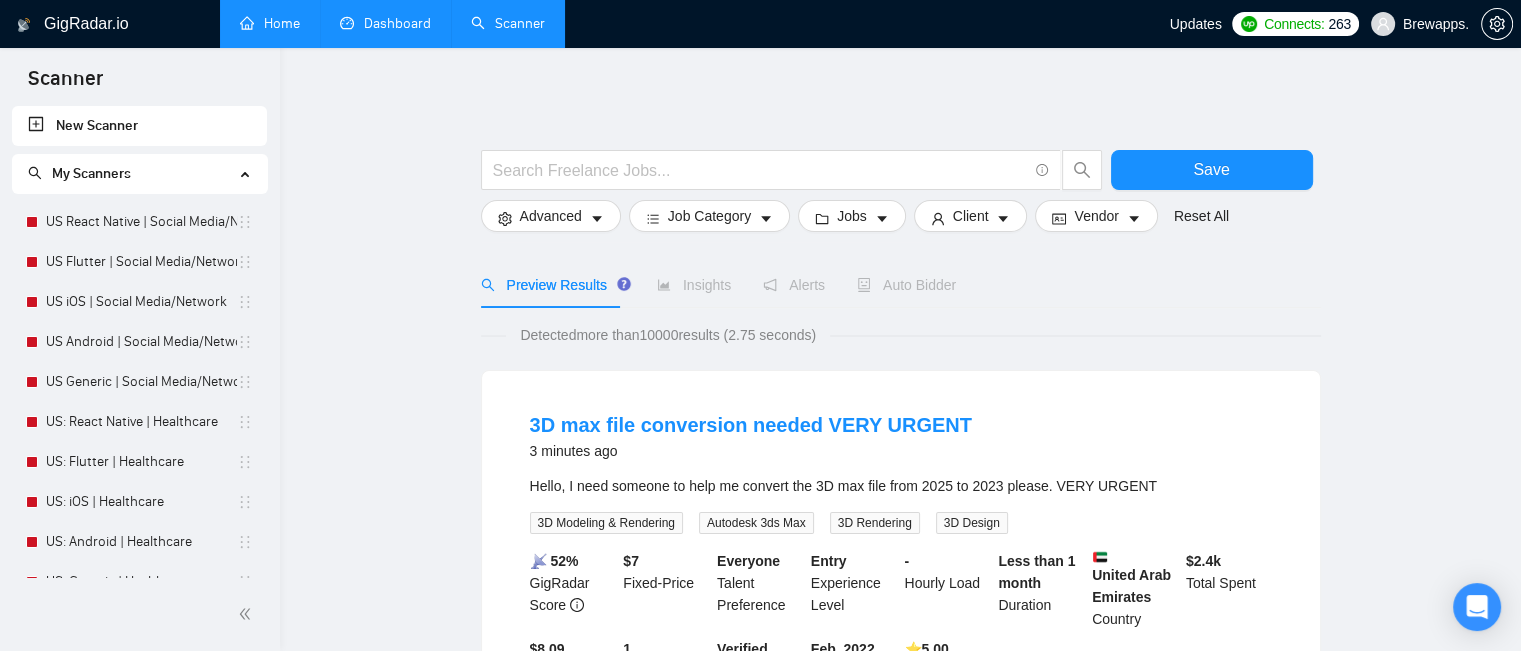click on "Home" at bounding box center (270, 23) 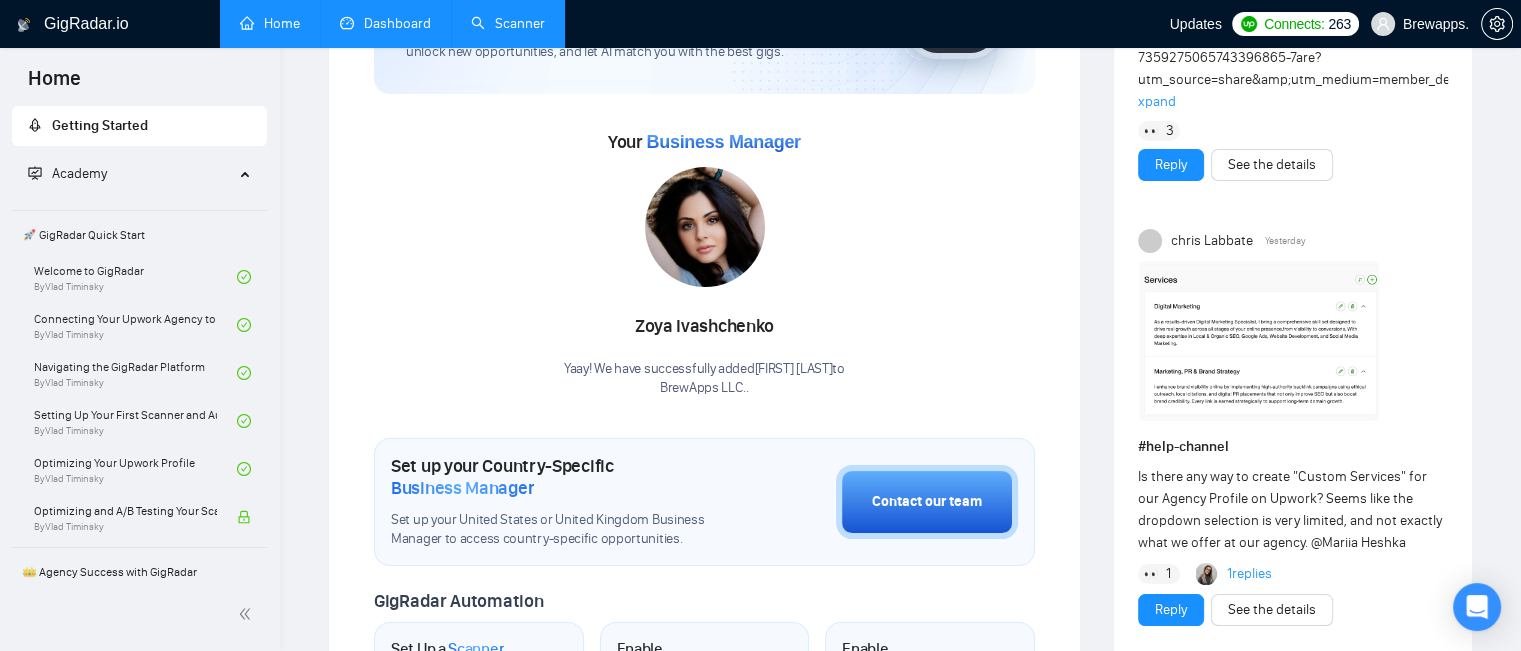 scroll, scrollTop: 0, scrollLeft: 0, axis: both 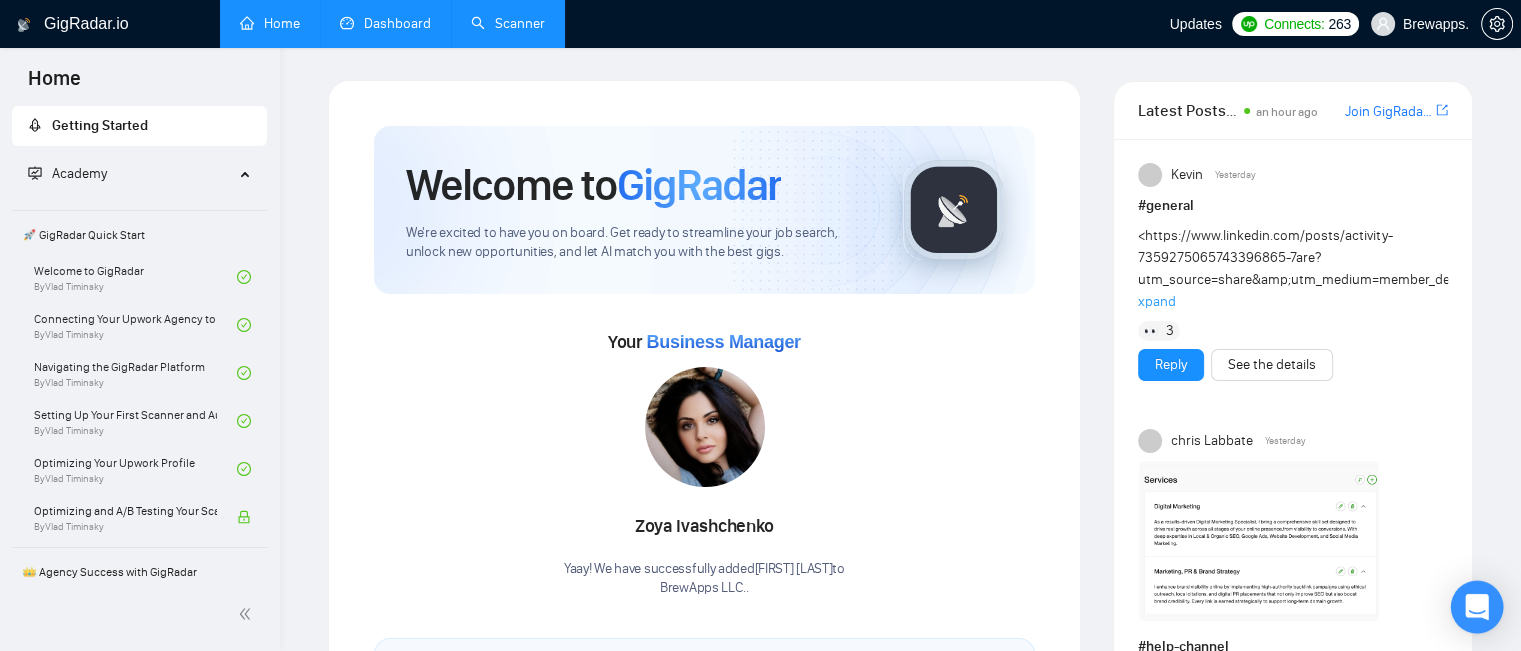 click 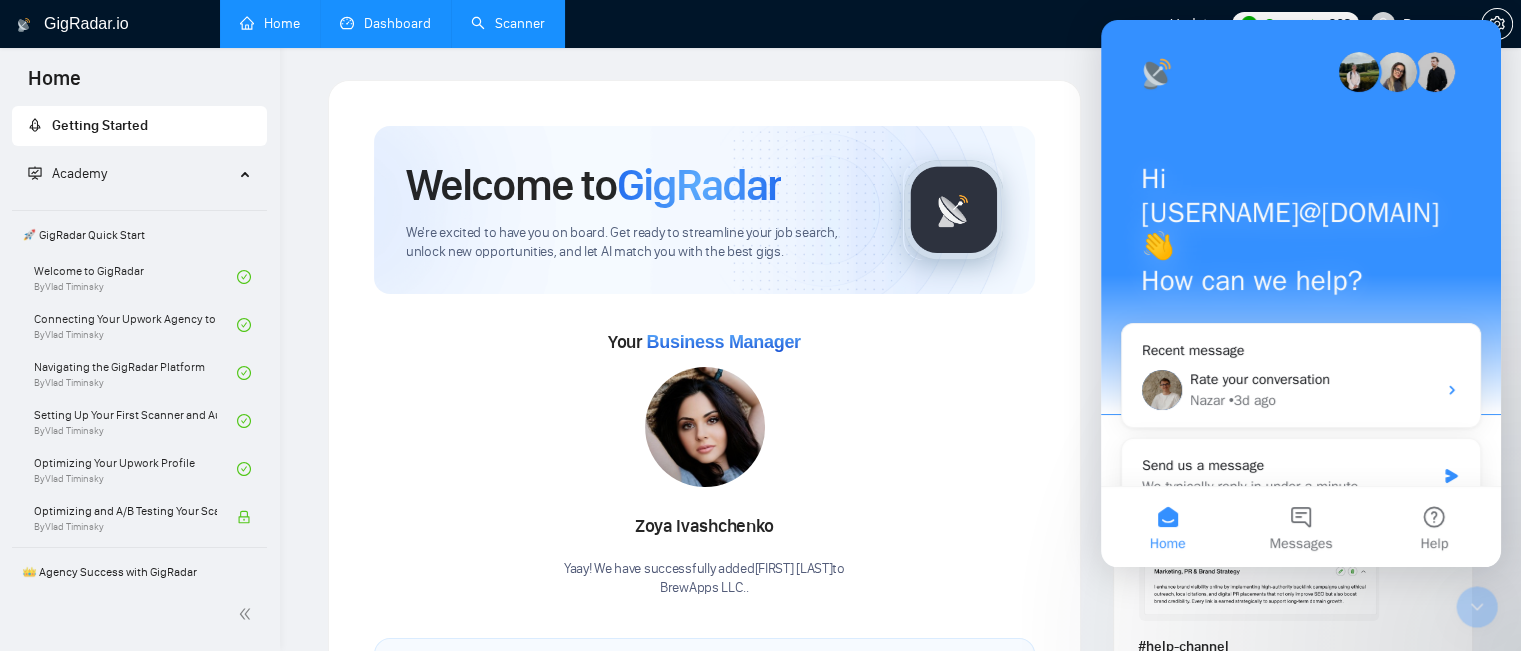 scroll, scrollTop: 0, scrollLeft: 0, axis: both 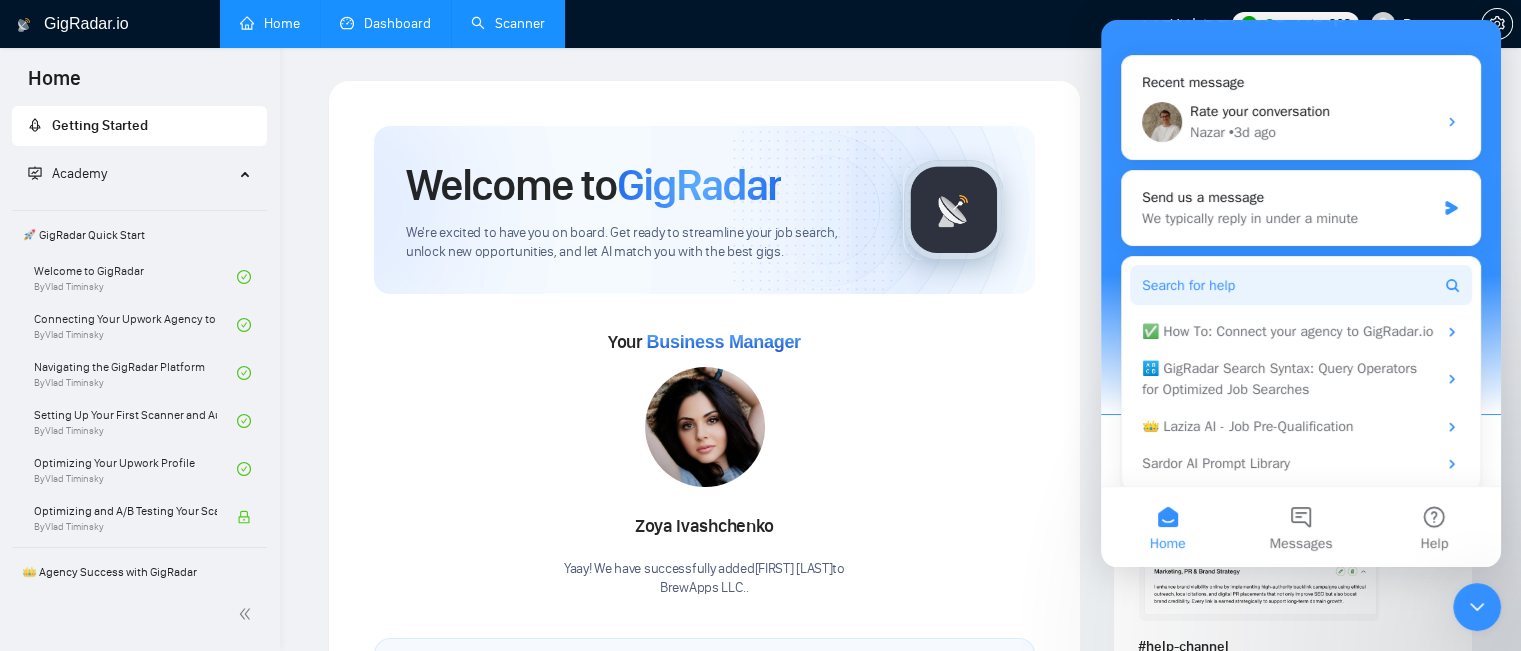 click on "Search for help" at bounding box center (1188, 285) 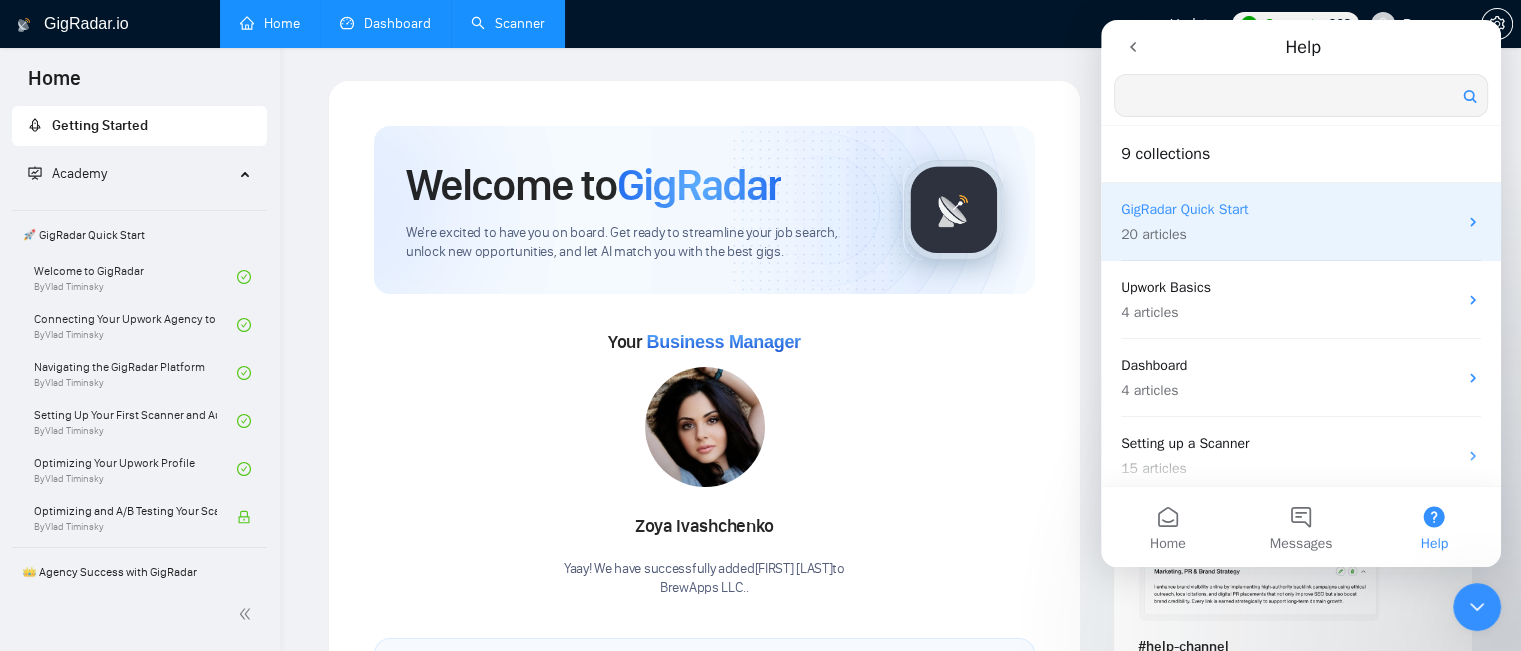 scroll, scrollTop: 0, scrollLeft: 0, axis: both 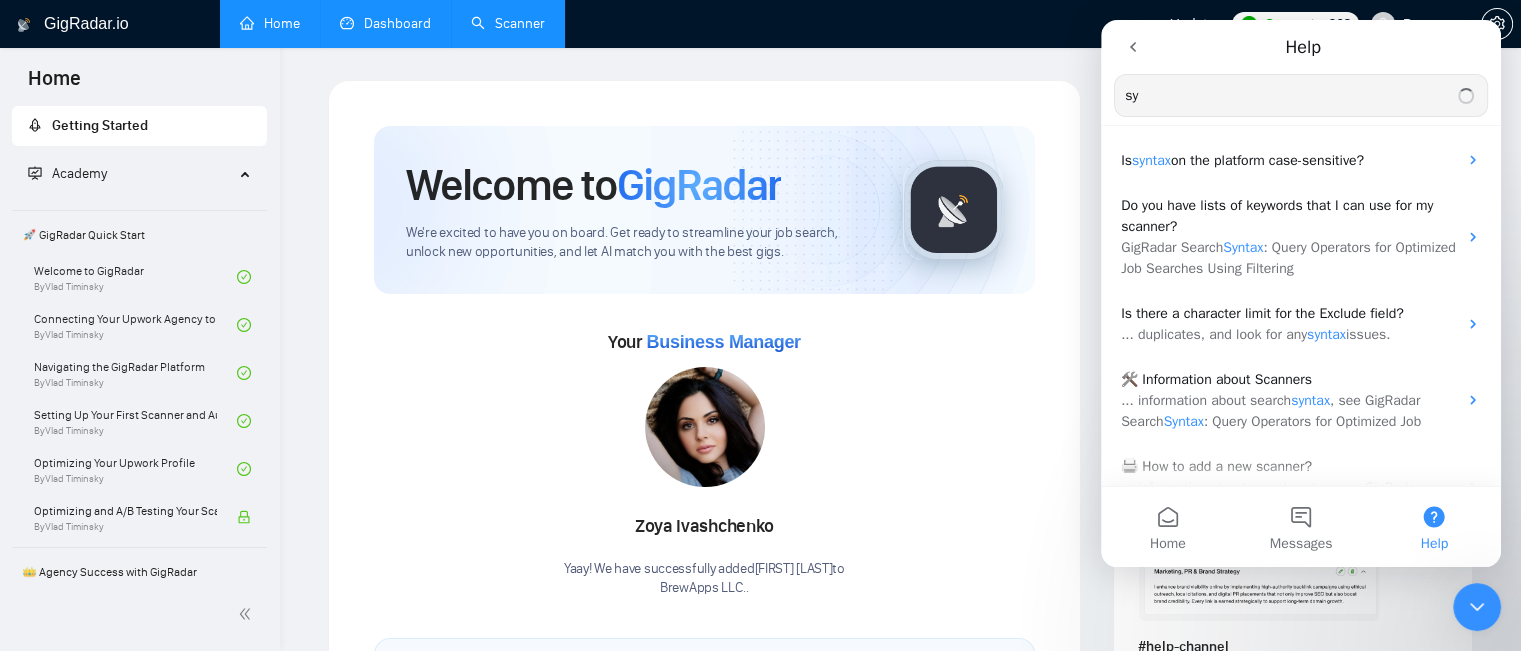 type on "s" 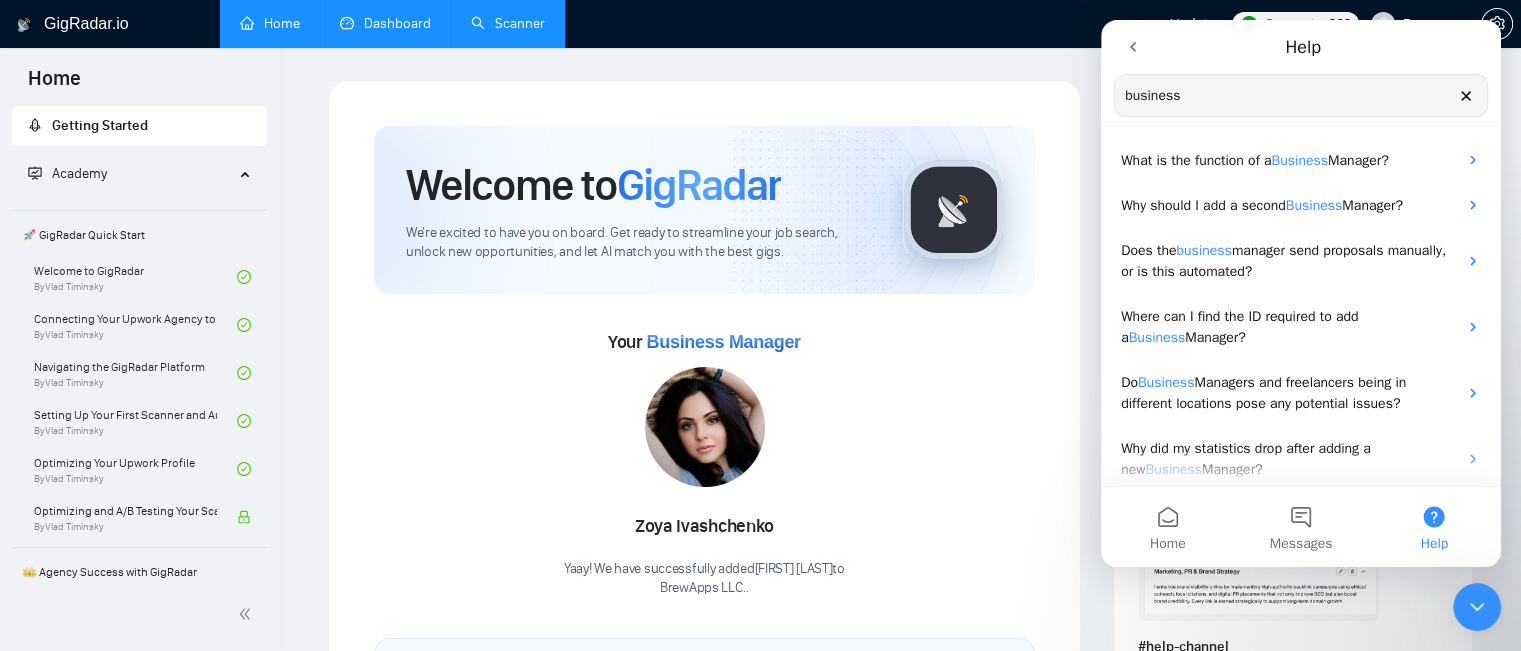 type on "business" 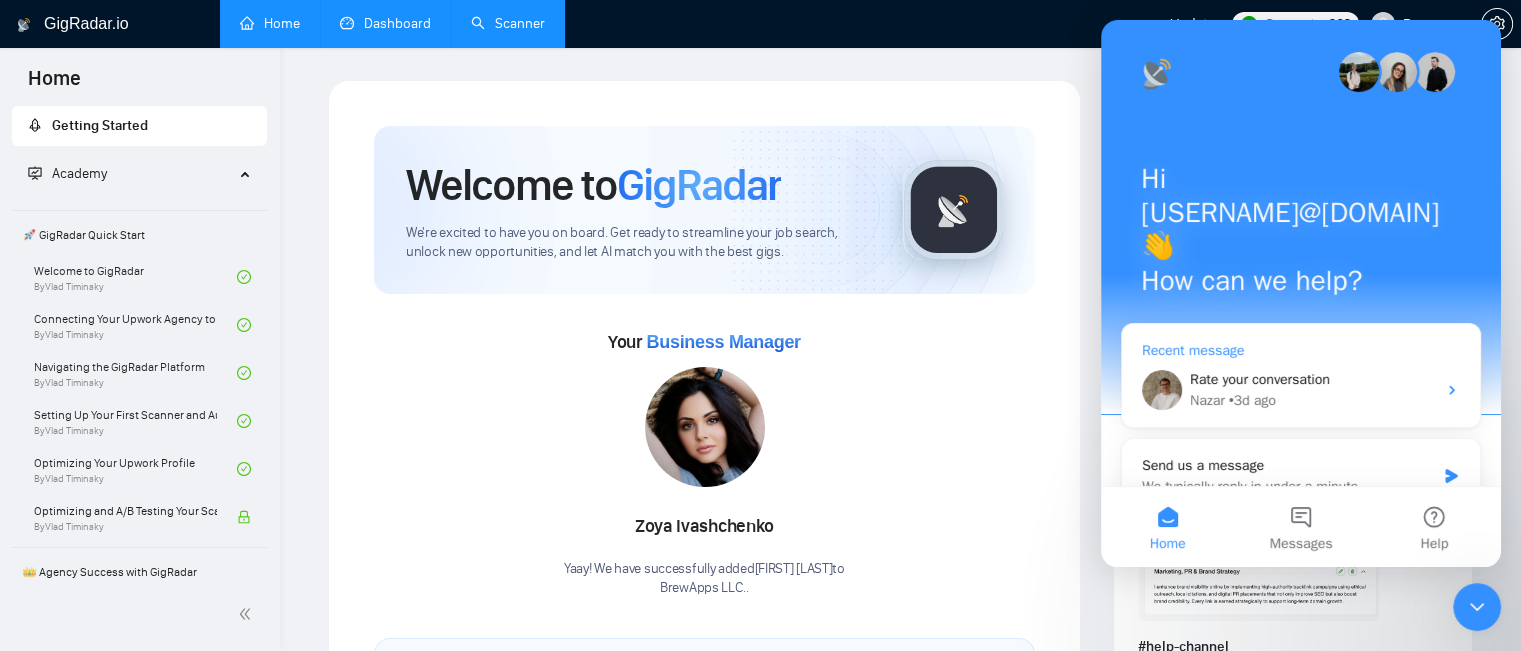 scroll, scrollTop: 100, scrollLeft: 0, axis: vertical 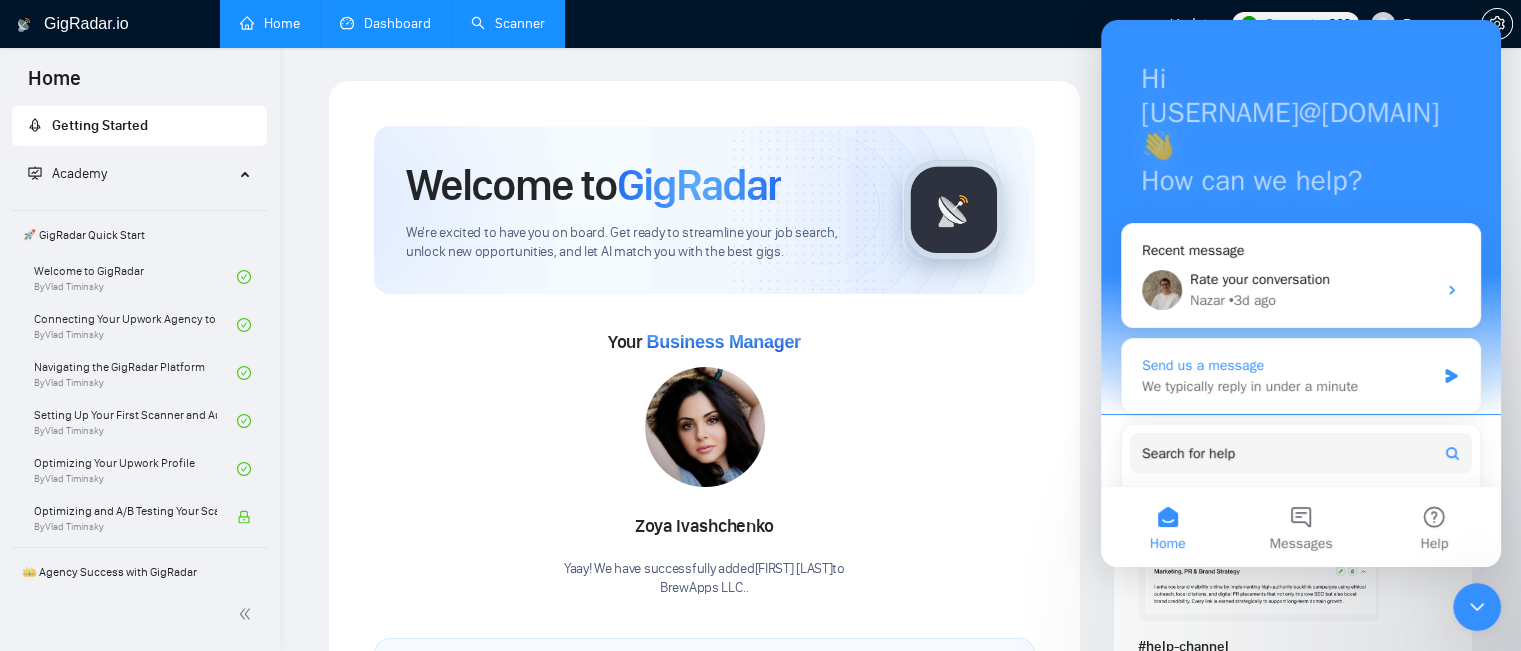 click on "Send us a message" at bounding box center (1288, 365) 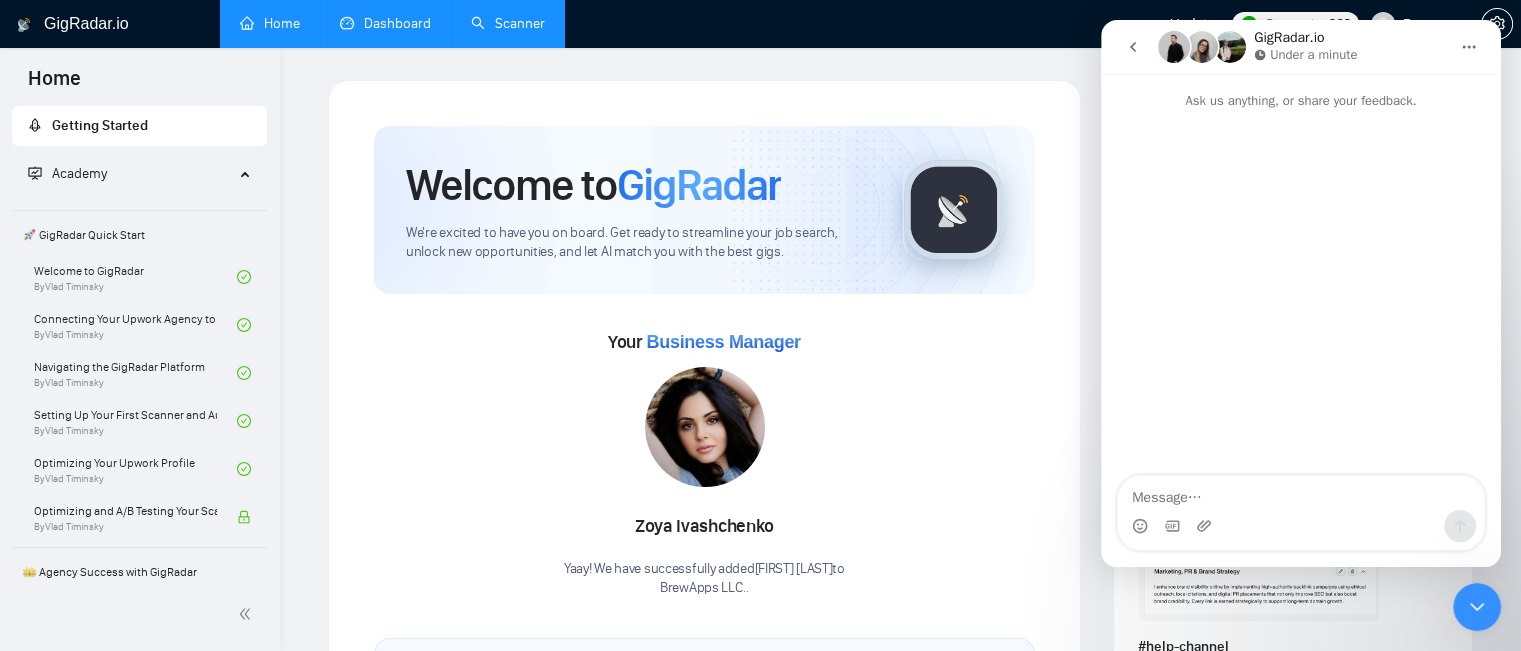 click 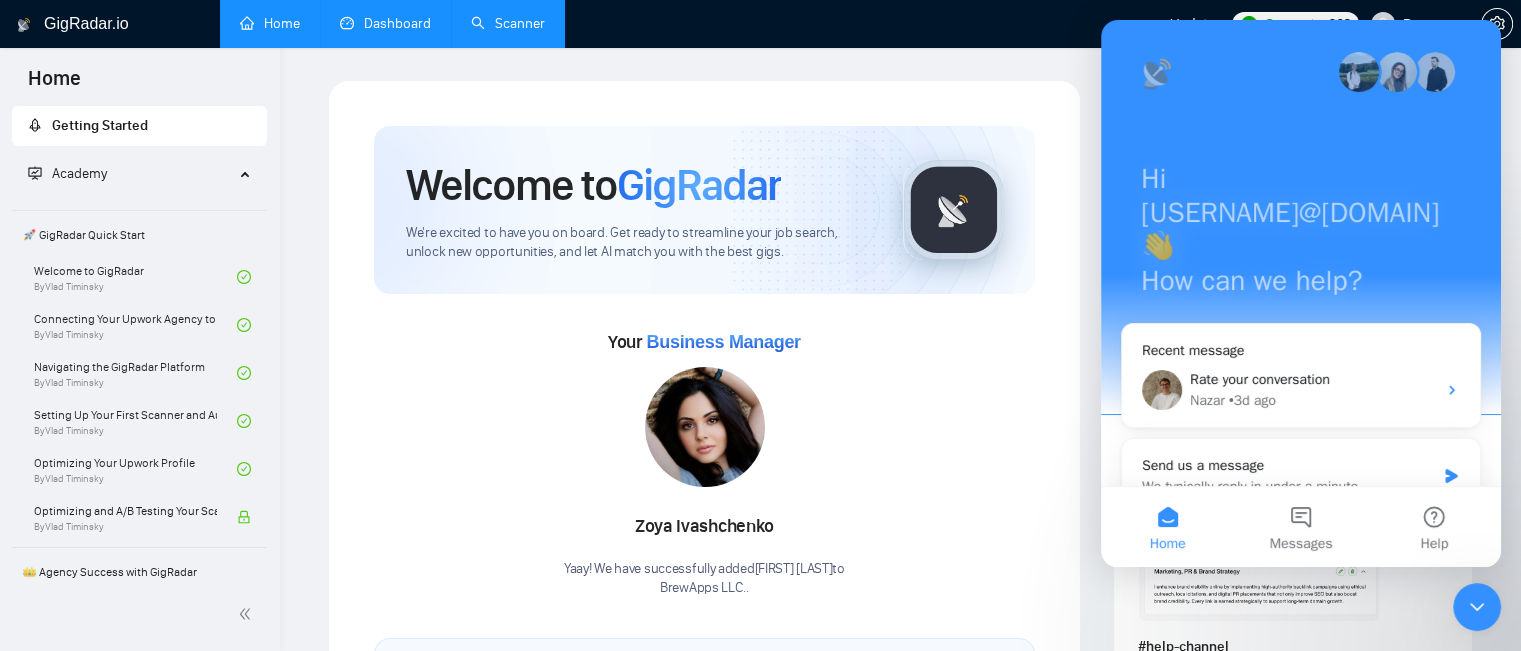 scroll, scrollTop: 100, scrollLeft: 0, axis: vertical 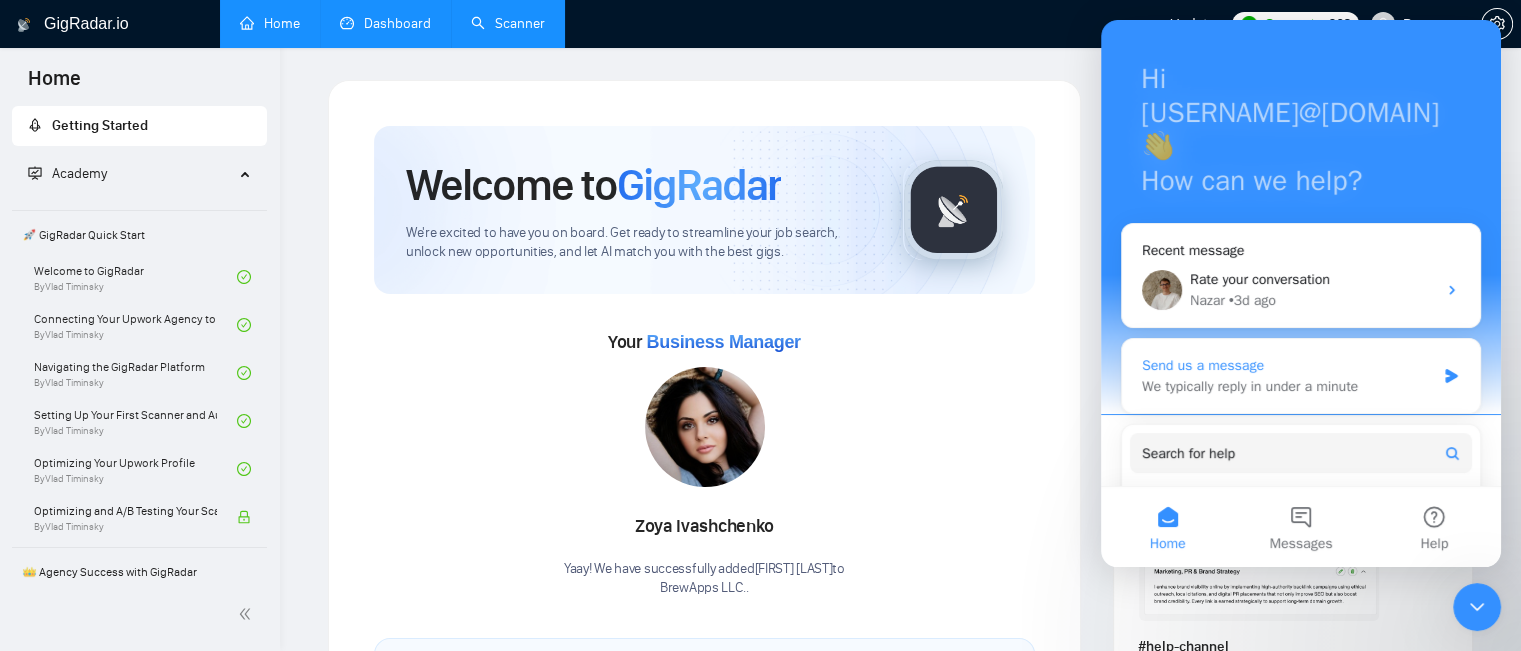 click on "We typically reply in under a minute" at bounding box center [1288, 386] 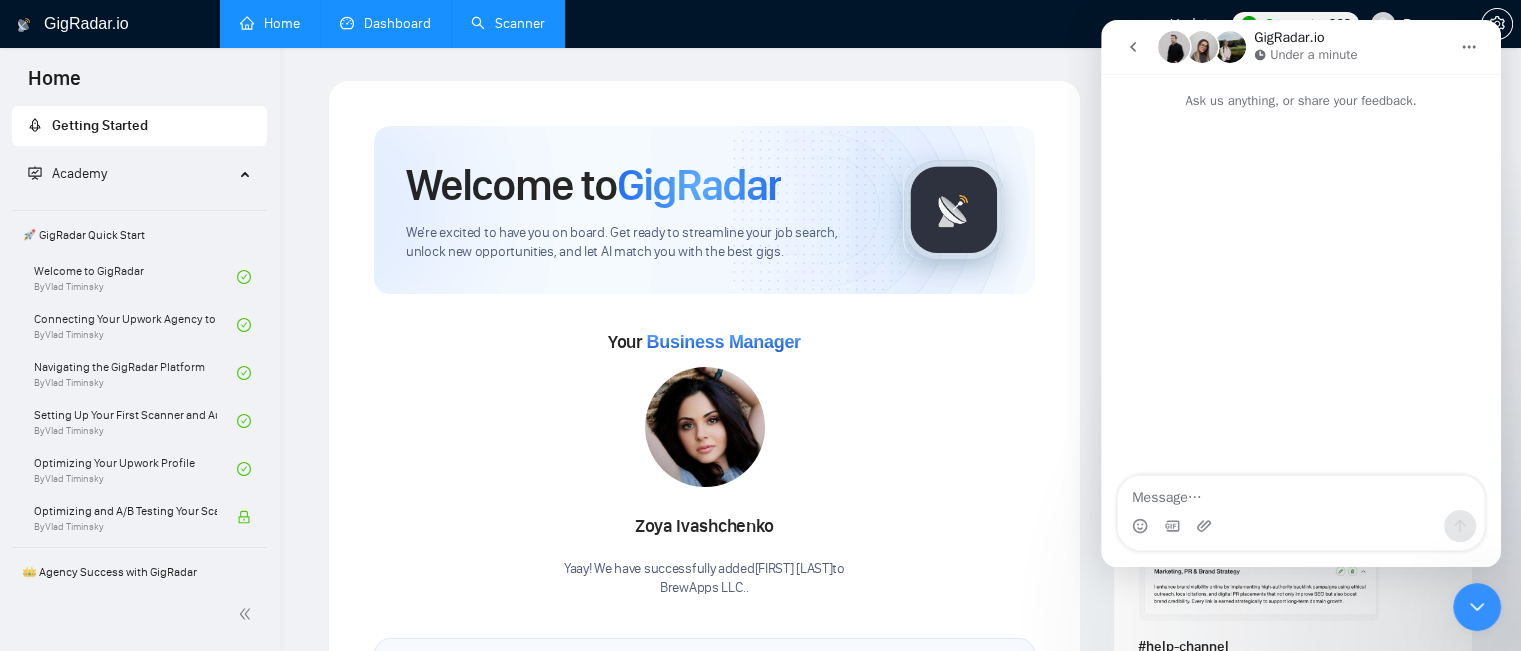 click at bounding box center (1133, 47) 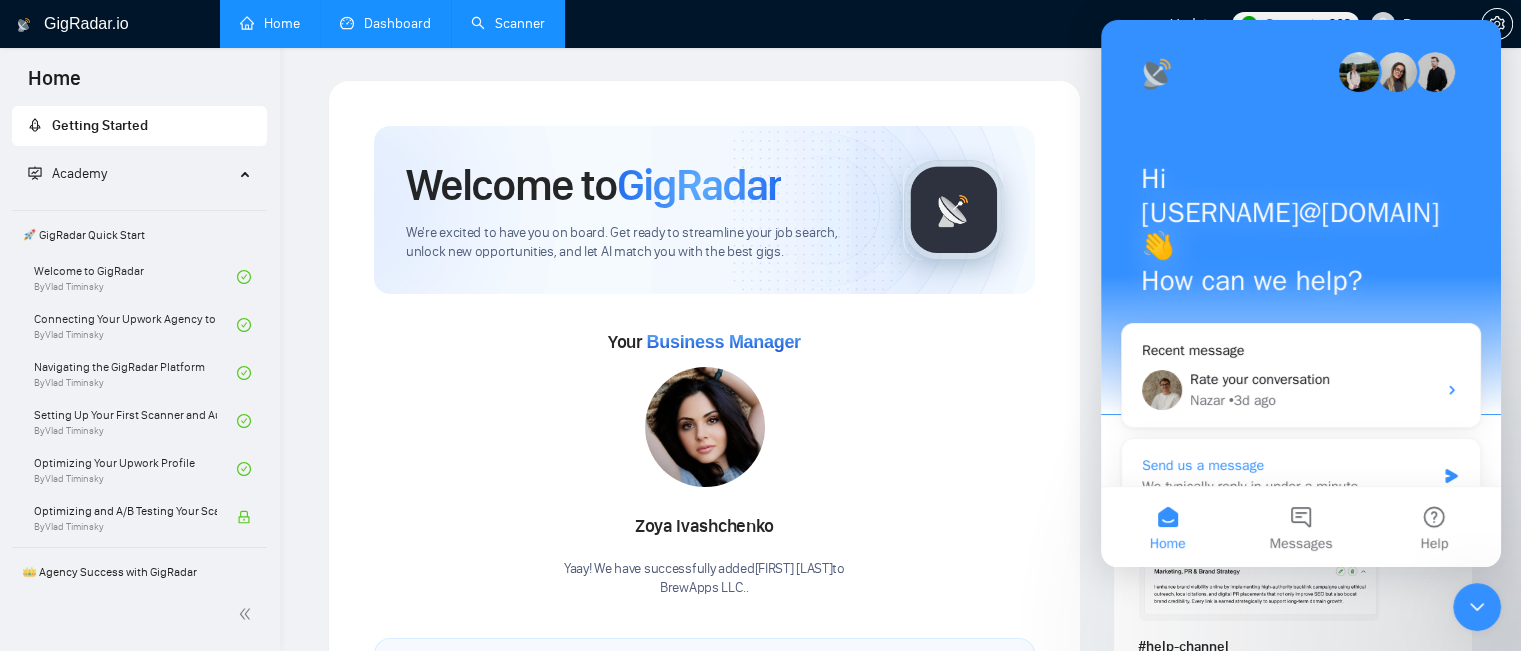 click on "We typically reply in under a minute" at bounding box center [1288, 486] 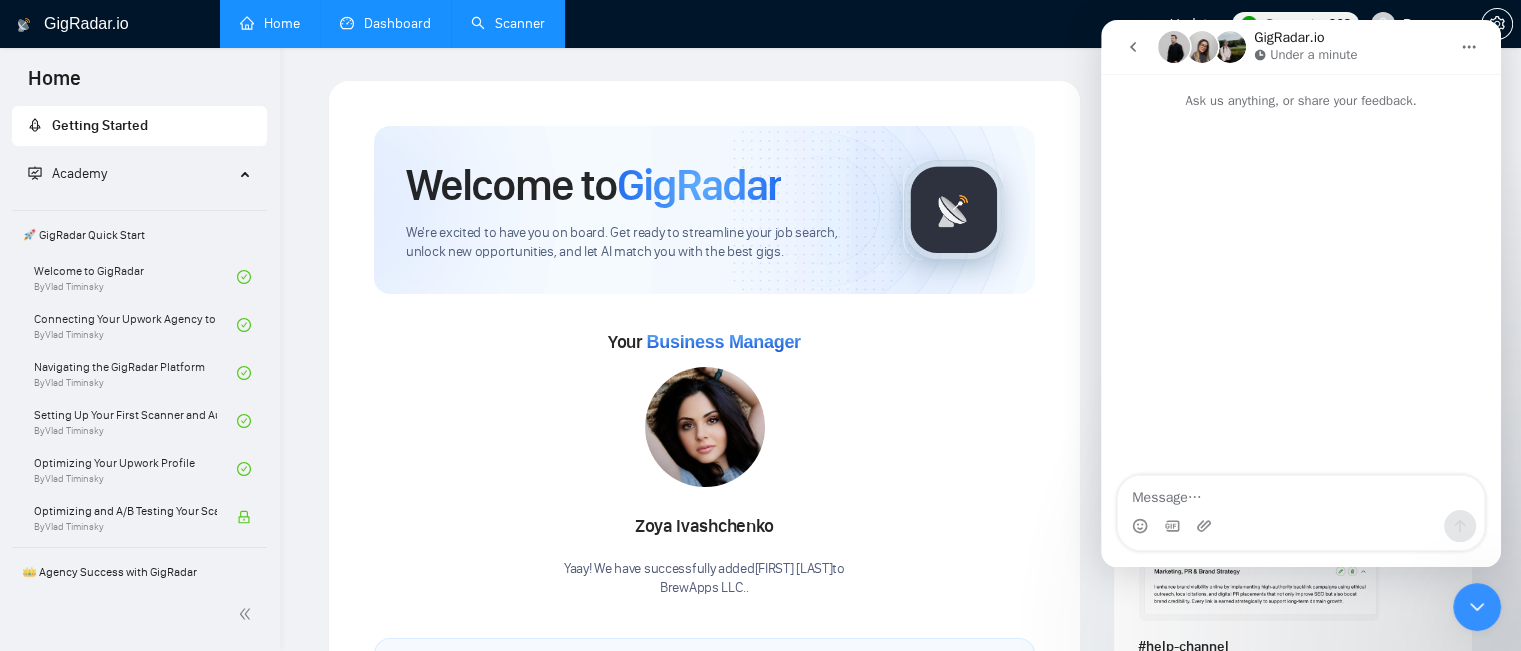 click 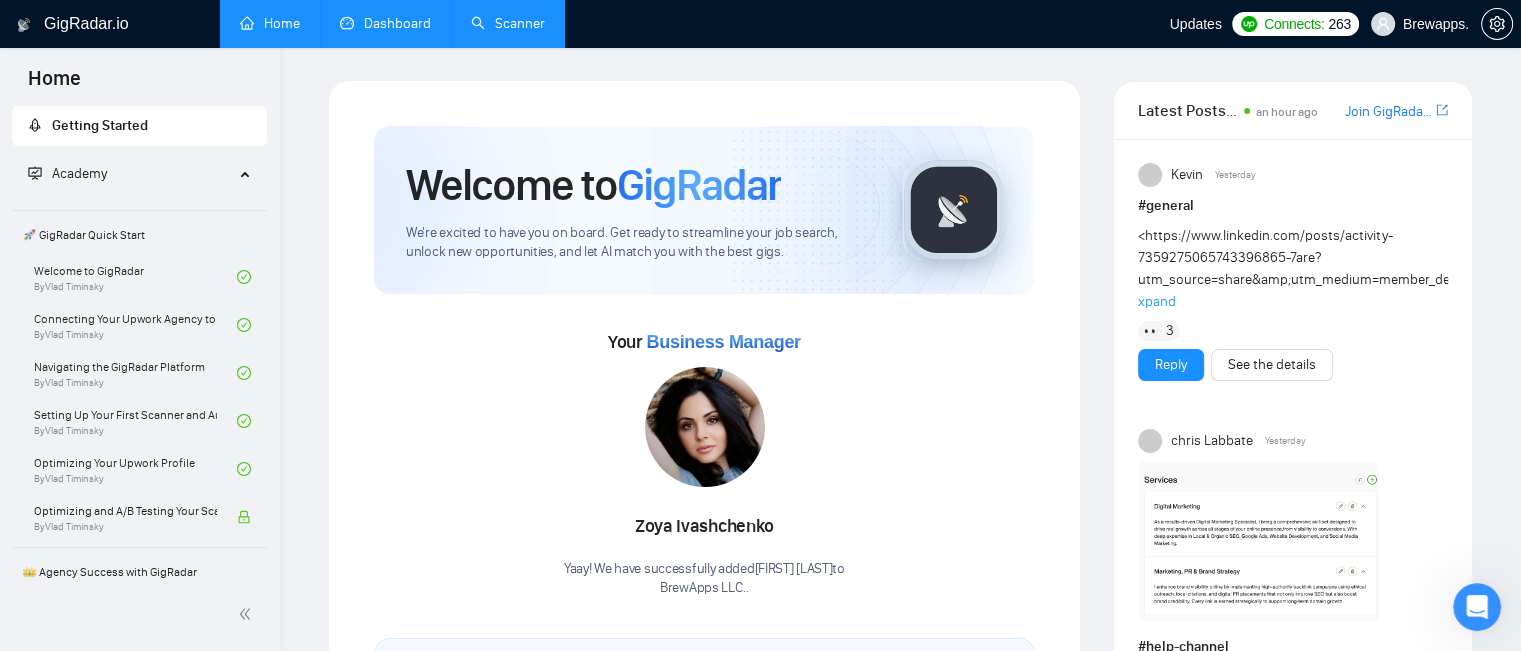 scroll, scrollTop: 0, scrollLeft: 0, axis: both 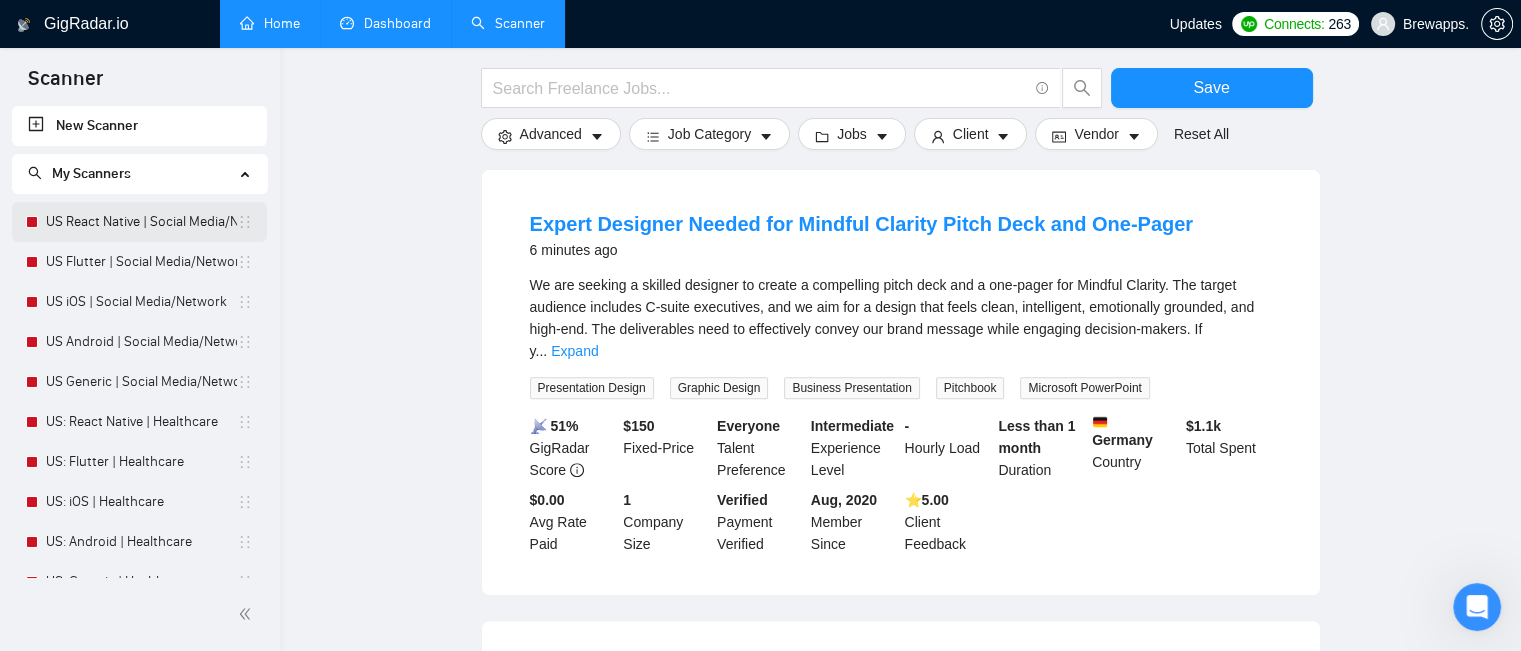 click on "US React Native | Social Media/Network" at bounding box center [141, 222] 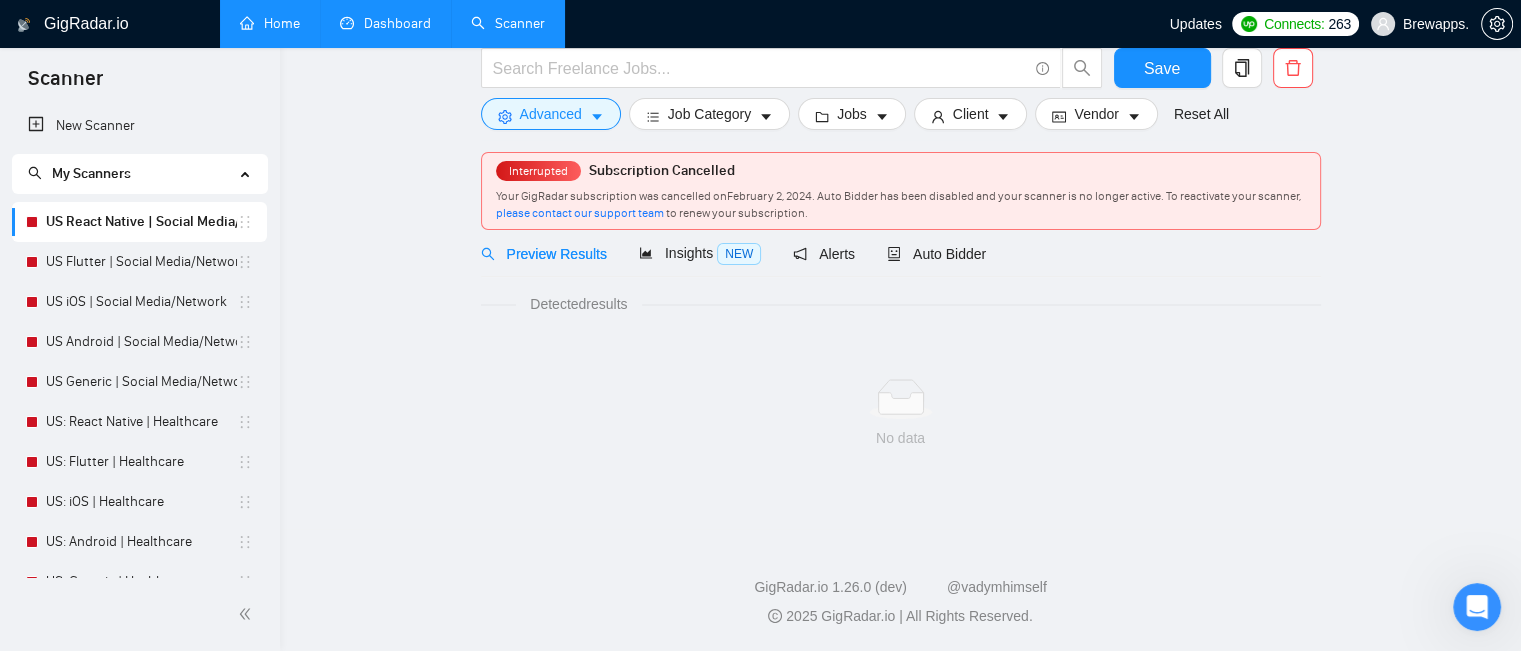 scroll, scrollTop: 152, scrollLeft: 0, axis: vertical 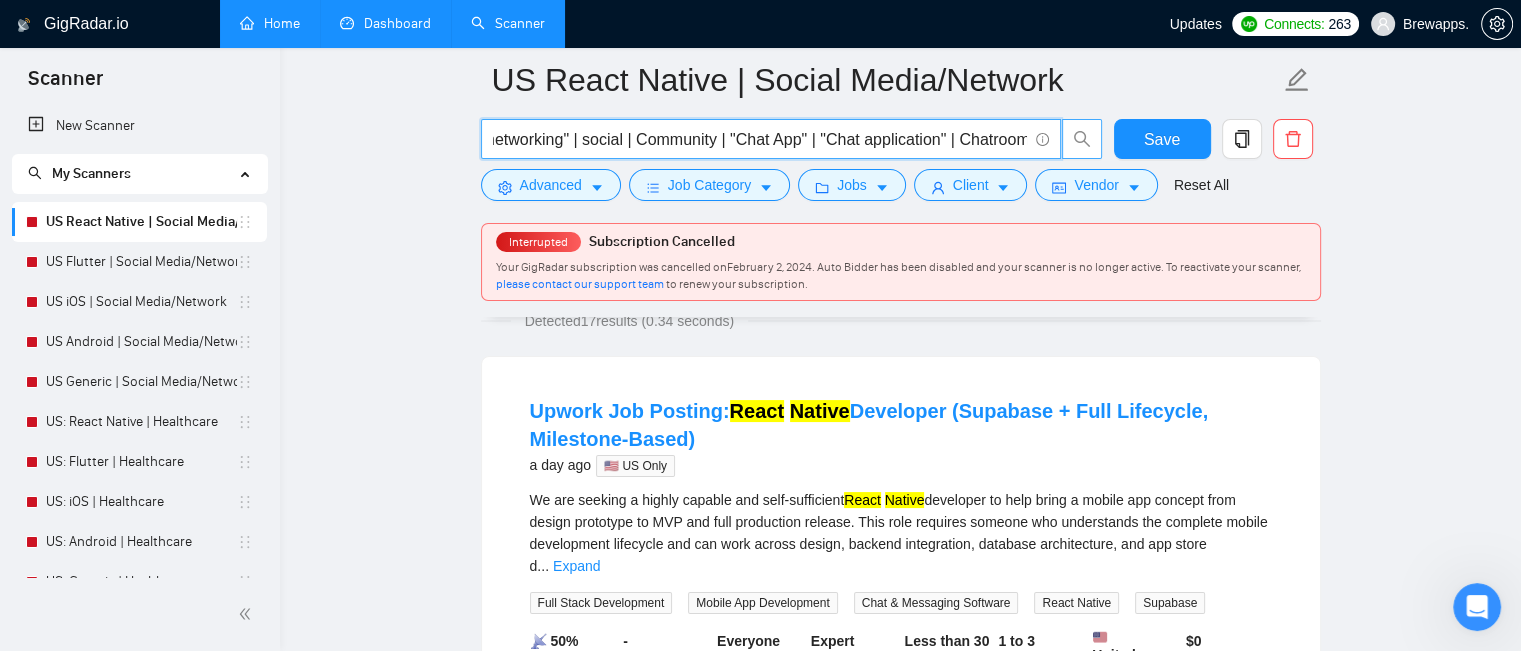 drag, startPoint x: 850, startPoint y: 141, endPoint x: 1081, endPoint y: 145, distance: 231.03462 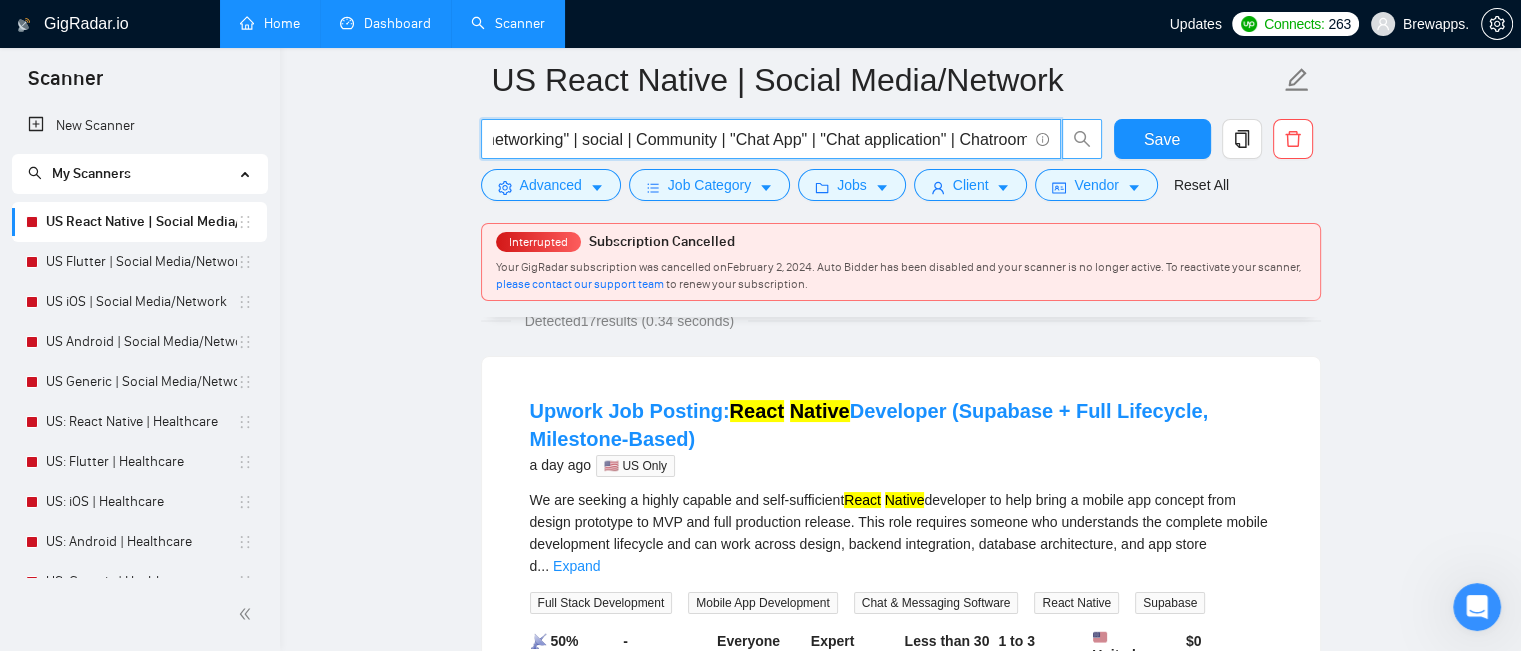 click on "("React Native" | ReactNative | RN)("social media" | "social network" | "social networking" | social | Community | "Chat App" | "Chat application" | Chatroom)" at bounding box center (792, 139) 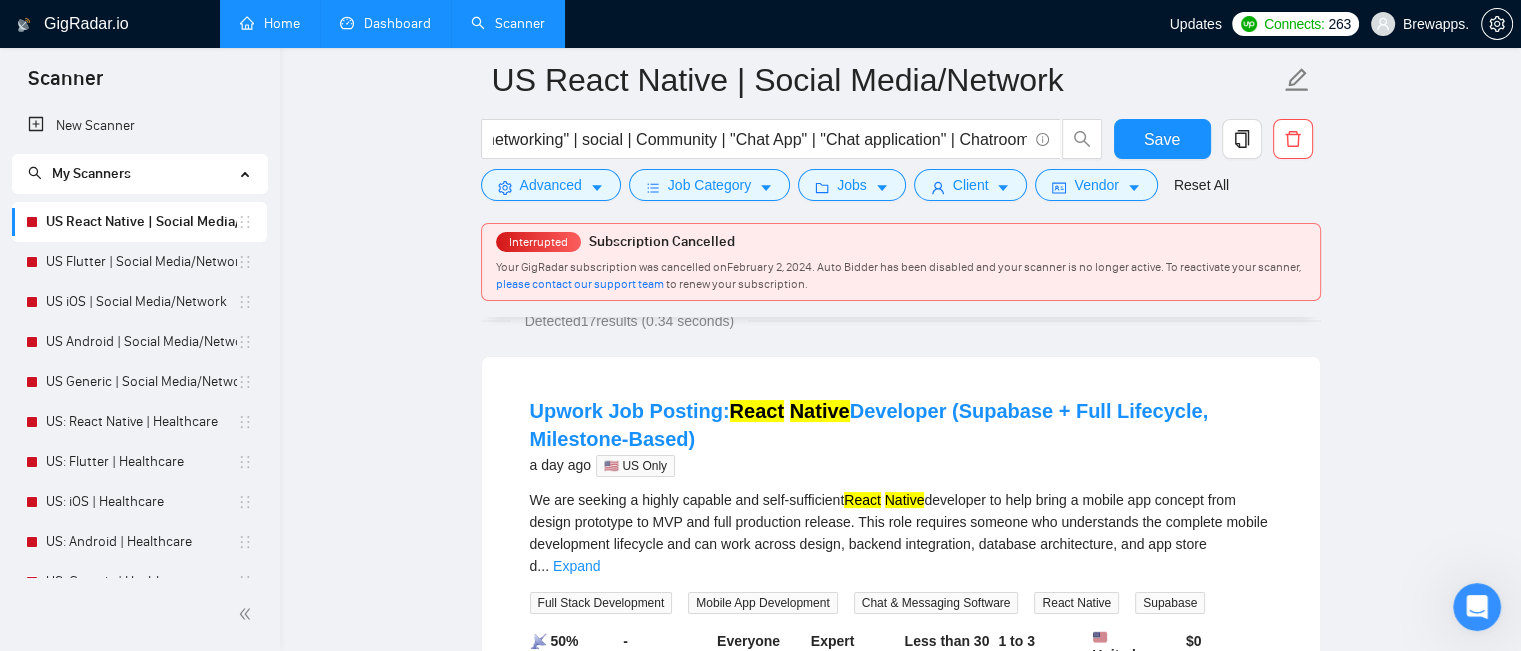 click on "US React Native | Social Media/Network ("React Native" | ReactNative | RN)("social media" | "social network" | "social networking" | social | Community | "Chat App" | "Chat application" | Chatroom) Save Advanced   Job Category   Jobs   Client   Vendor   Reset All Interrupted Subscription Cancelled Your GigRadar subscription was cancelled on  [DATE] . Auto Bidder has been disabled and your scanner is no longer active. To reactivate your scanner,   please contact our support team   to renew your subscription. Preview Results Insights NEW Alerts Auto Bidder Detected   17  results   (0.34 seconds) Upwork Job Posting:  React   Native  Developer (Supabase + Full Lifecycle, Milestone-Based) a day ago 🇺🇸 US Only We are seeking a highly capable and self-sufficient  React   Native ... Expand Full Stack Development Mobile App Development Chat & Messaging Software React Native Supabase 📡   50% GigRadar Score   - Hourly Everyone Talent Preference Expert Experience Level Less than 30 hrs/week Hourly Load" at bounding box center (900, 2463) 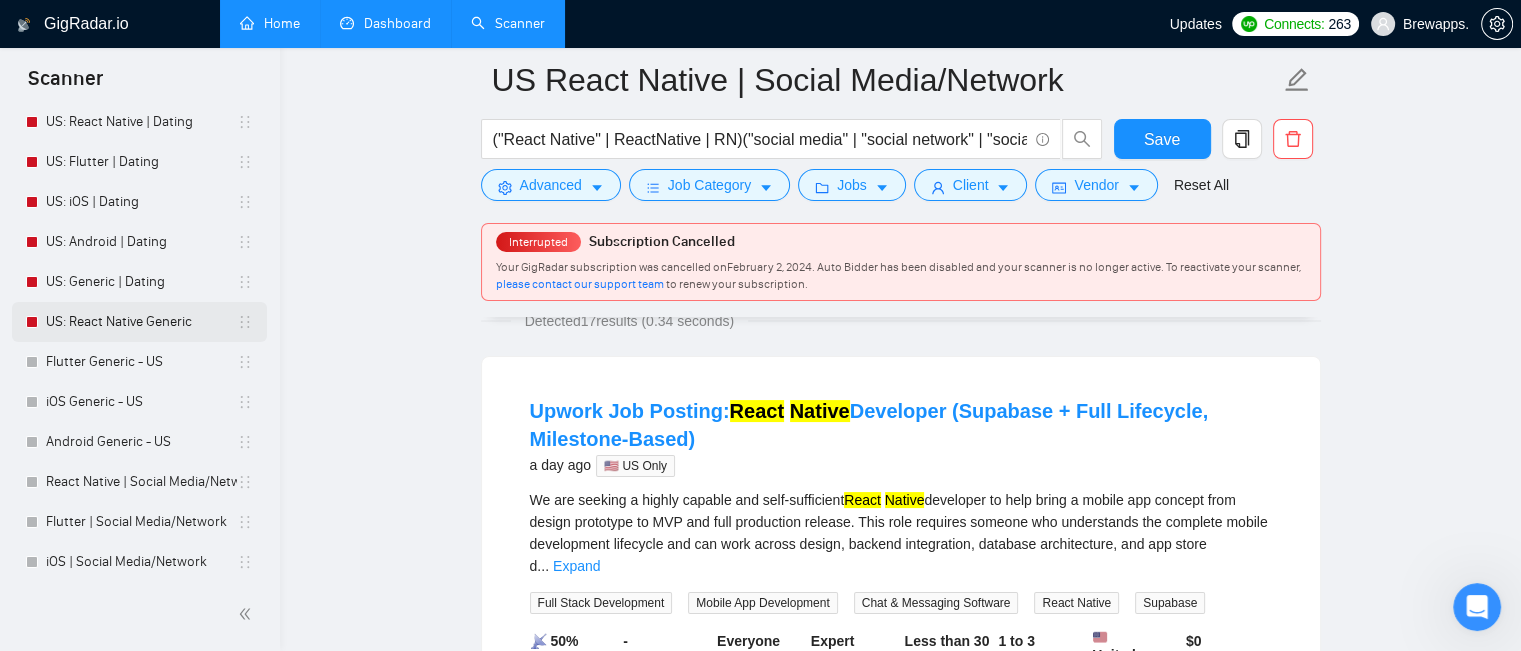 scroll, scrollTop: 0, scrollLeft: 0, axis: both 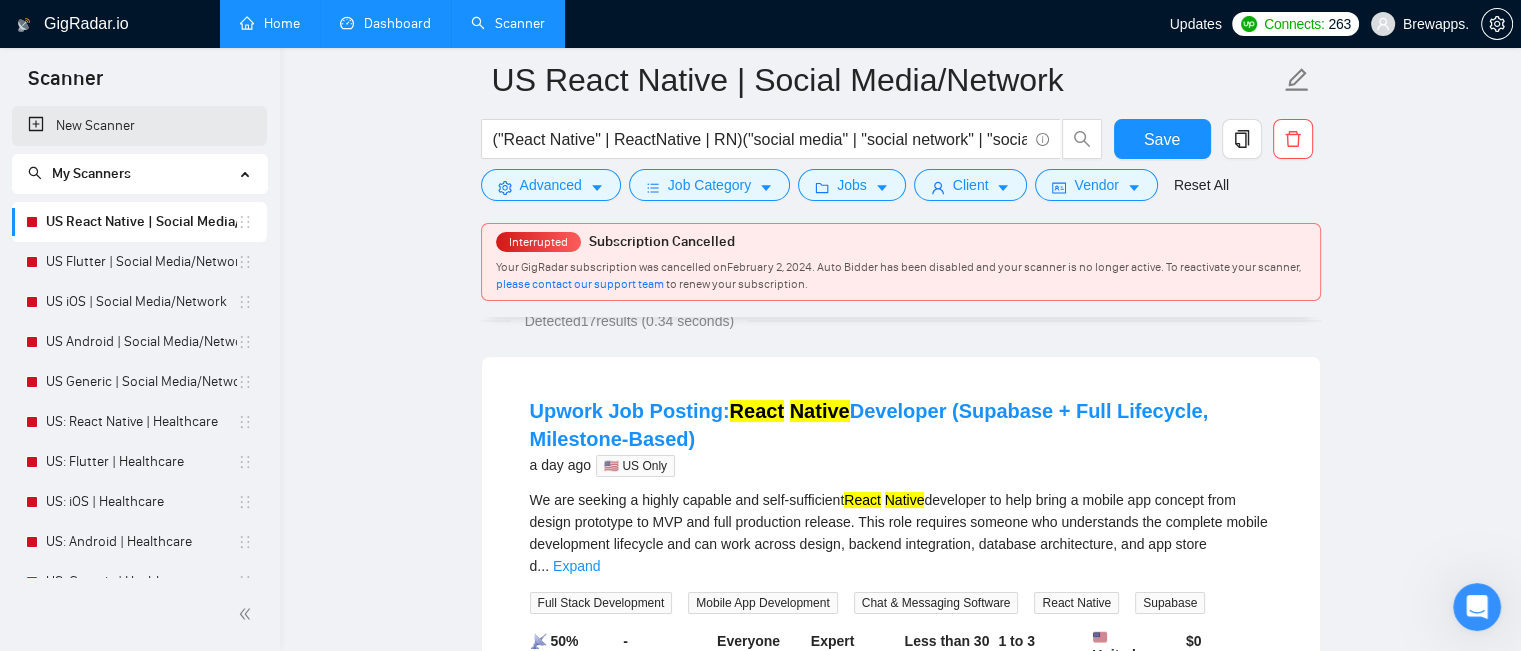 click on "New Scanner" at bounding box center (139, 126) 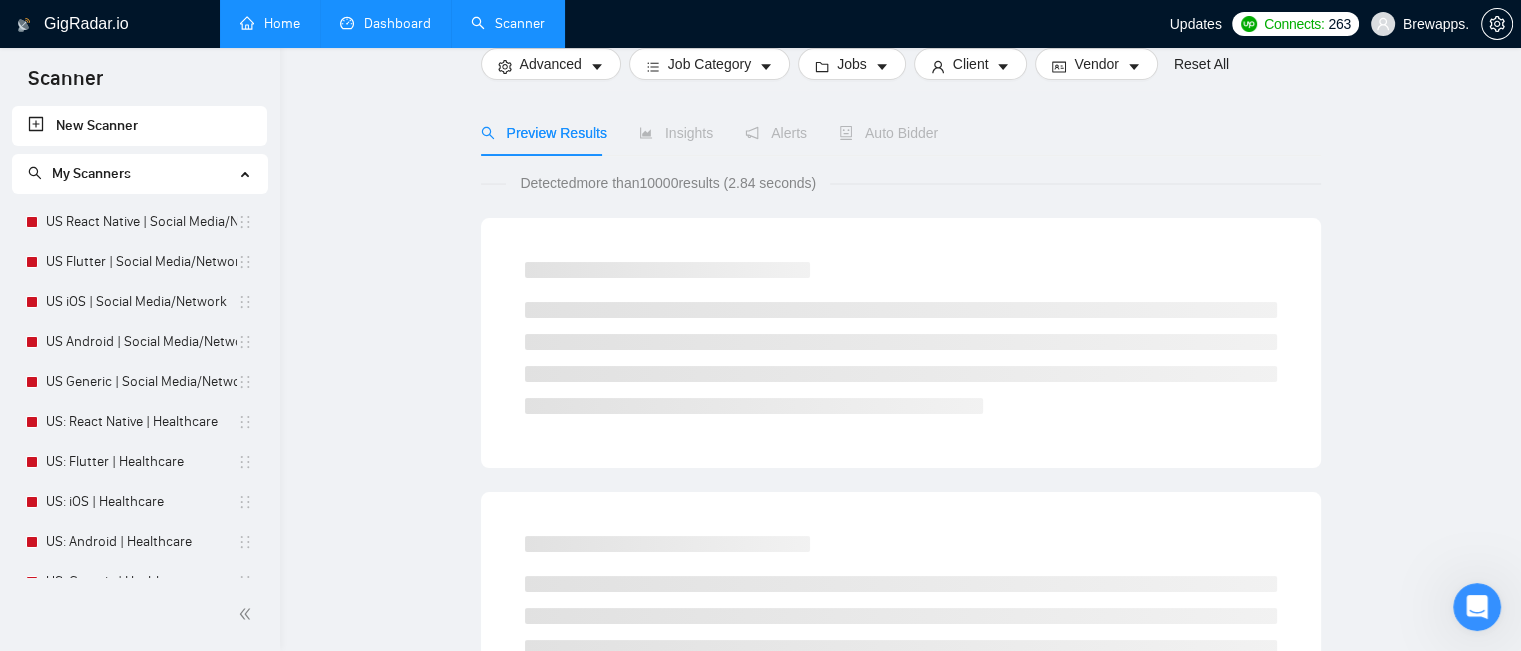 scroll, scrollTop: 0, scrollLeft: 0, axis: both 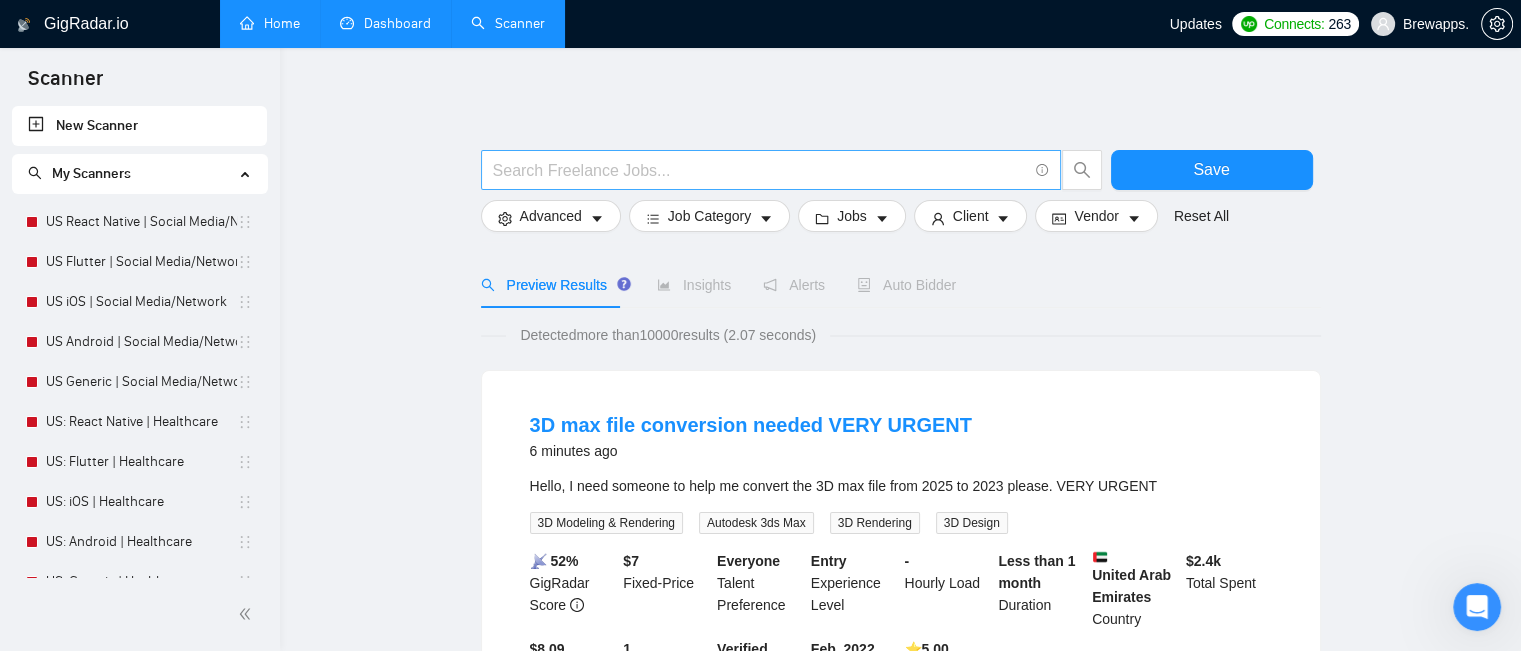 click at bounding box center [760, 170] 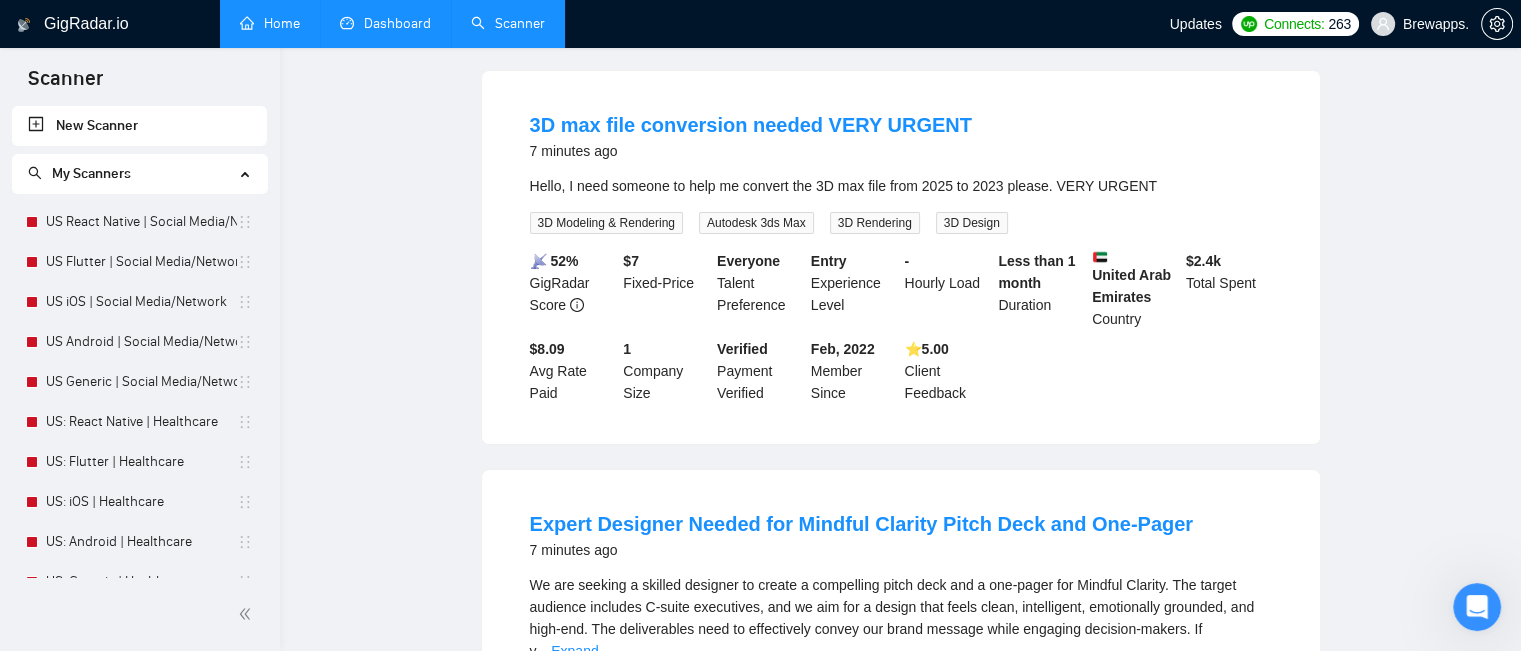 scroll, scrollTop: 0, scrollLeft: 0, axis: both 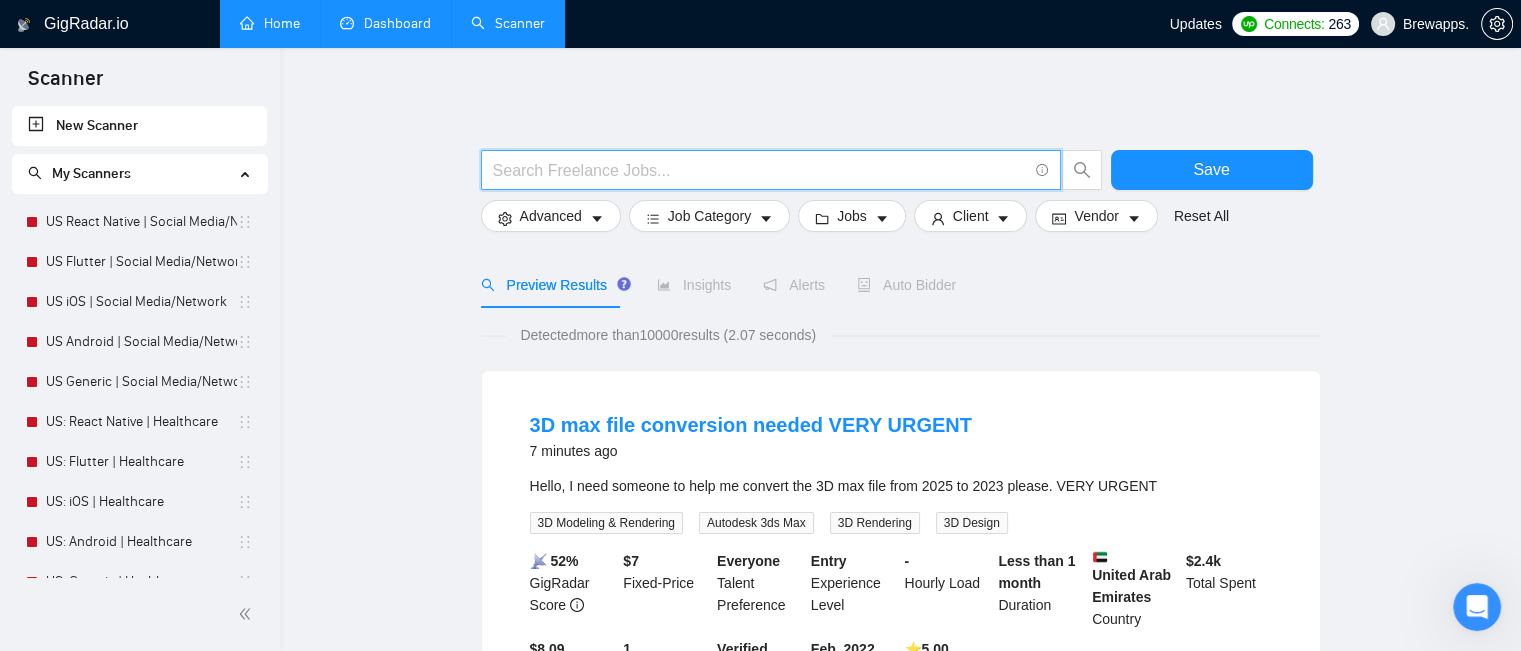 paste on ""React Native" | "React-native" | reactnative" 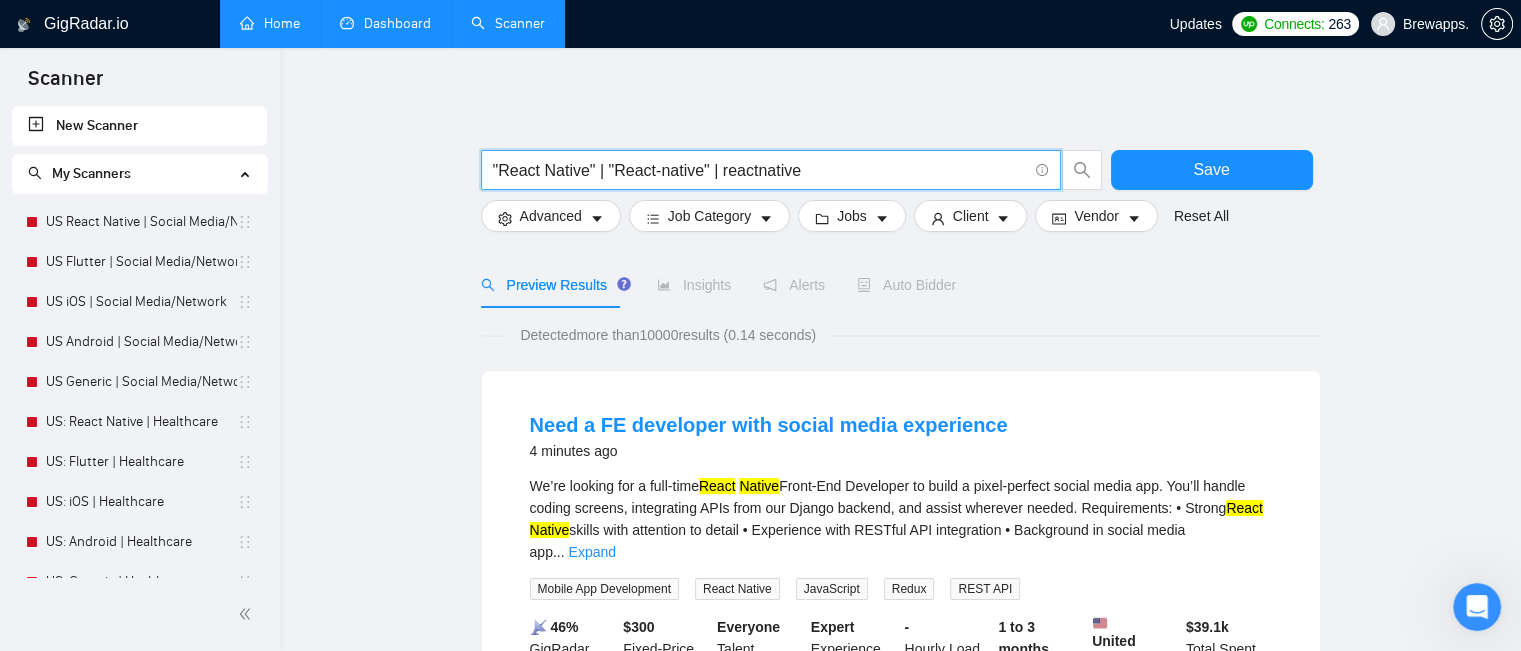 drag, startPoint x: 593, startPoint y: 168, endPoint x: 484, endPoint y: 167, distance: 109.004585 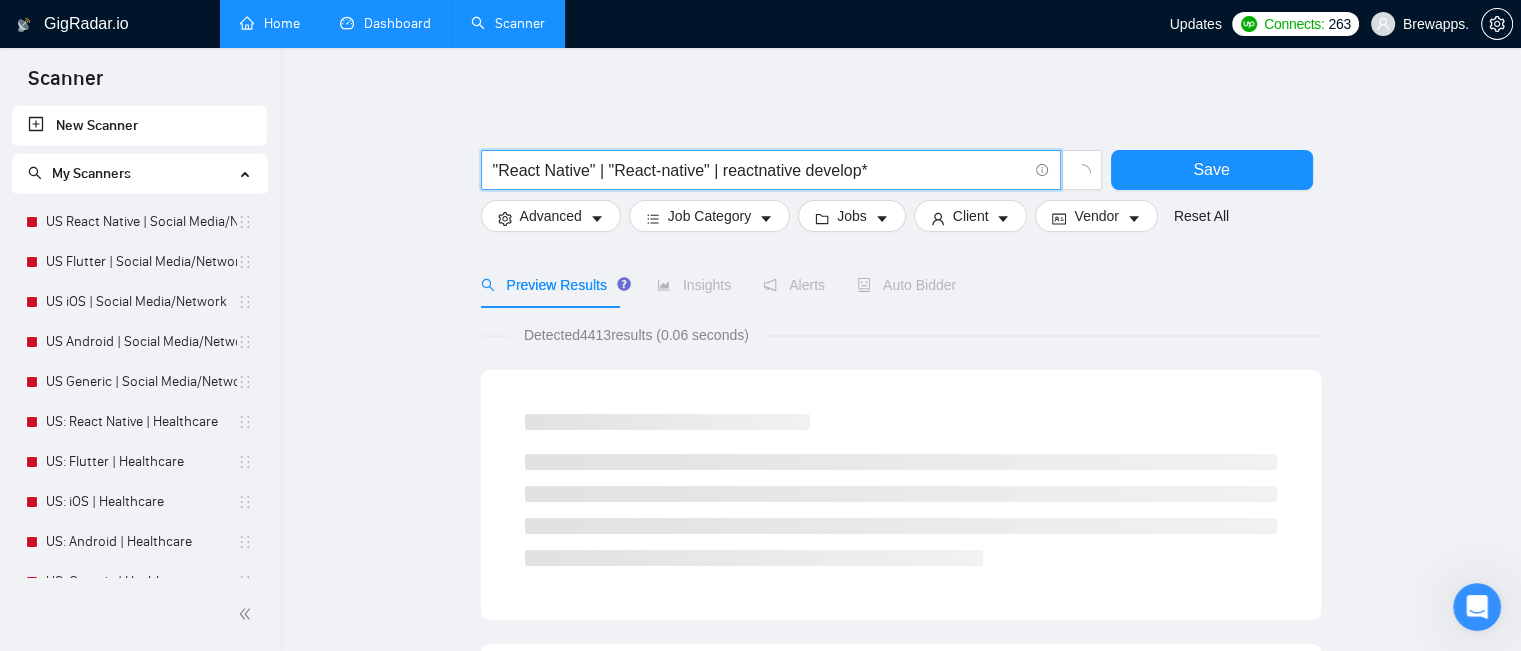 drag, startPoint x: 861, startPoint y: 167, endPoint x: 830, endPoint y: 167, distance: 31 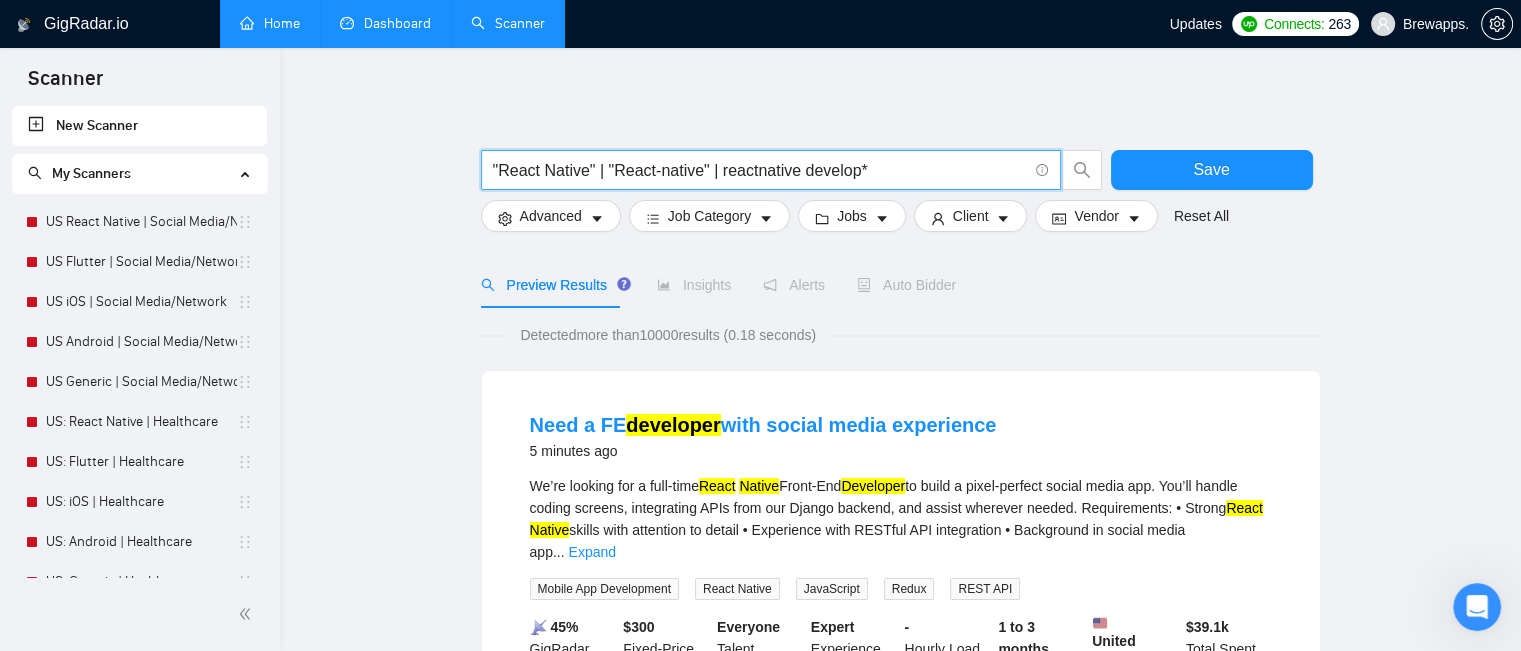 click on ""React Native" | "React-native" | reactnative develop*" at bounding box center (760, 170) 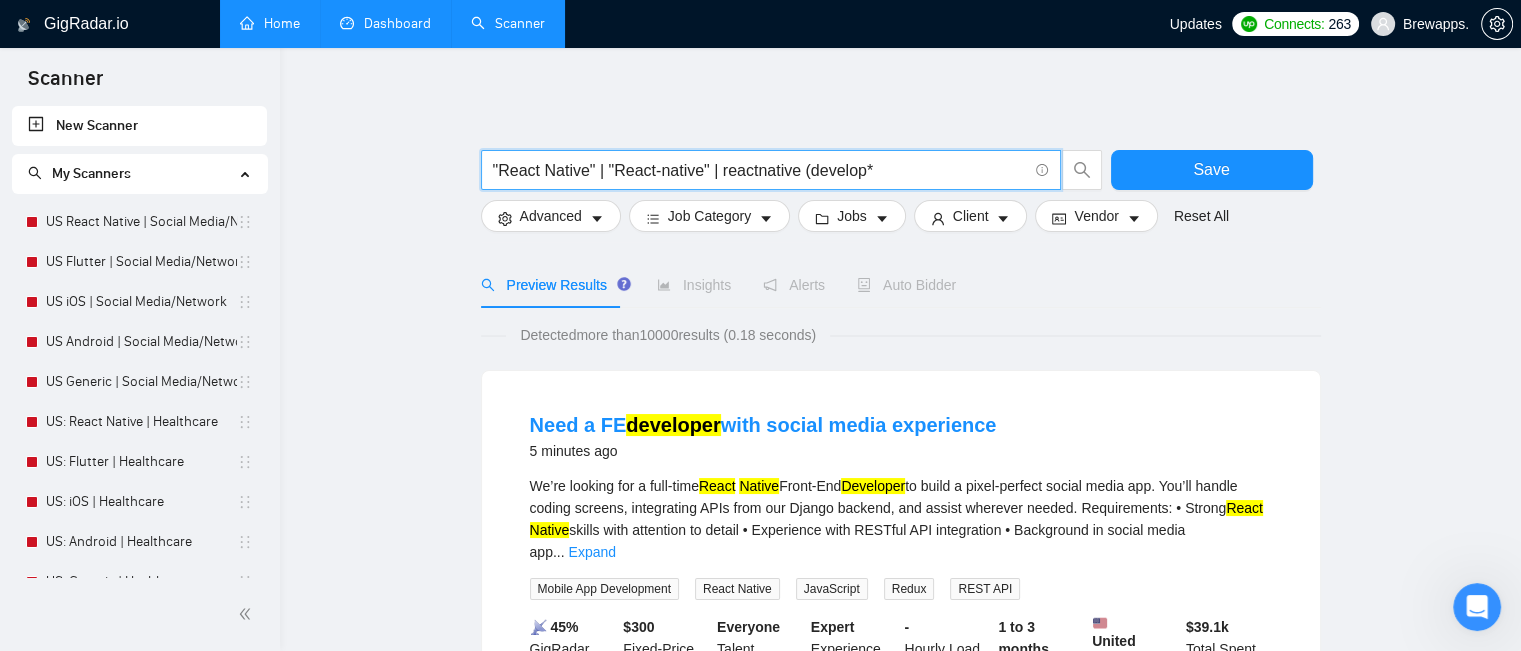 click on ""React Native" | "React-native" | reactnative (develop*" at bounding box center (760, 170) 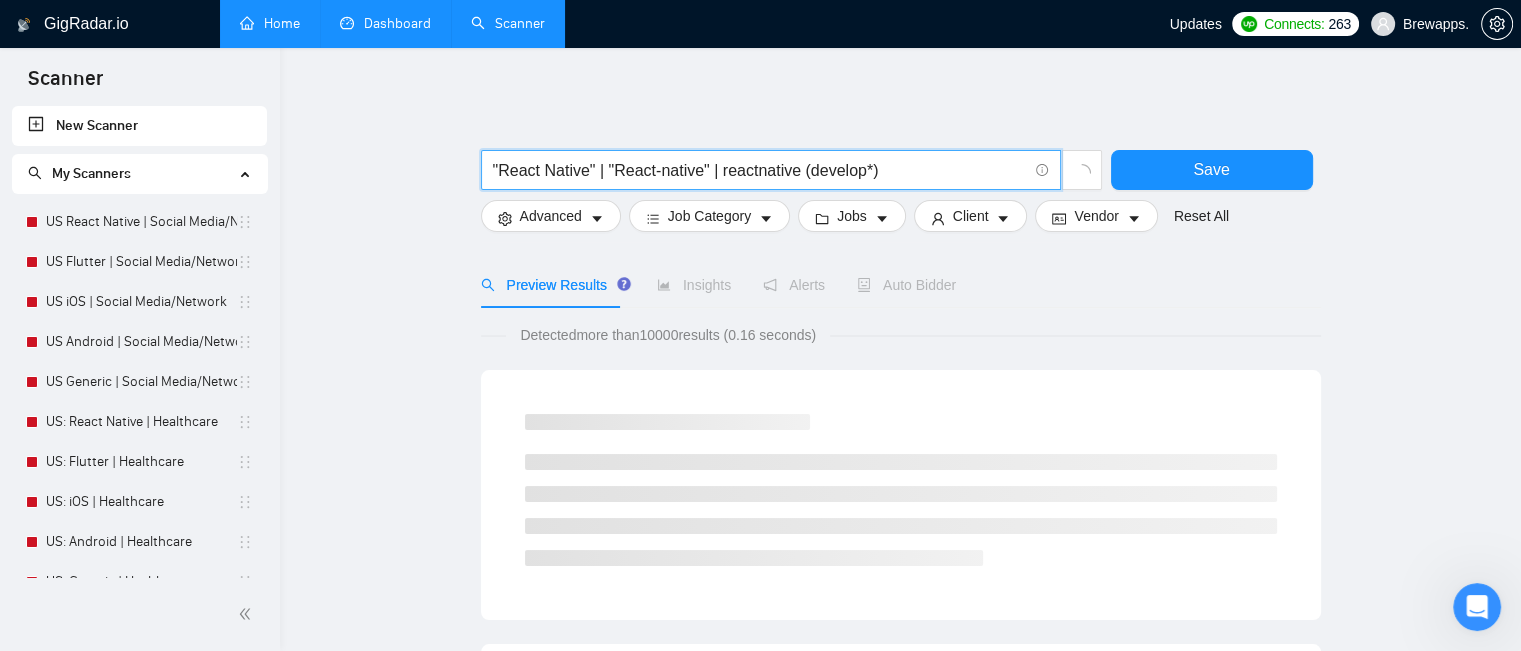 click on ""React Native" | "React-native" | reactnative (develop*)" at bounding box center [760, 170] 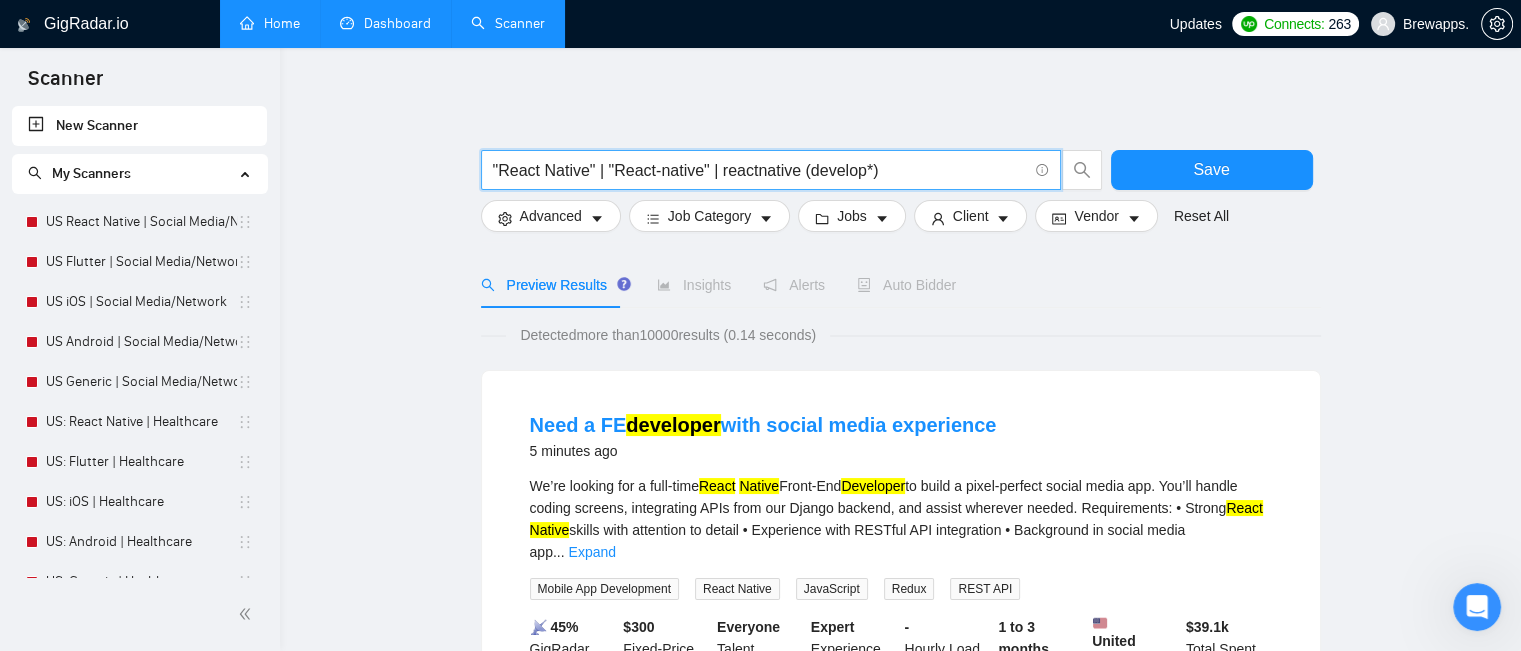 click on ""React Native" | "React-native" | reactnative (develop*)" at bounding box center [760, 170] 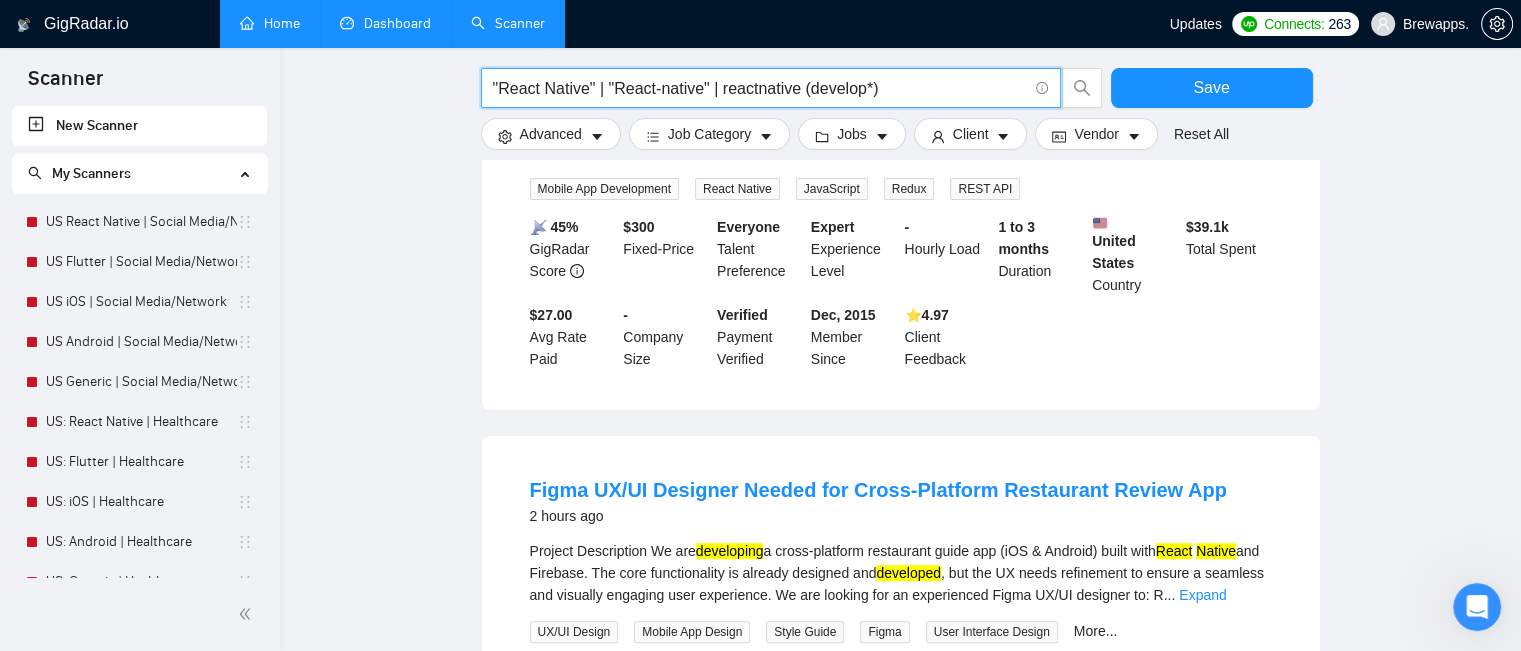scroll, scrollTop: 500, scrollLeft: 0, axis: vertical 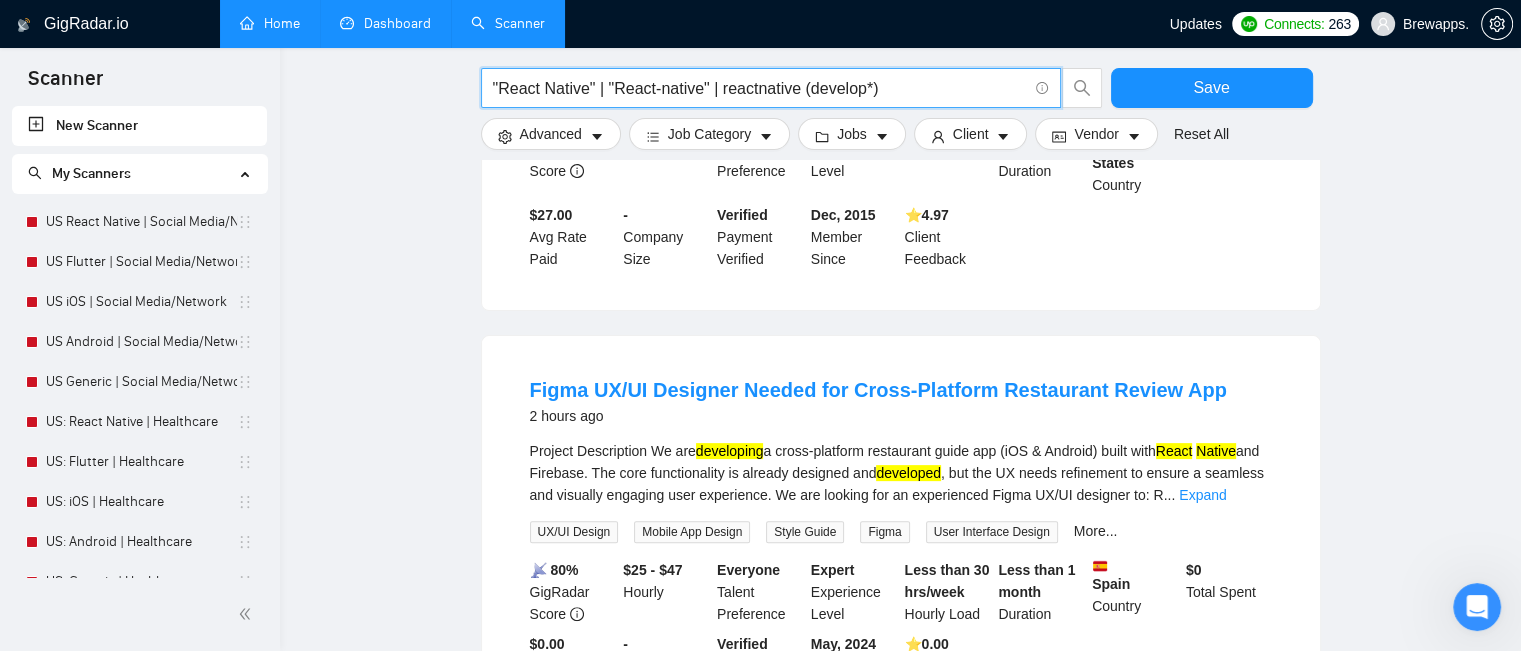 drag, startPoint x: 807, startPoint y: 83, endPoint x: 872, endPoint y: 86, distance: 65.06919 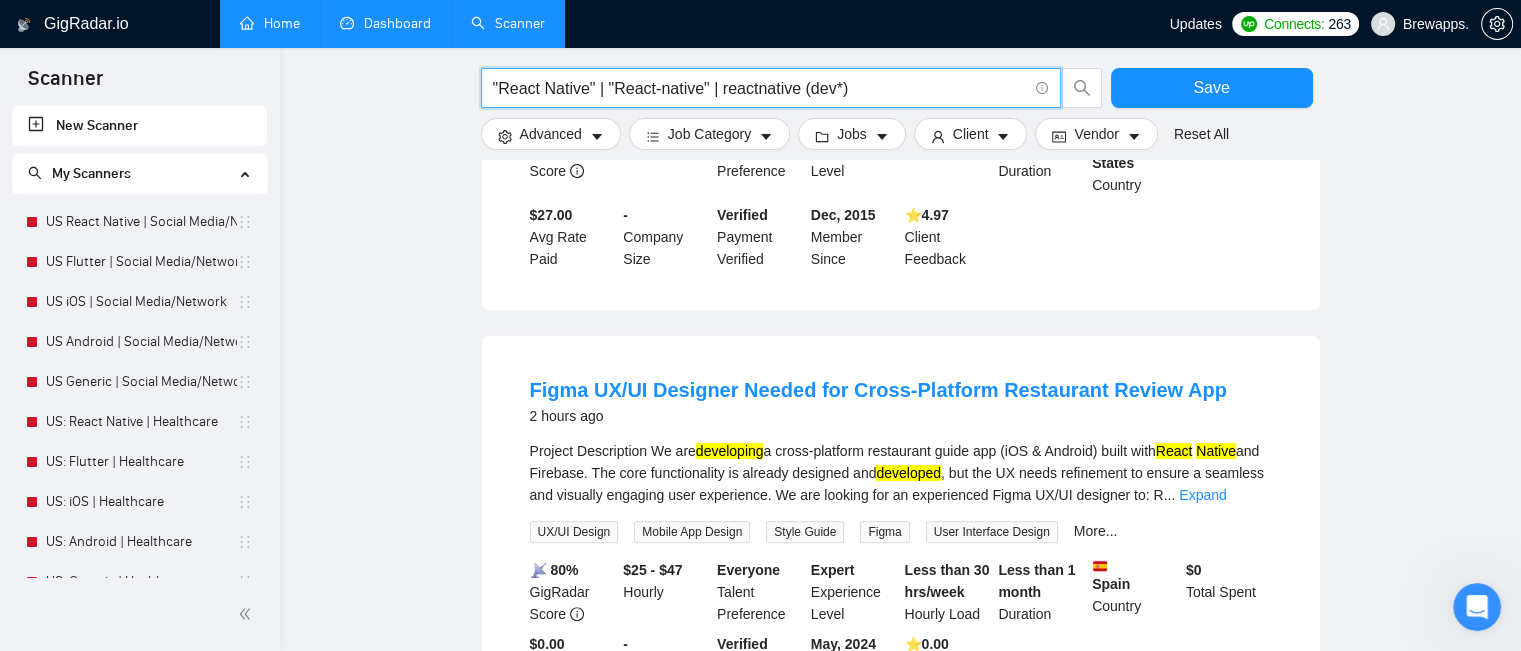 scroll, scrollTop: 0, scrollLeft: 0, axis: both 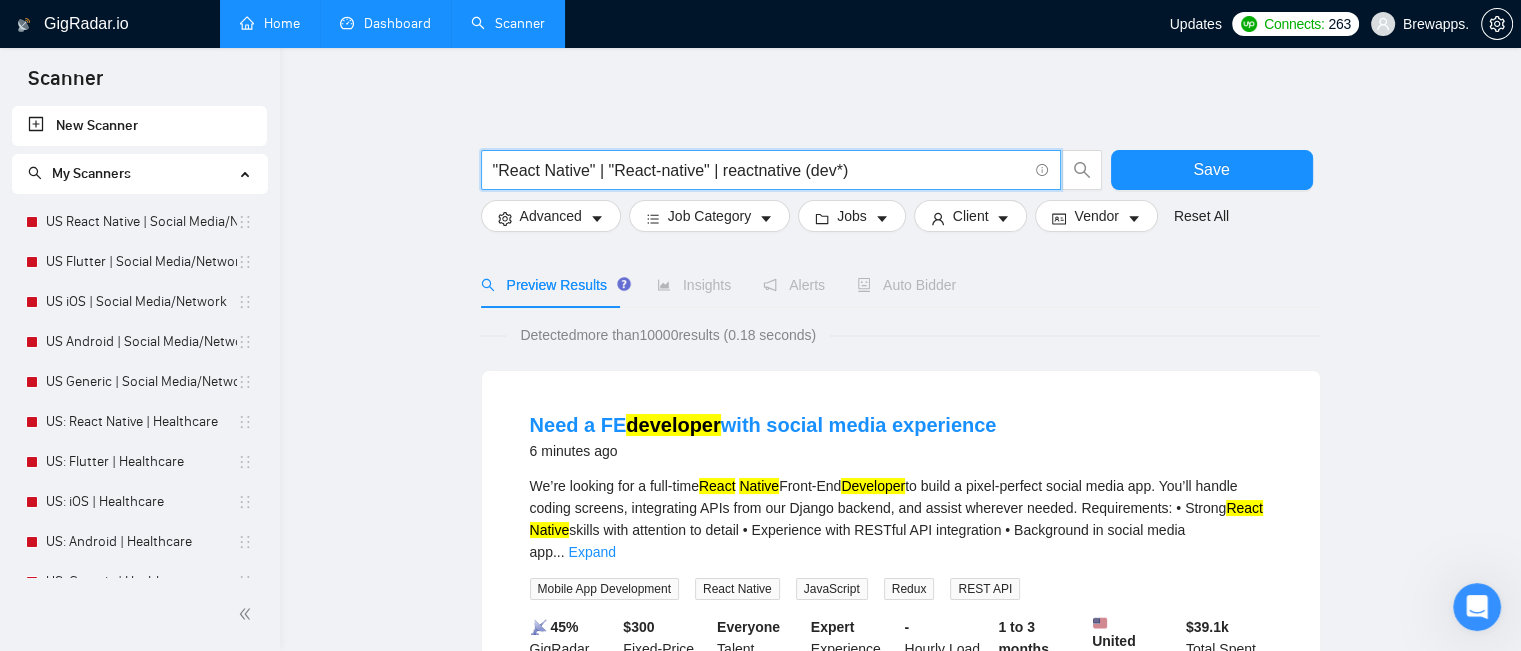 click on ""React Native" | "React-native" | reactnative (dev*)" at bounding box center (760, 170) 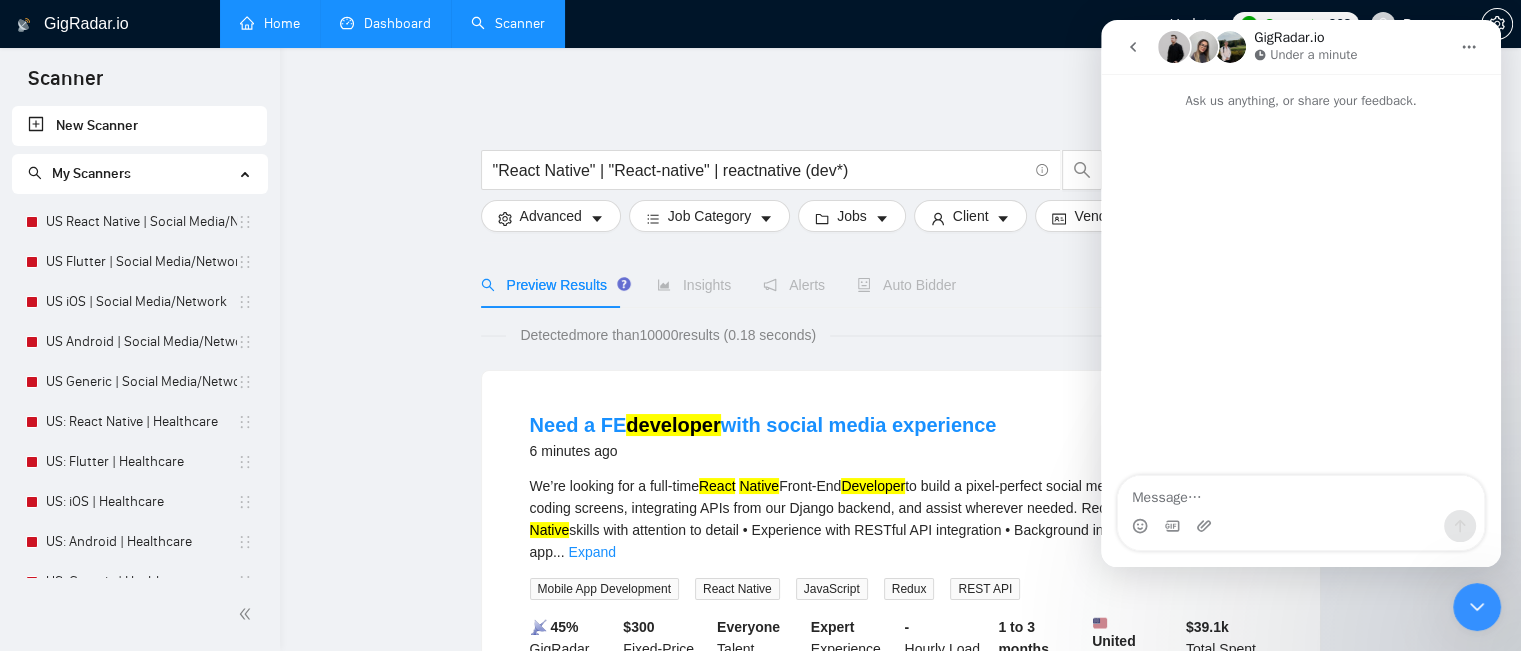 click at bounding box center (1133, 47) 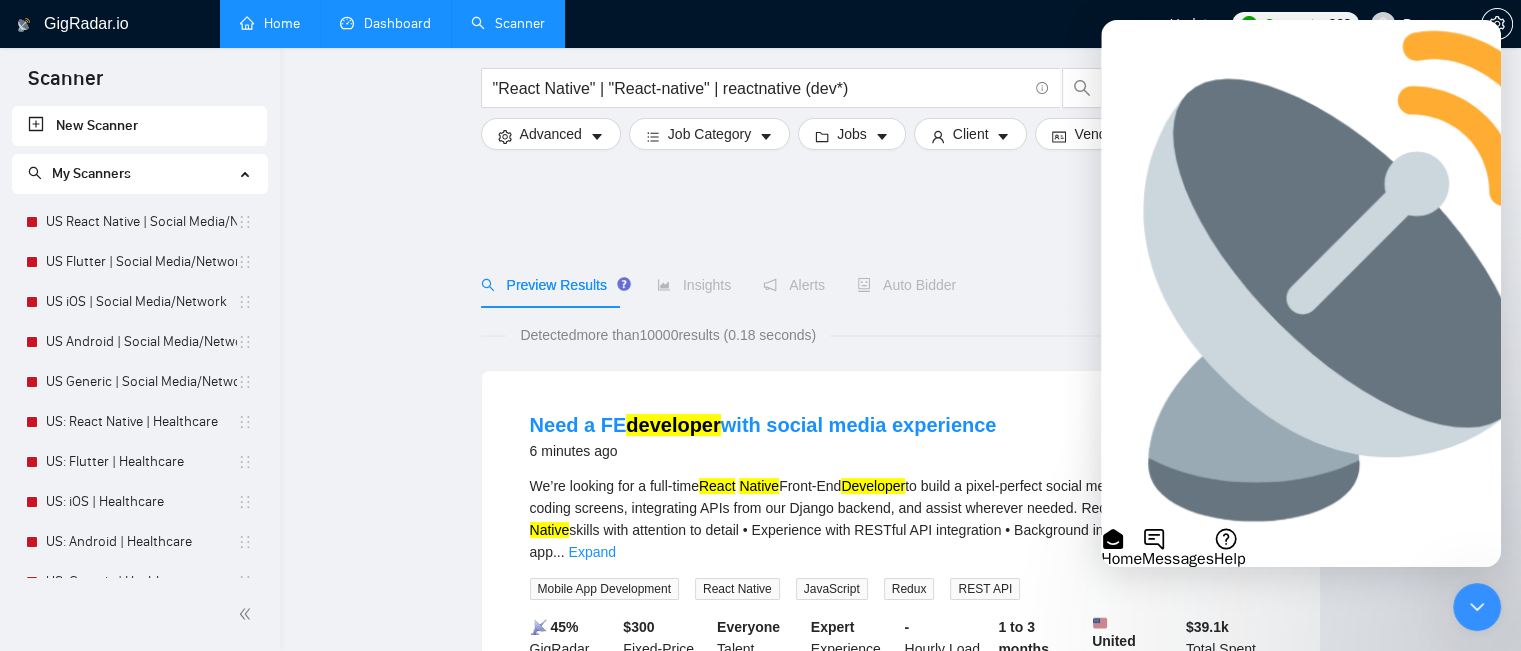 scroll, scrollTop: 100, scrollLeft: 0, axis: vertical 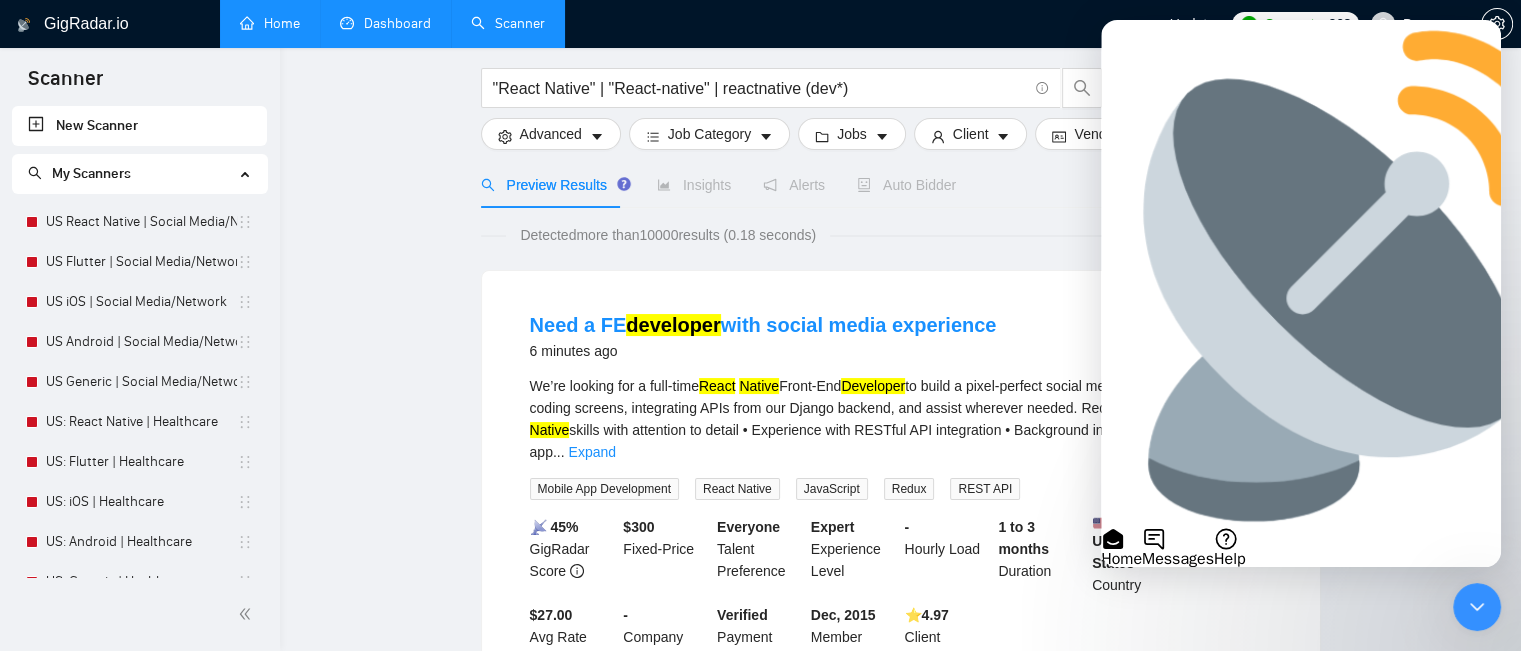 click on "Search for help" at bounding box center (1162, 1213) 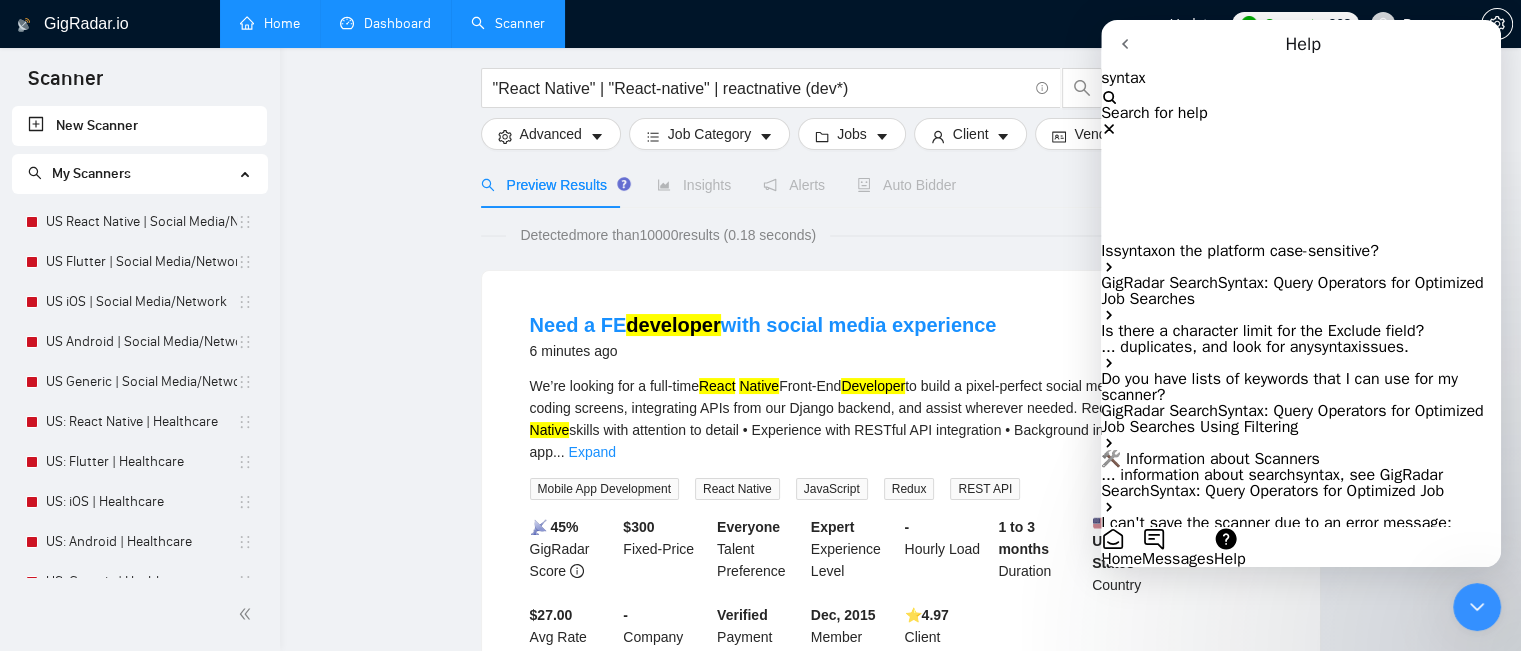 type on "syntax" 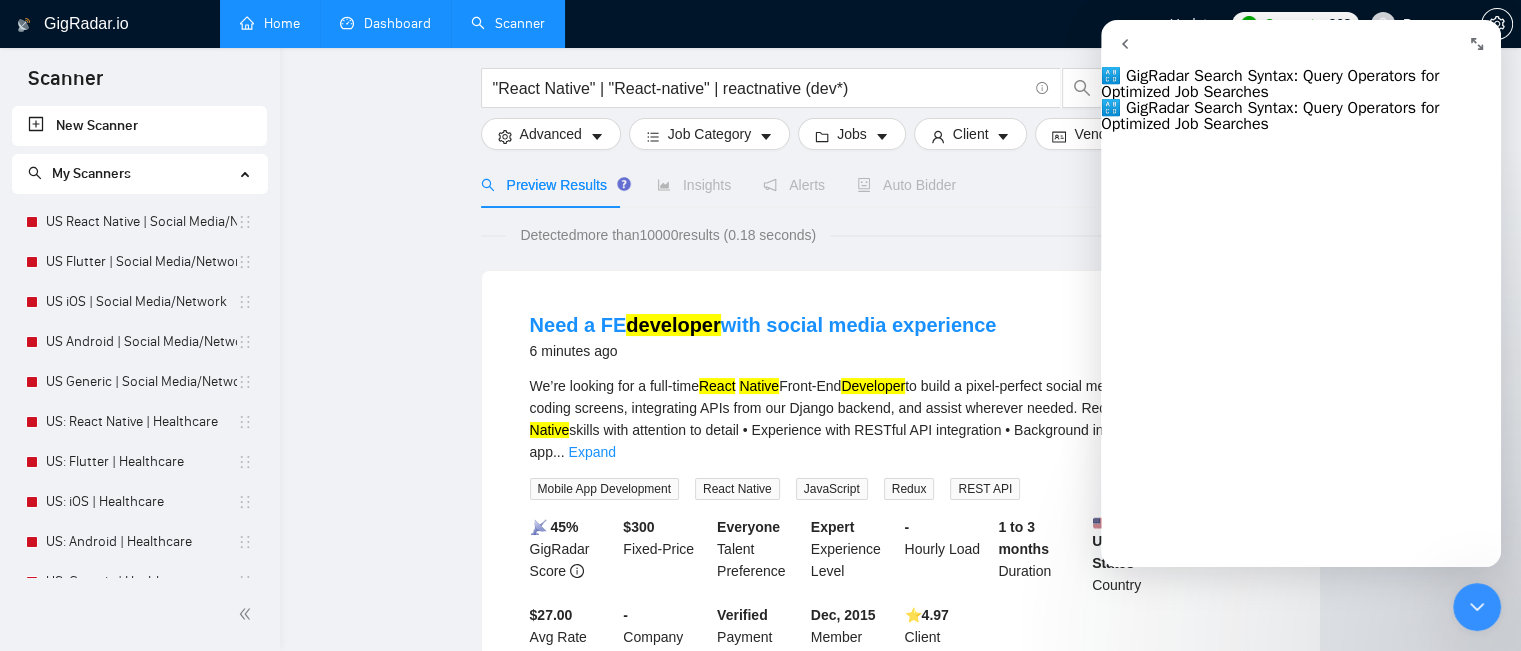 scroll, scrollTop: 3200, scrollLeft: 0, axis: vertical 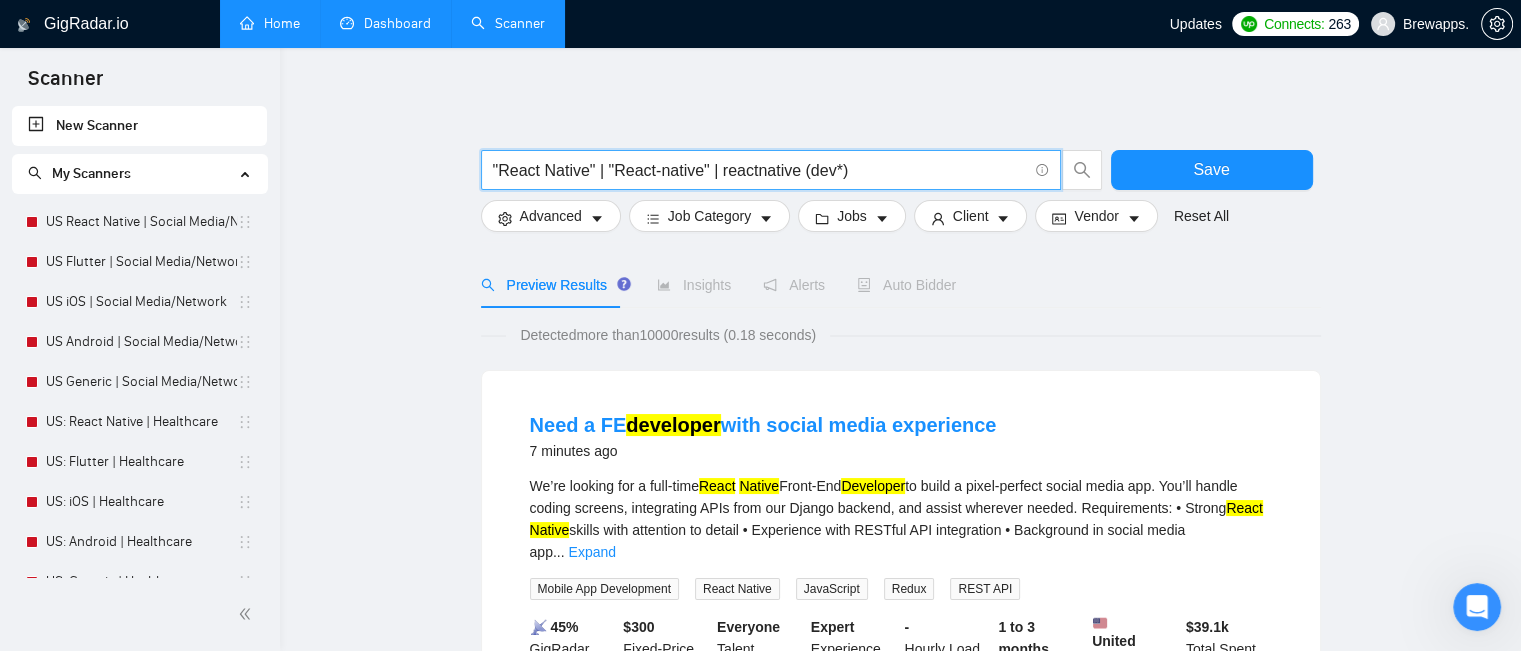 drag, startPoint x: 845, startPoint y: 177, endPoint x: 798, endPoint y: 176, distance: 47.010635 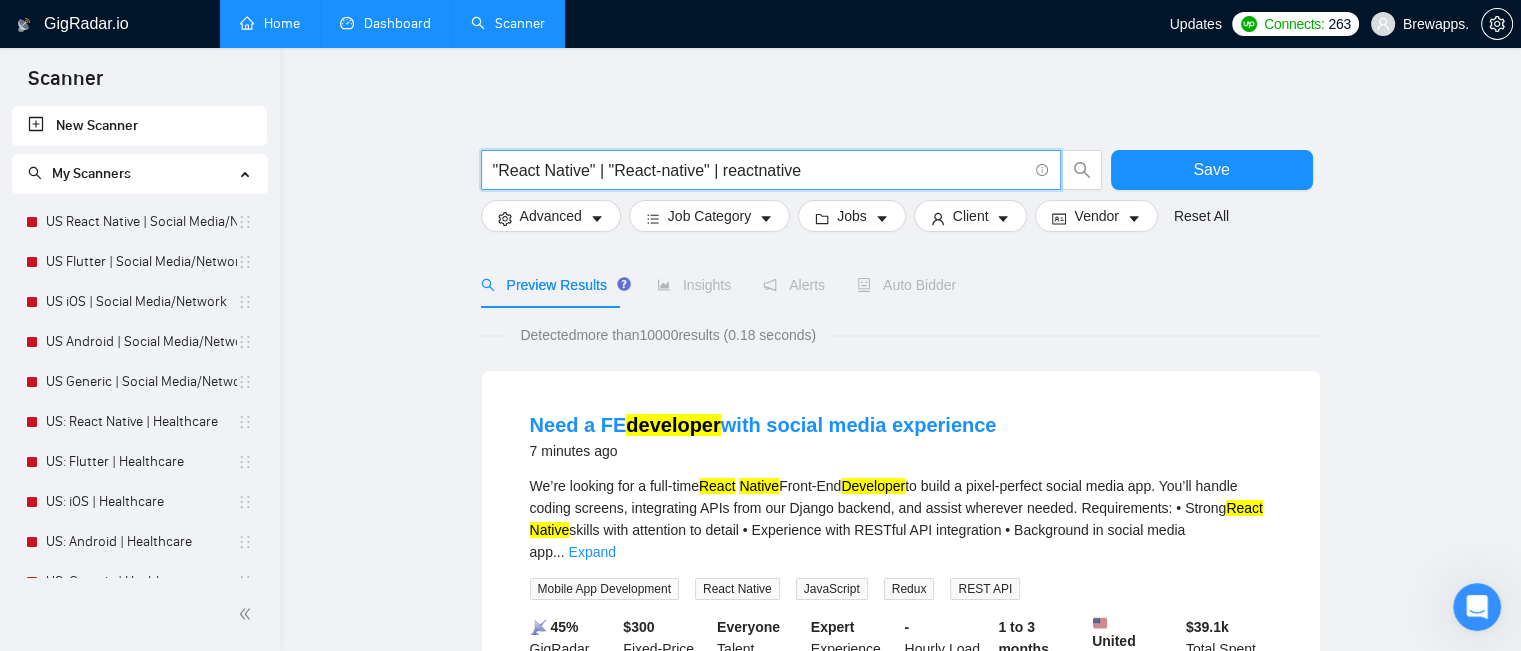 paste on "develop | development | (create*) | (build*) | (craft*)" 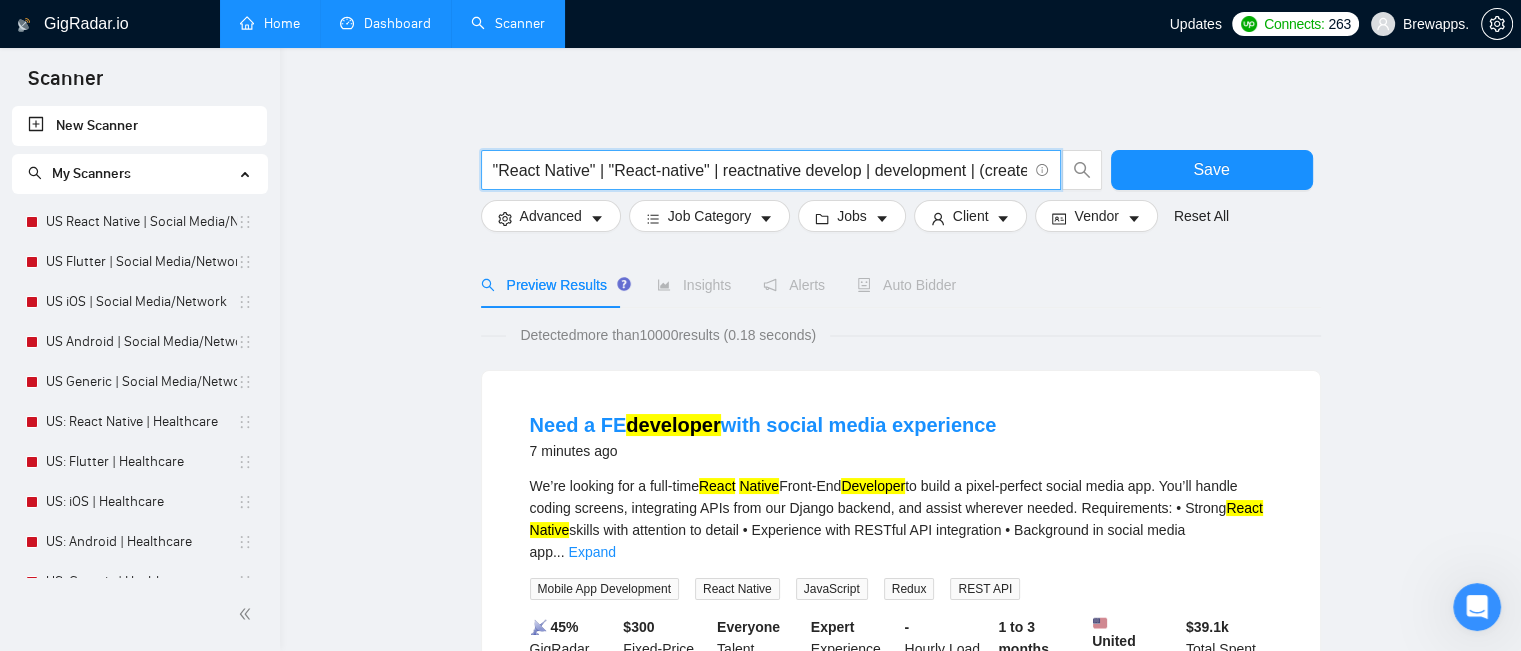 scroll, scrollTop: 0, scrollLeft: 132, axis: horizontal 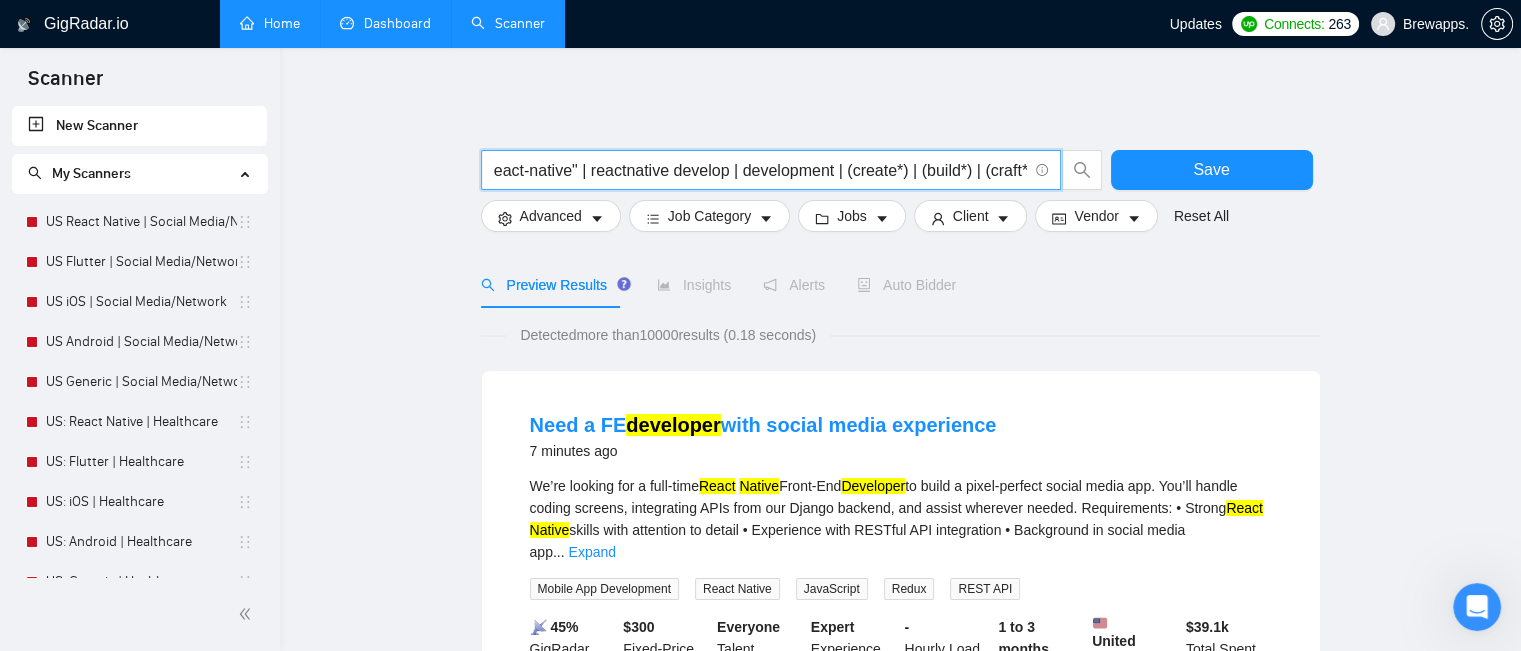 click on ""React Native" | "React-native" | reactnative develop | development | (create*) | (build*) | (craft*)" at bounding box center (760, 170) 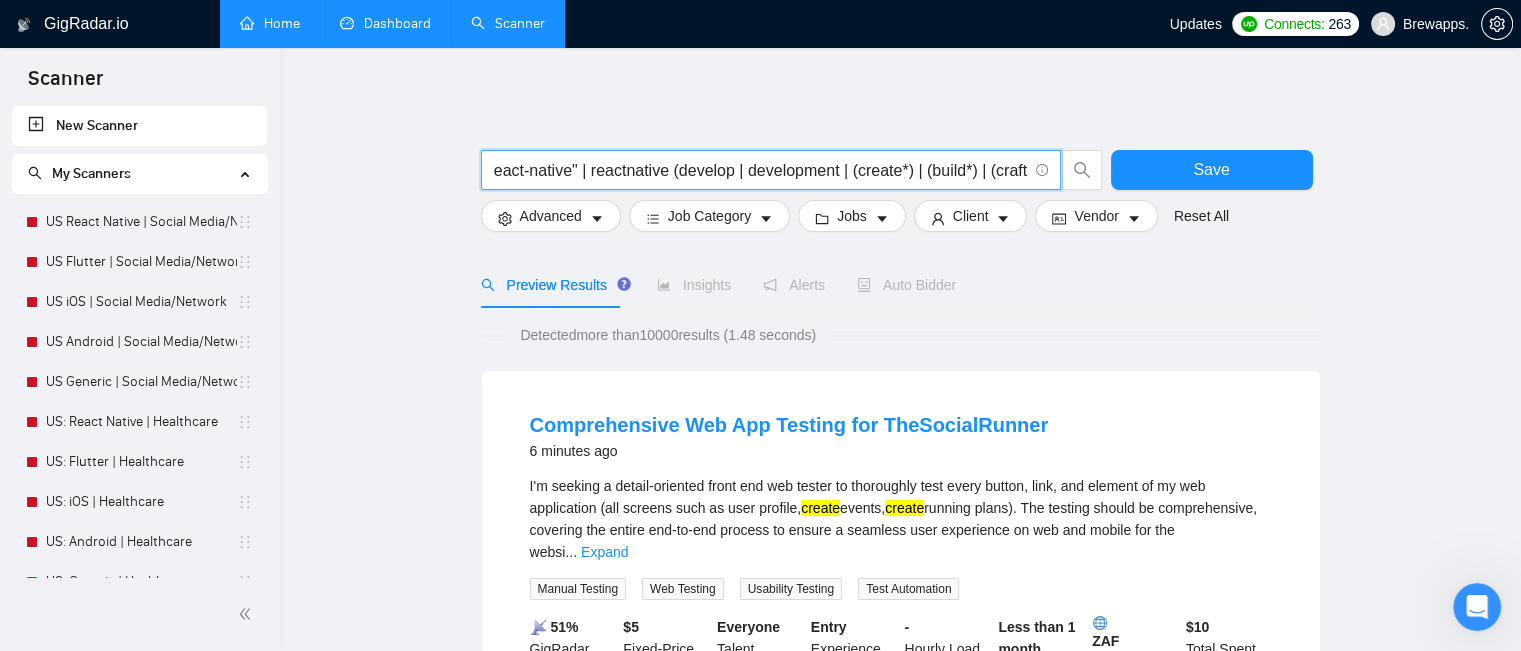 click on ""React Native" | "React-native" | reactnative (develop | development | (create*) | (build*) | (craft*)" at bounding box center (760, 170) 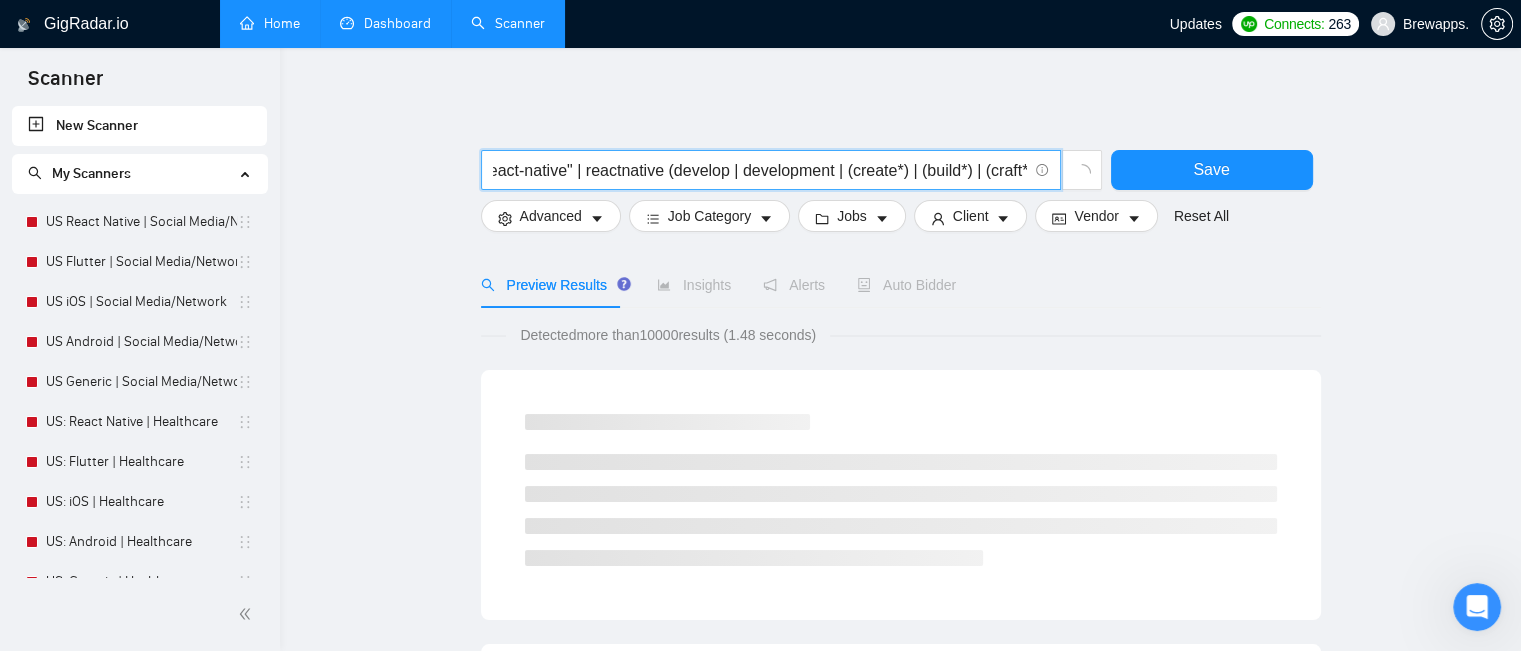 scroll, scrollTop: 0, scrollLeft: 142, axis: horizontal 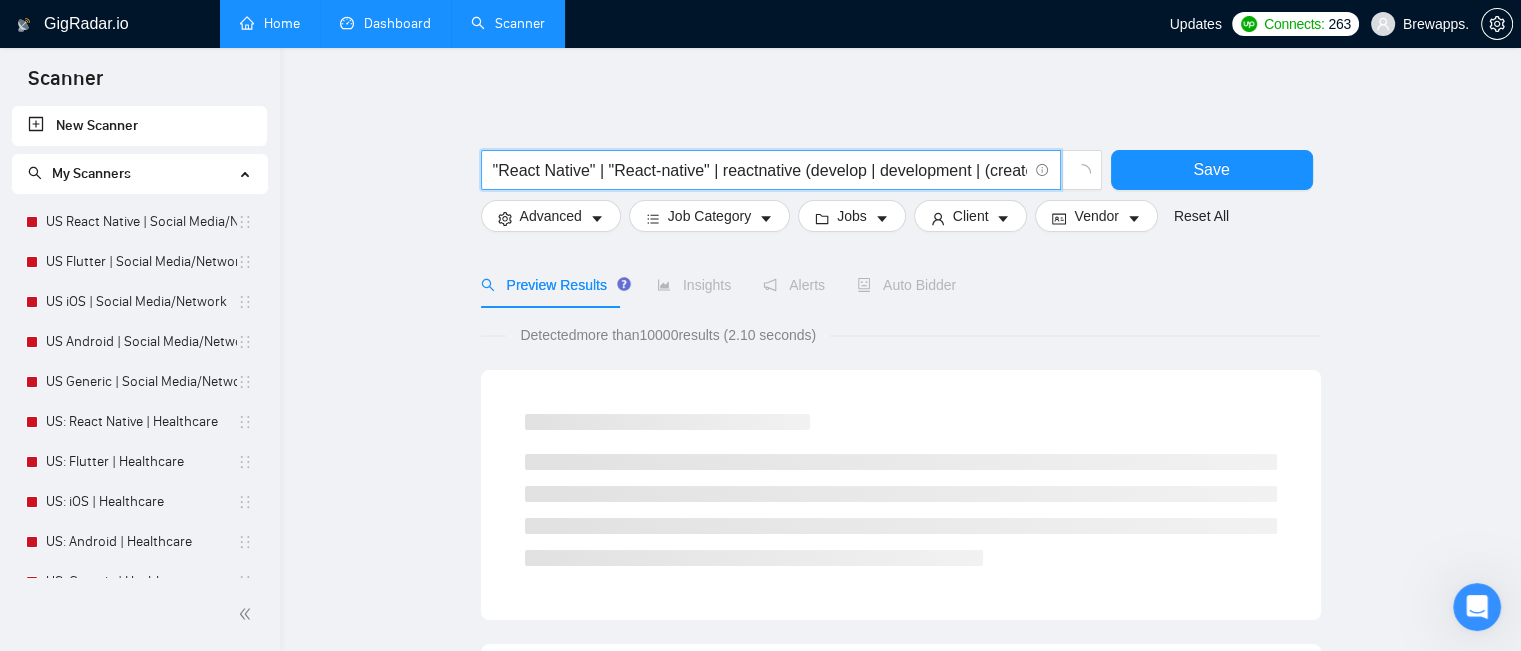 drag, startPoint x: 658, startPoint y: 175, endPoint x: 365, endPoint y: 172, distance: 293.01535 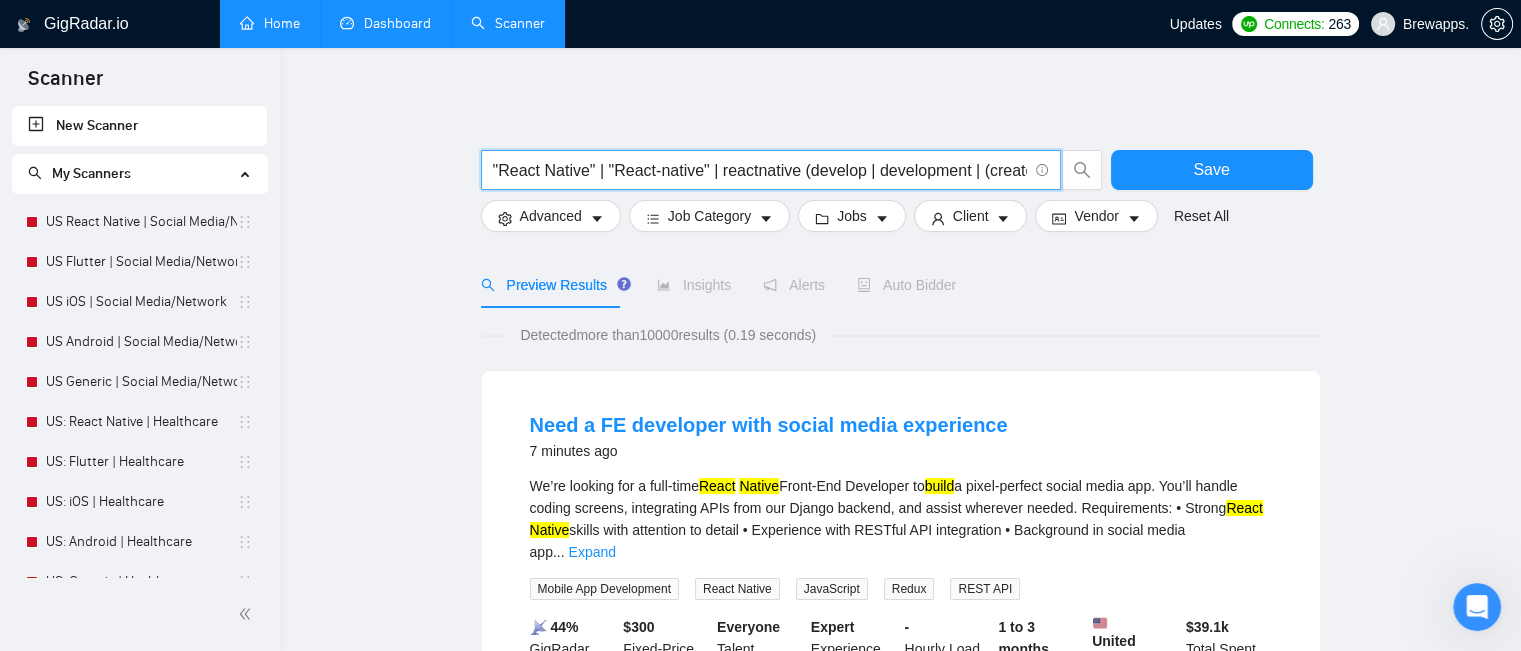 click on ""React Native" | "React-native" | reactnative (develop | development | (create*) | (build*) | (craft*))" at bounding box center [760, 170] 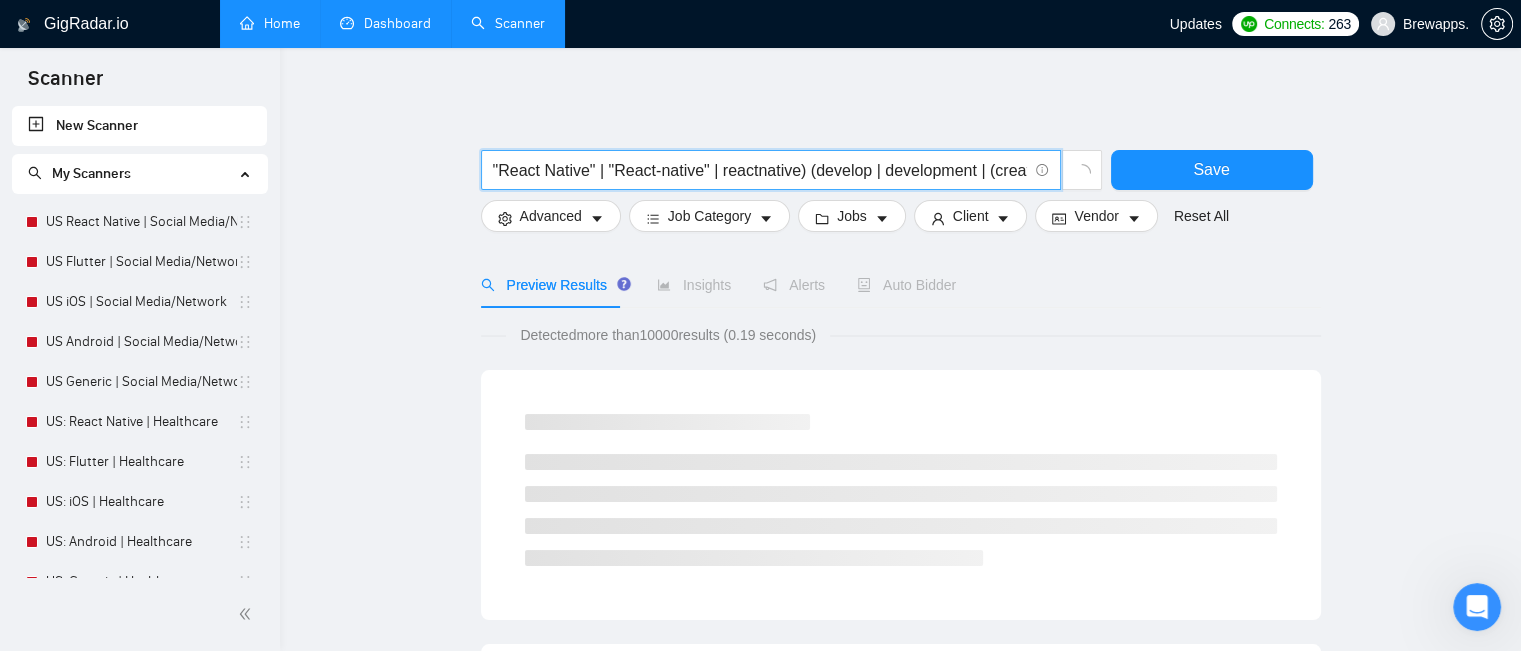 click on ""React Native" | "React-native" | reactnative) (develop | development | (create*) | (build*) | (craft*))" at bounding box center [760, 170] 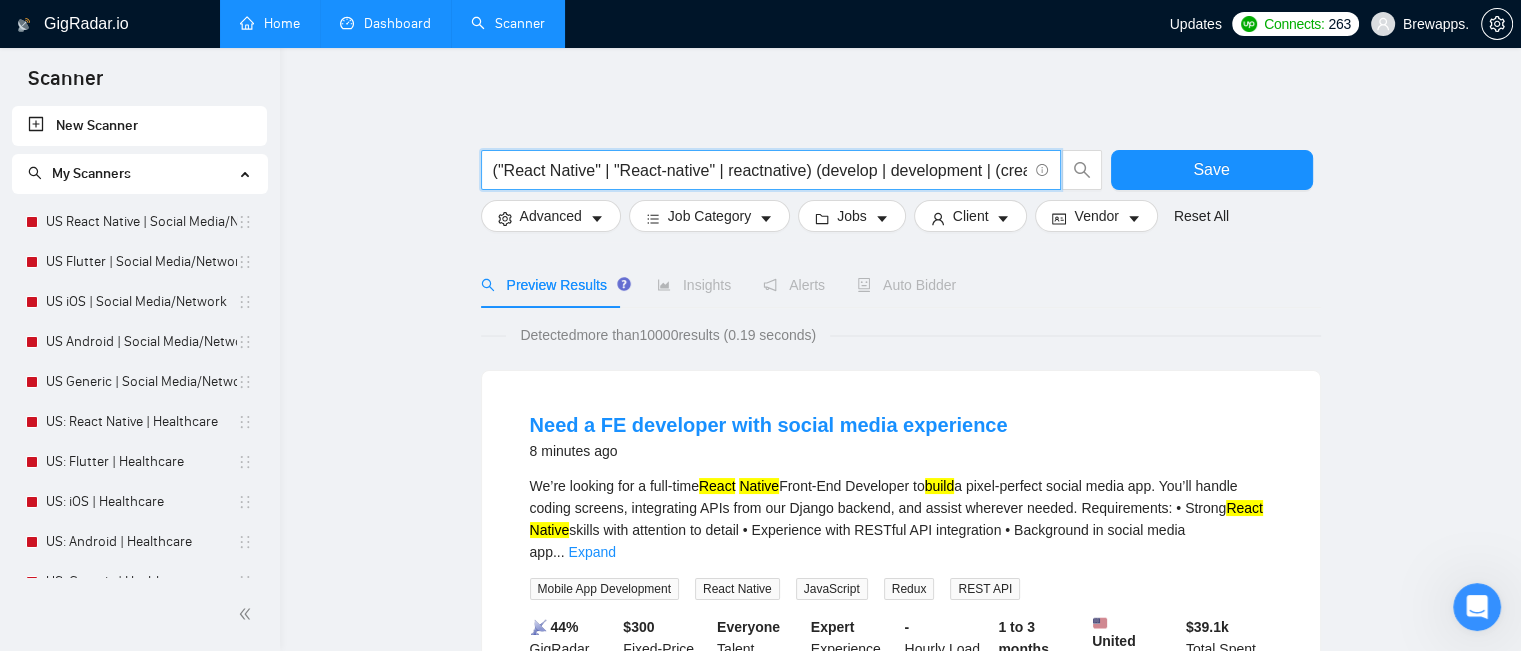 drag, startPoint x: 508, startPoint y: 171, endPoint x: 800, endPoint y: 175, distance: 292.0274 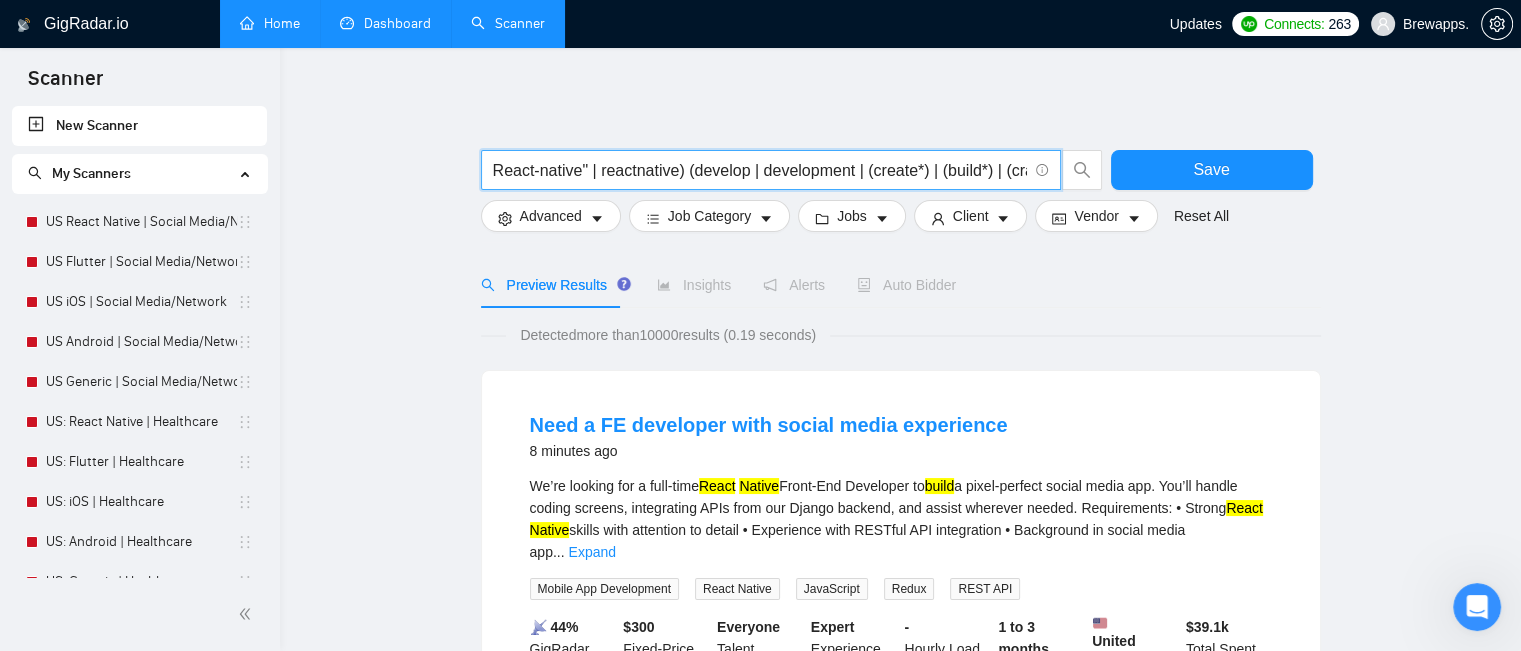 scroll, scrollTop: 0, scrollLeft: 152, axis: horizontal 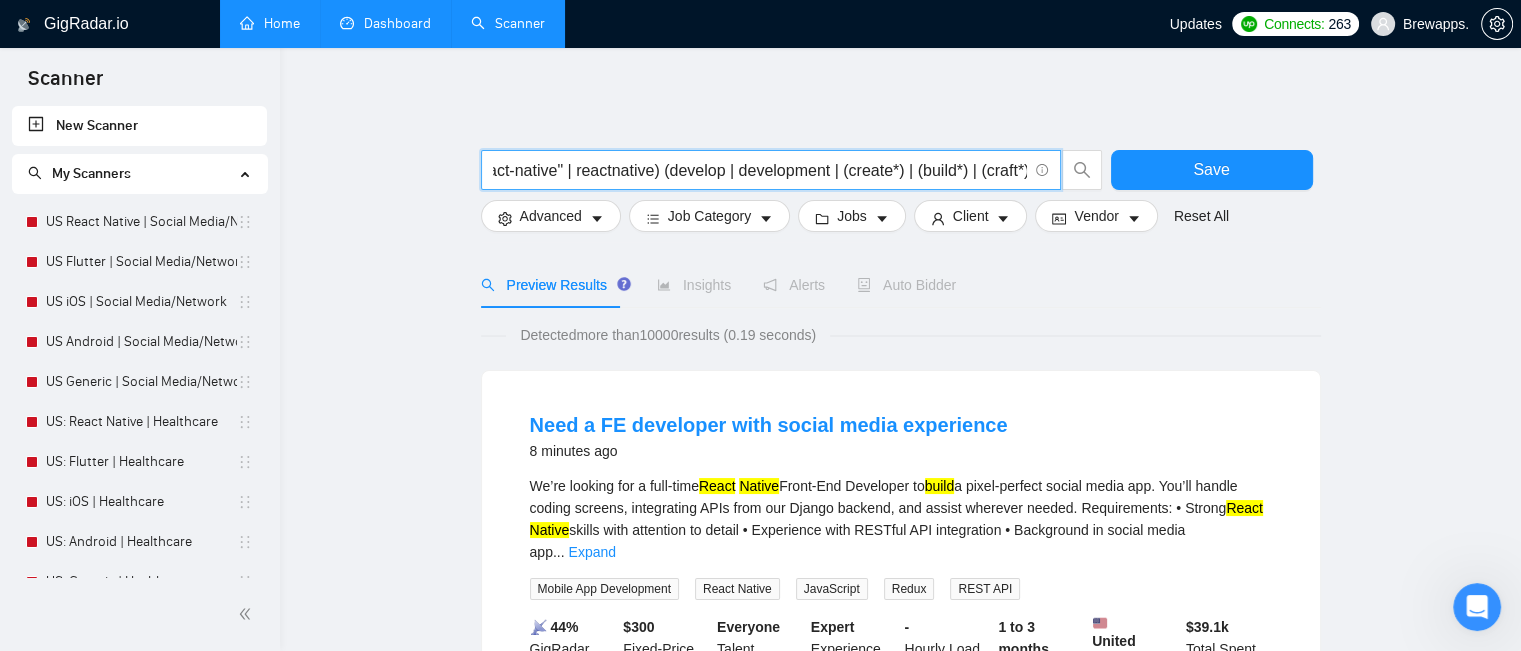 drag, startPoint x: 817, startPoint y: 168, endPoint x: 968, endPoint y: 177, distance: 151.26797 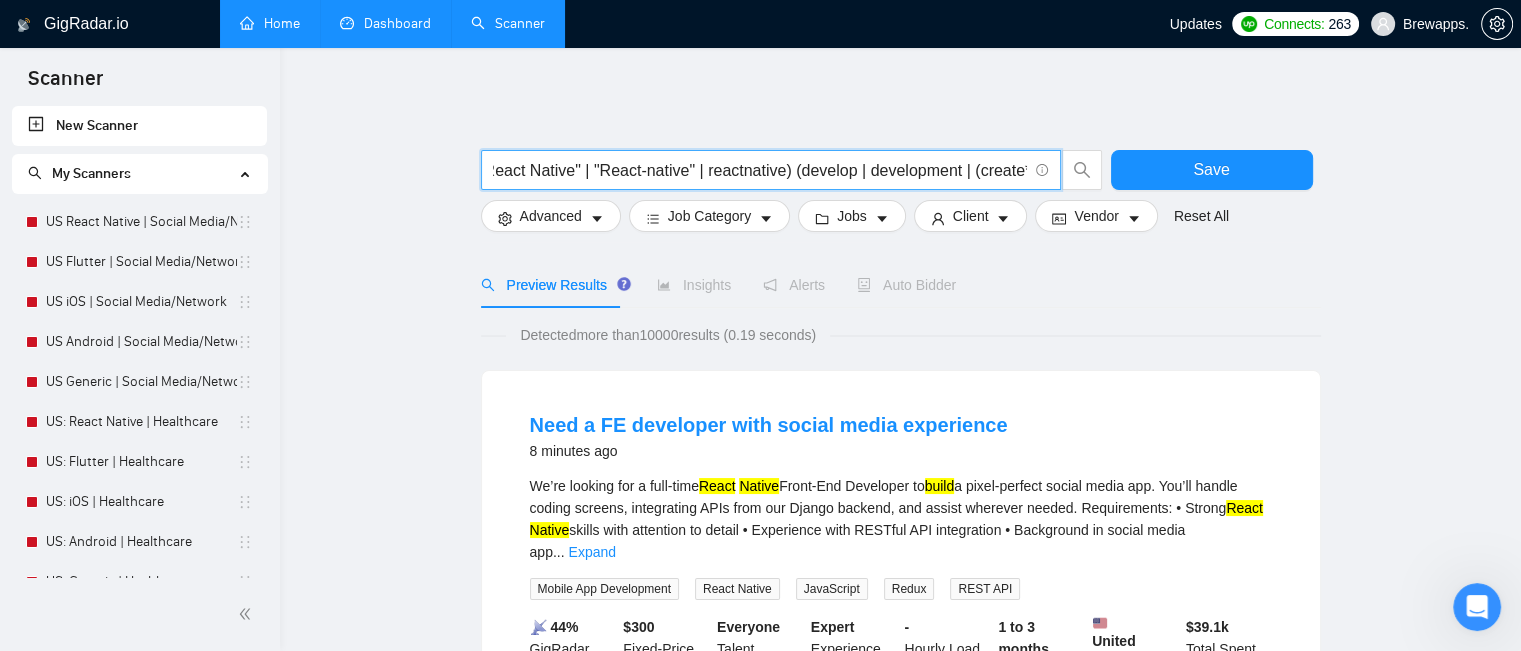 scroll, scrollTop: 0, scrollLeft: 0, axis: both 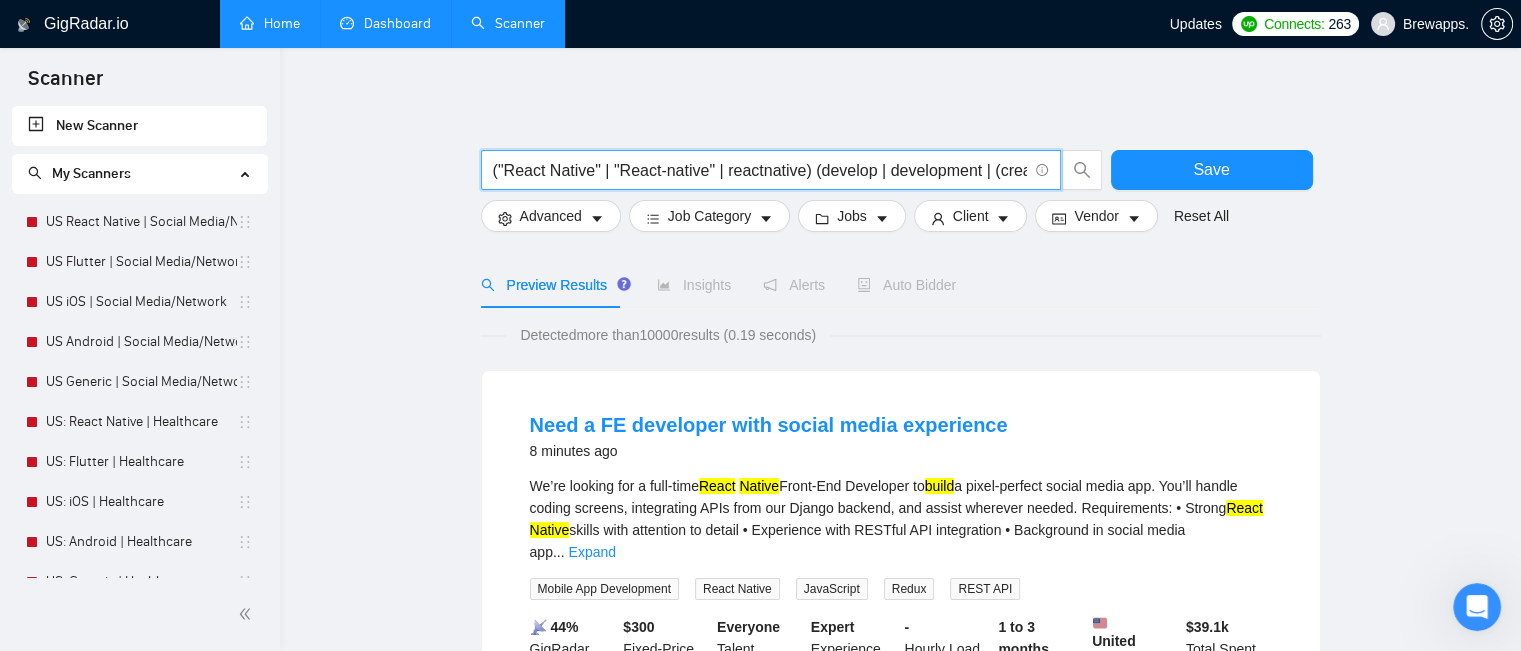 click on "("React Native" | "React-native" | reactnative) (develop | development | (create*) | (build*) | (craft*))" at bounding box center [760, 170] 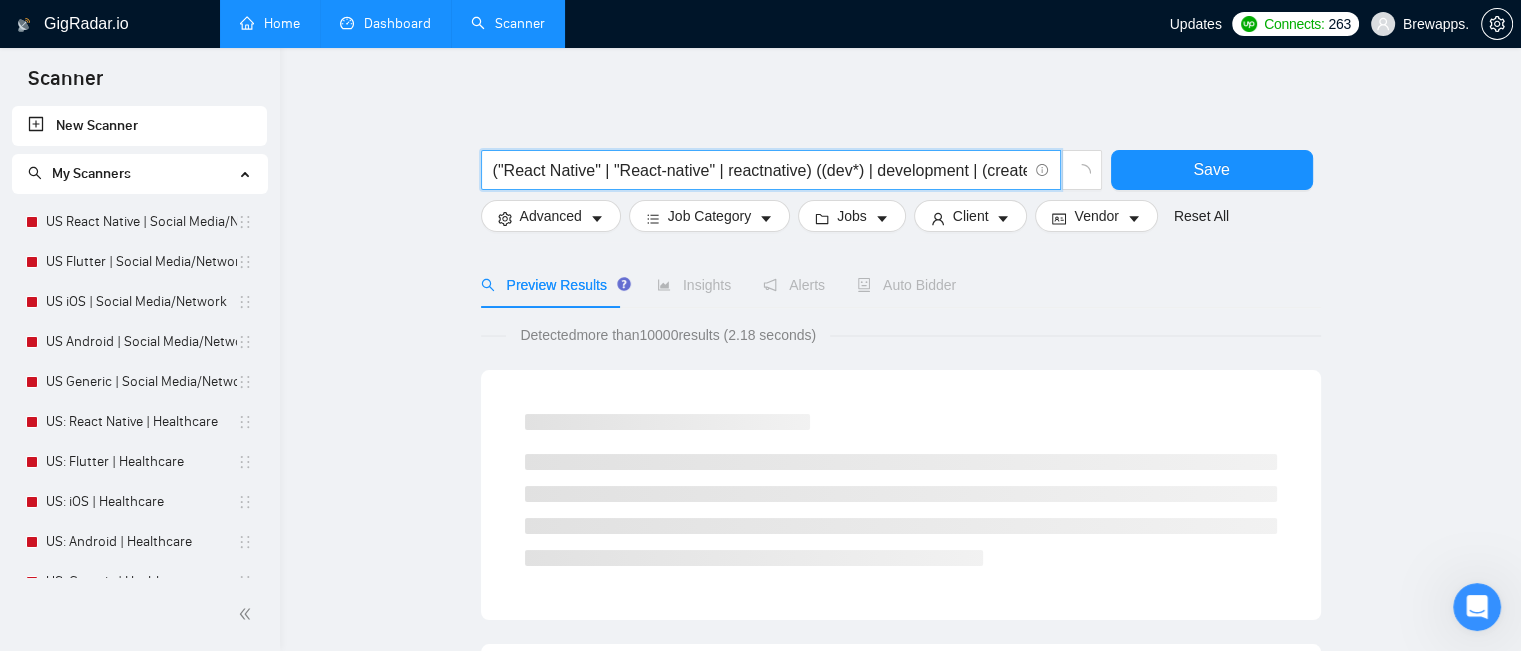 drag, startPoint x: 837, startPoint y: 172, endPoint x: 820, endPoint y: 172, distance: 17 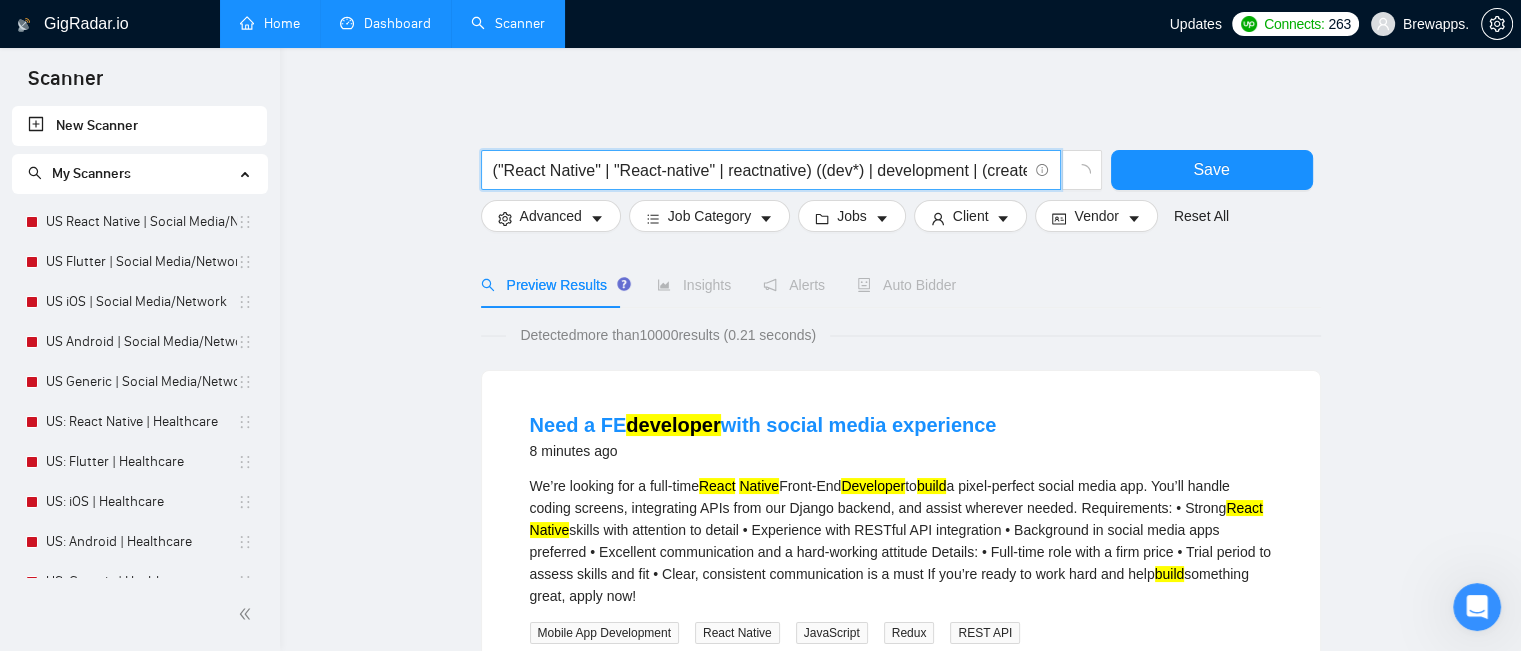 click on "("React Native" | "React-native" | reactnative) ((dev*) | development | (create*) | (build*) | (craft*))" at bounding box center [760, 170] 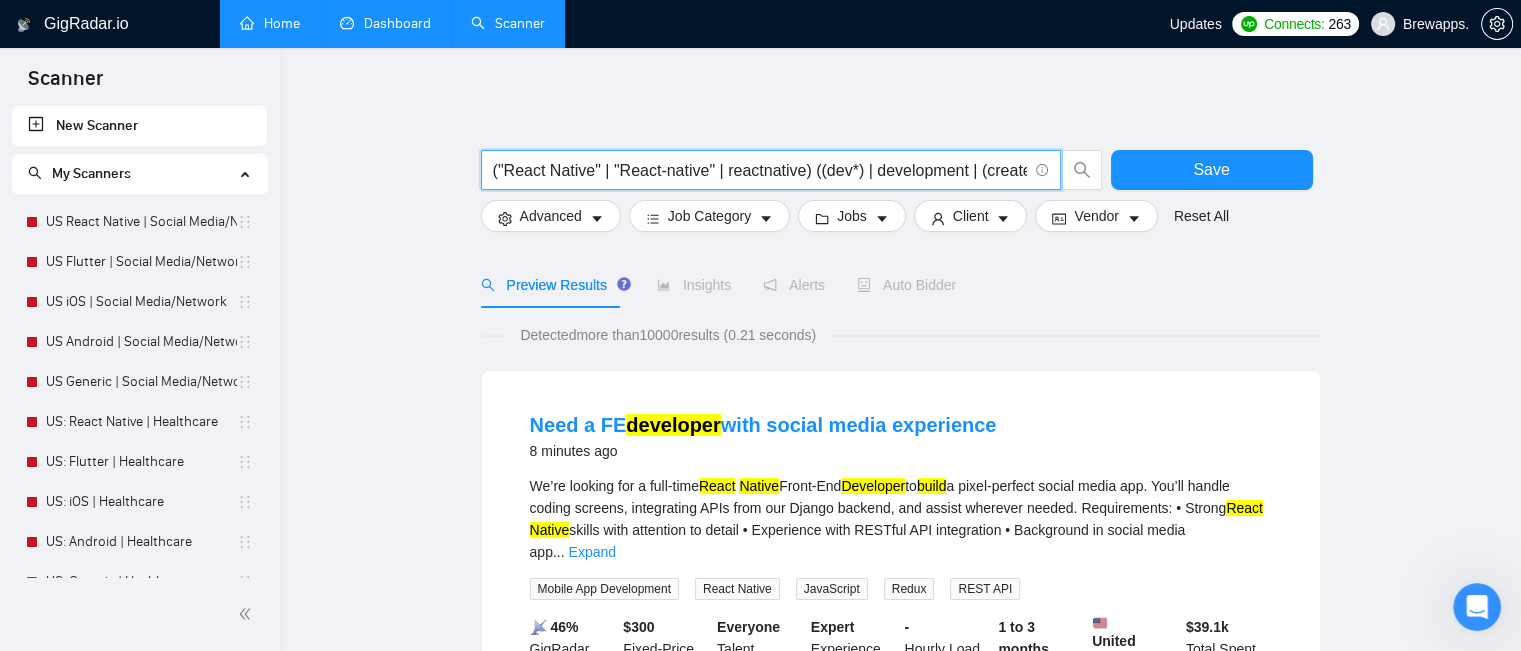 drag, startPoint x: 971, startPoint y: 171, endPoint x: 872, endPoint y: 173, distance: 99.0202 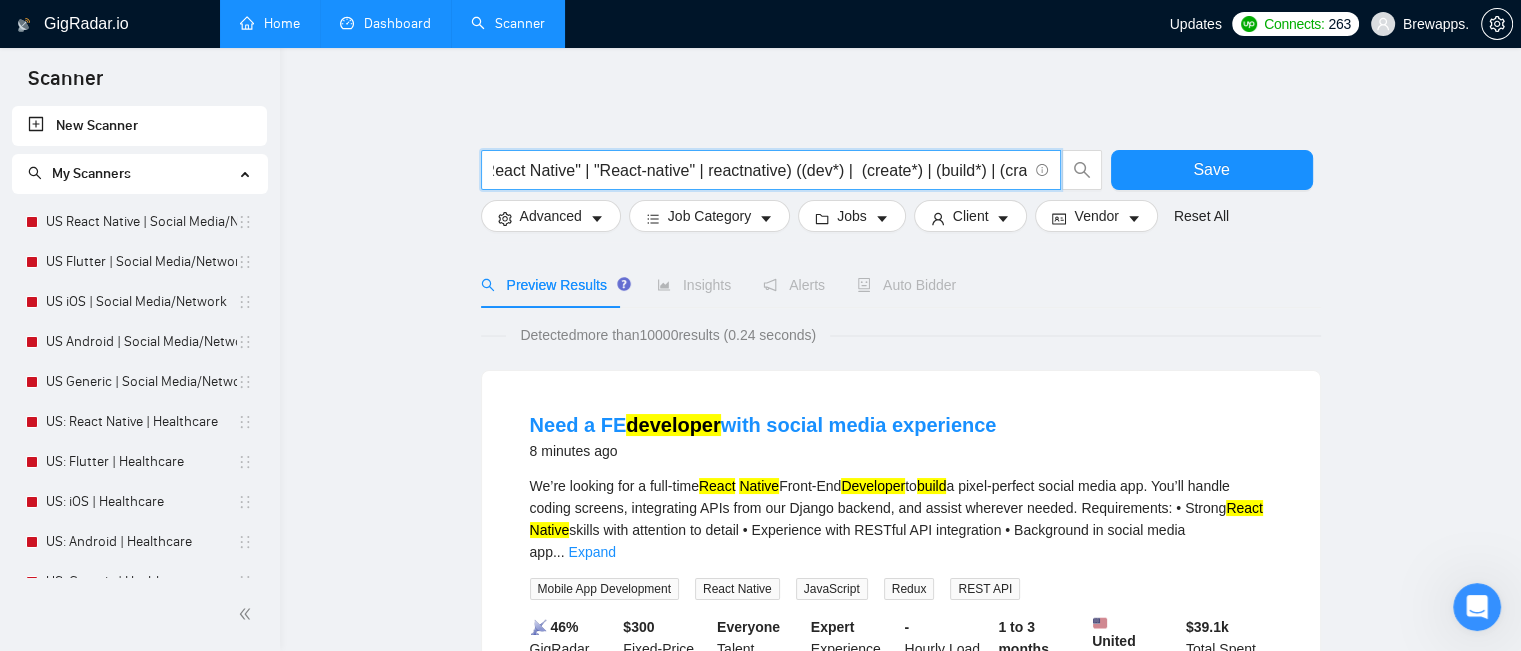 scroll, scrollTop: 0, scrollLeft: 36, axis: horizontal 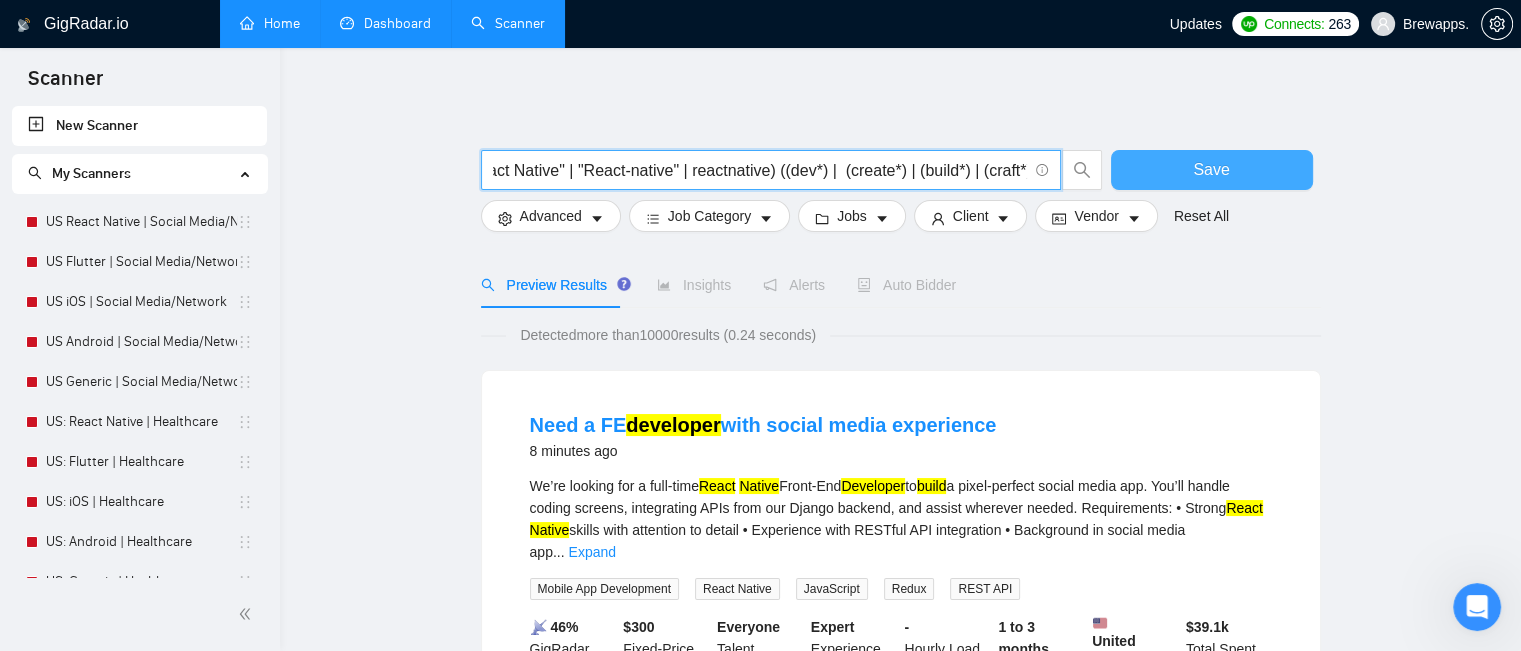 type on "("React Native" | "React-native" | reactnative) ((dev*) |  (create*) | (build*) | (craft*))" 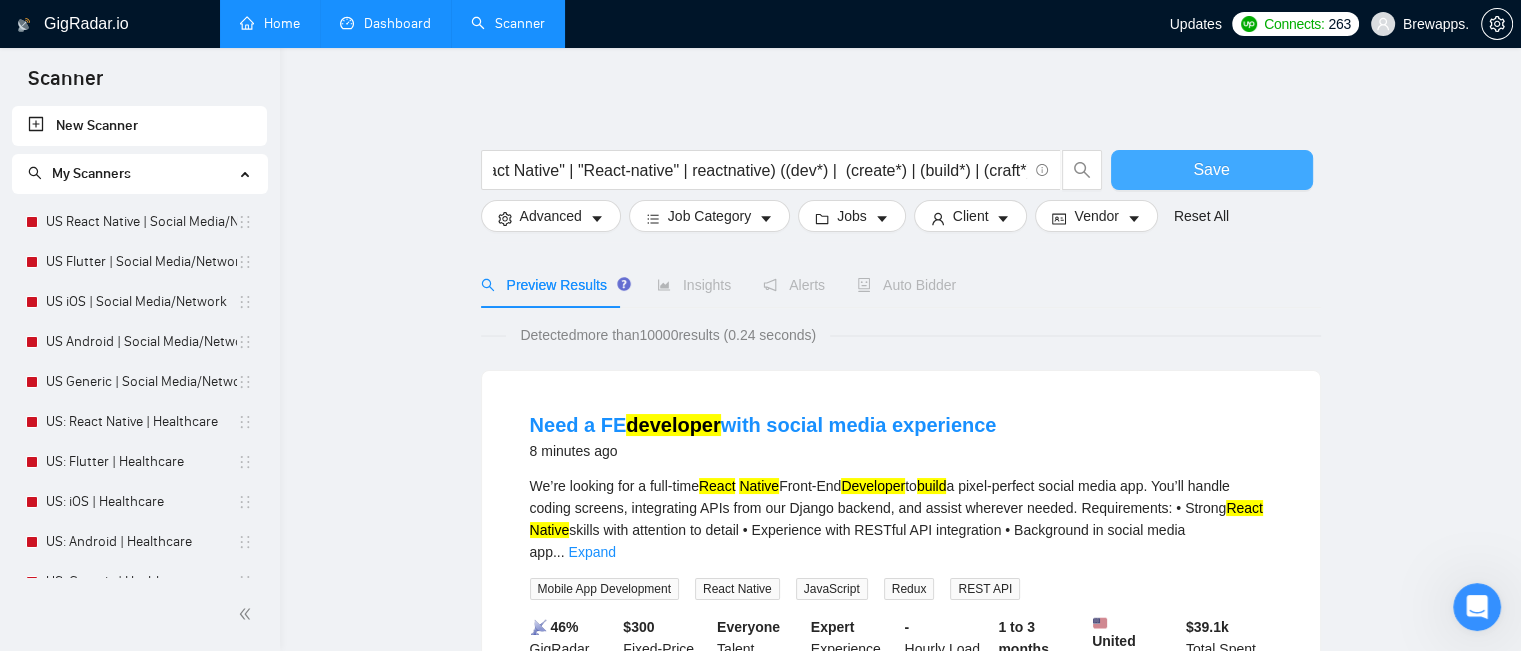 scroll, scrollTop: 0, scrollLeft: 0, axis: both 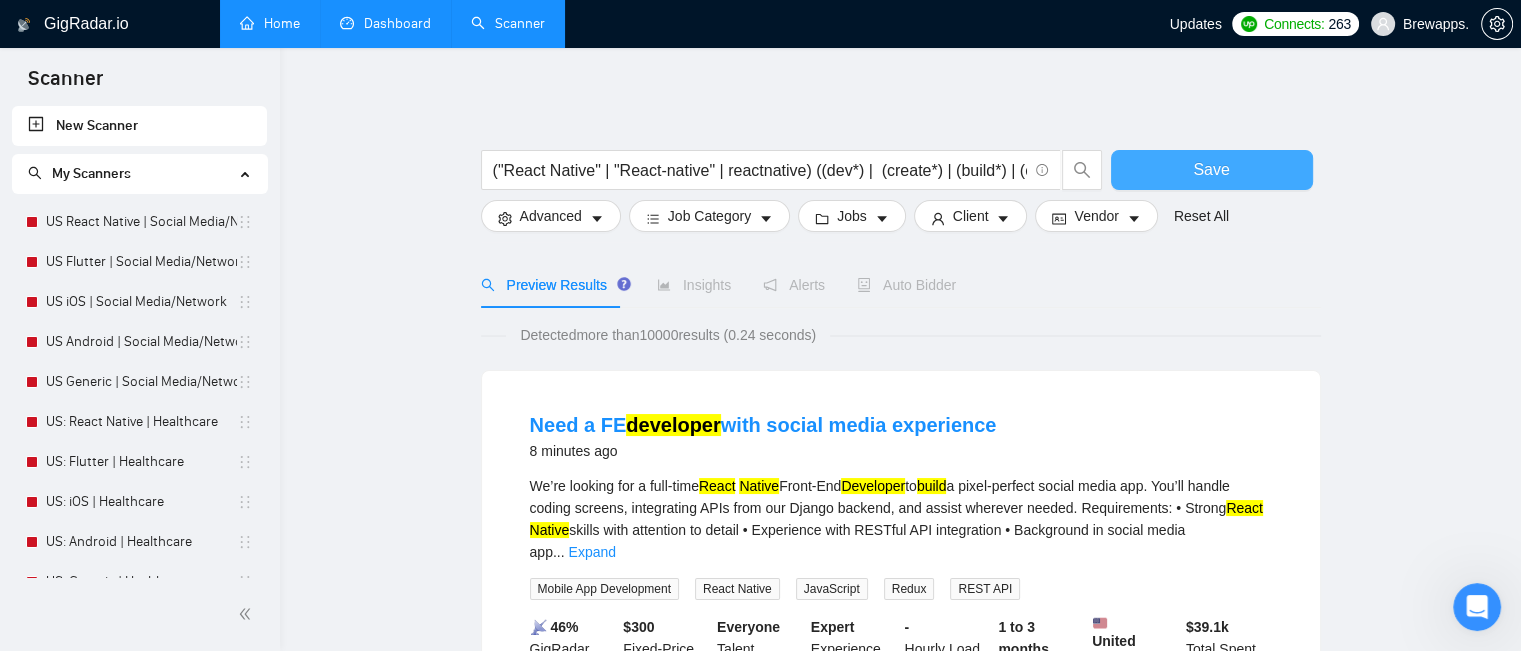 click on "Save" at bounding box center (1211, 169) 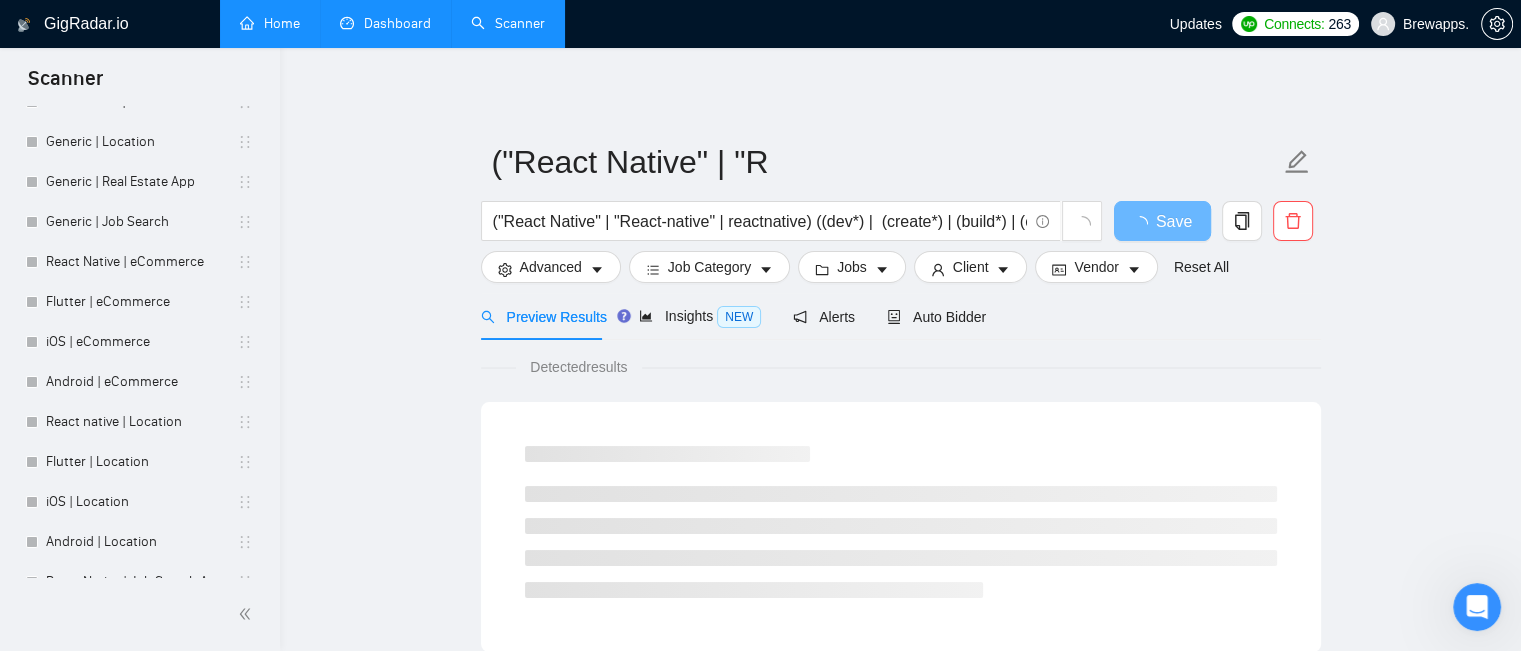 scroll, scrollTop: 1984, scrollLeft: 0, axis: vertical 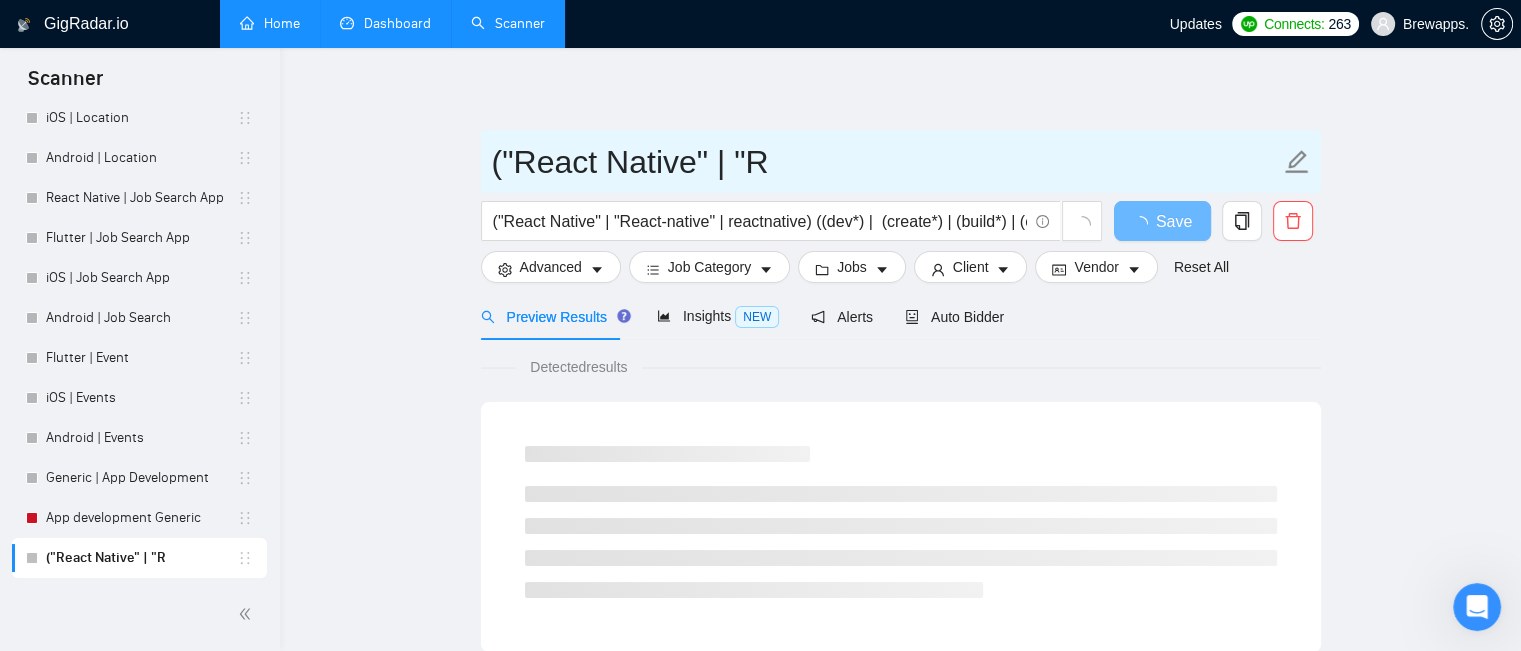 drag, startPoint x: 787, startPoint y: 162, endPoint x: 471, endPoint y: 155, distance: 316.0775 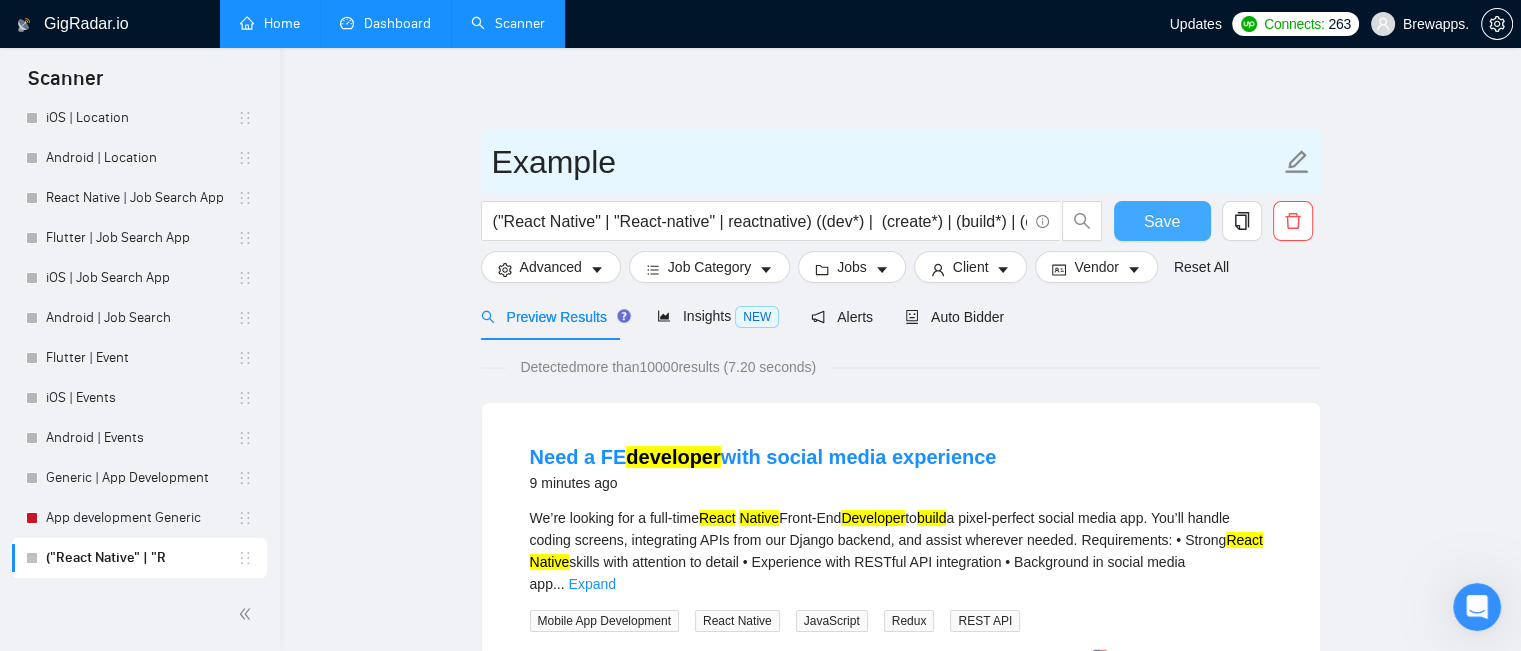 type on "Example" 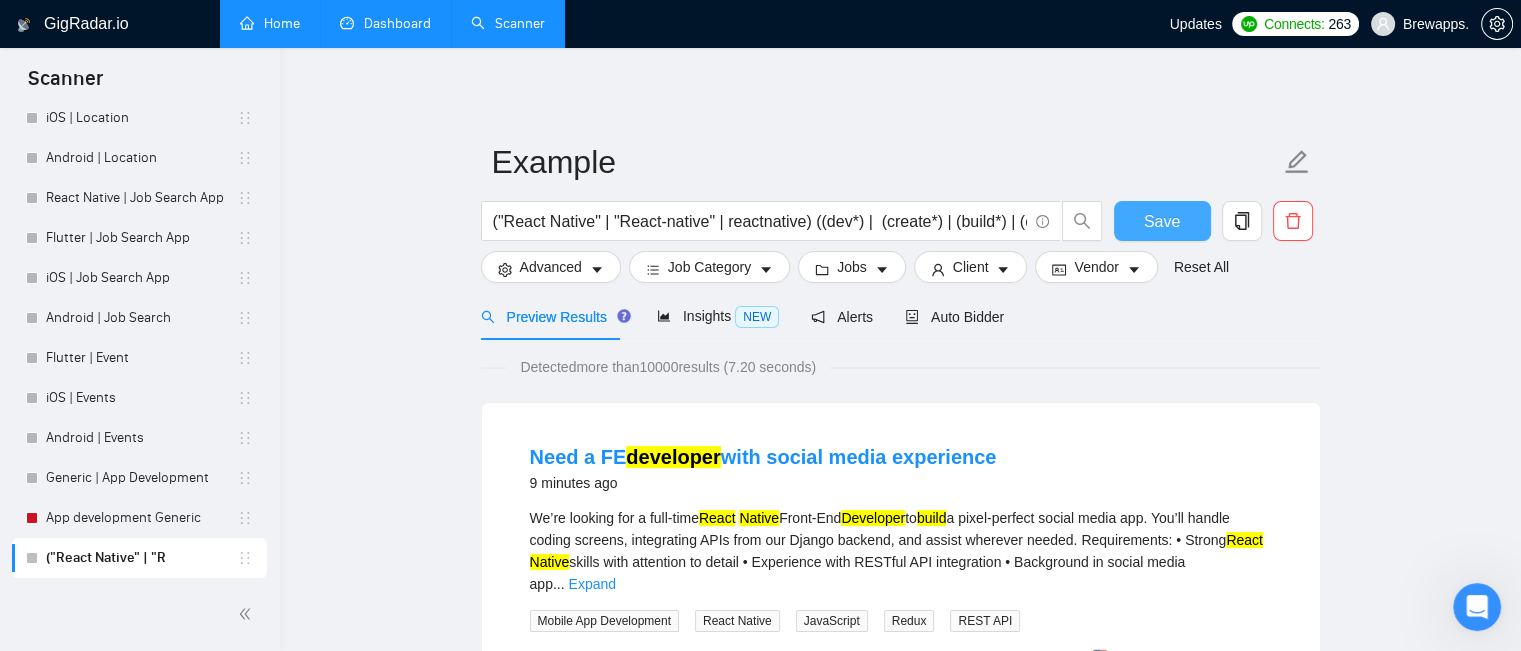 click on "Save" at bounding box center [1162, 221] 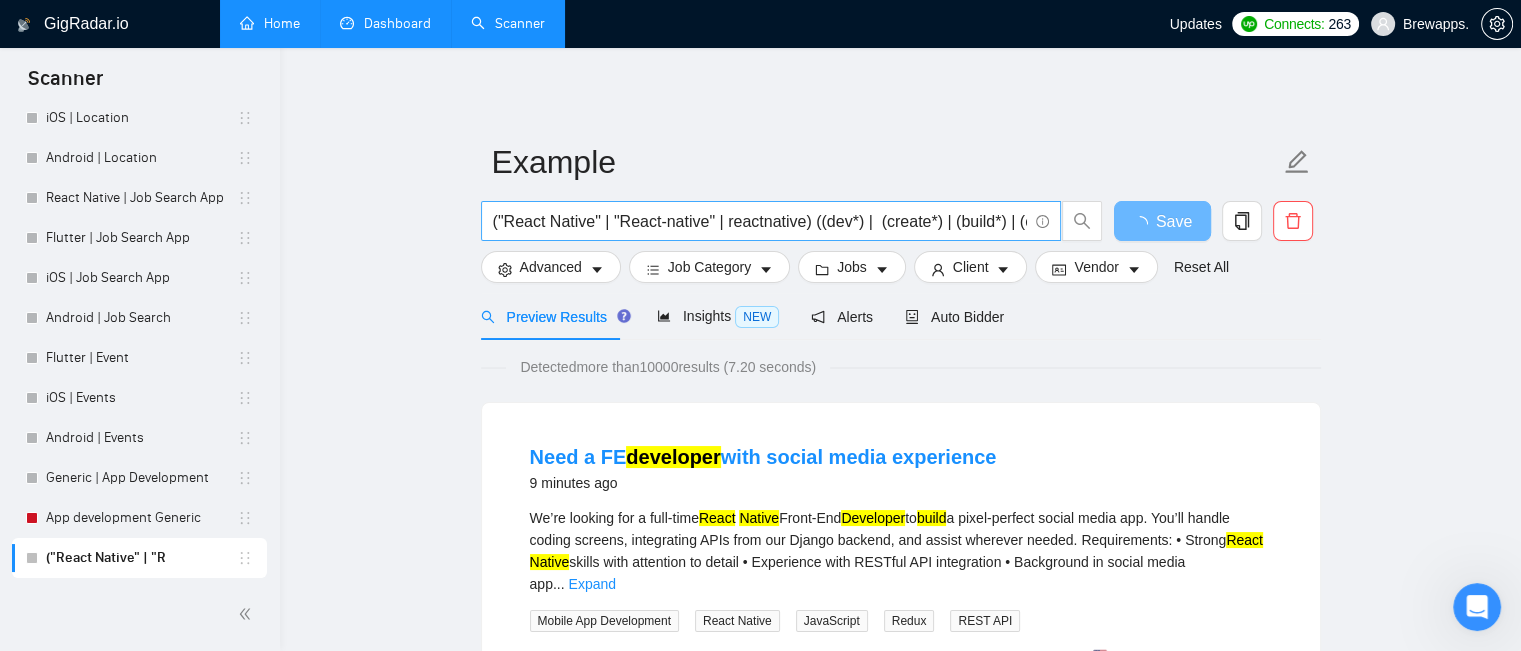 click on "("React Native" | "React-native" | reactnative) ((dev*) |  (create*) | (build*) | (craft*))" at bounding box center [760, 221] 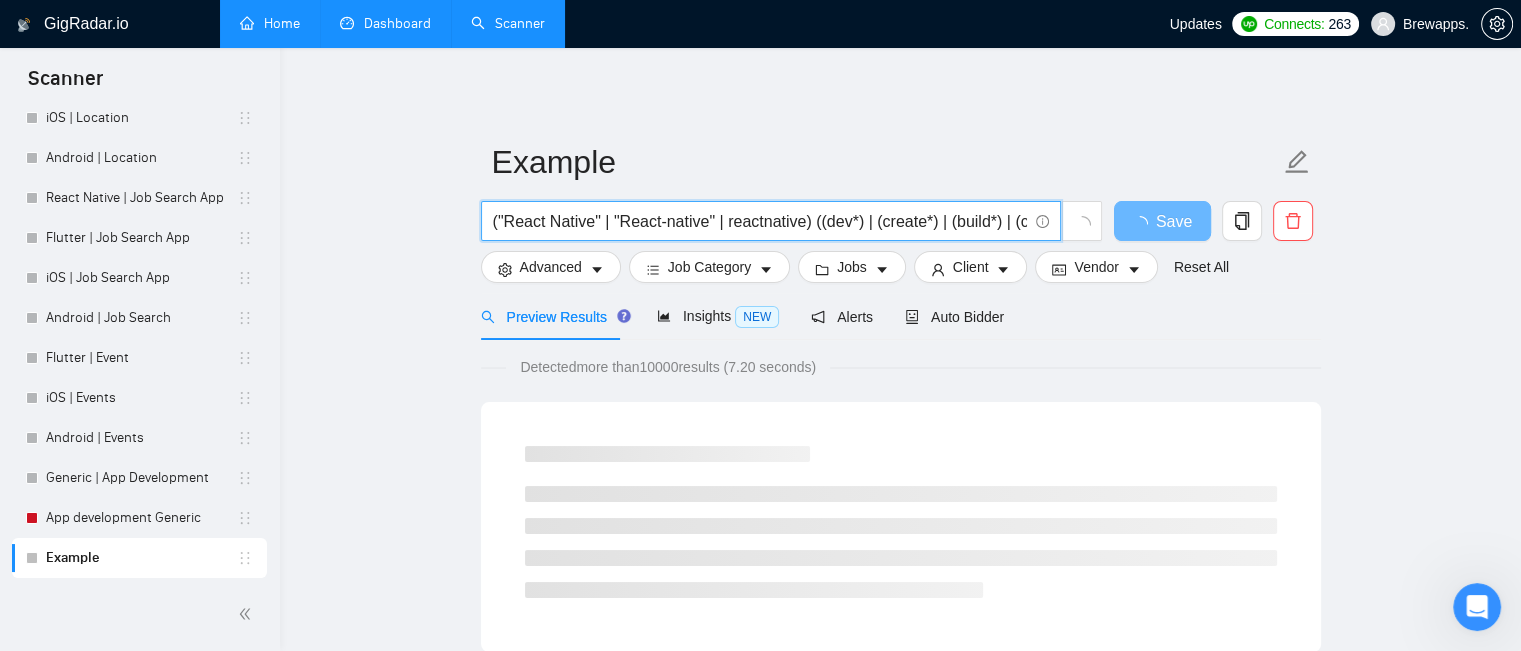 scroll, scrollTop: 0, scrollLeft: 31, axis: horizontal 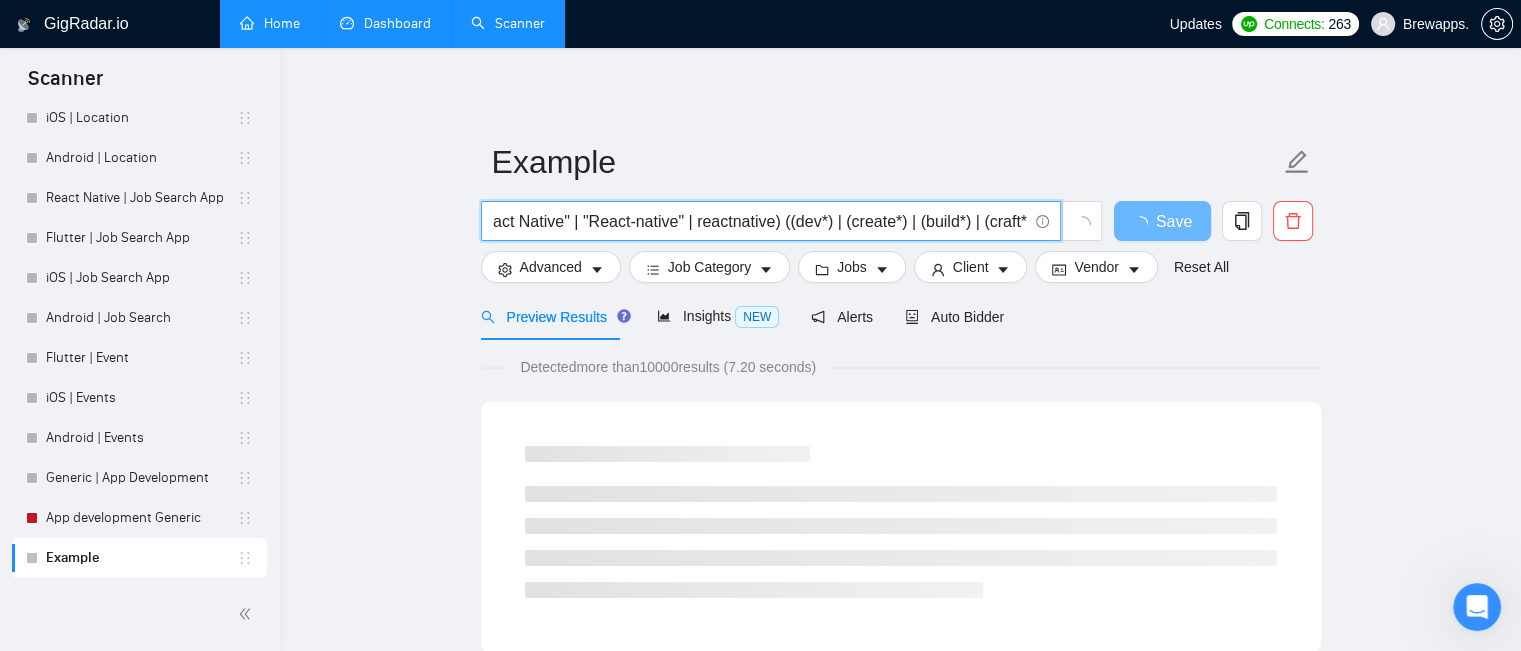 drag, startPoint x: 825, startPoint y: 221, endPoint x: 1101, endPoint y: 219, distance: 276.00723 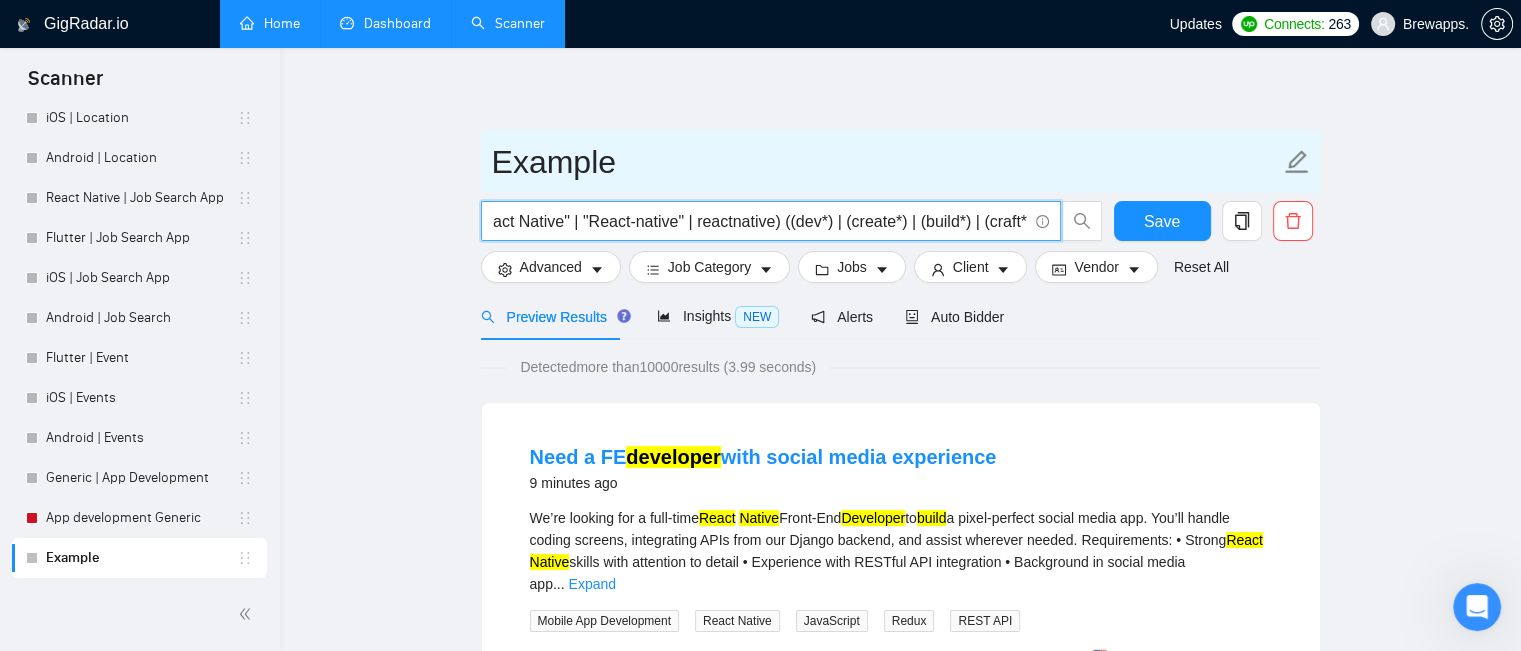 type on "("React Native" | "React-native" | reactnative) ((dev*) | (create*) | (build*) | (craft*))" 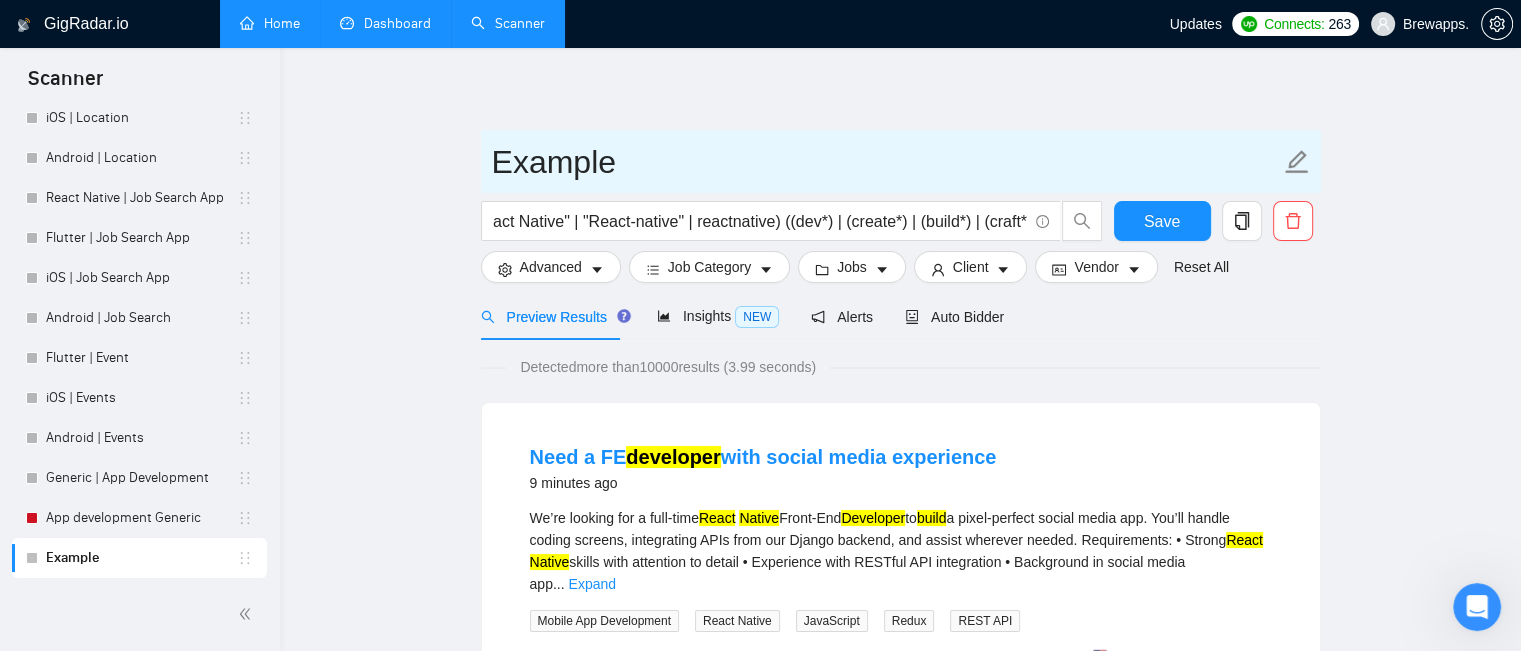 click on "Example" at bounding box center [886, 162] 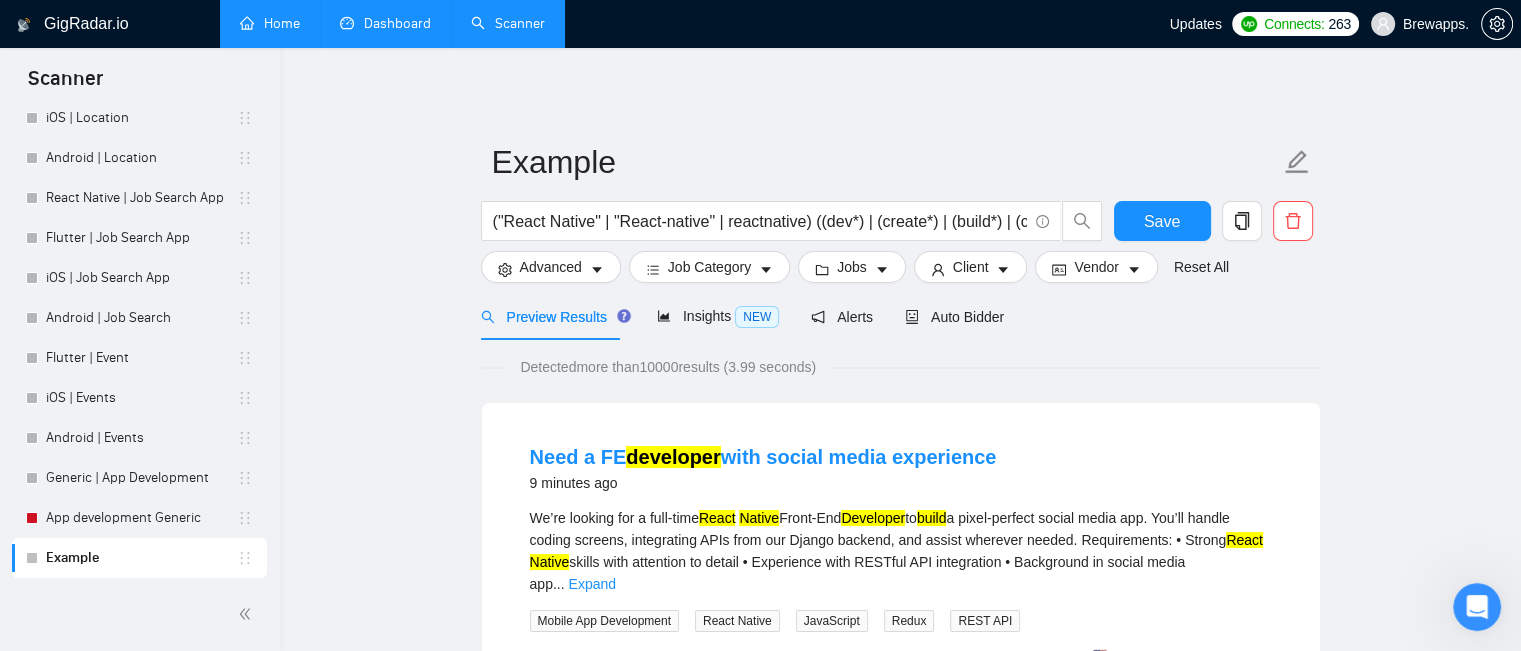 click on "Example ("React Native" | "React-native" | reactnative) ((dev*) | (create*) | (build*) | (craft*)) Save Advanced   Job Category   Jobs   Client   Vendor   Reset All Preview Results Insights NEW Alerts Auto Bidder Detected  more than   10000  results   (3.99 seconds) Need a FE  developer  with social media experience 9 minutes ago We’re looking for a full-time  React   Native  Front-End  Developer  to  build  a pixel-perfect social media app. You’ll handle coding screens, integrating APIs from our Django backend, and assist wherever needed.
Requirements:
•	Strong  React   Native  skills with attention to detail
•	Experience with RESTful API integration
•	Background in social media app ... Expand Mobile App Development React Native JavaScript Redux REST API 📡   46% GigRadar Score   $ 300 Fixed-Price Everyone Talent Preference Expert Experience Level - Hourly Load 1 to 3 months Duration   [COUNTRY] Country $ 39.1k Total Spent $27.00 Avg Rate Paid - Company Size Verified Payment Verified 4.97" at bounding box center [900, 2570] 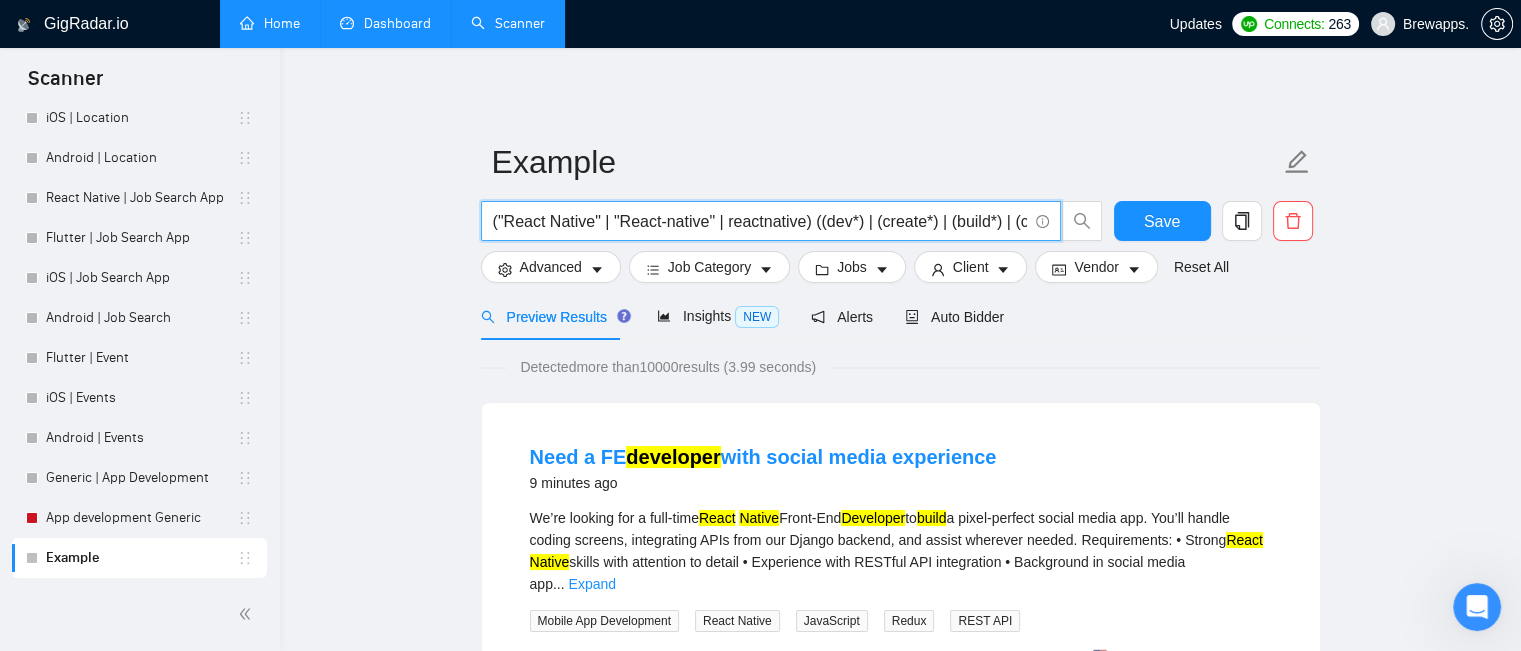 drag, startPoint x: 807, startPoint y: 224, endPoint x: 487, endPoint y: 222, distance: 320.00626 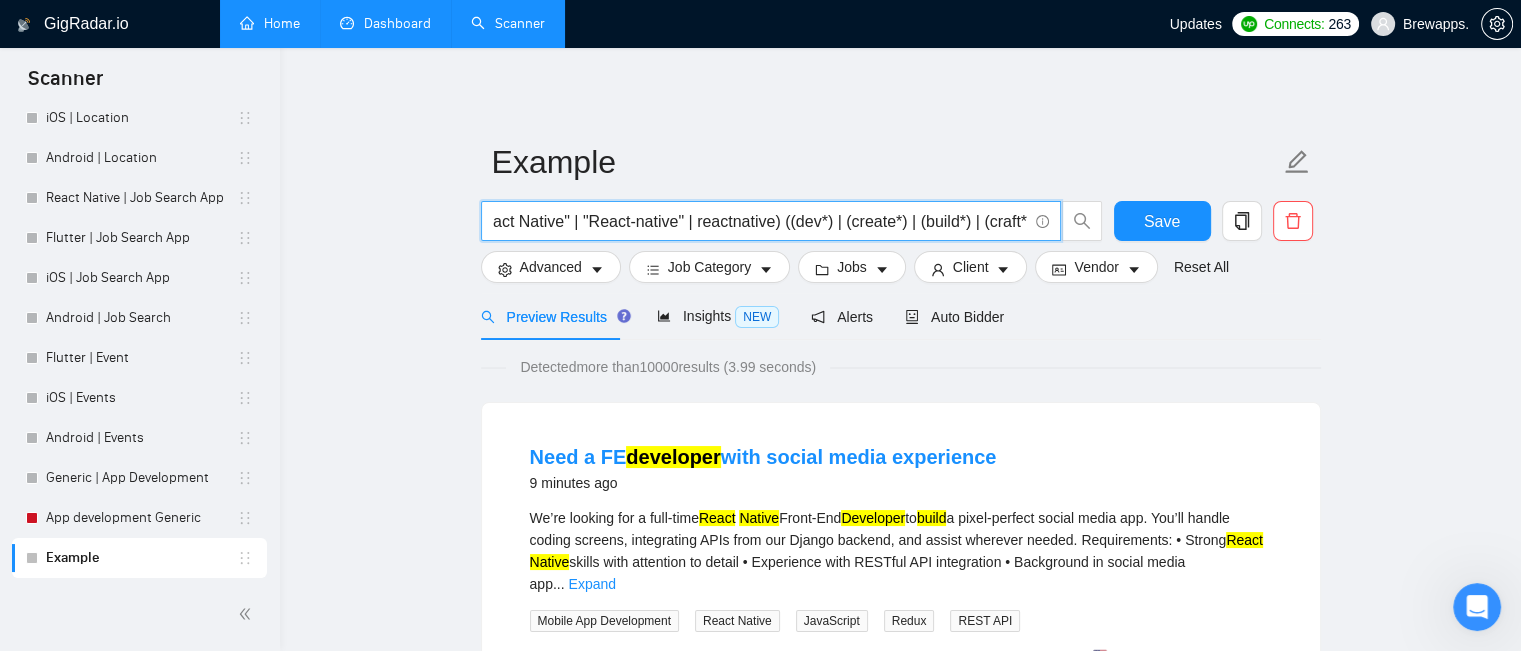 drag, startPoint x: 811, startPoint y: 223, endPoint x: 1032, endPoint y: 235, distance: 221.32555 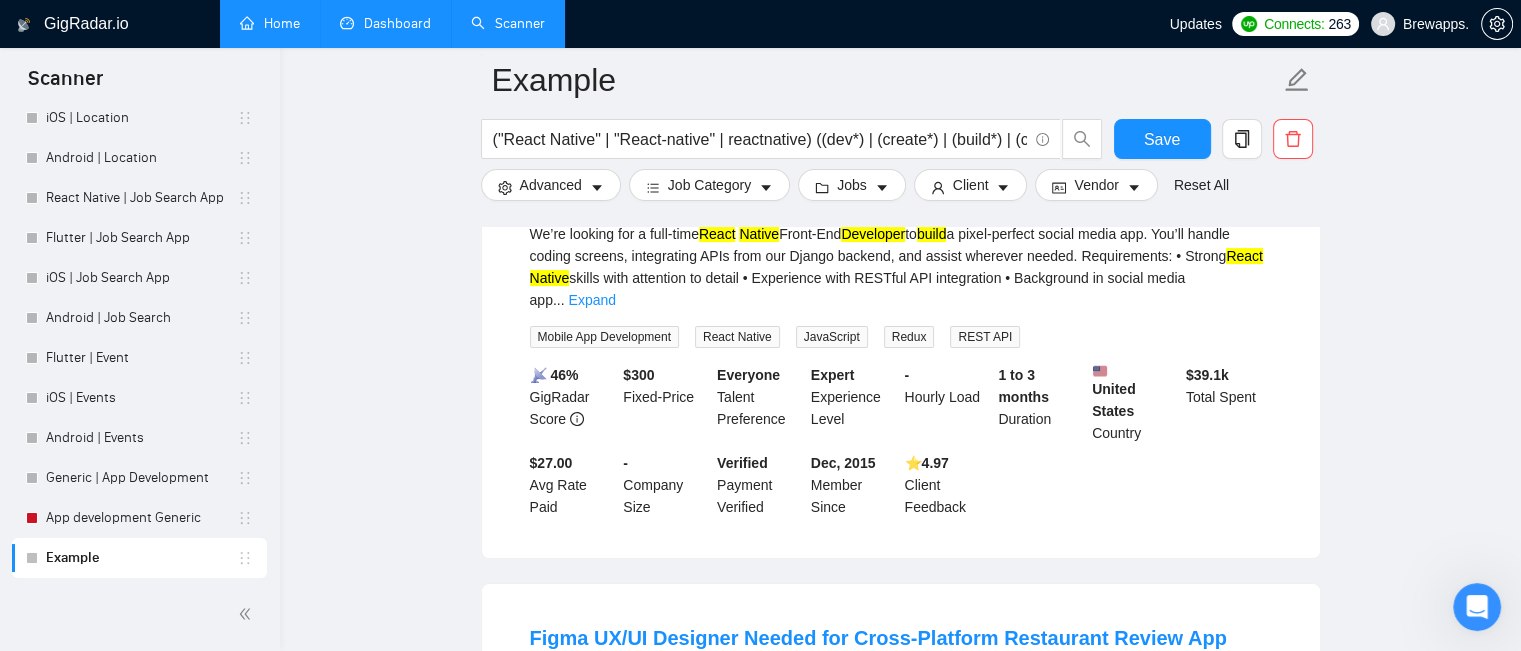scroll, scrollTop: 200, scrollLeft: 0, axis: vertical 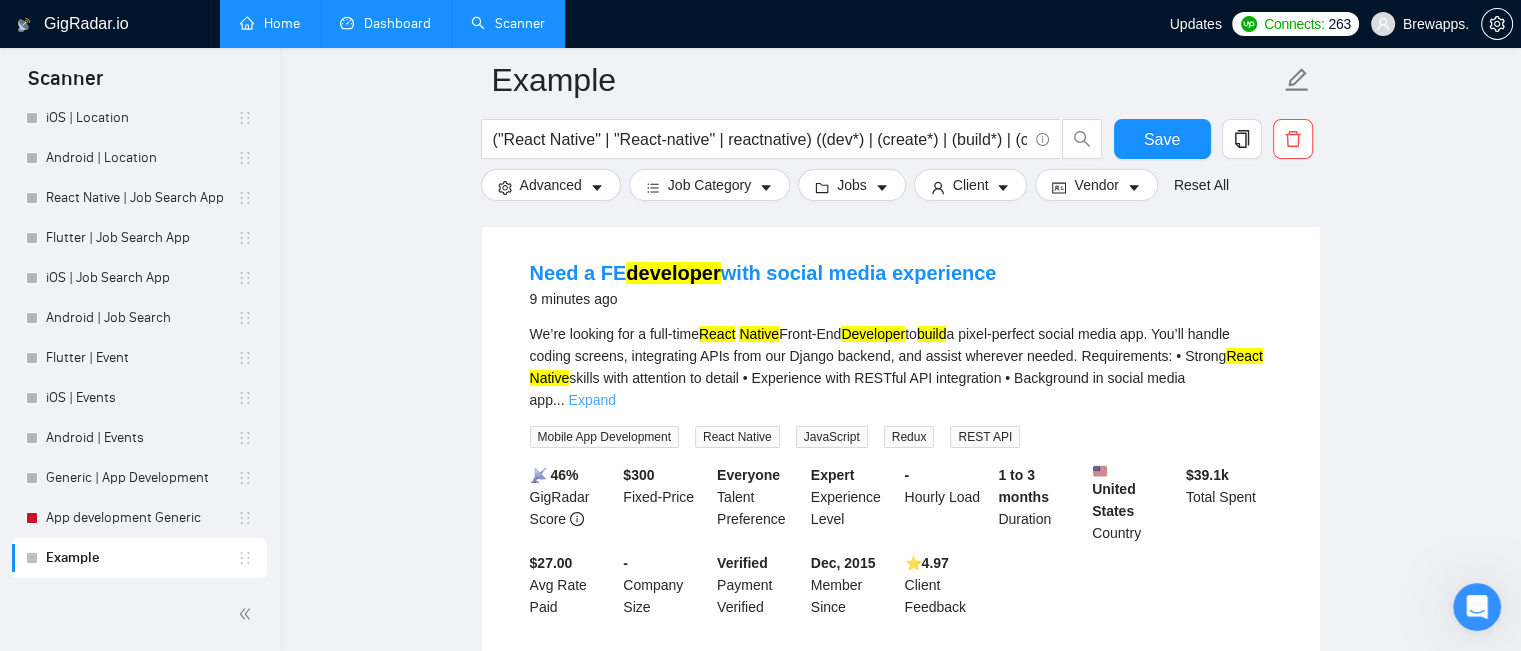 click on "Expand" at bounding box center [592, 400] 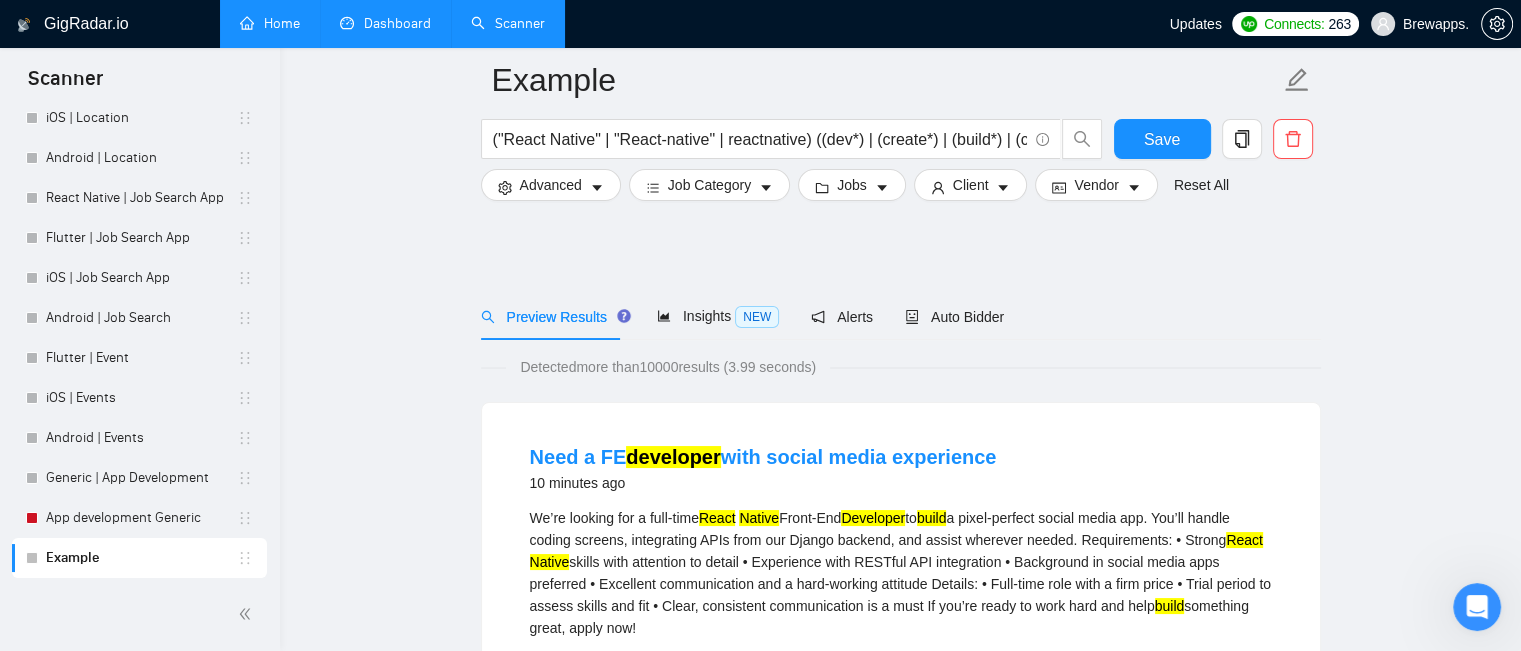scroll, scrollTop: 100, scrollLeft: 0, axis: vertical 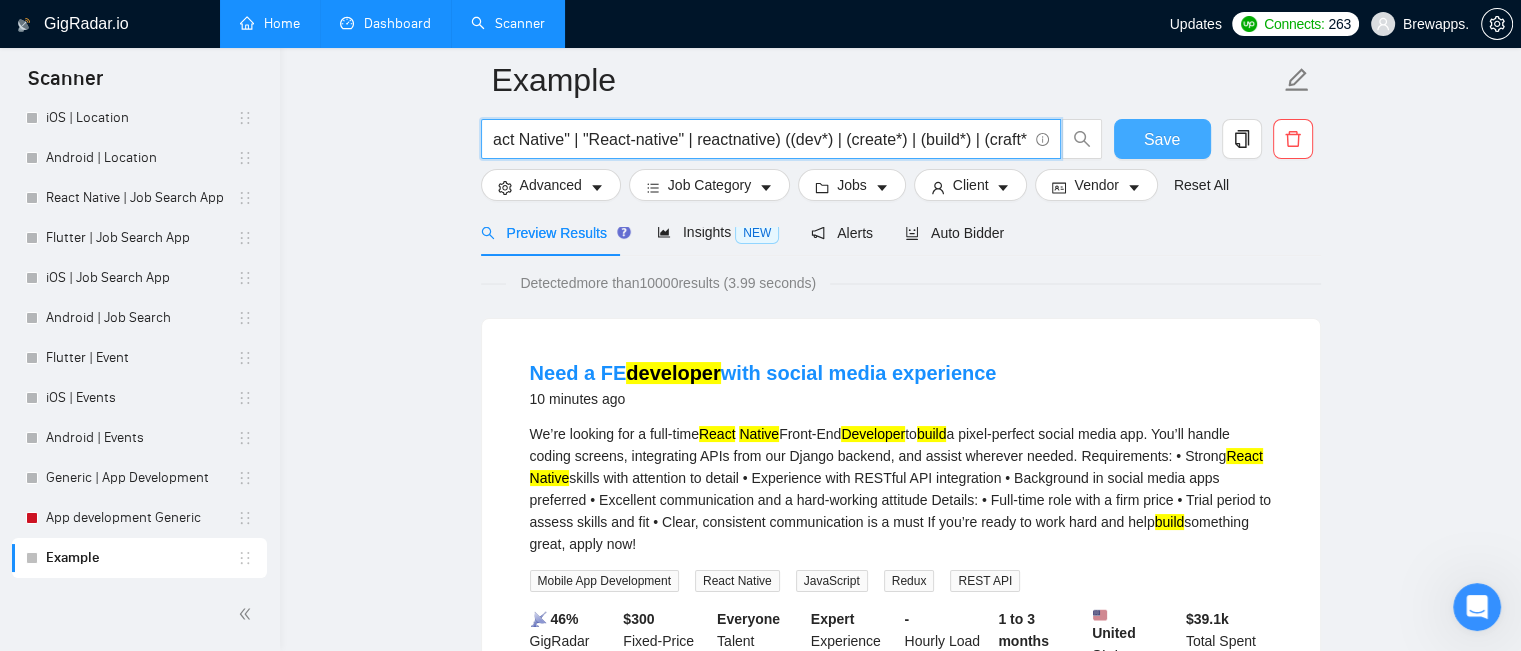 drag, startPoint x: 496, startPoint y: 141, endPoint x: 1119, endPoint y: 143, distance: 623.00323 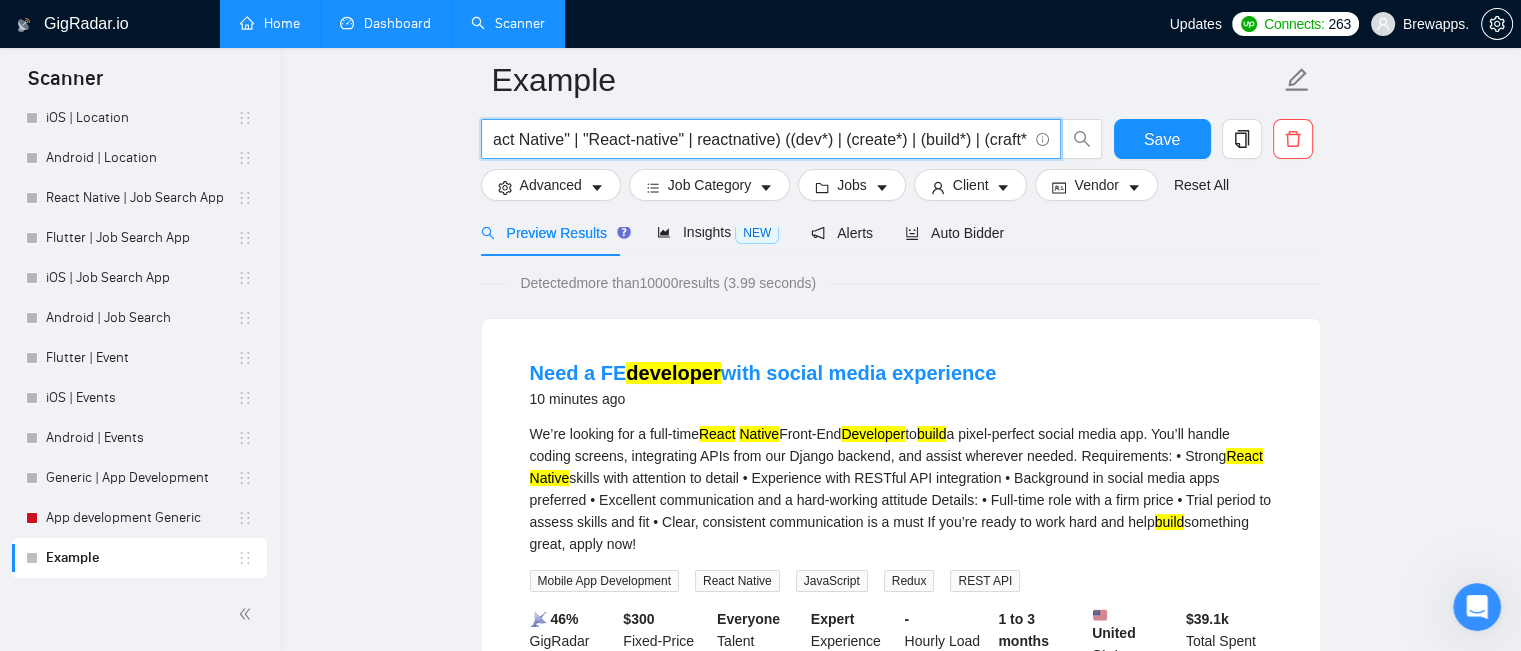 click on "Example ("React Native" | "React-native" | reactnative) ((dev*) | (create*) | (build*) | (craft*)) Save Advanced   Job Category   Jobs   Client   Vendor   Reset All Preview Results Insights NEW Alerts Auto Bidder Detected  more than   10000  results   (3.99 seconds) Need a FE  developer  with social media experience 10 minutes ago We’re looking for a full-time  React   Native  Front-End  Developer  to  build  a pixel-perfect social media app. You’ll handle coding screens, integrating APIs from our Django backend, and assist wherever needed.
Requirements:
•	Strong  React   Native  skills with attention to detail
•	Experience with RESTful API integration
•	Background in social media apps preferred
•	Excellent communication and a hard-working attitude
Details:
•	Full-time role with a firm price
•	Trial period to assess skills and fit
•	Clear, consistent communication is a must
If you’re ready to work hard and help  build  something great, apply now! Mobile App Development JavaScript" at bounding box center (900, 2500) 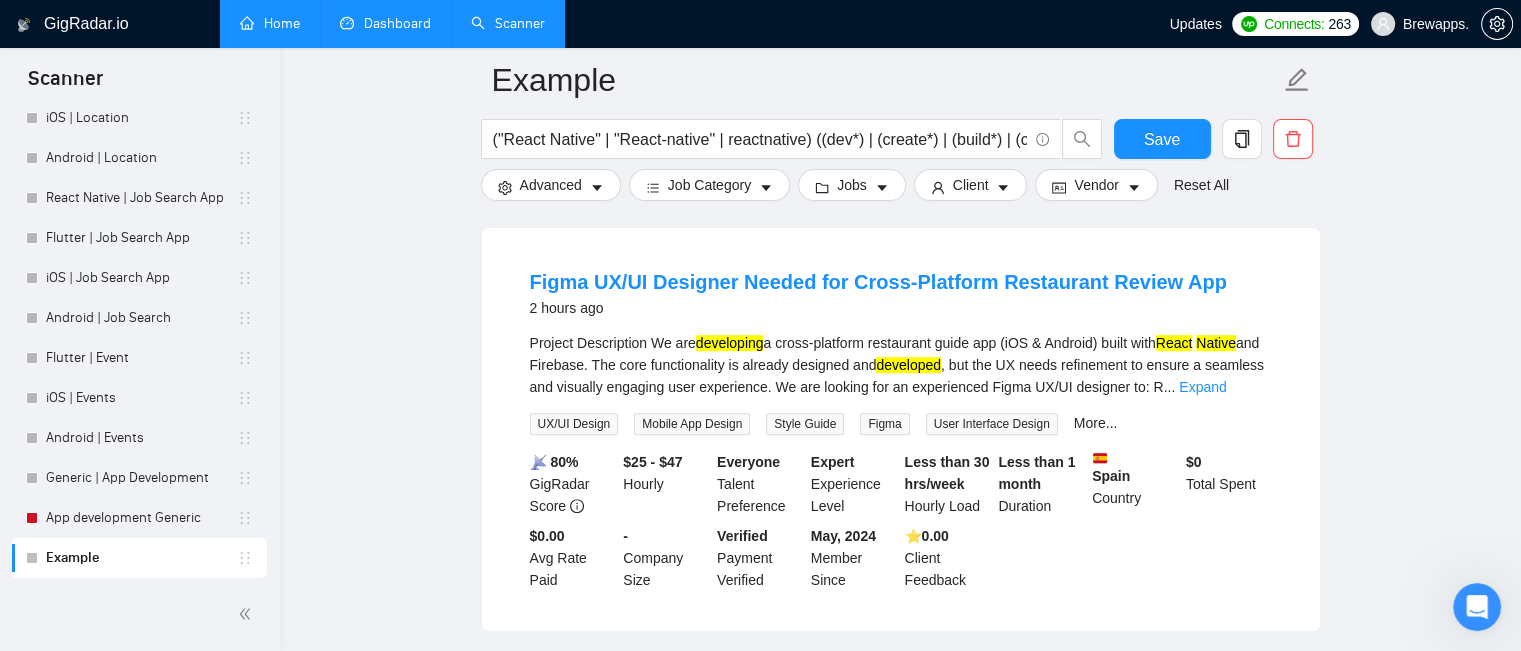 scroll, scrollTop: 800, scrollLeft: 0, axis: vertical 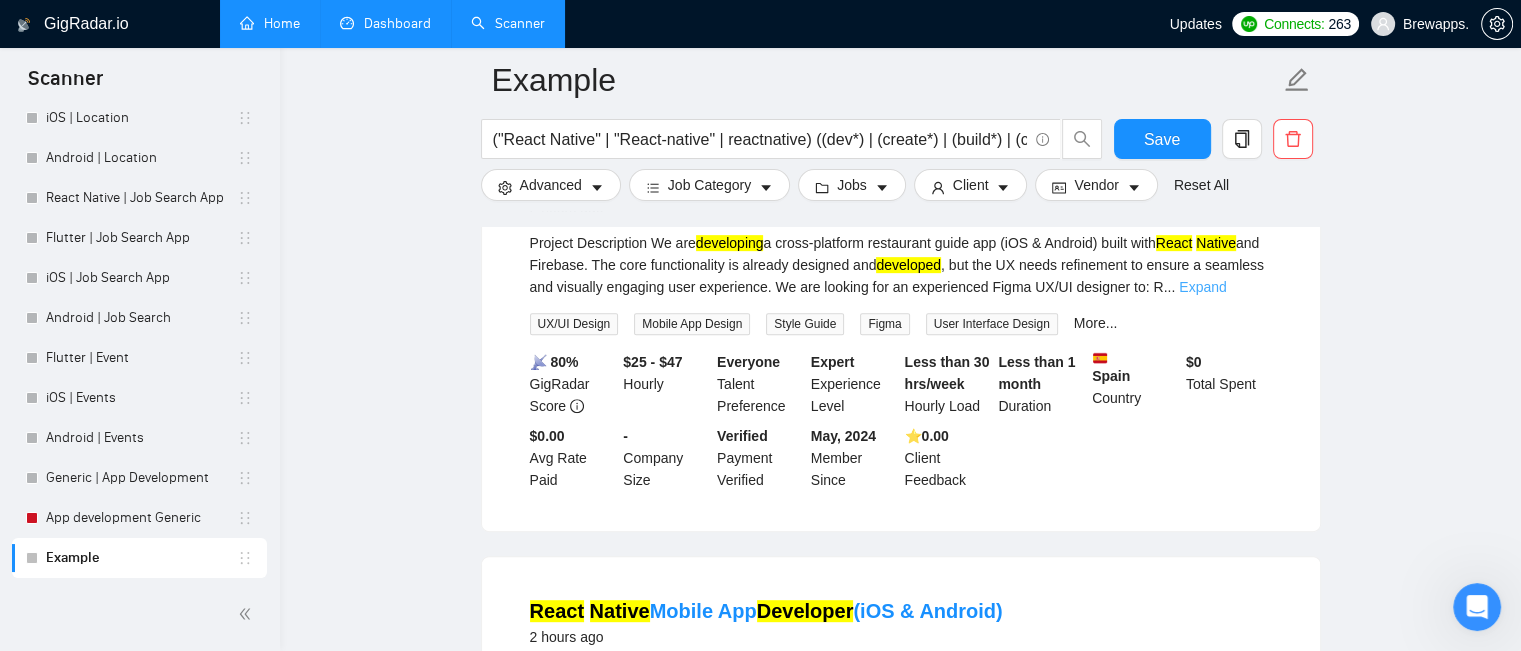 click on "Expand" at bounding box center (1202, 287) 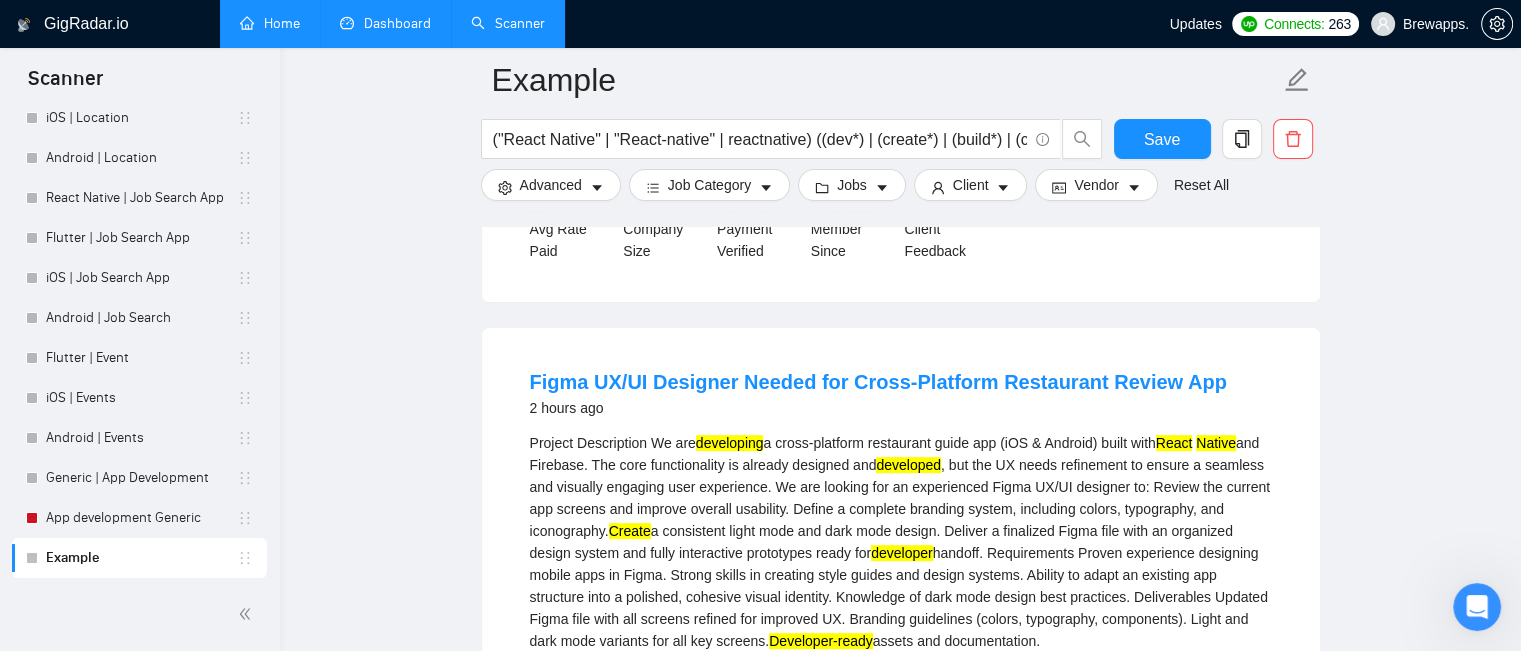 scroll, scrollTop: 700, scrollLeft: 0, axis: vertical 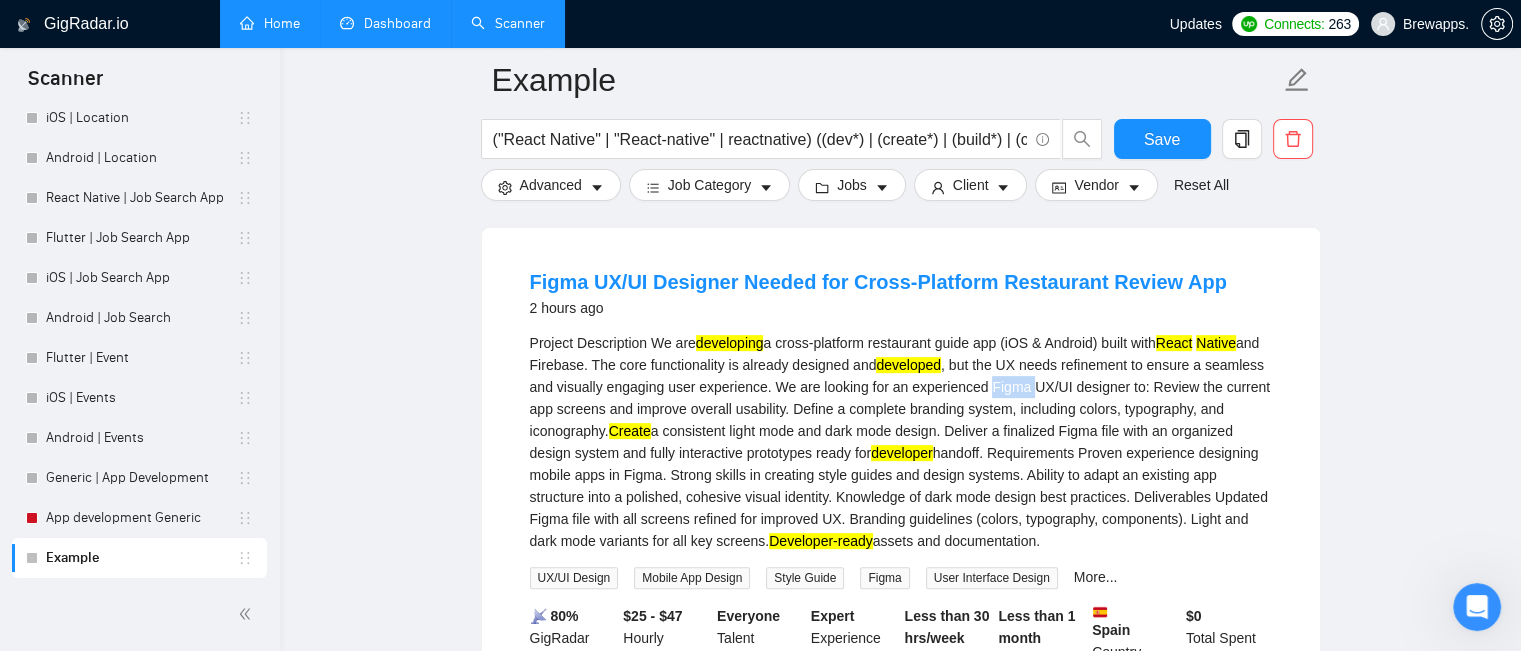 drag, startPoint x: 1086, startPoint y: 389, endPoint x: 1043, endPoint y: 381, distance: 43.737854 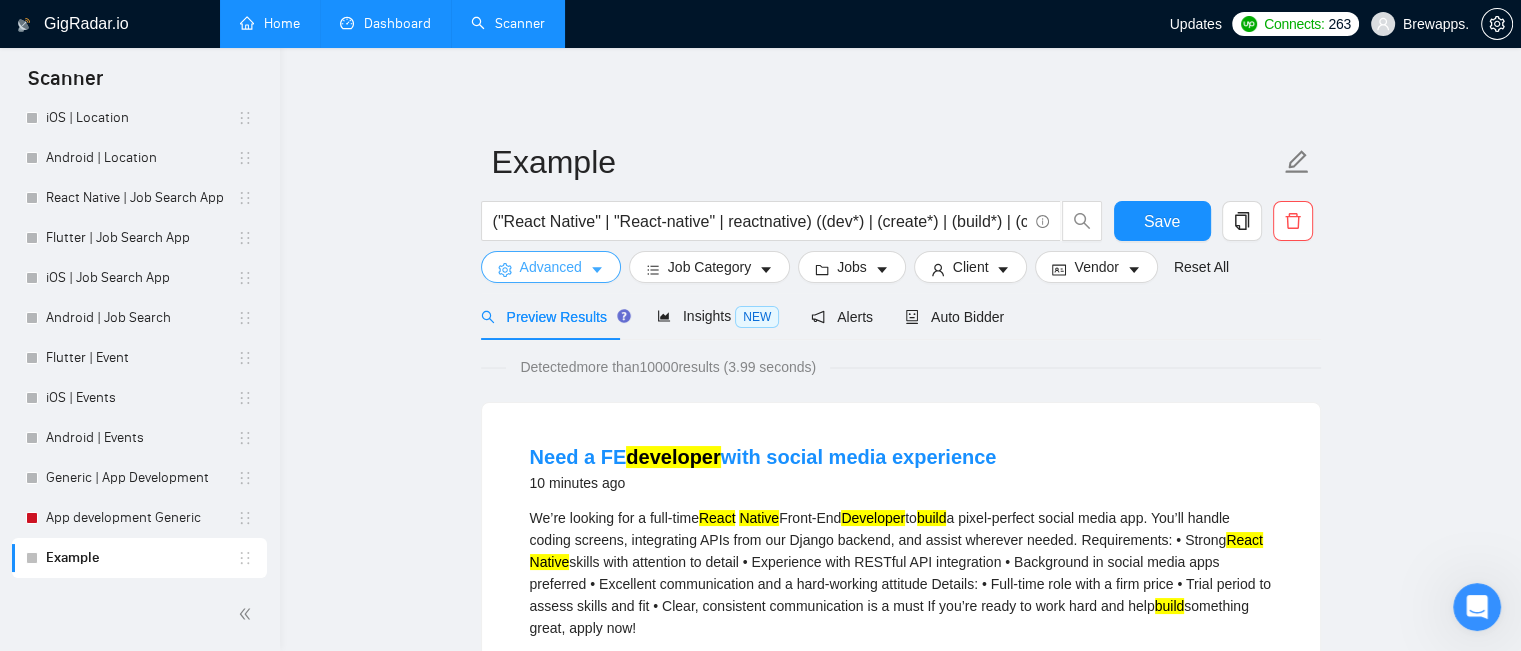 click on "Advanced" at bounding box center [551, 267] 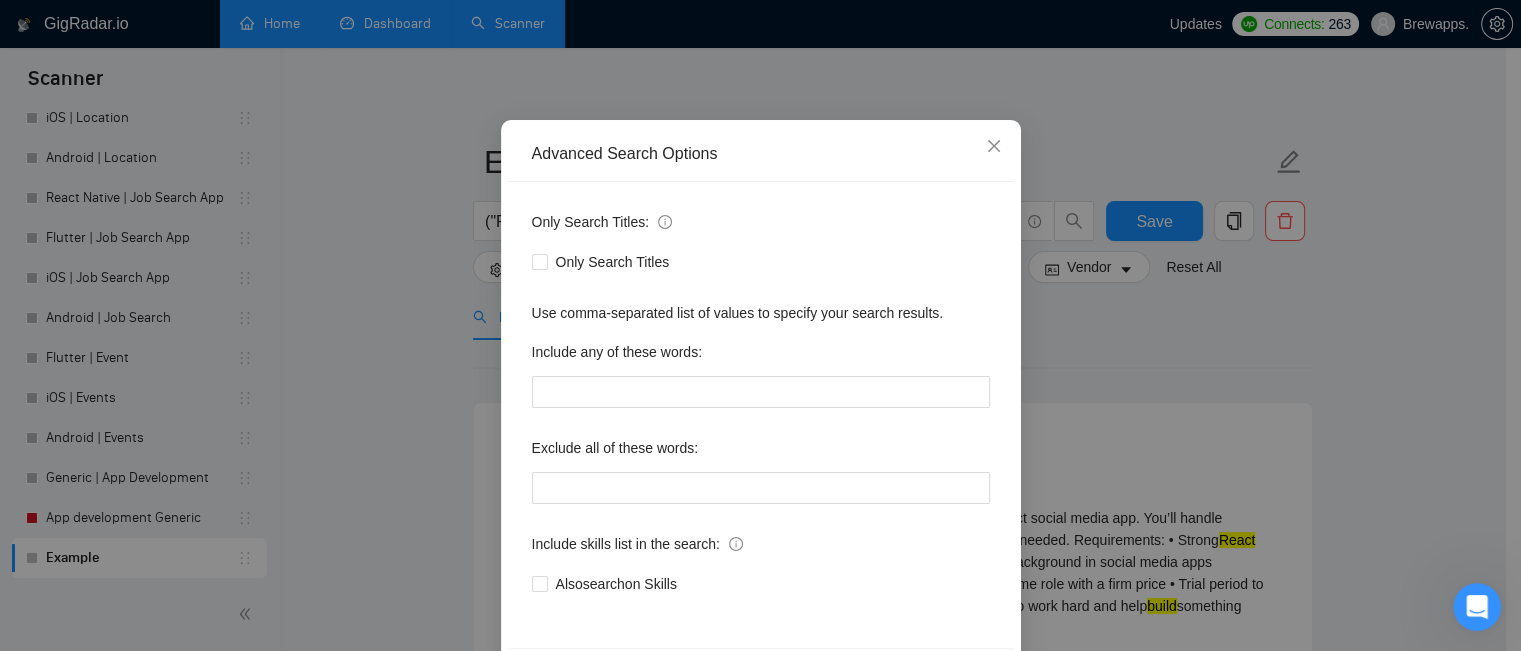scroll, scrollTop: 180, scrollLeft: 0, axis: vertical 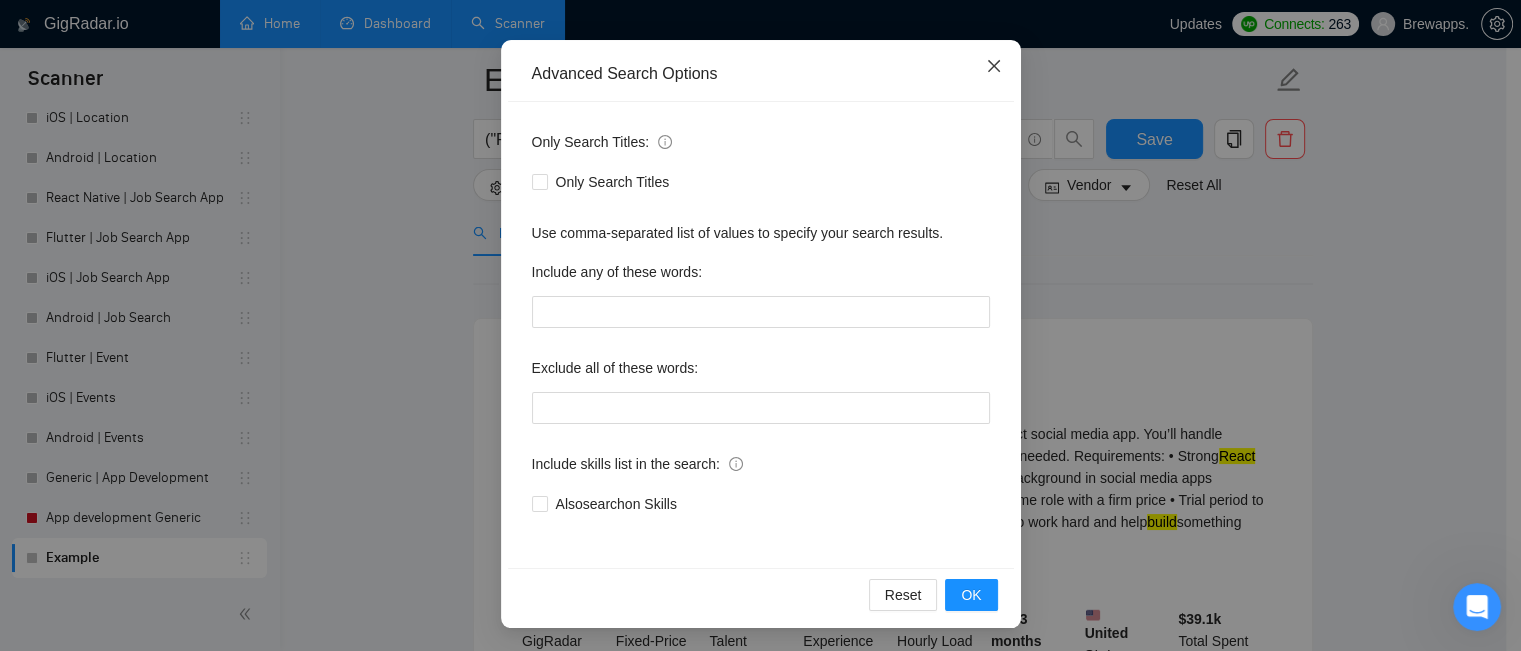 click 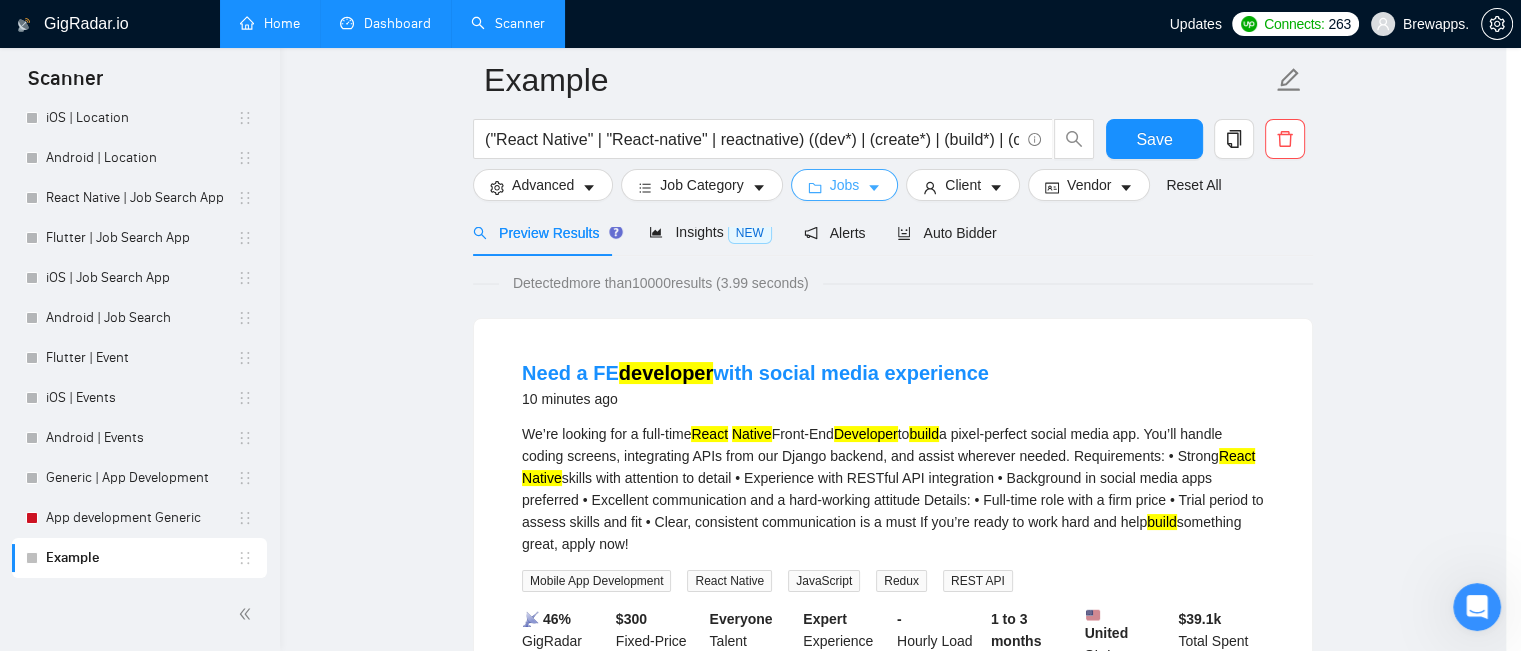 scroll, scrollTop: 80, scrollLeft: 0, axis: vertical 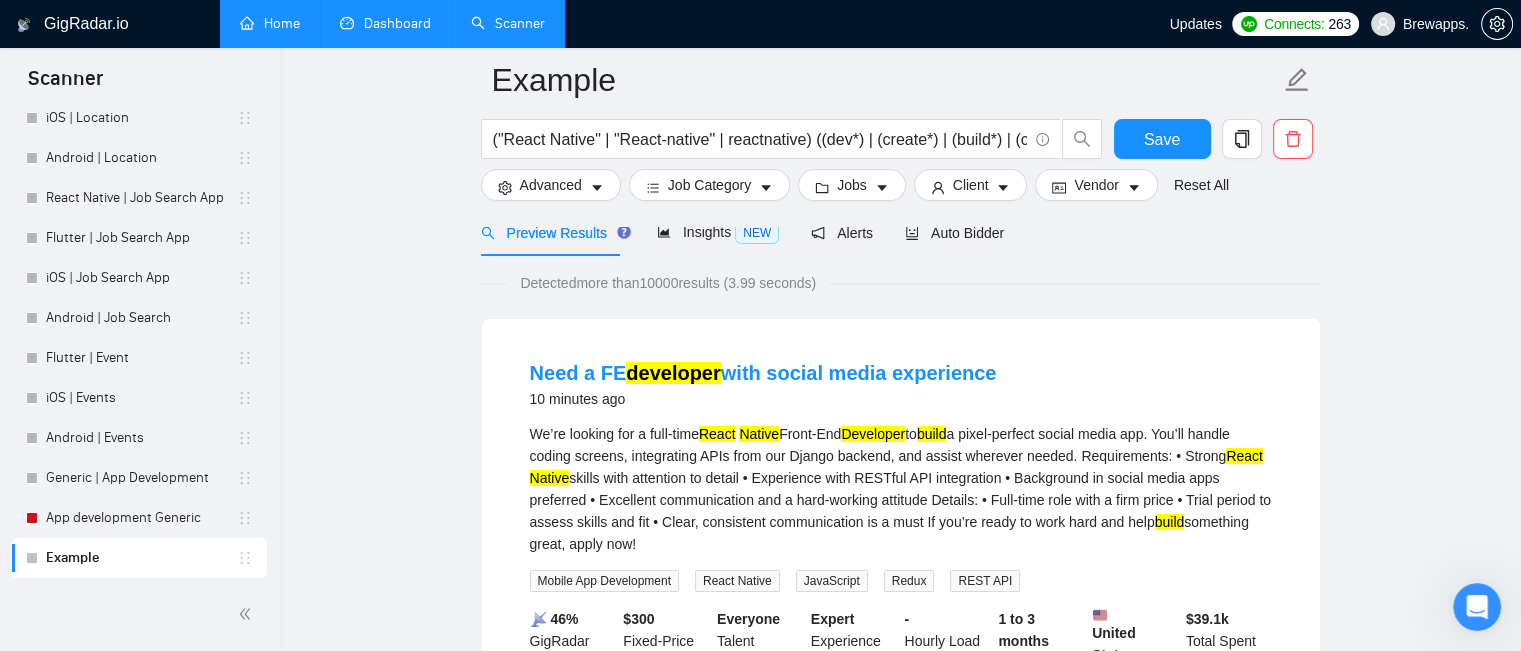 drag, startPoint x: 1013, startPoint y: 368, endPoint x: 451, endPoint y: 377, distance: 562.0721 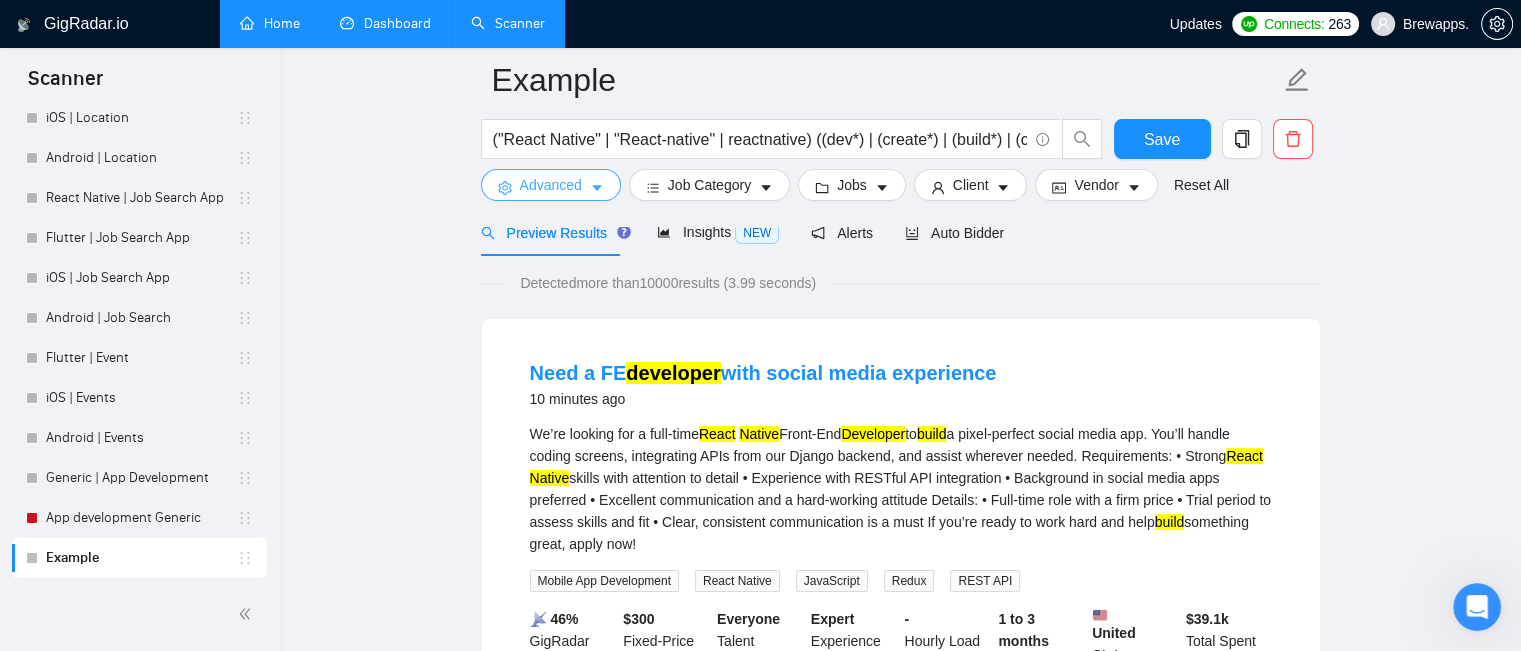 click on "Advanced" at bounding box center [551, 185] 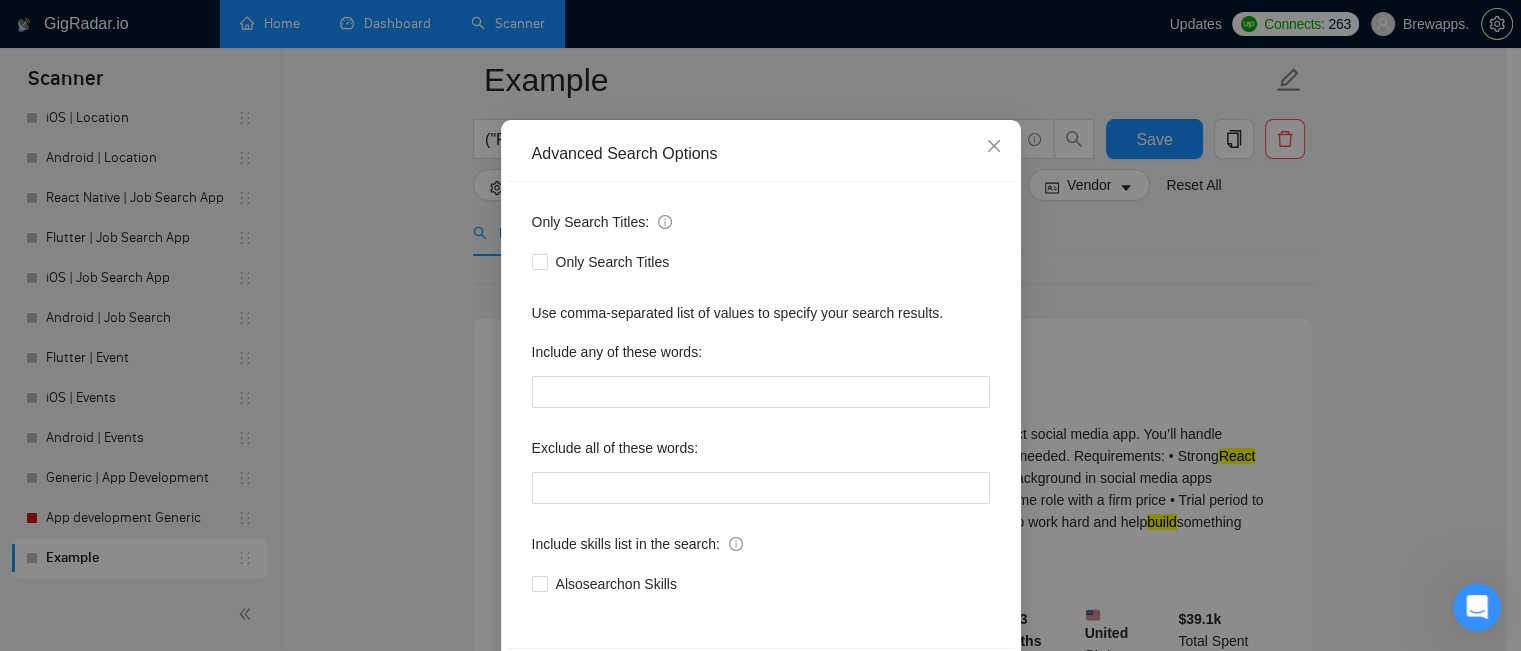 scroll, scrollTop: 180, scrollLeft: 0, axis: vertical 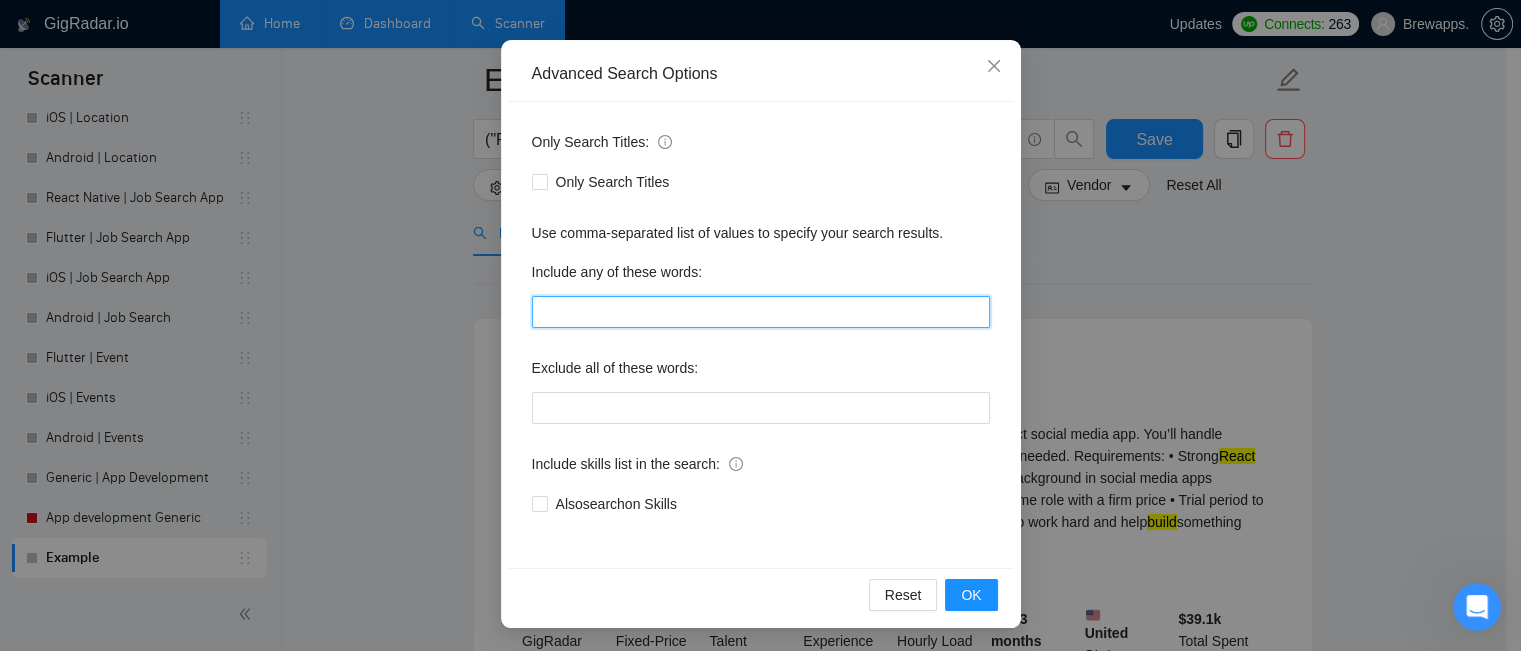 click at bounding box center [761, 312] 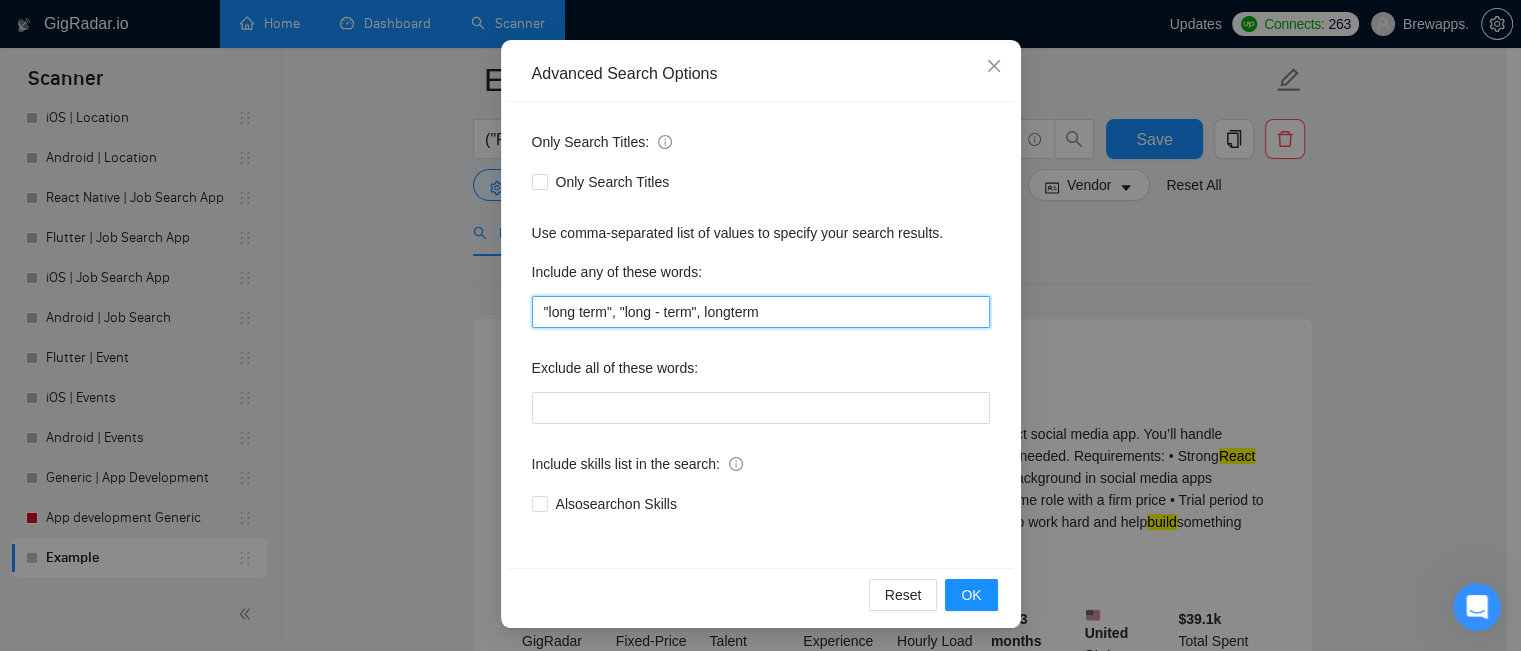 click on ""long term", "long - term", longterm" at bounding box center (761, 312) 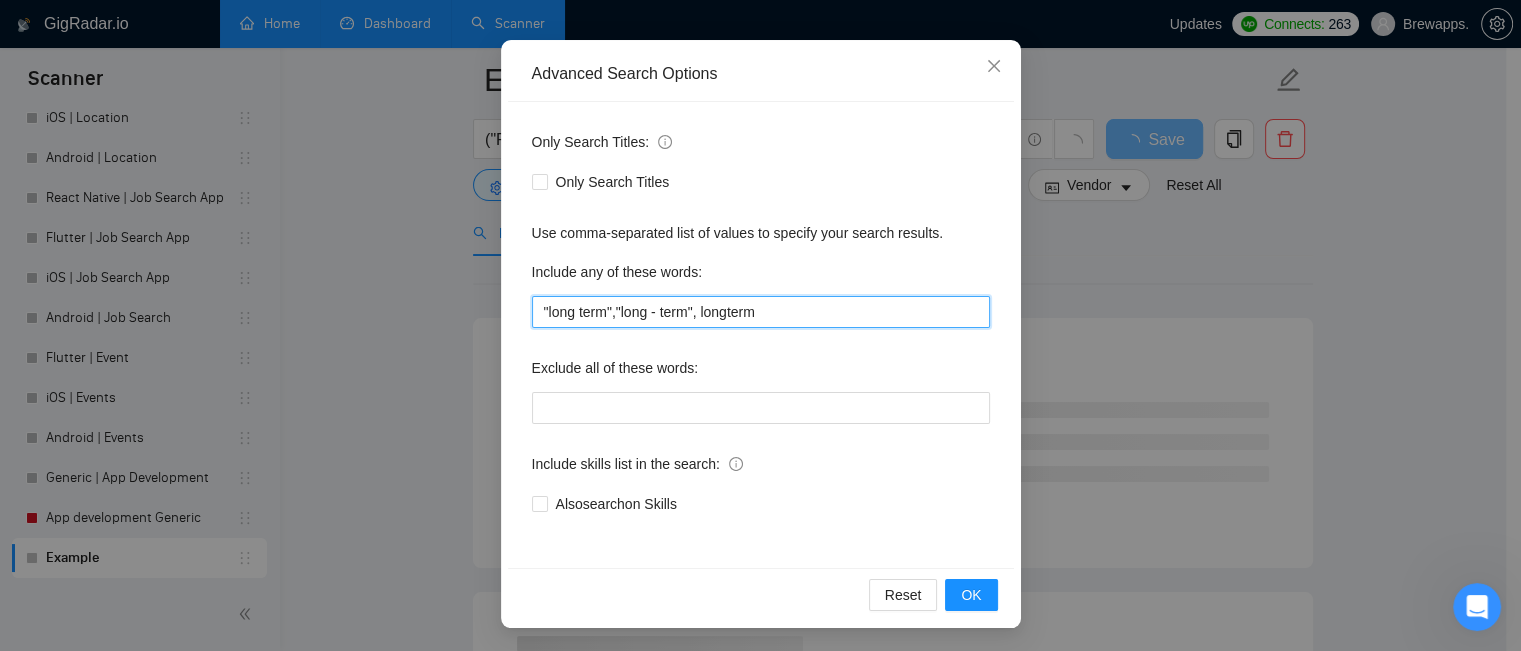 type on ""long term", "long - term", longterm" 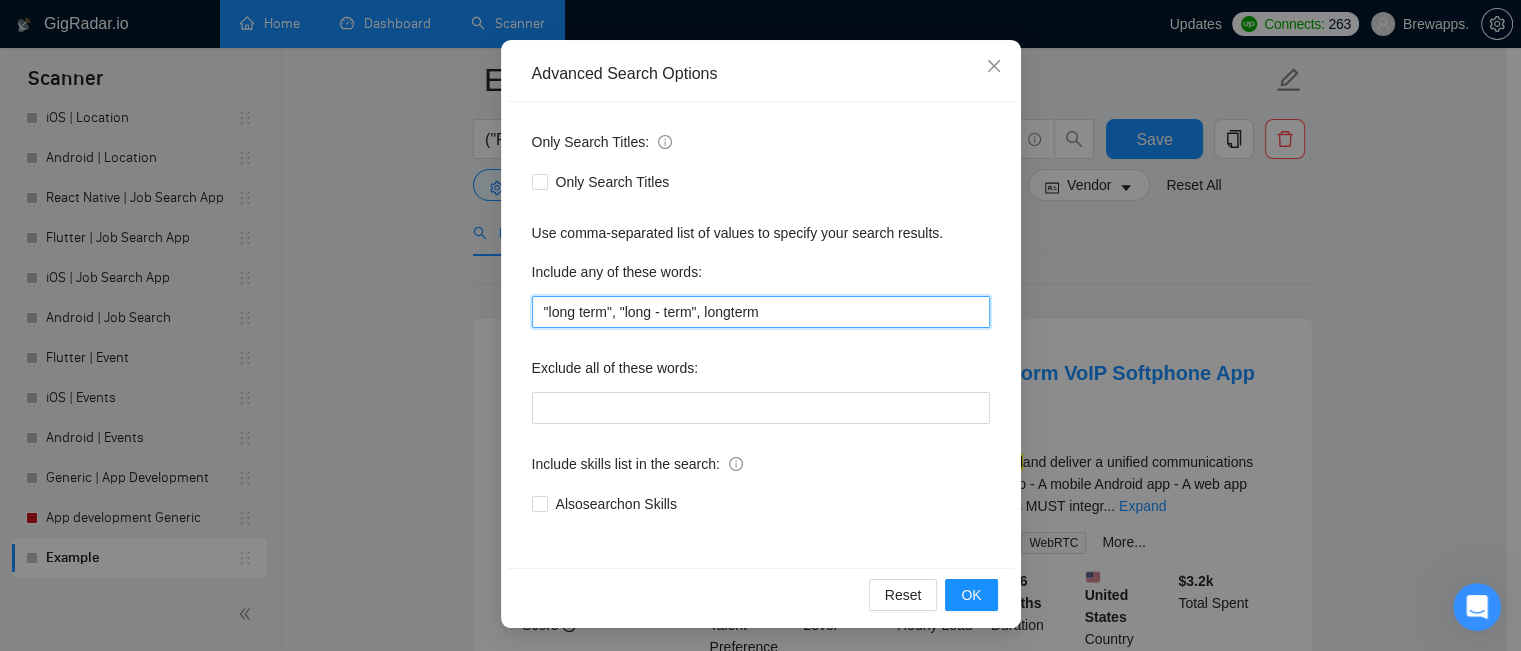 drag, startPoint x: 764, startPoint y: 317, endPoint x: 520, endPoint y: 325, distance: 244.13112 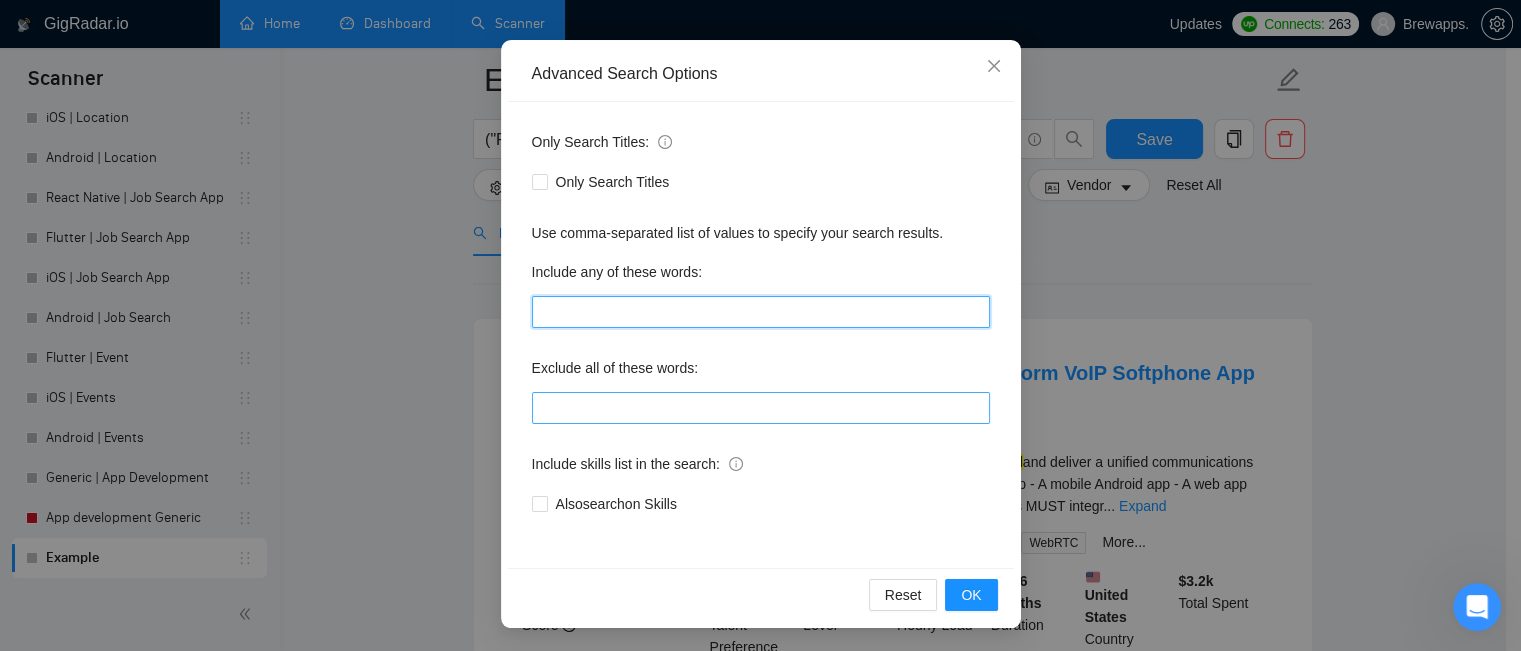 type 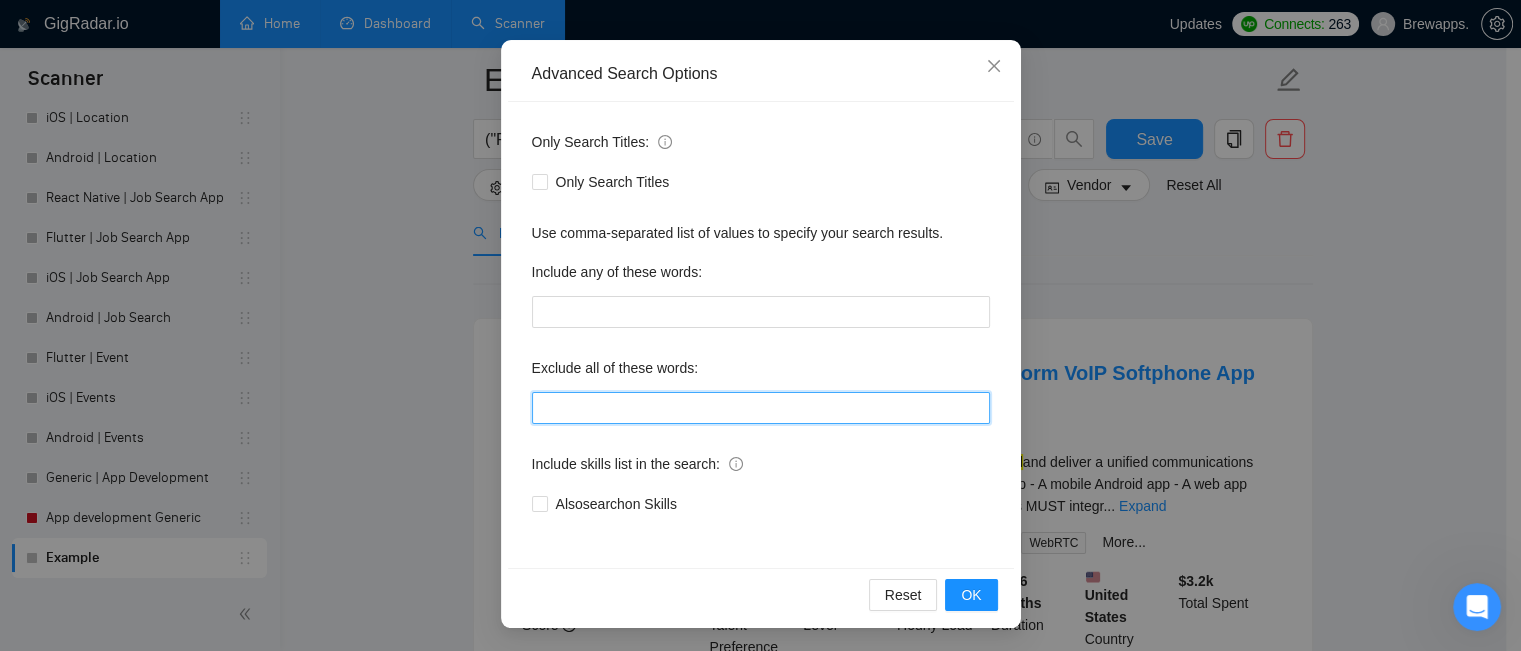 click at bounding box center [761, 408] 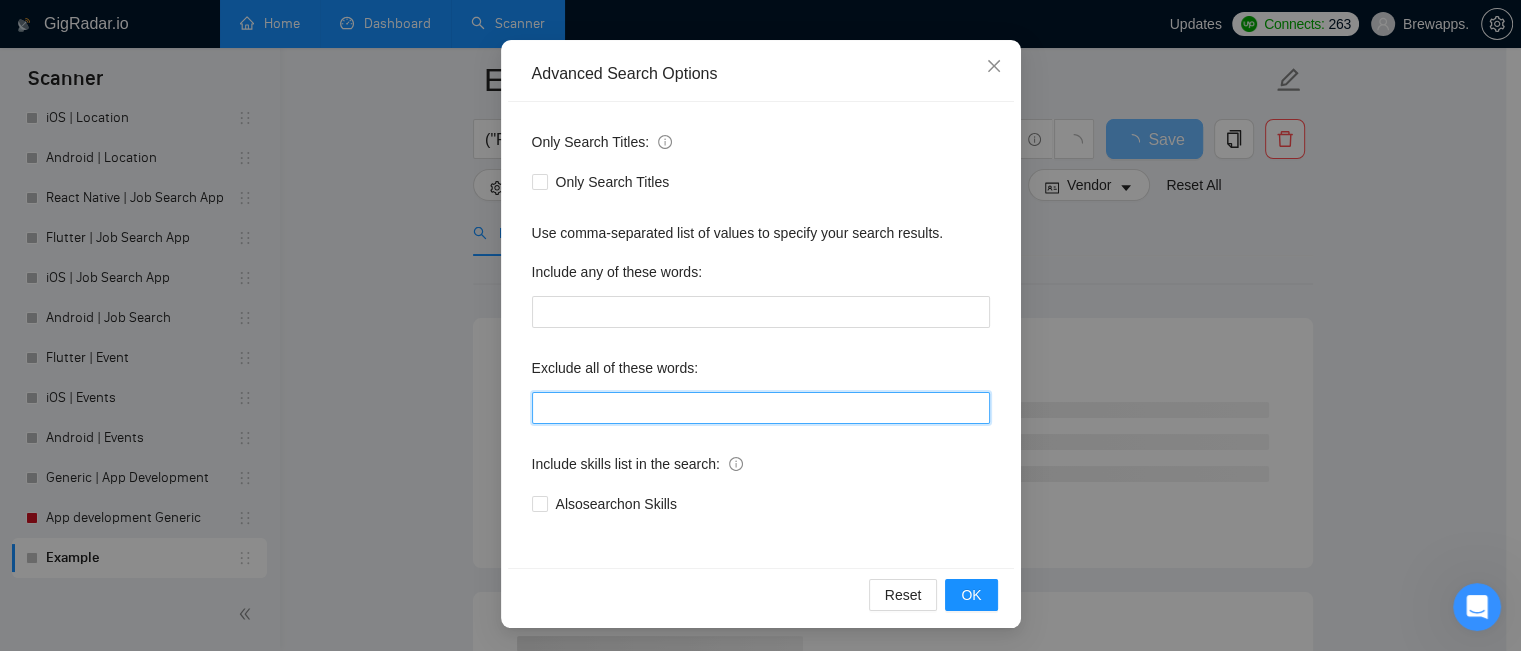 paste on "Figma" 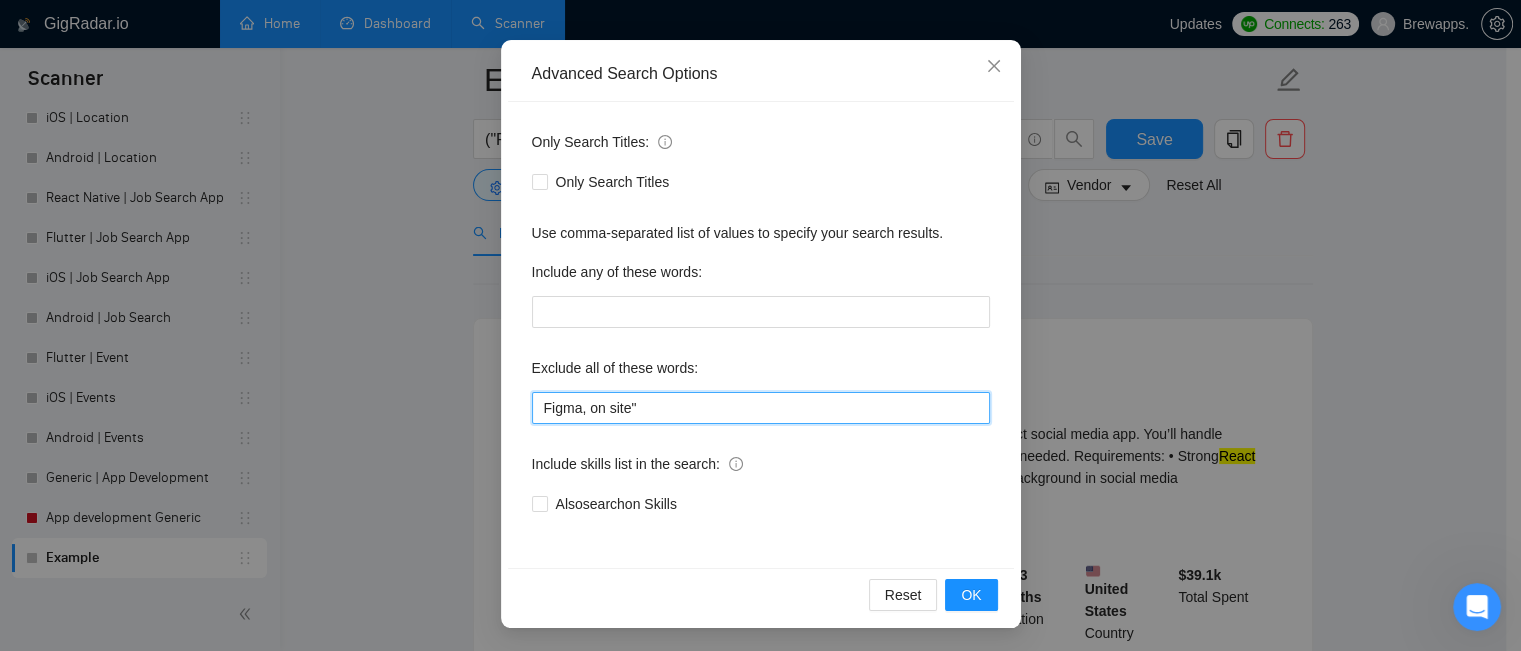 click on "Figma, on site"" at bounding box center [761, 408] 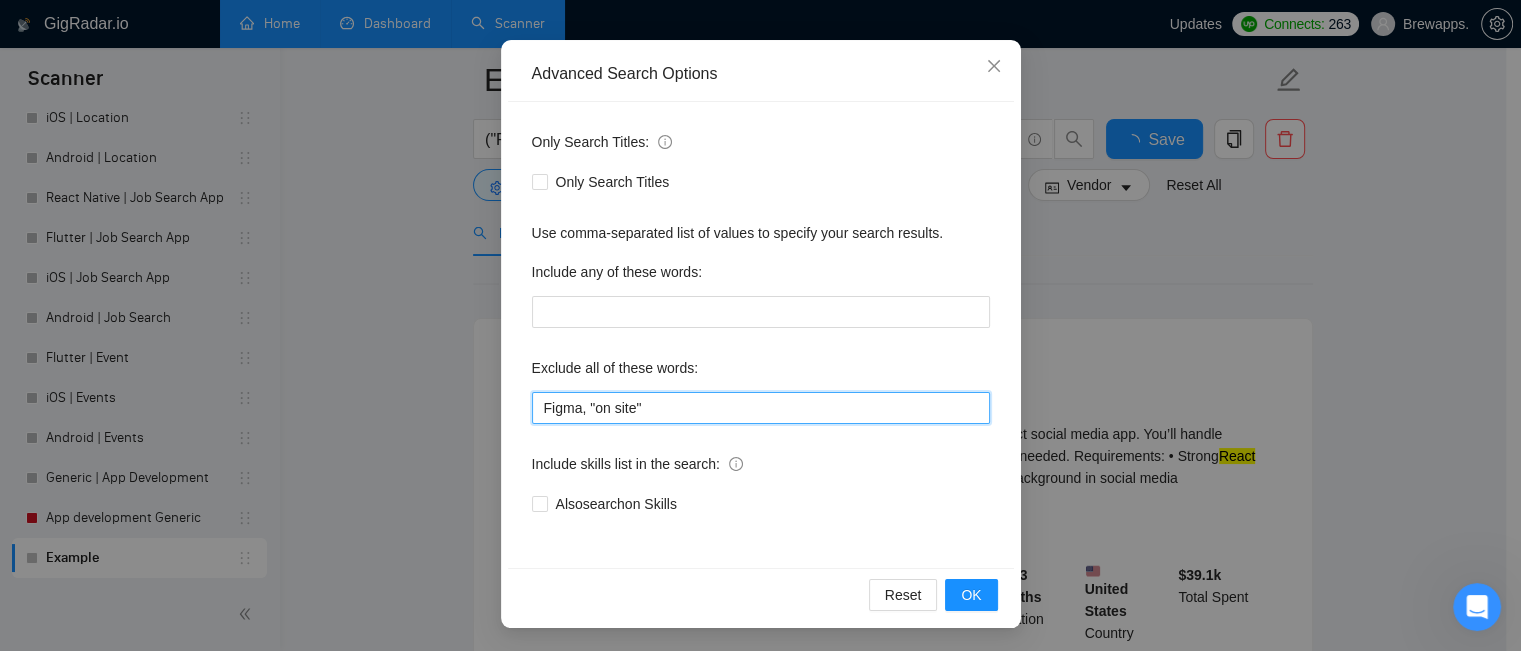 drag, startPoint x: 636, startPoint y: 403, endPoint x: 624, endPoint y: 399, distance: 12.649111 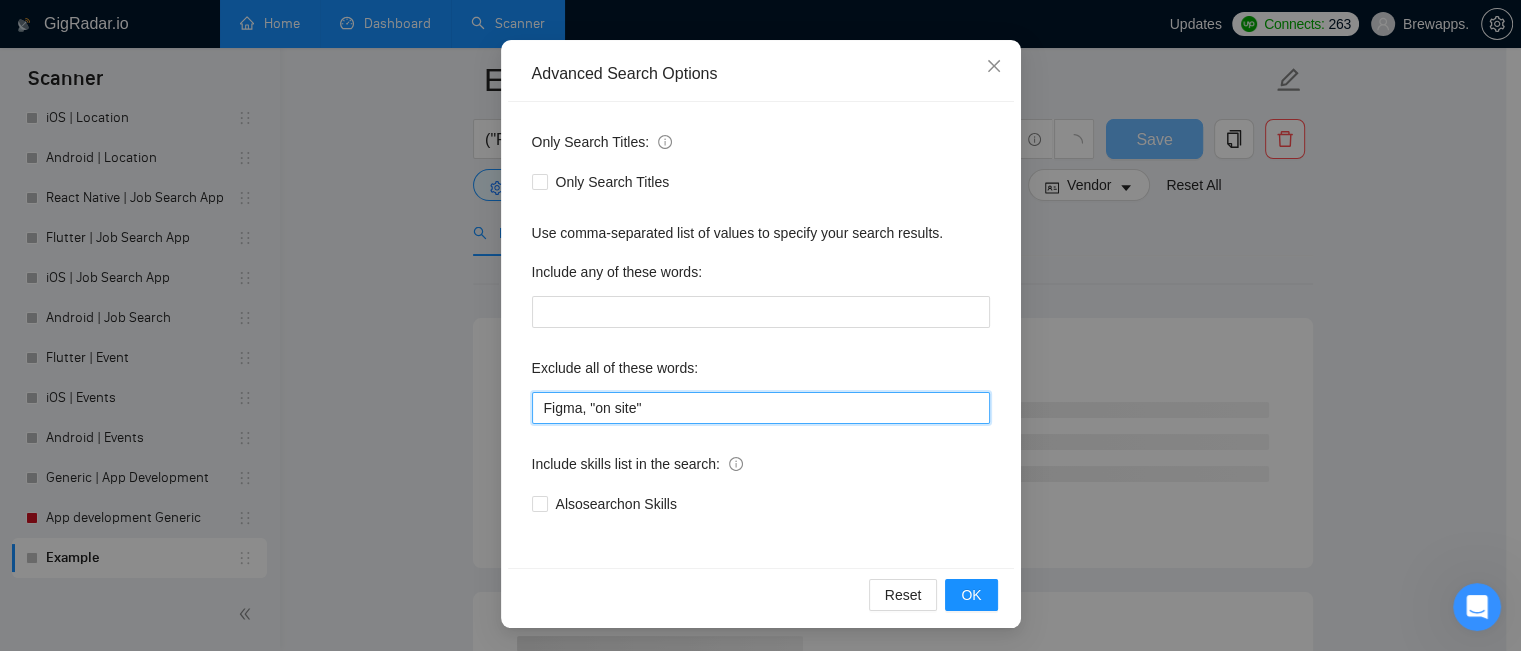 click on "Figma, "on site"" at bounding box center (761, 408) 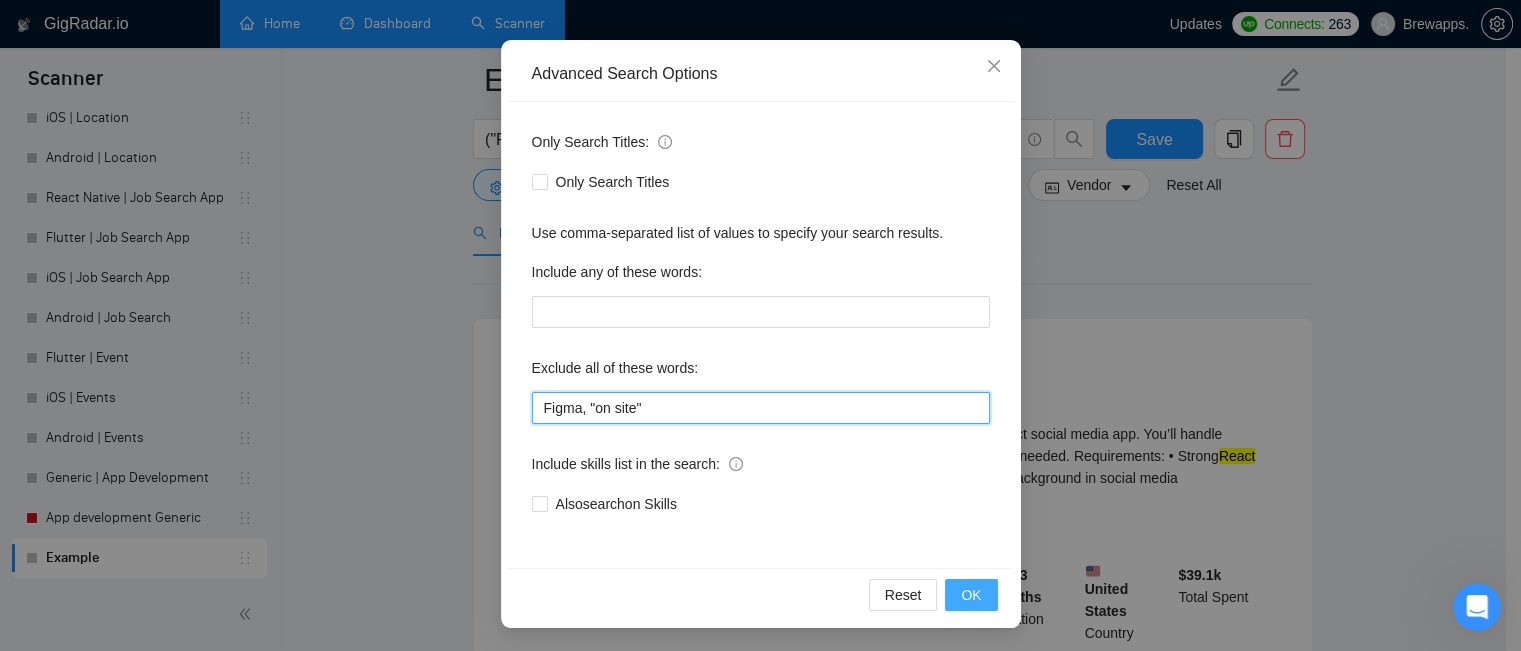 type on "Figma, "on site"" 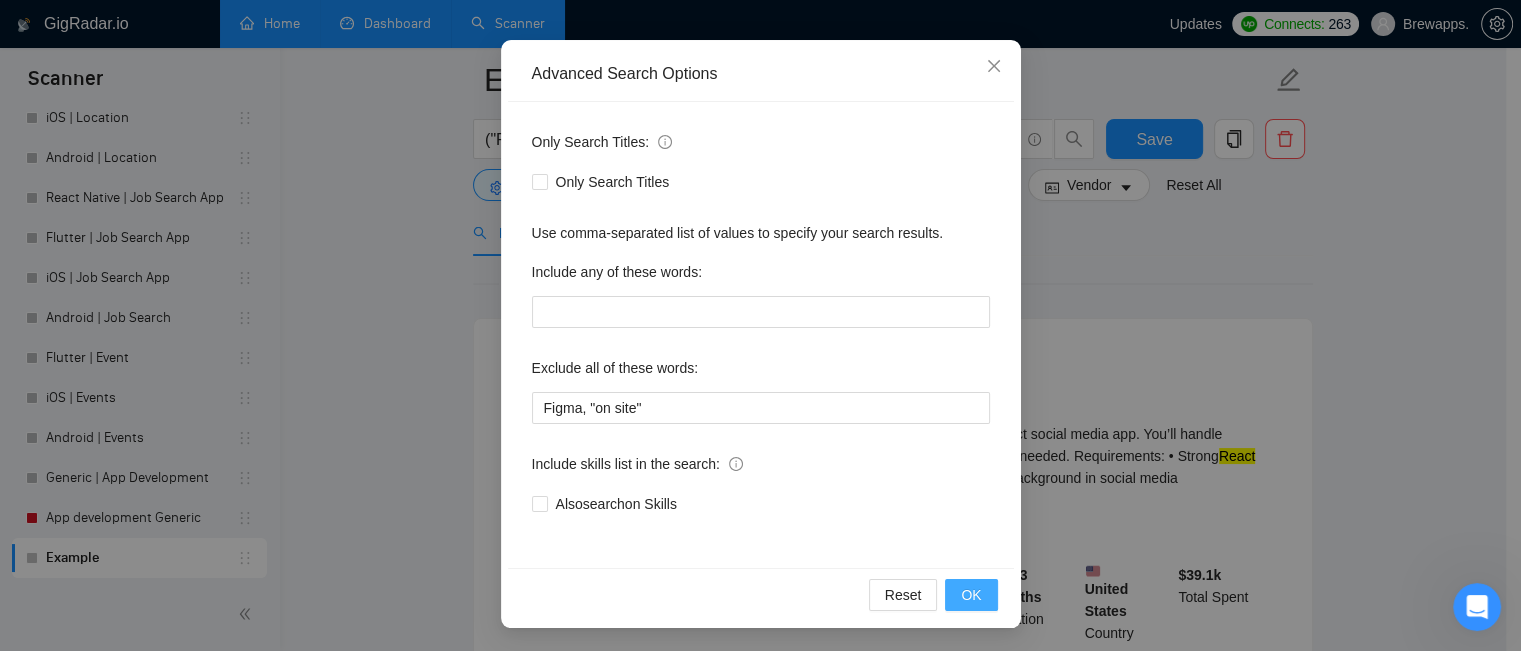 click on "OK" at bounding box center [971, 595] 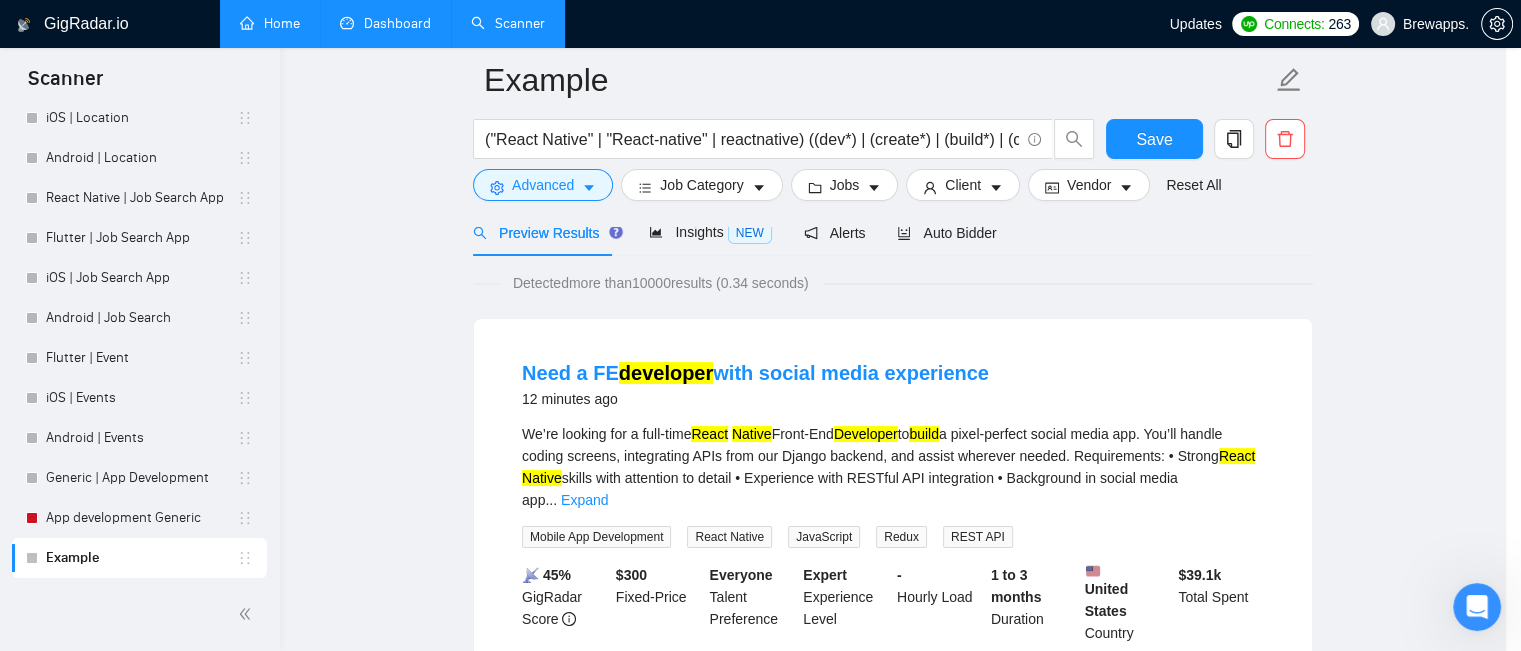 scroll, scrollTop: 80, scrollLeft: 0, axis: vertical 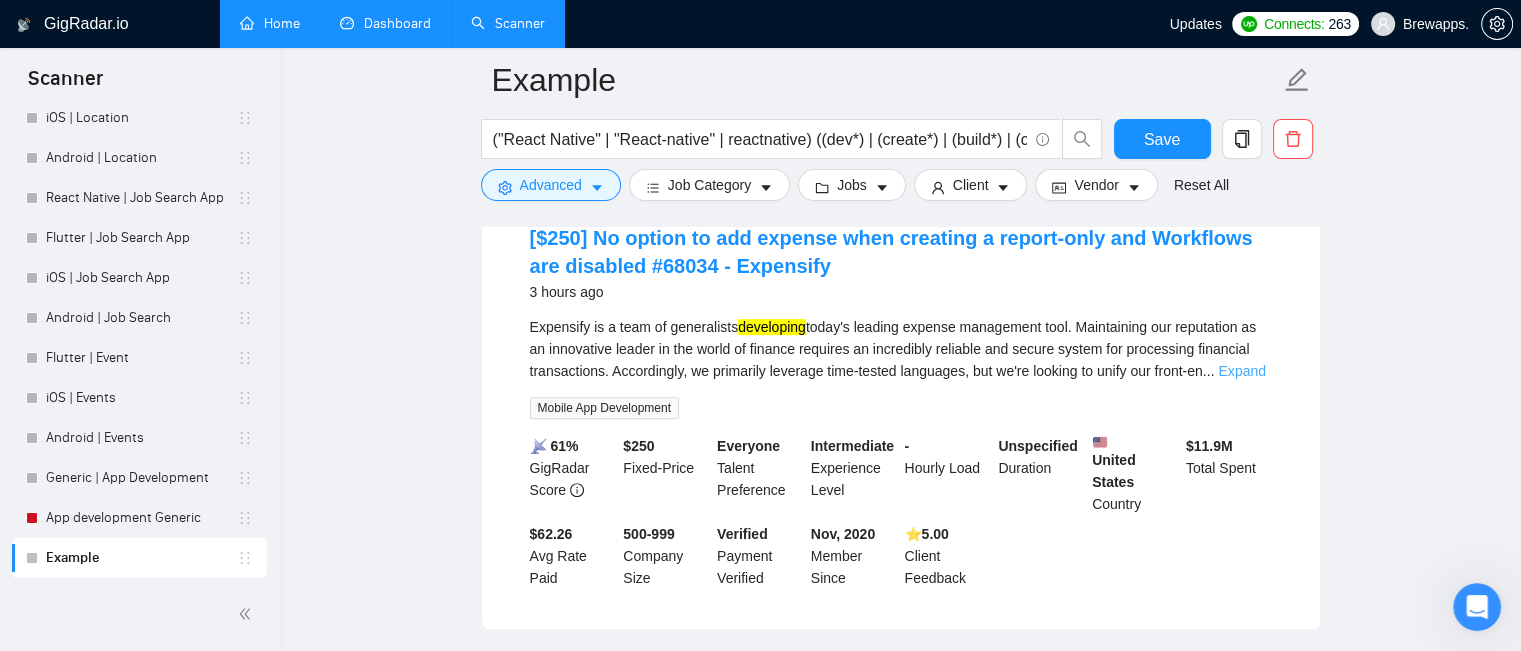 click on "Expand" at bounding box center (1241, 371) 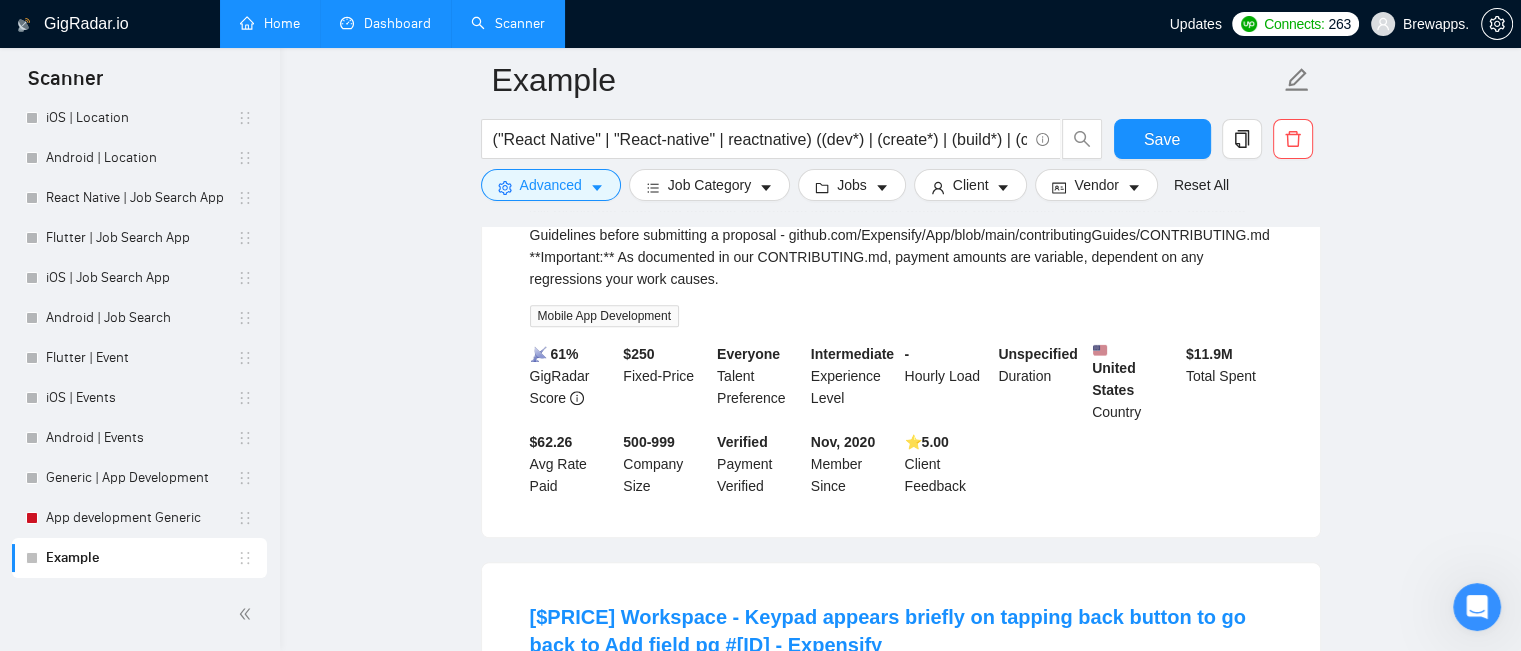 scroll, scrollTop: 1800, scrollLeft: 0, axis: vertical 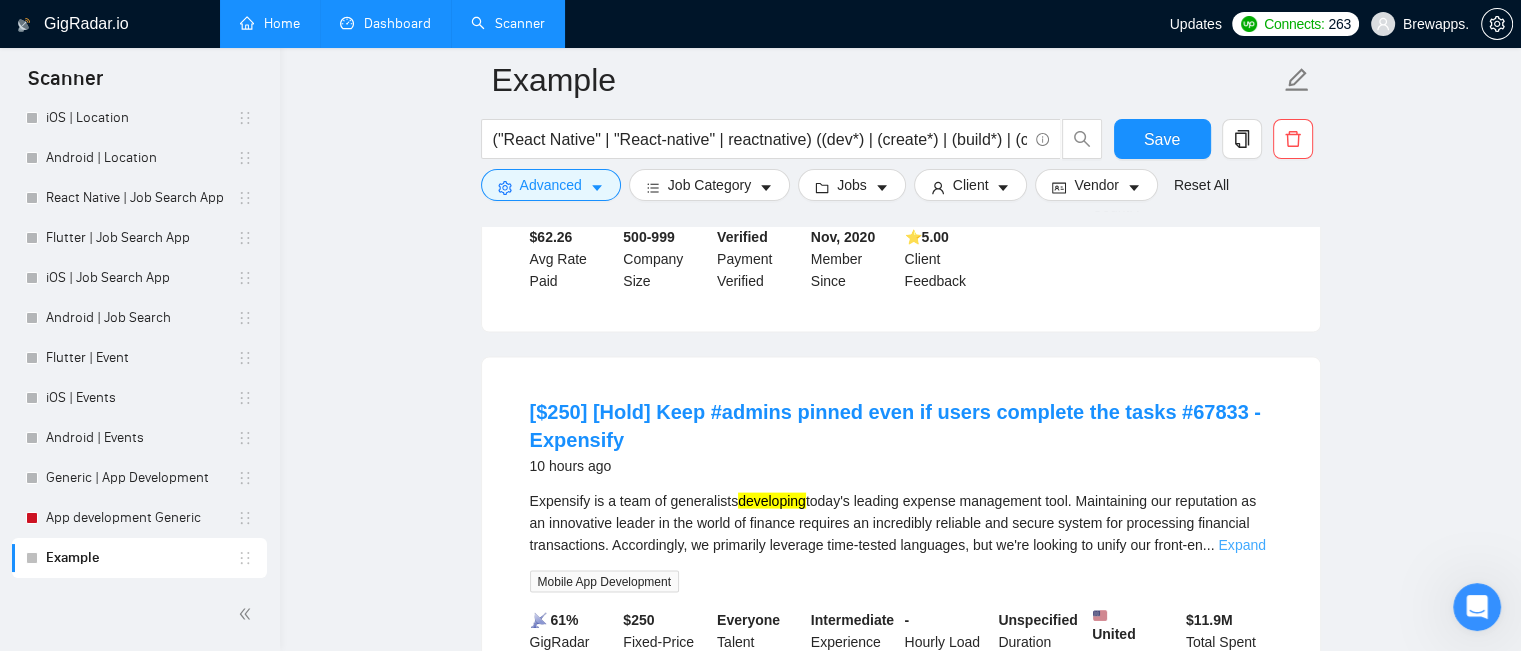 click on "Expand" at bounding box center (1241, 545) 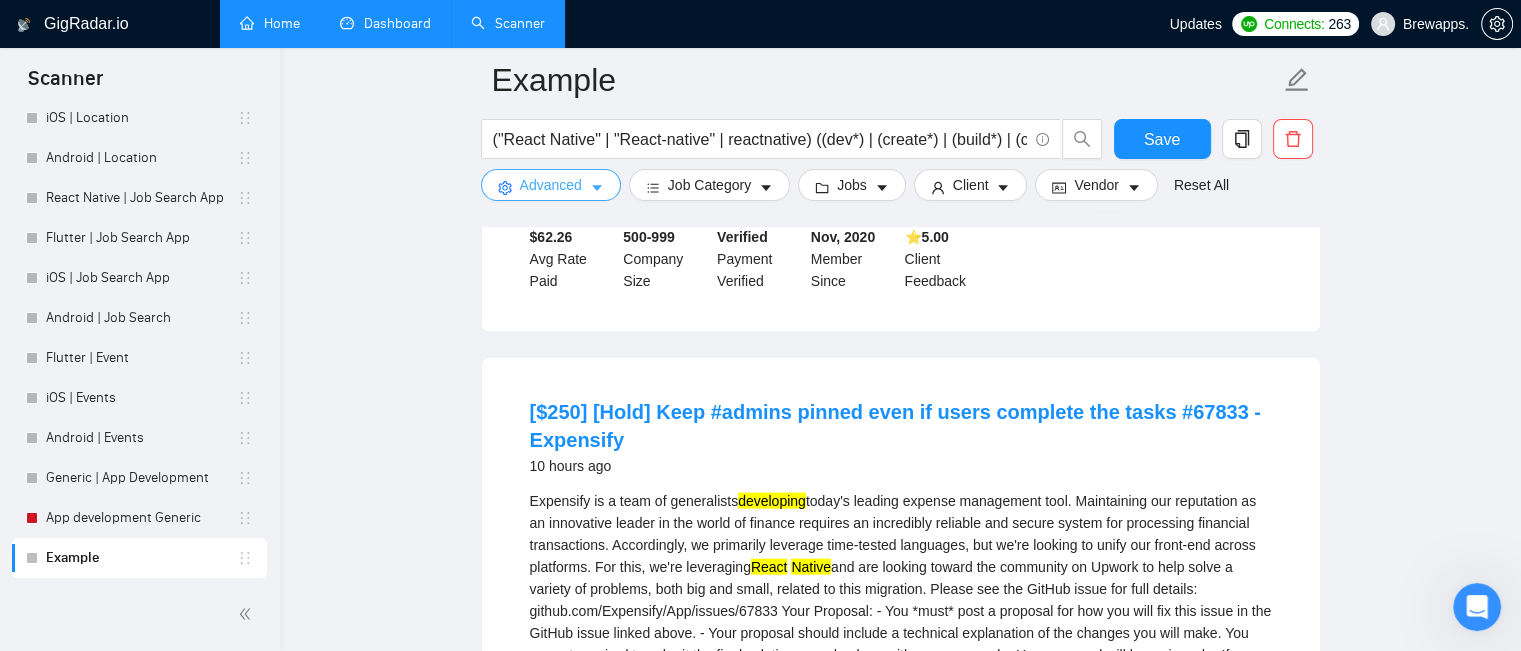 click 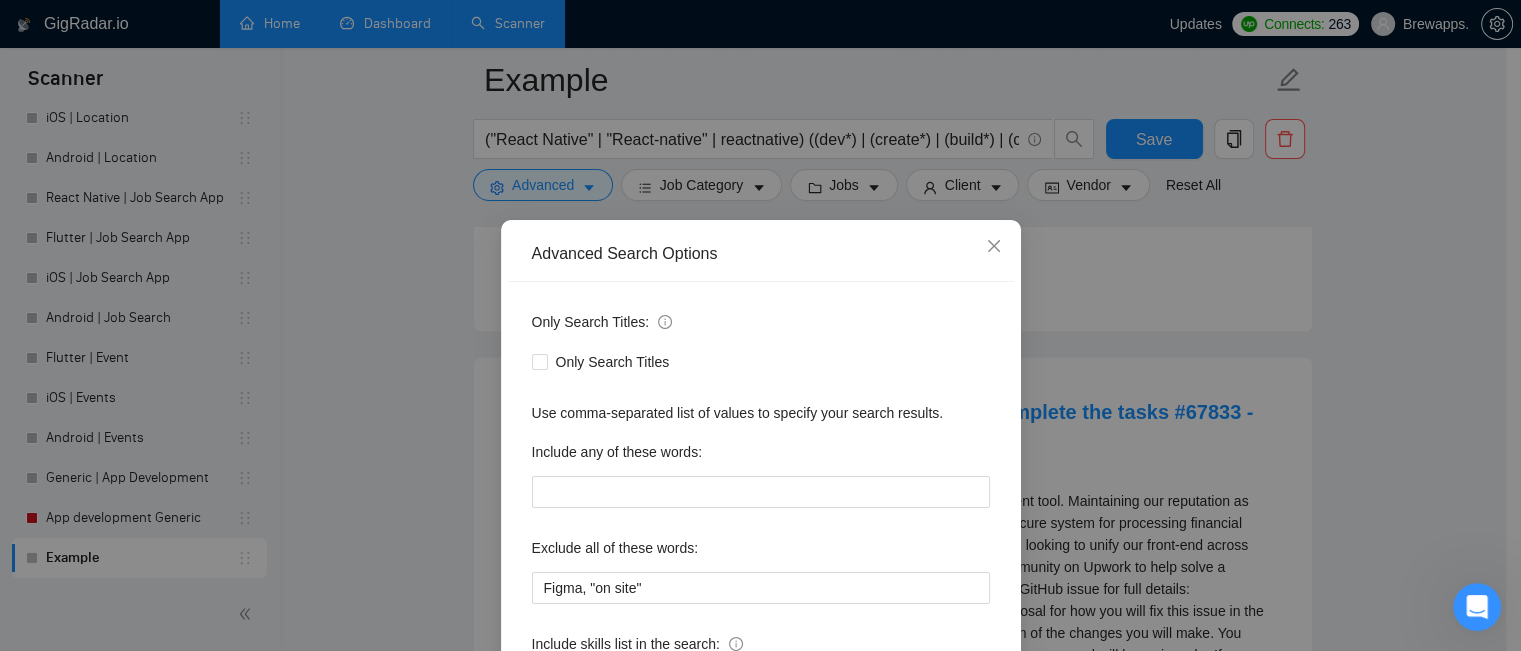 scroll, scrollTop: 100, scrollLeft: 0, axis: vertical 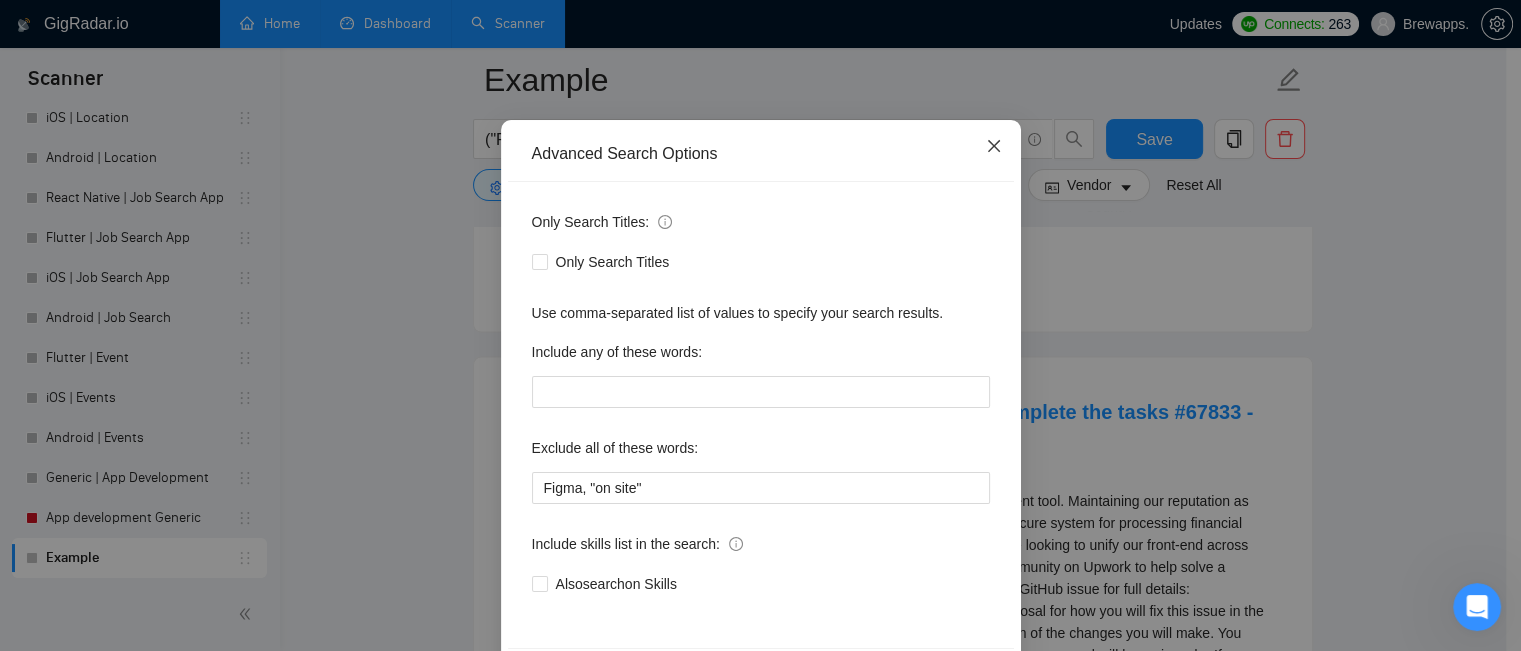 click 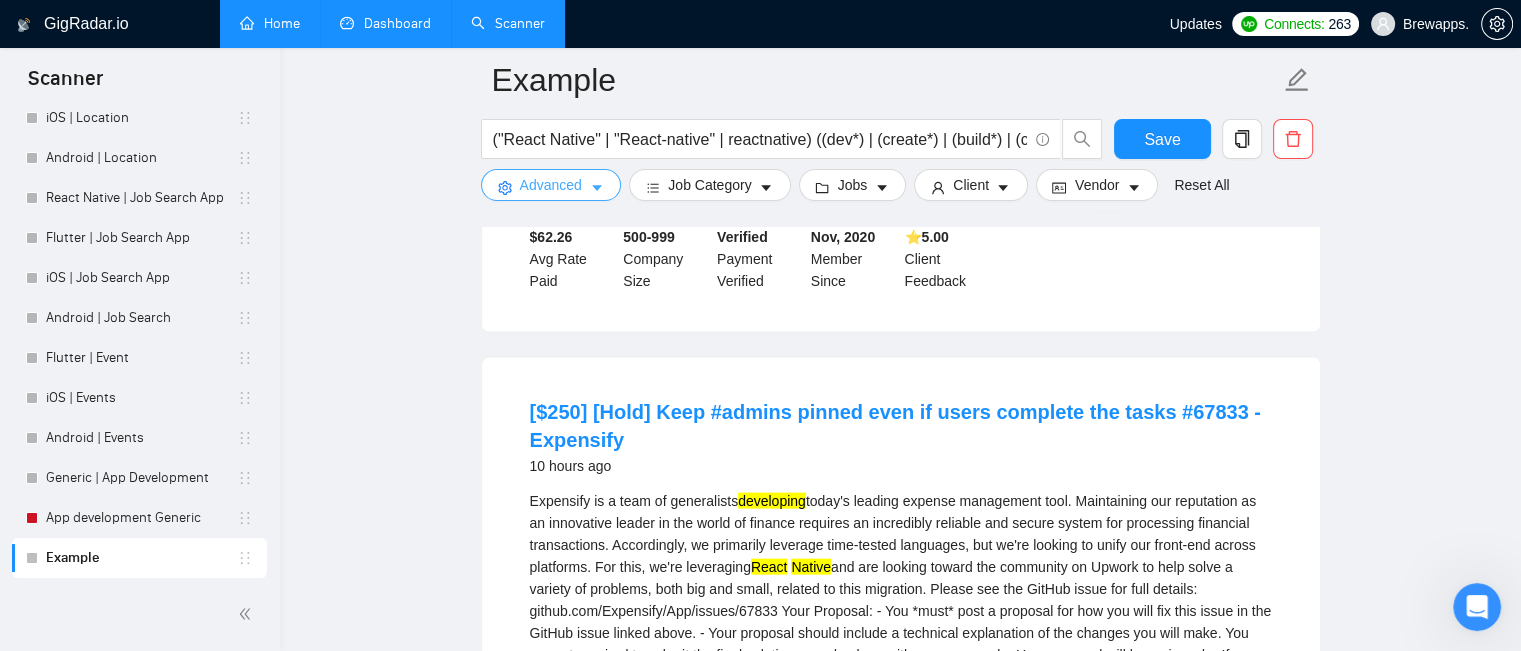 scroll, scrollTop: 0, scrollLeft: 0, axis: both 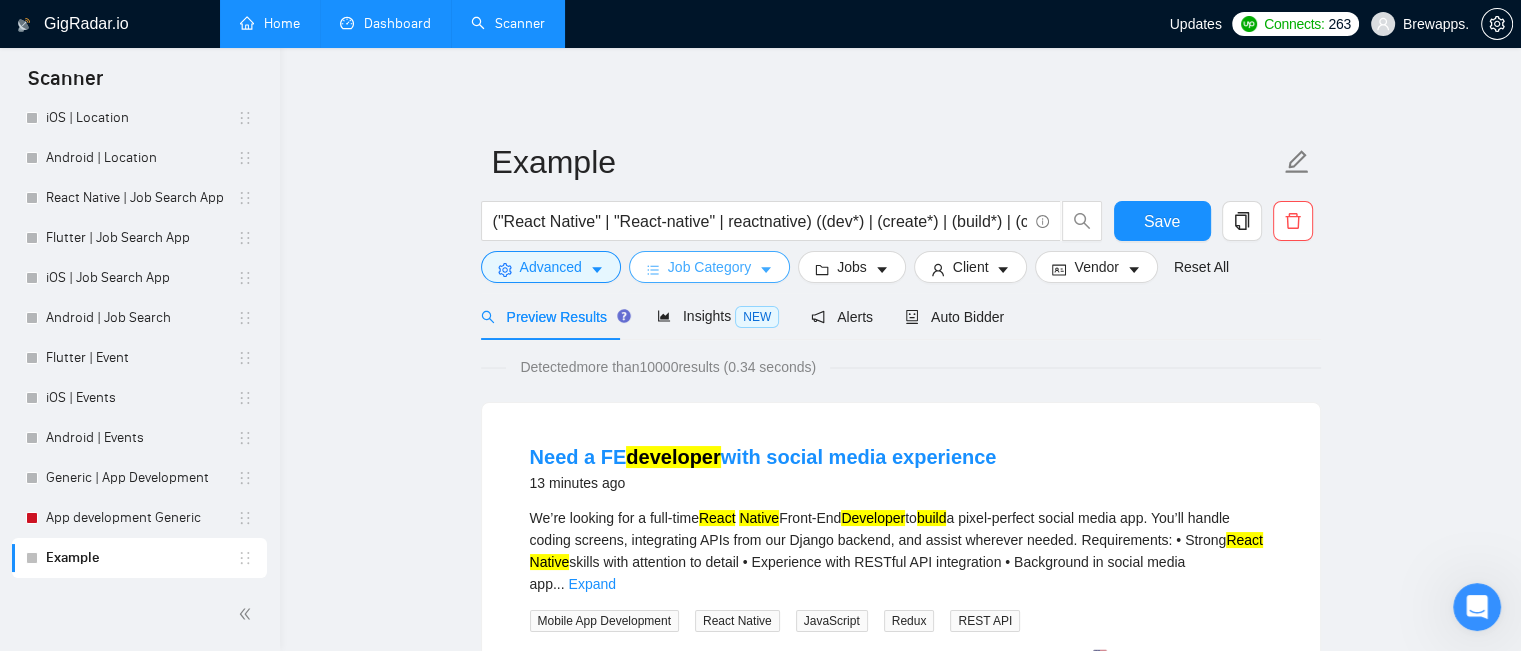 click 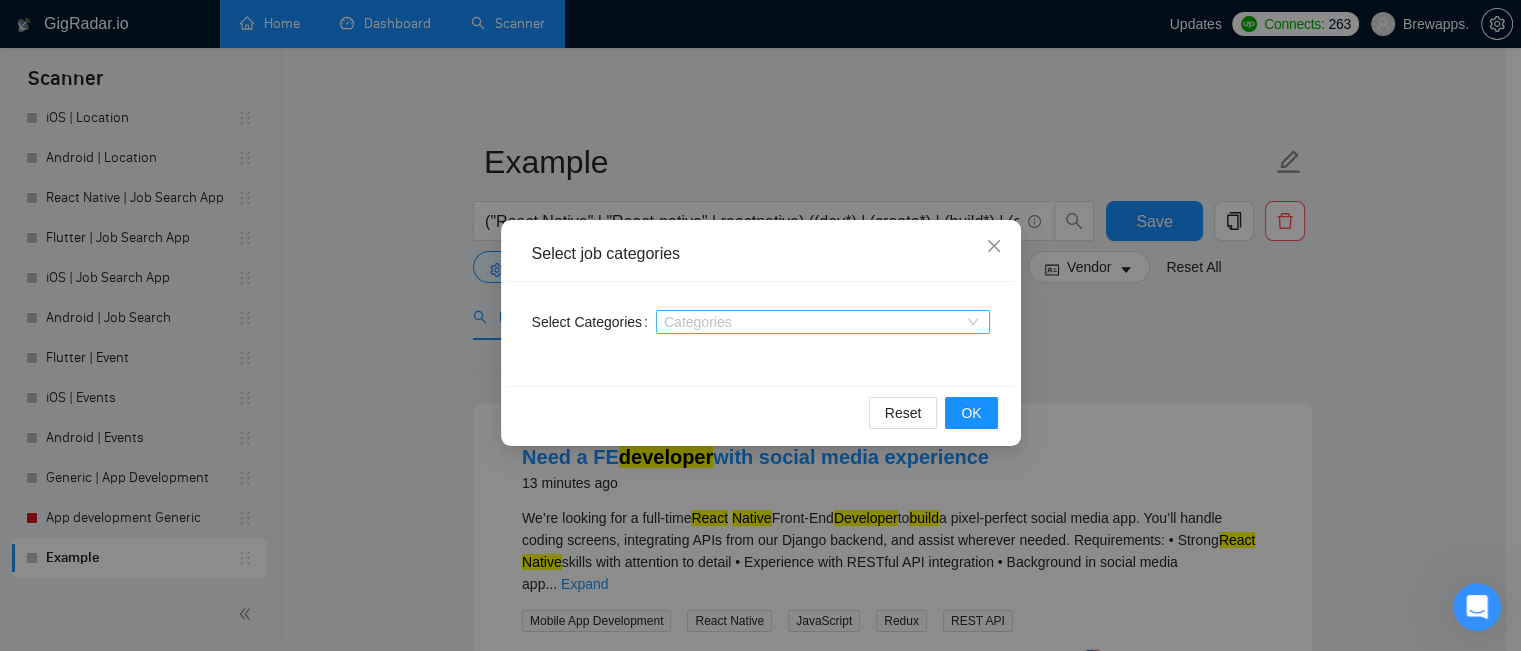 click at bounding box center [813, 322] 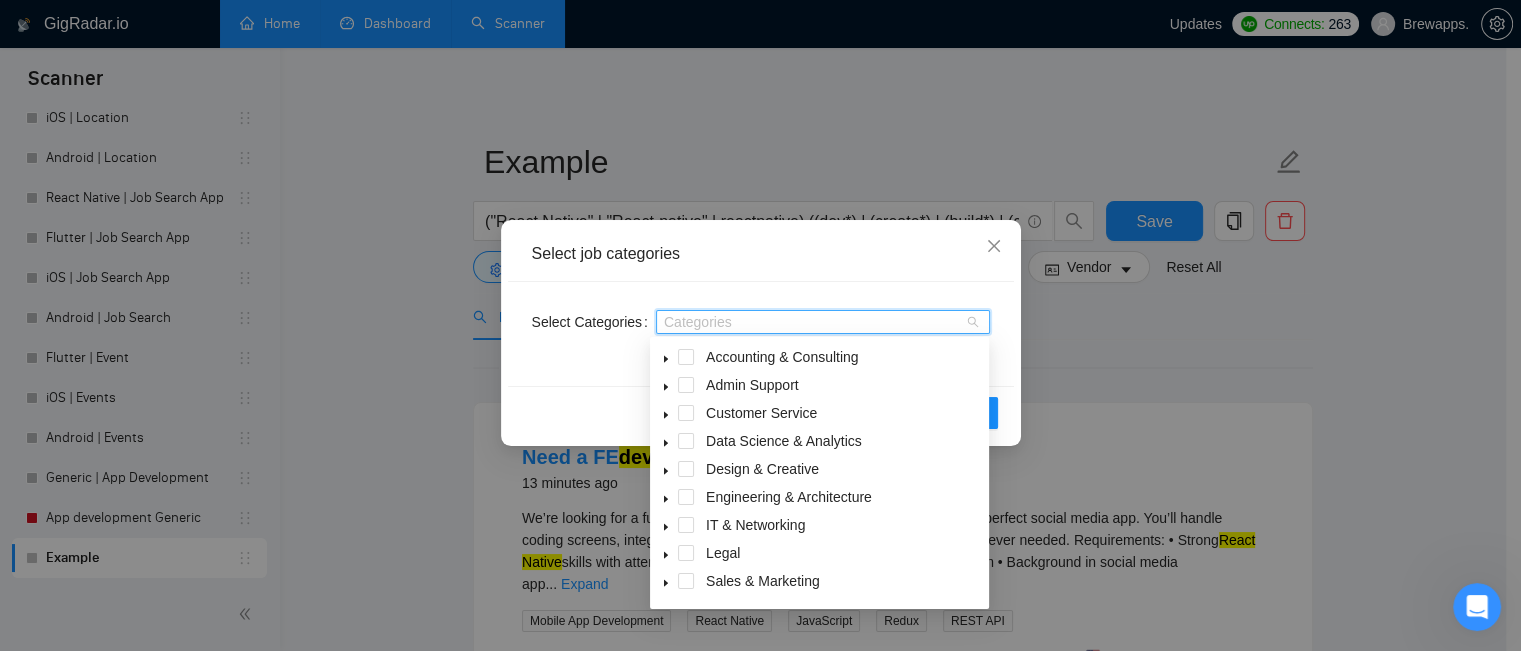 click 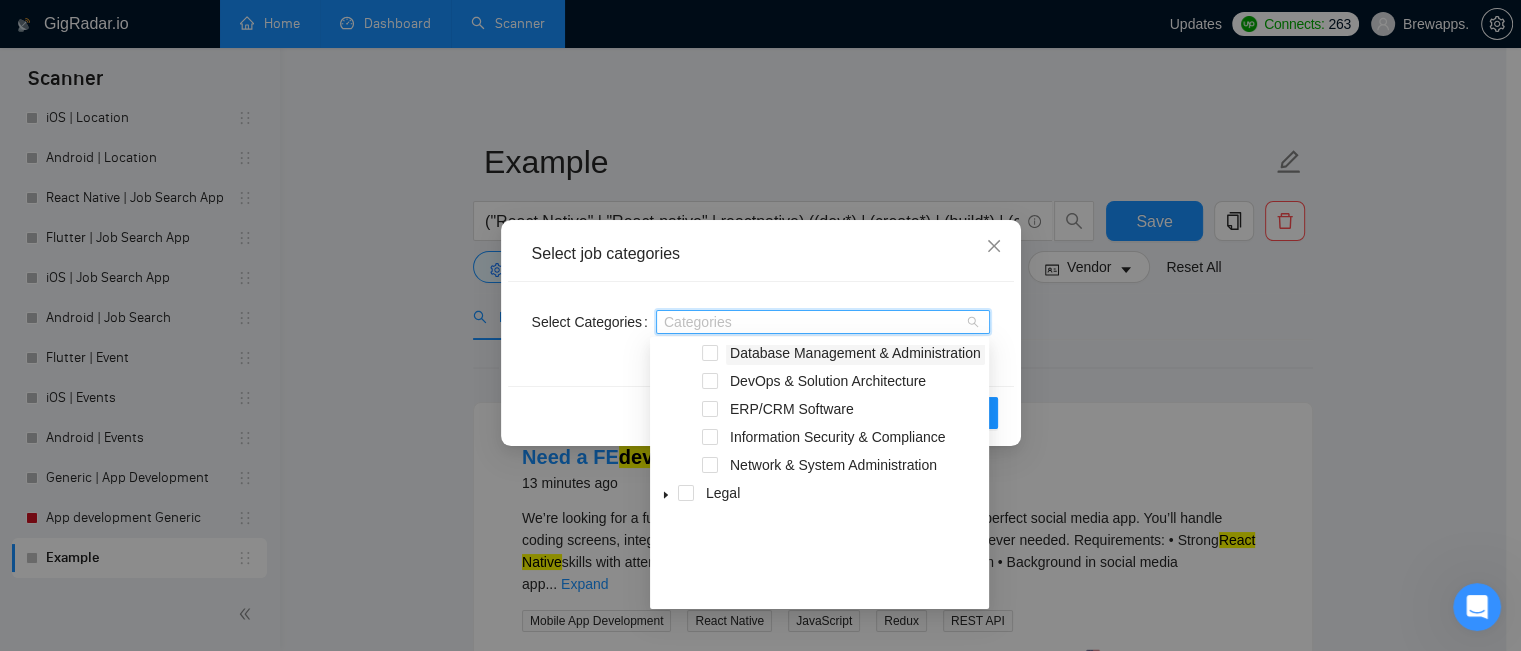 scroll, scrollTop: 100, scrollLeft: 0, axis: vertical 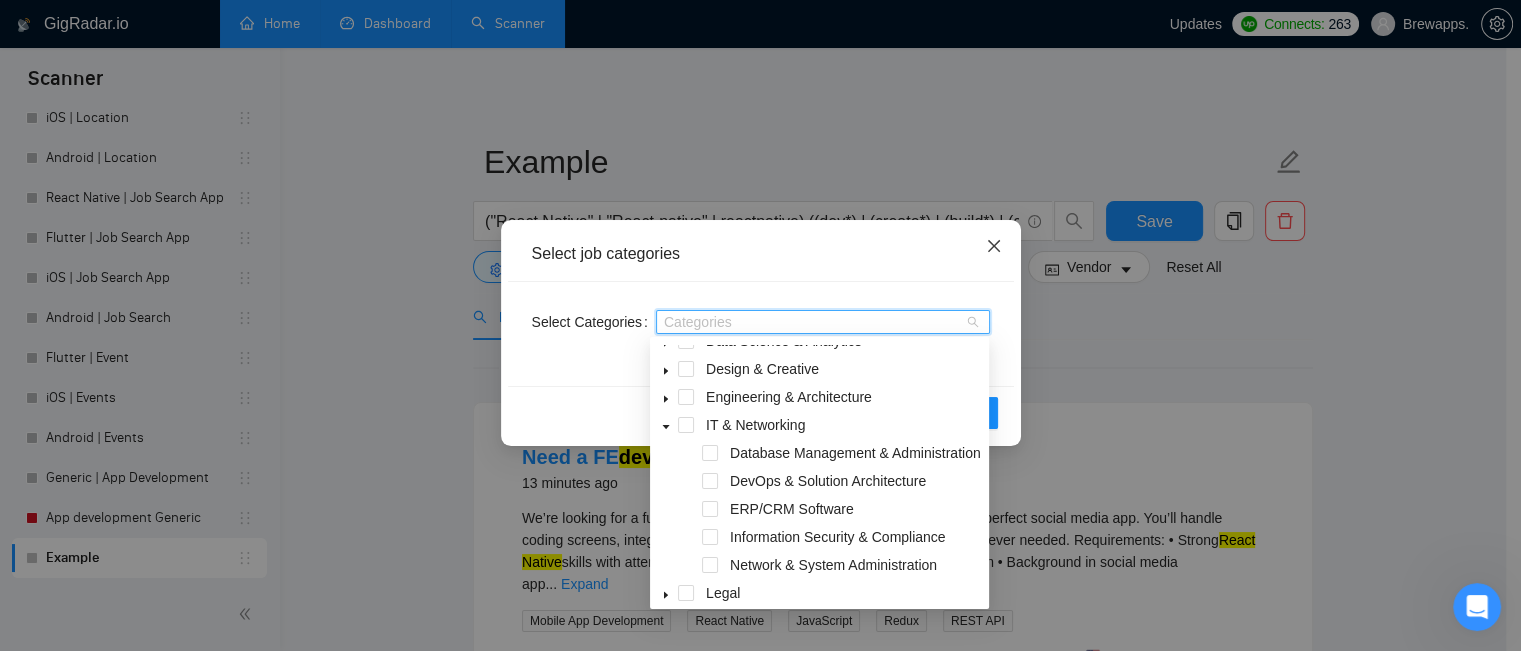click 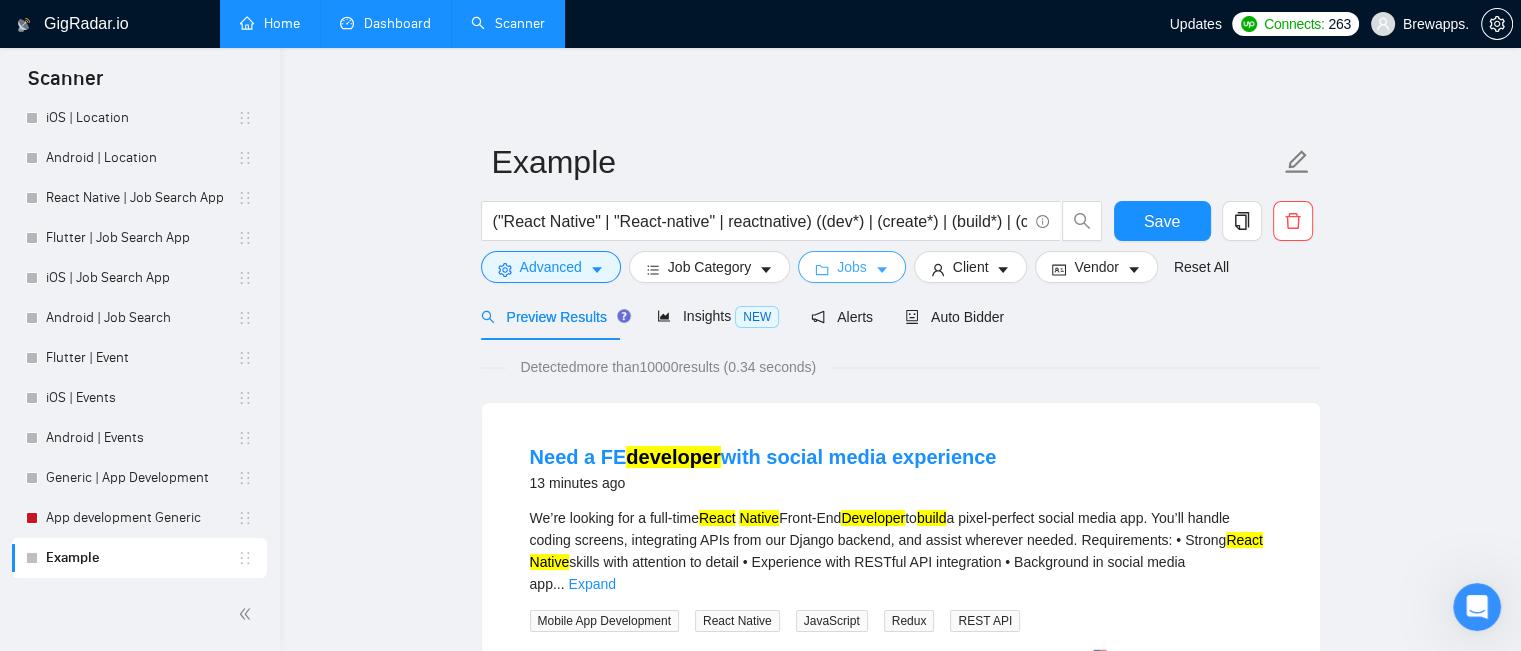 click 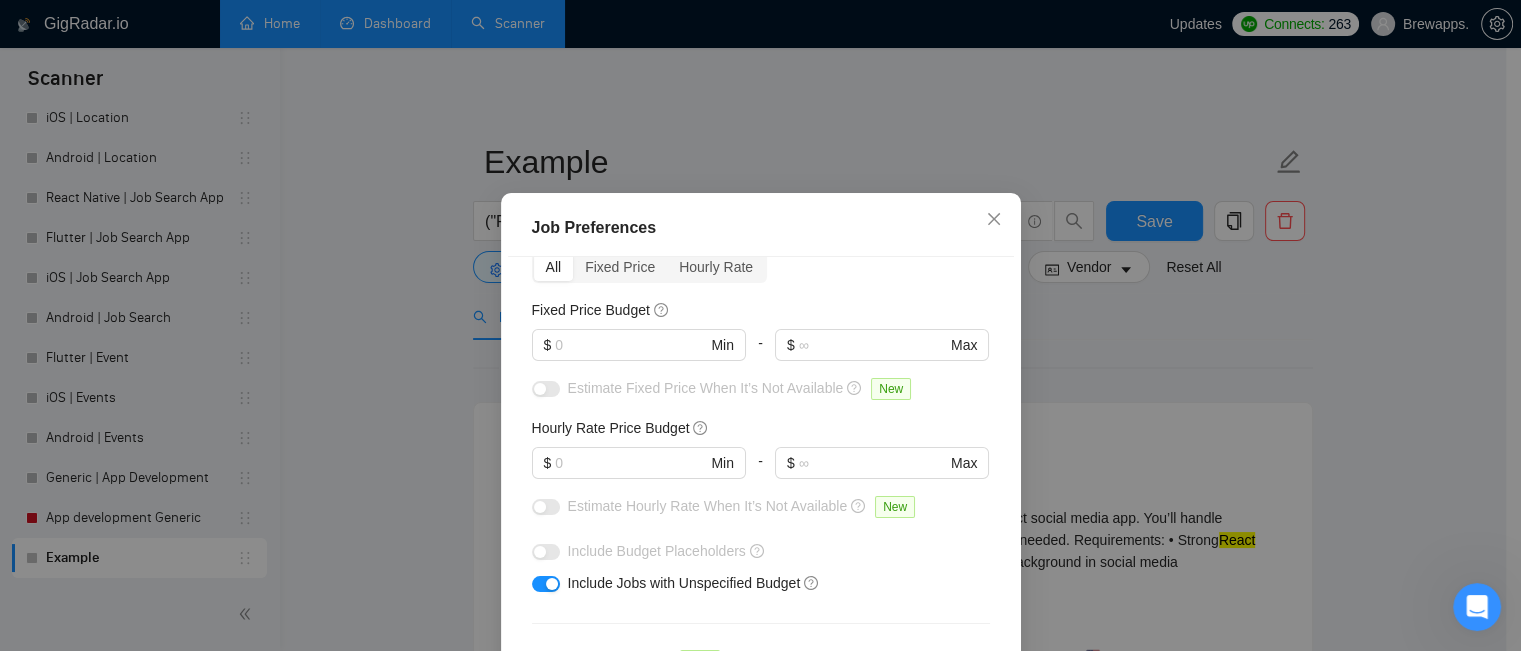 scroll, scrollTop: 0, scrollLeft: 0, axis: both 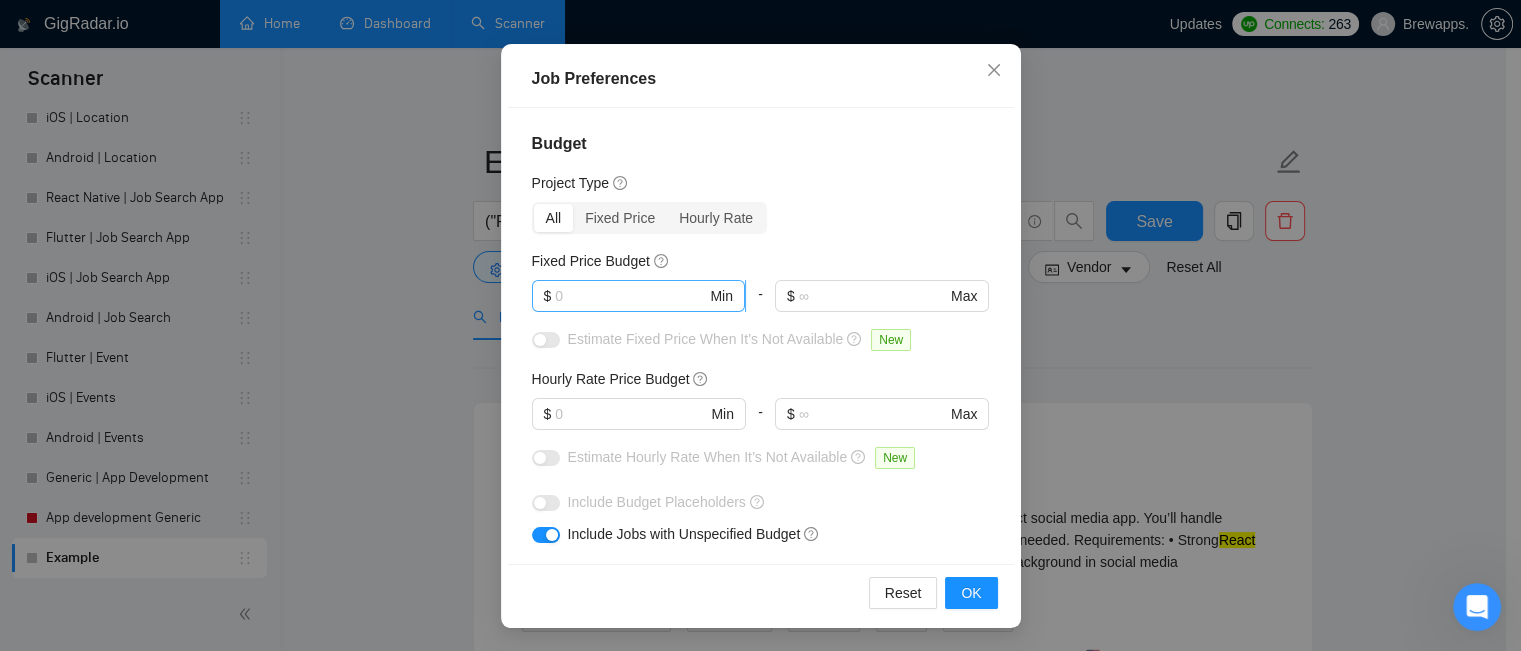 click at bounding box center (630, 296) 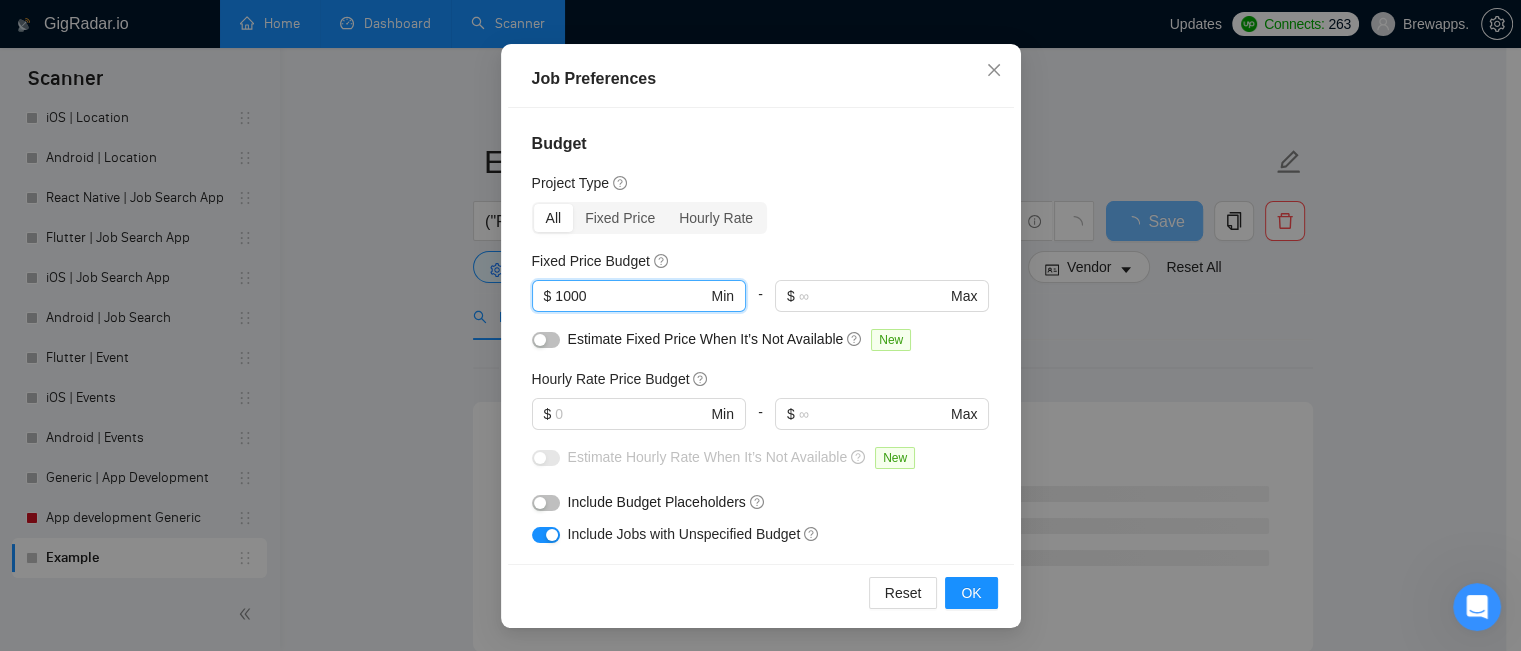 scroll, scrollTop: 100, scrollLeft: 0, axis: vertical 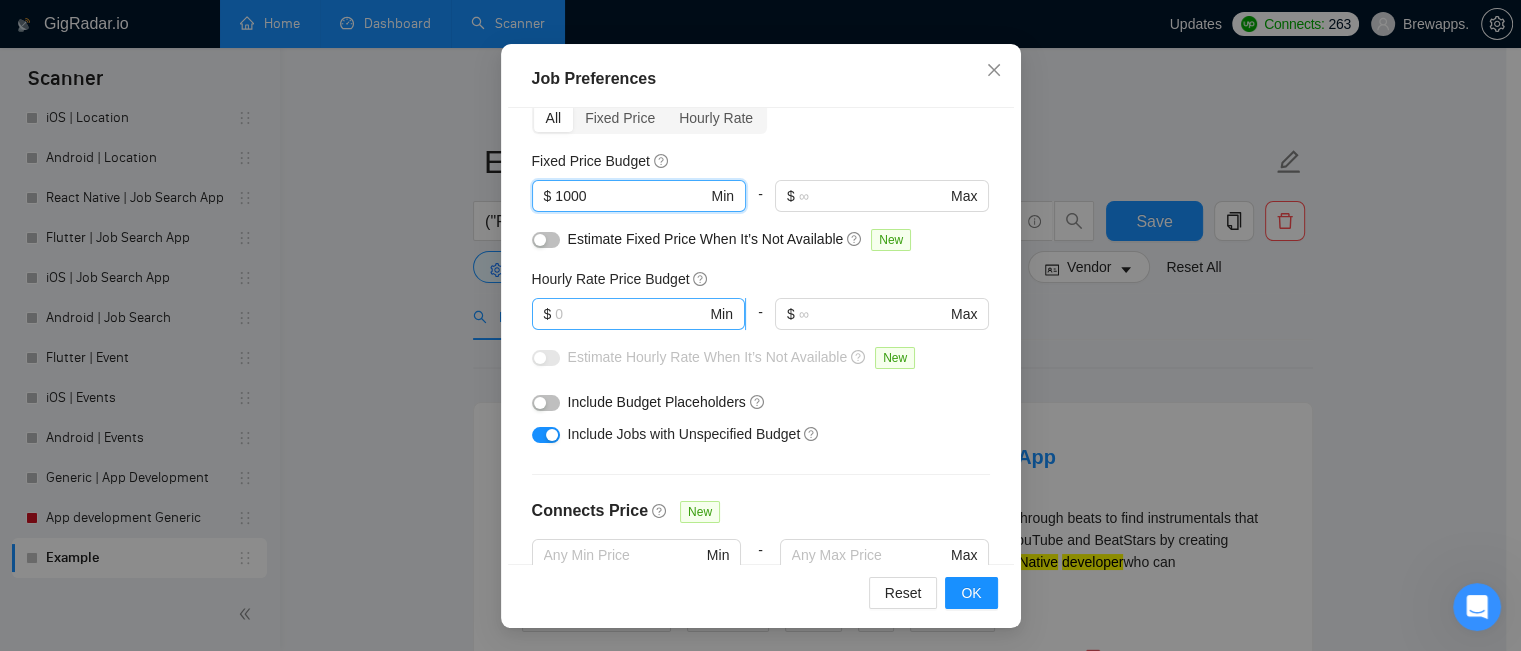 type on "1000" 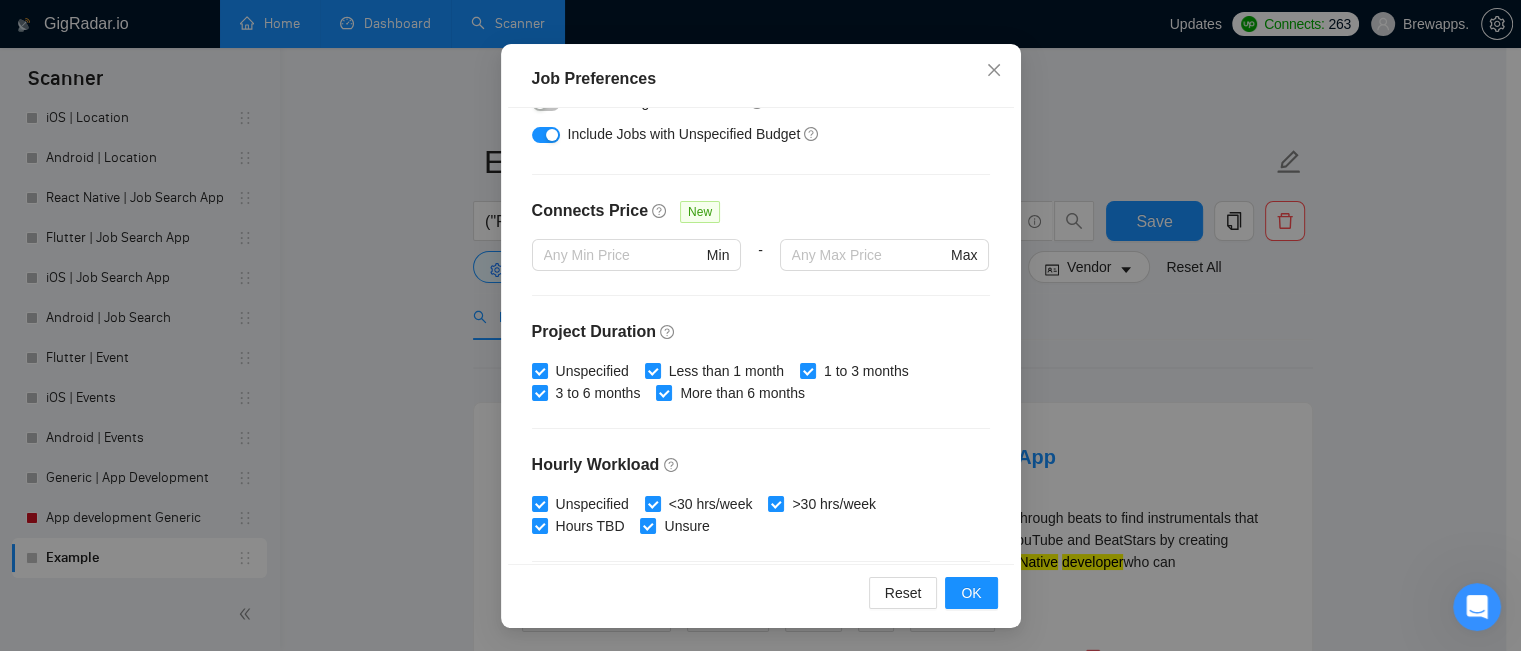 scroll, scrollTop: 500, scrollLeft: 0, axis: vertical 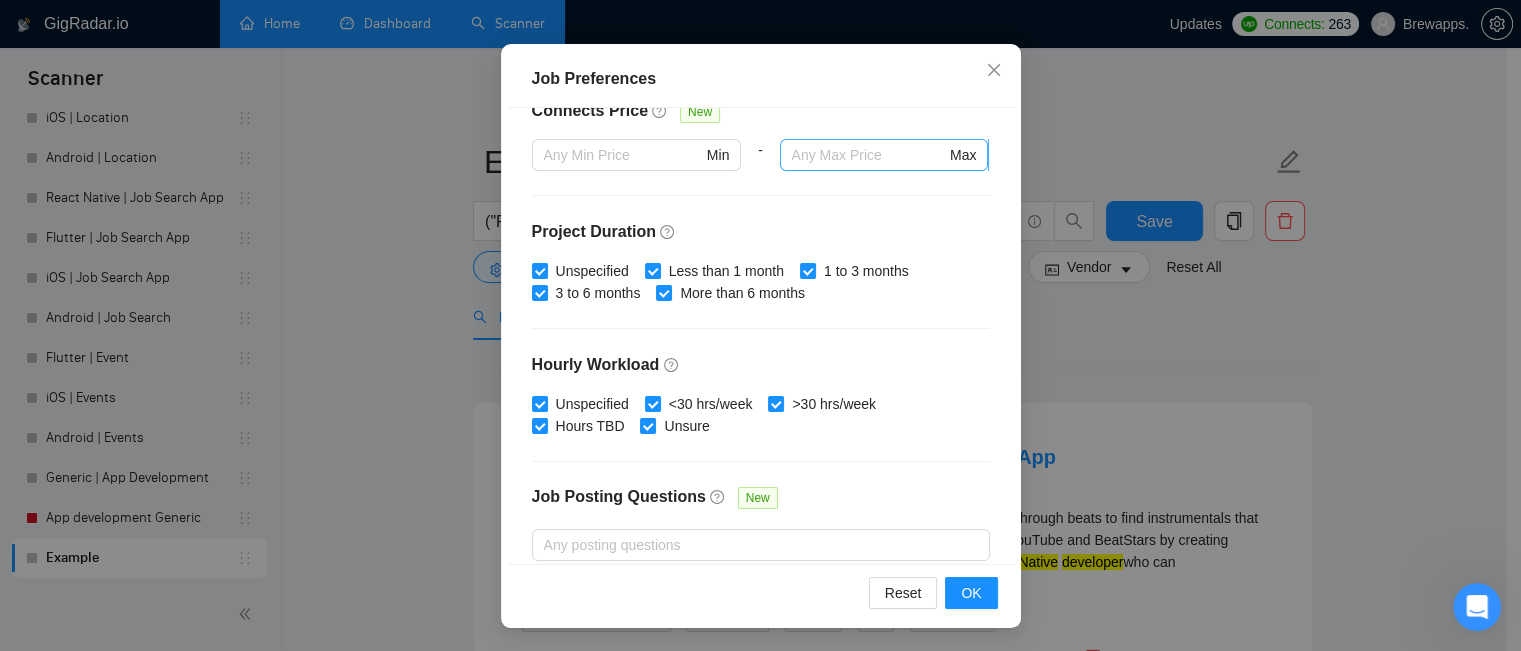 type on "60" 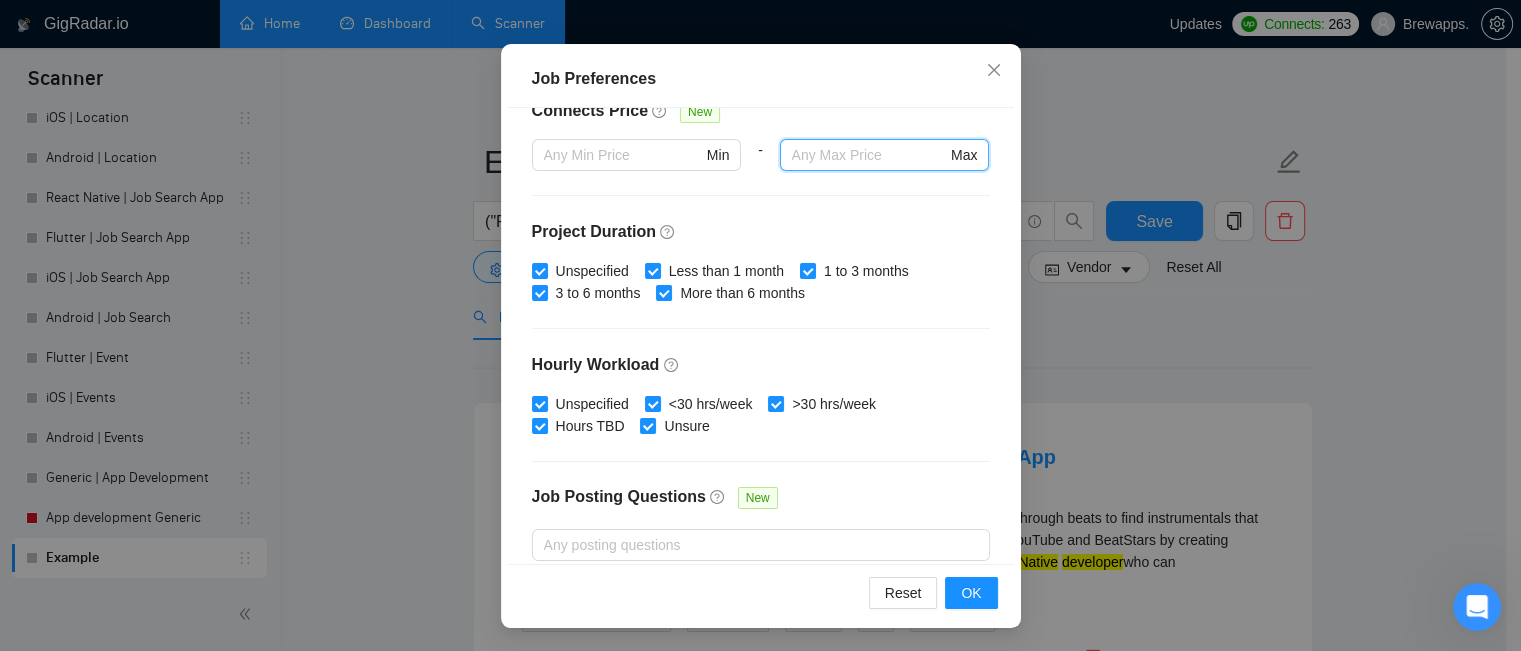 scroll, scrollTop: 400, scrollLeft: 0, axis: vertical 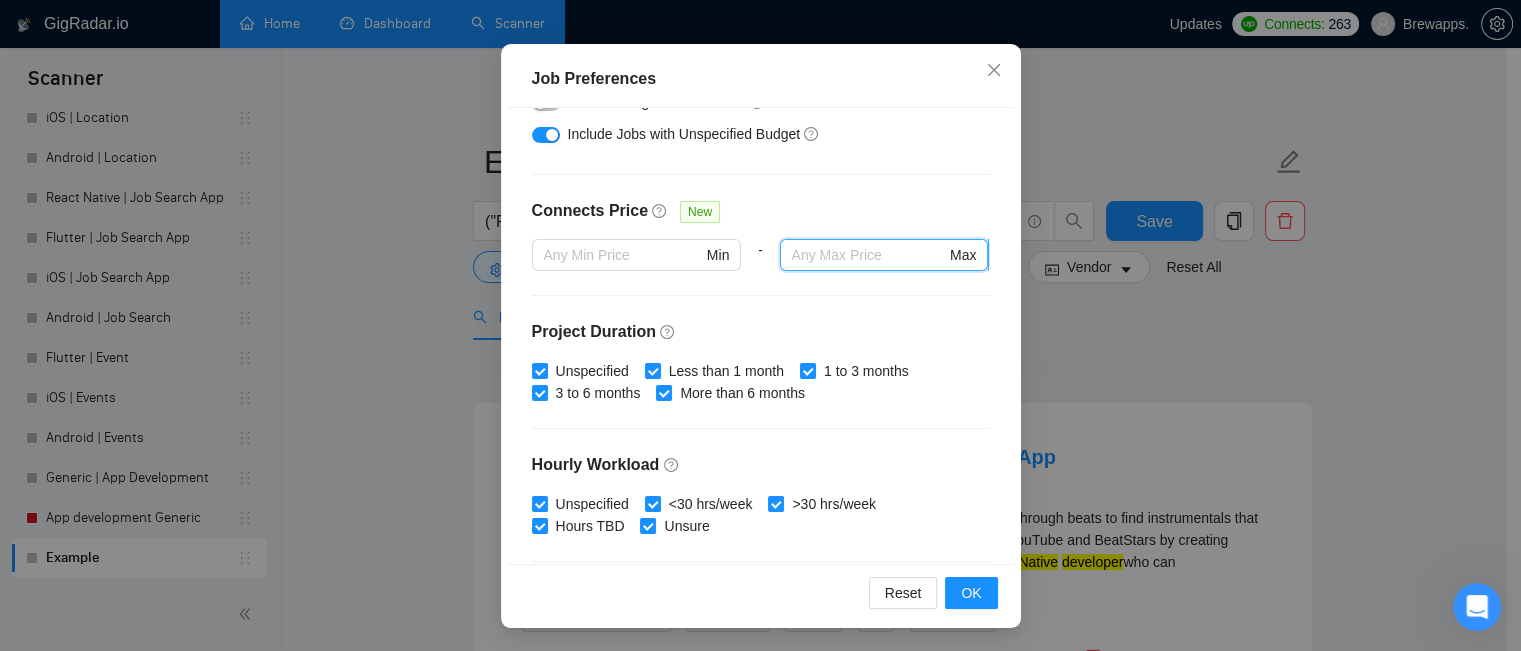 click at bounding box center [869, 255] 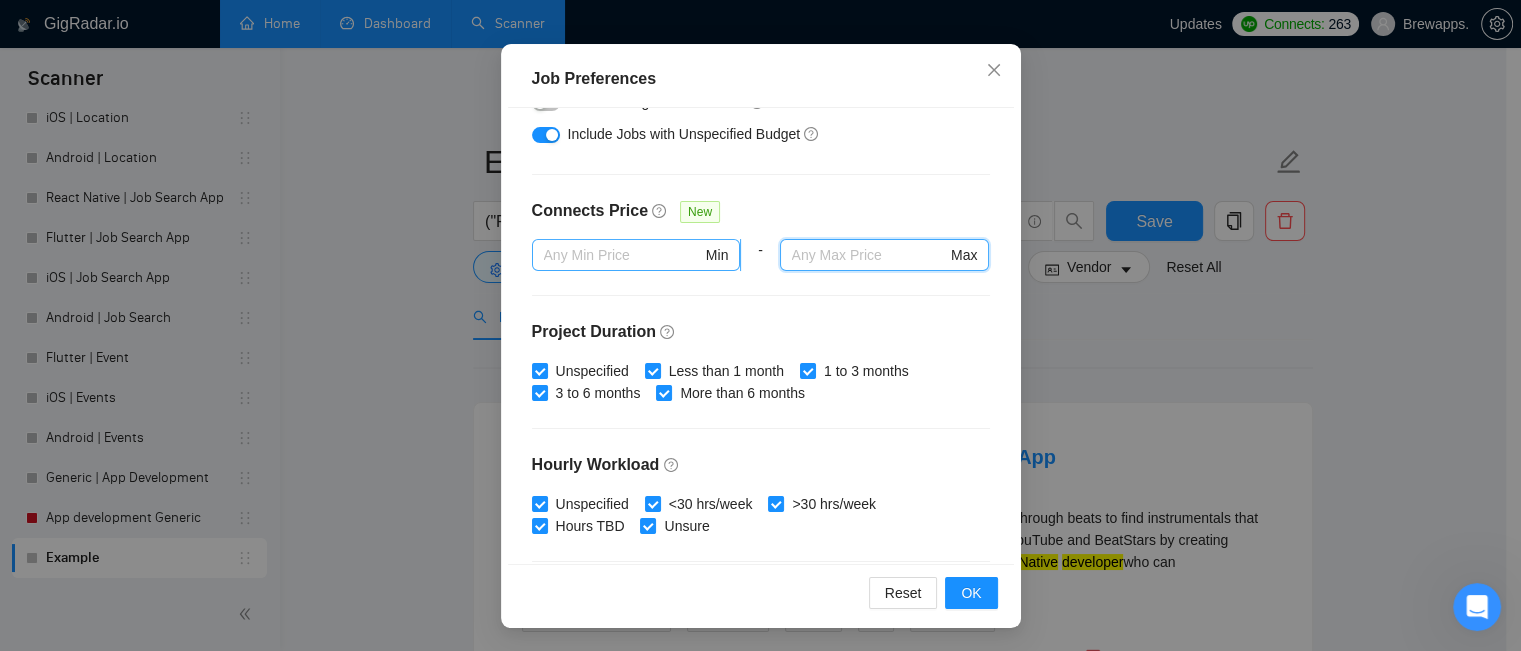 click at bounding box center [623, 255] 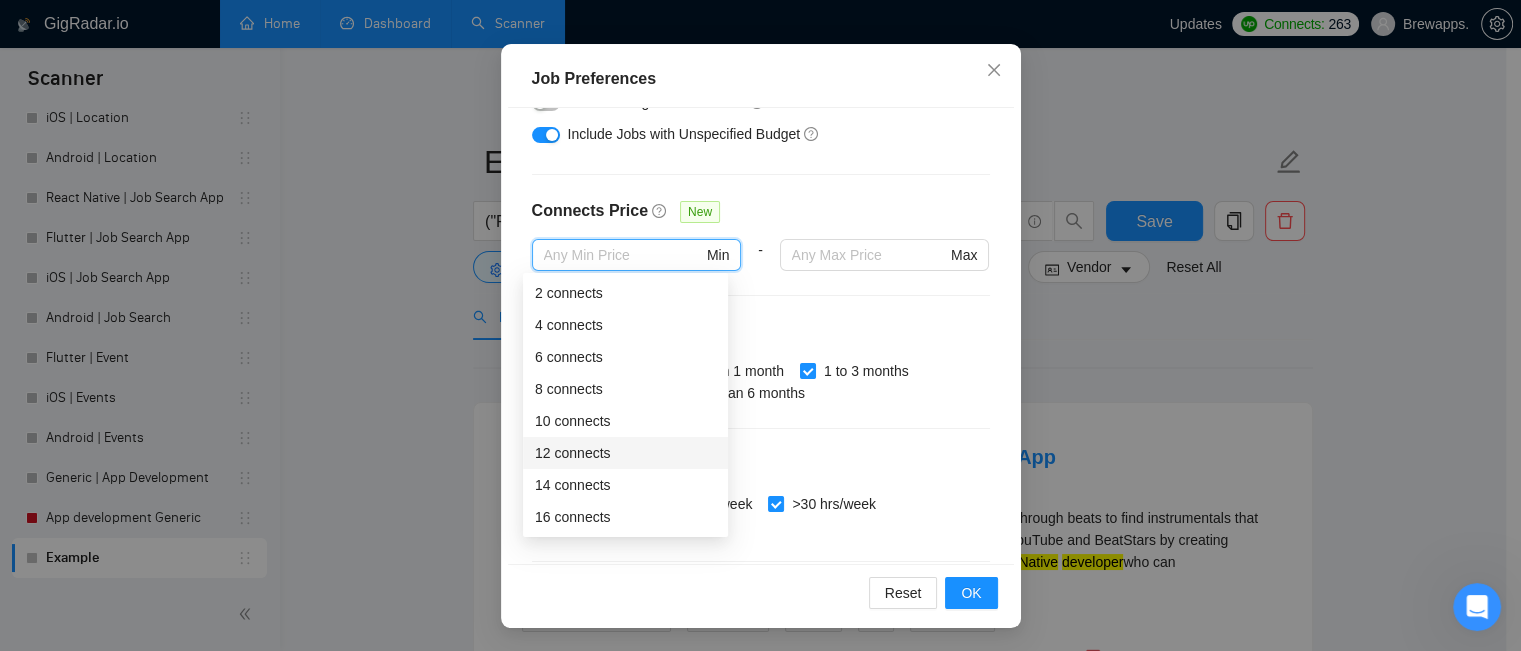 click on "Budget Project Type All Fixed Price Hourly Rate   Fixed Price Budget $ 1000 Min - $ Max Estimate Fixed Price When It’s Not Available New   Hourly Rate Price Budget $ 60 Min - $ Max Estimate Hourly Rate When It’s Not Available New Include Budget Placeholders Include Jobs with Unspecified Budget   Connects Price New Min - Max Project Duration   Unspecified Less than 1 month 1 to 3 months 3 to 6 months More than 6 months Hourly Workload   Unspecified <30 hrs/week >30 hrs/week Hours TBD Unsure Job Posting Questions New   Any posting questions Description Preferences Description Size New   Any description size" at bounding box center (761, 336) 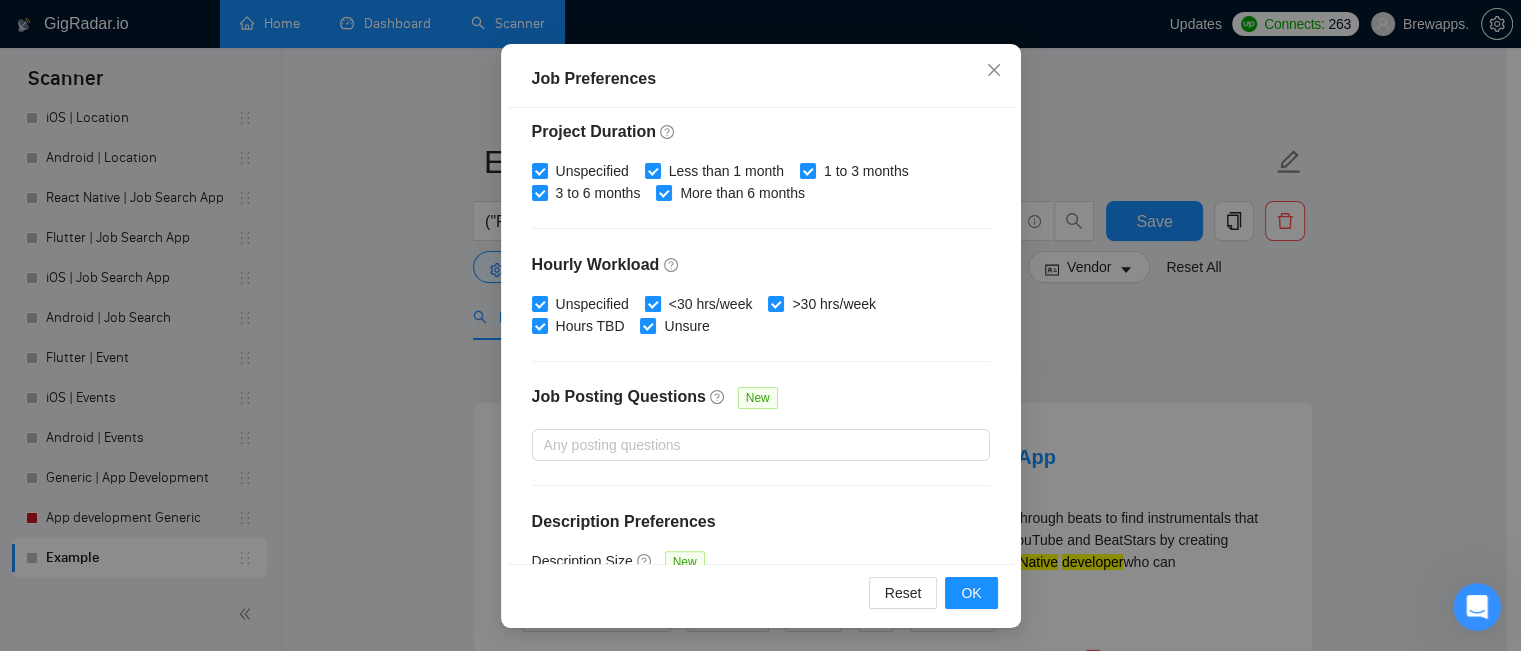 scroll, scrollTop: 672, scrollLeft: 0, axis: vertical 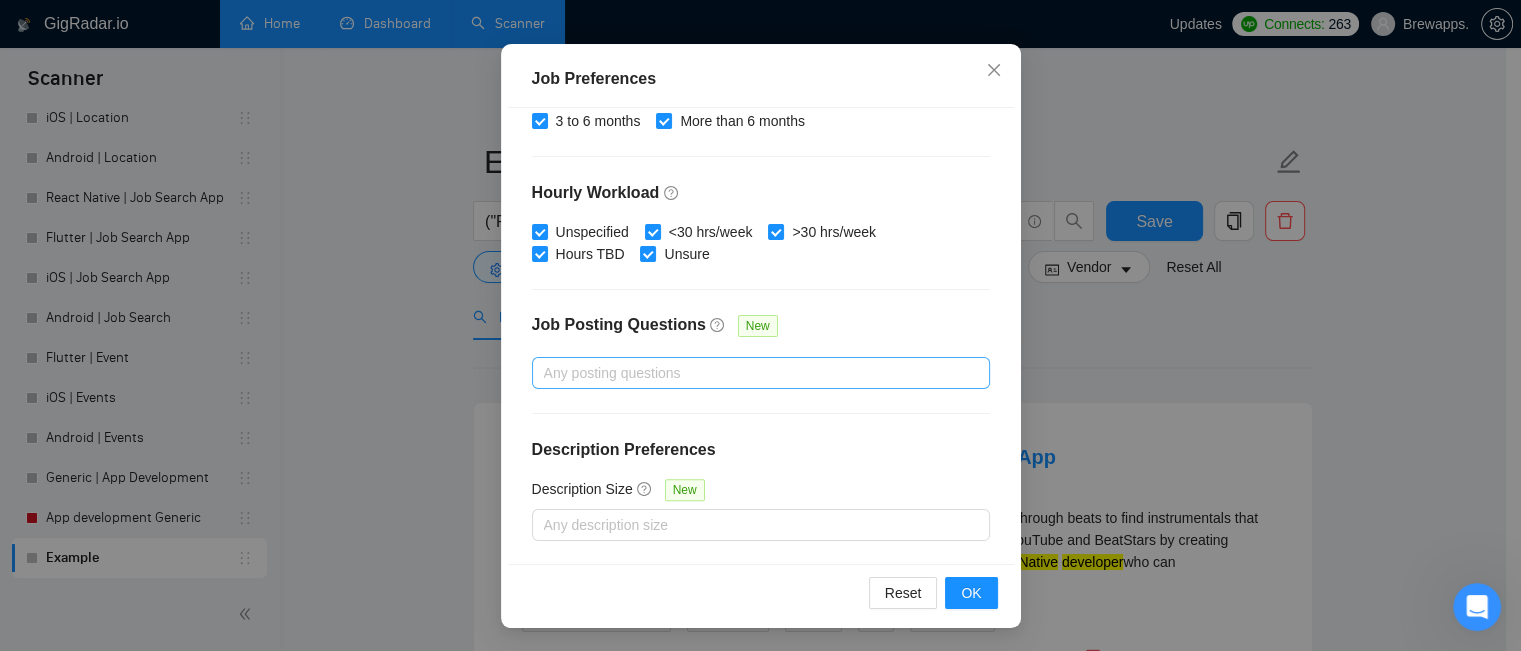 click at bounding box center [751, 373] 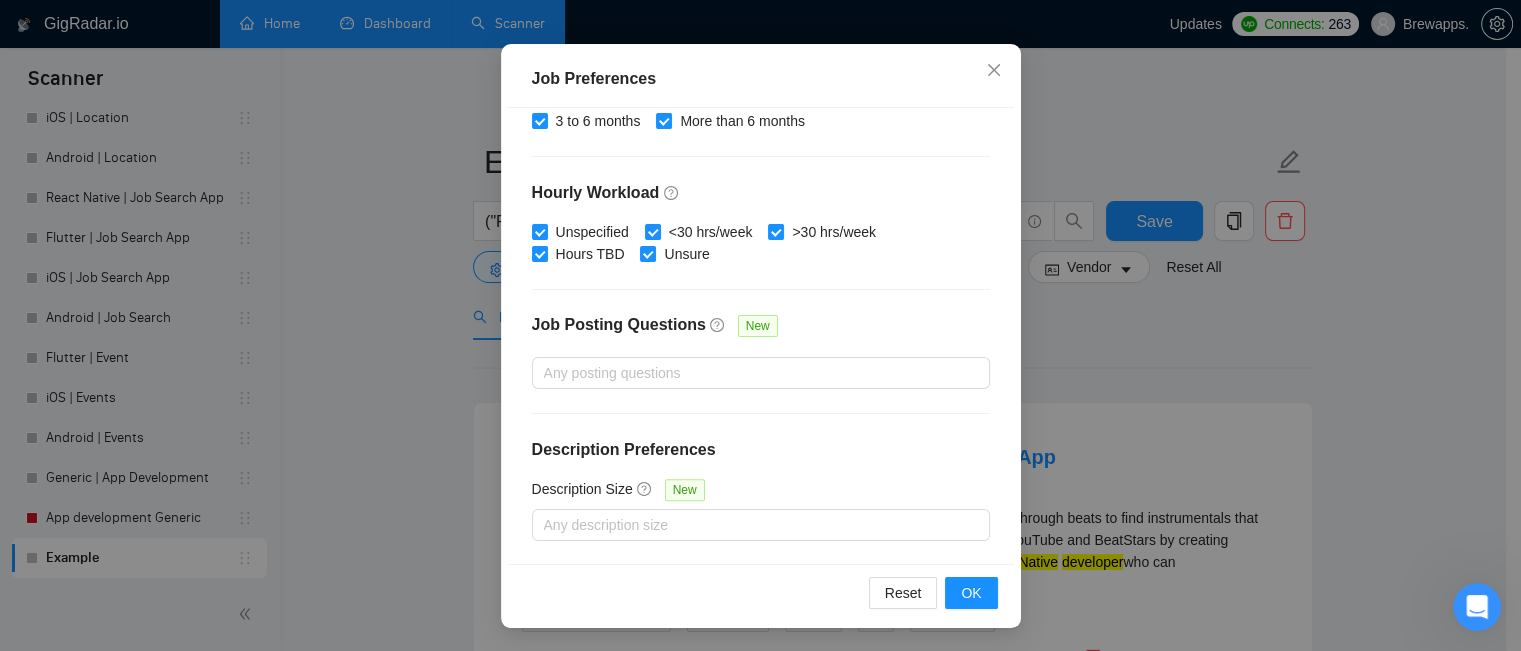 click on "Budget Project Type All Fixed Price Hourly Rate   Fixed Price Budget $ 1000 Min - $ Max Estimate Fixed Price When It’s Not Available New   Hourly Rate Price Budget $ 60 Min - $ Max Estimate Hourly Rate When It’s Not Available New Include Budget Placeholders Include Jobs with Unspecified Budget   Connects Price New Min - Max Project Duration   Unspecified Less than 1 month 1 to 3 months 3 to 6 months More than 6 months Hourly Workload   Unspecified <30 hrs/week >30 hrs/week Hours TBD Unsure Job Posting Questions New   Any posting questions Description Preferences Description Size New   Any description size" at bounding box center [761, 336] 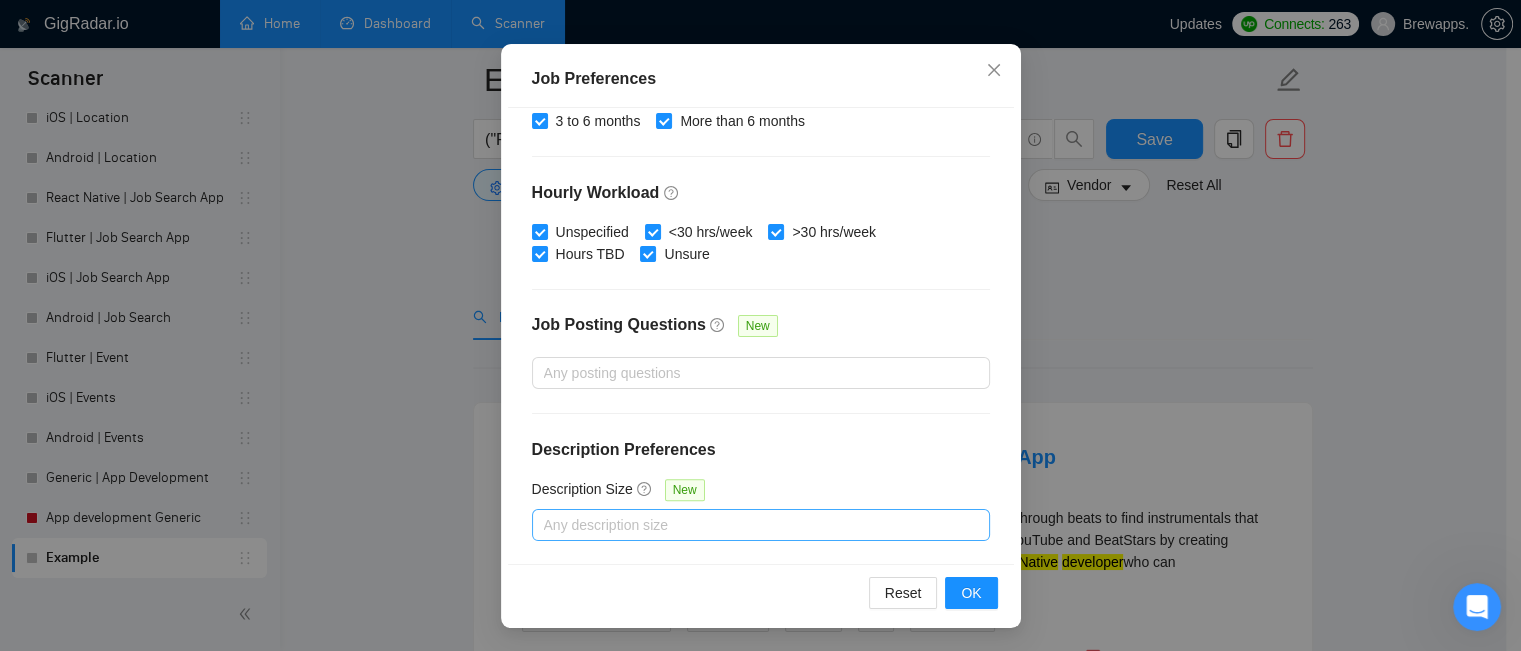 scroll, scrollTop: 200, scrollLeft: 0, axis: vertical 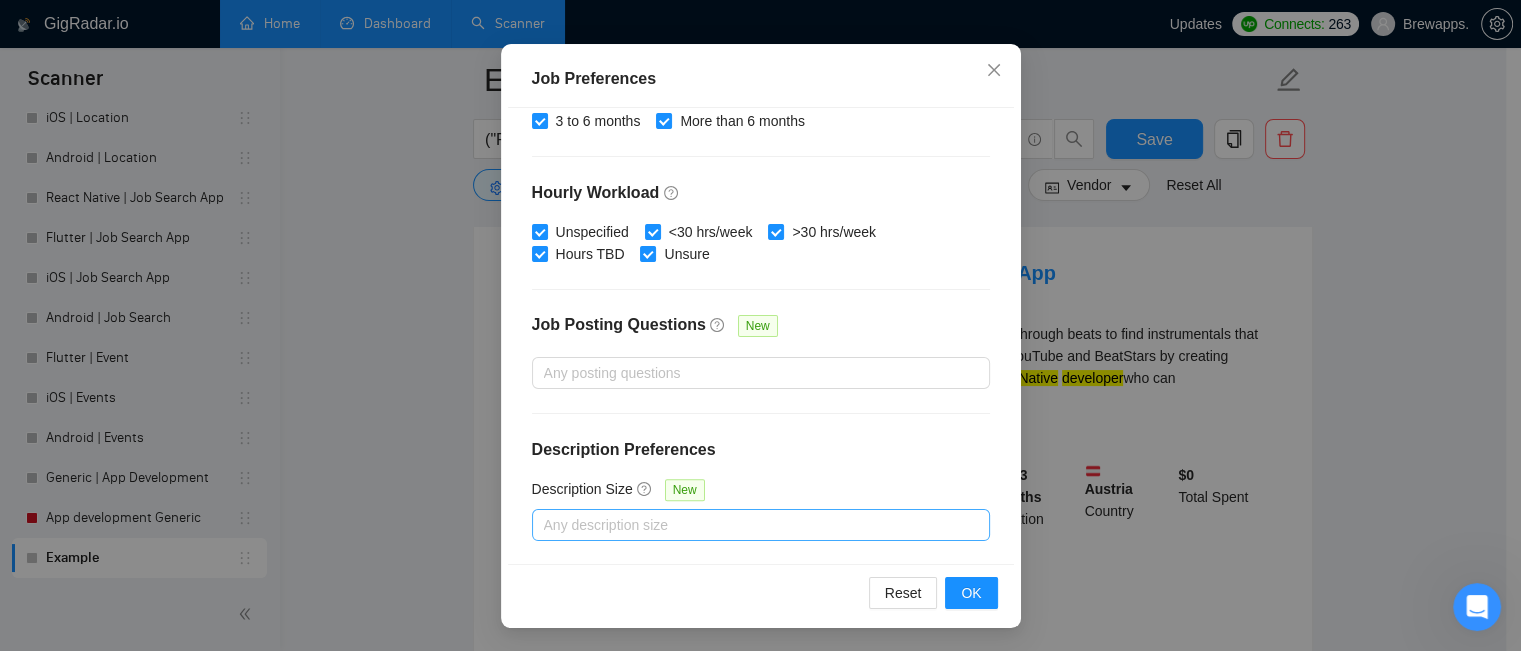 click at bounding box center [751, 525] 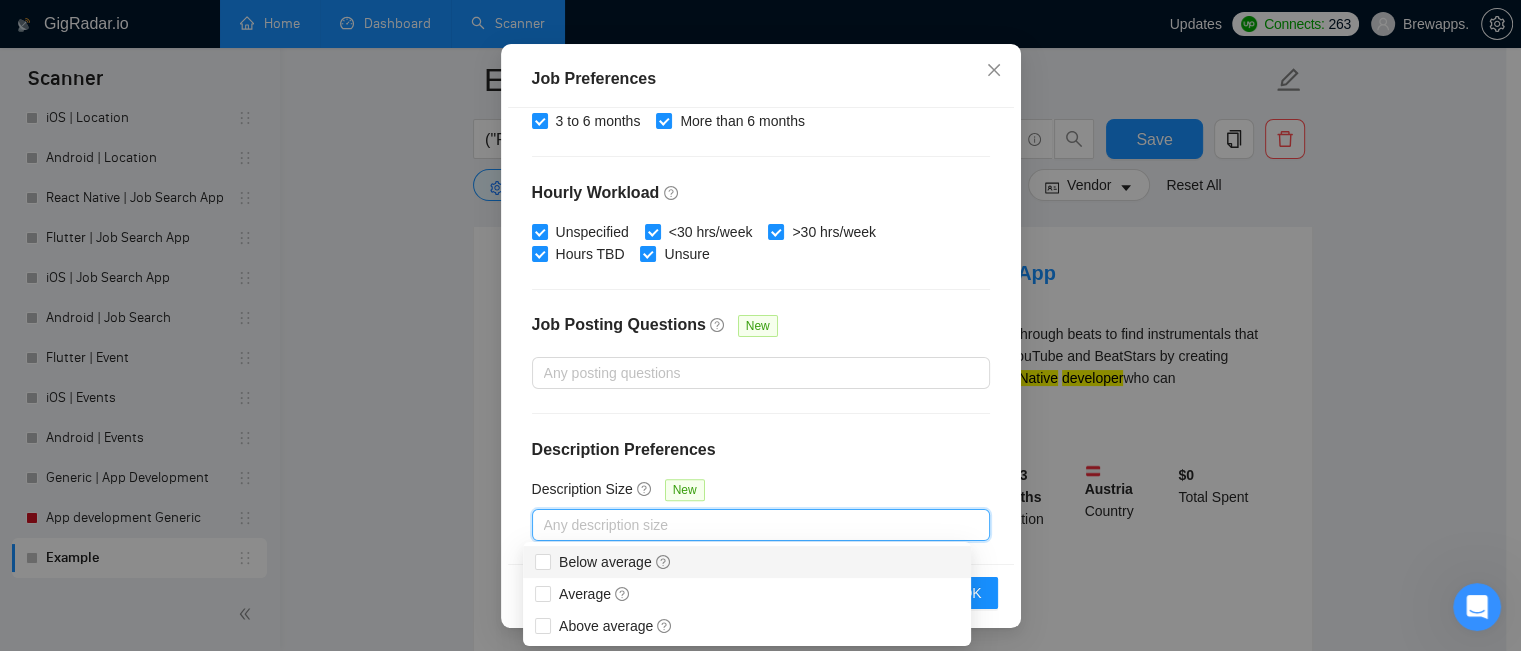 click on "Budget Project Type All Fixed Price Hourly Rate   Fixed Price Budget $ 1000 Min - $ Max Estimate Fixed Price When It’s Not Available New   Hourly Rate Price Budget $ 60 Min - $ Max Estimate Hourly Rate When It’s Not Available New Include Budget Placeholders Include Jobs with Unspecified Budget   Connects Price New Min - Max Project Duration   Unspecified Less than 1 month 1 to 3 months 3 to 6 months More than 6 months Hourly Workload   Unspecified <30 hrs/week >30 hrs/week Hours TBD Unsure Job Posting Questions New   Any posting questions Description Preferences Description Size New   Any description size" at bounding box center [761, 336] 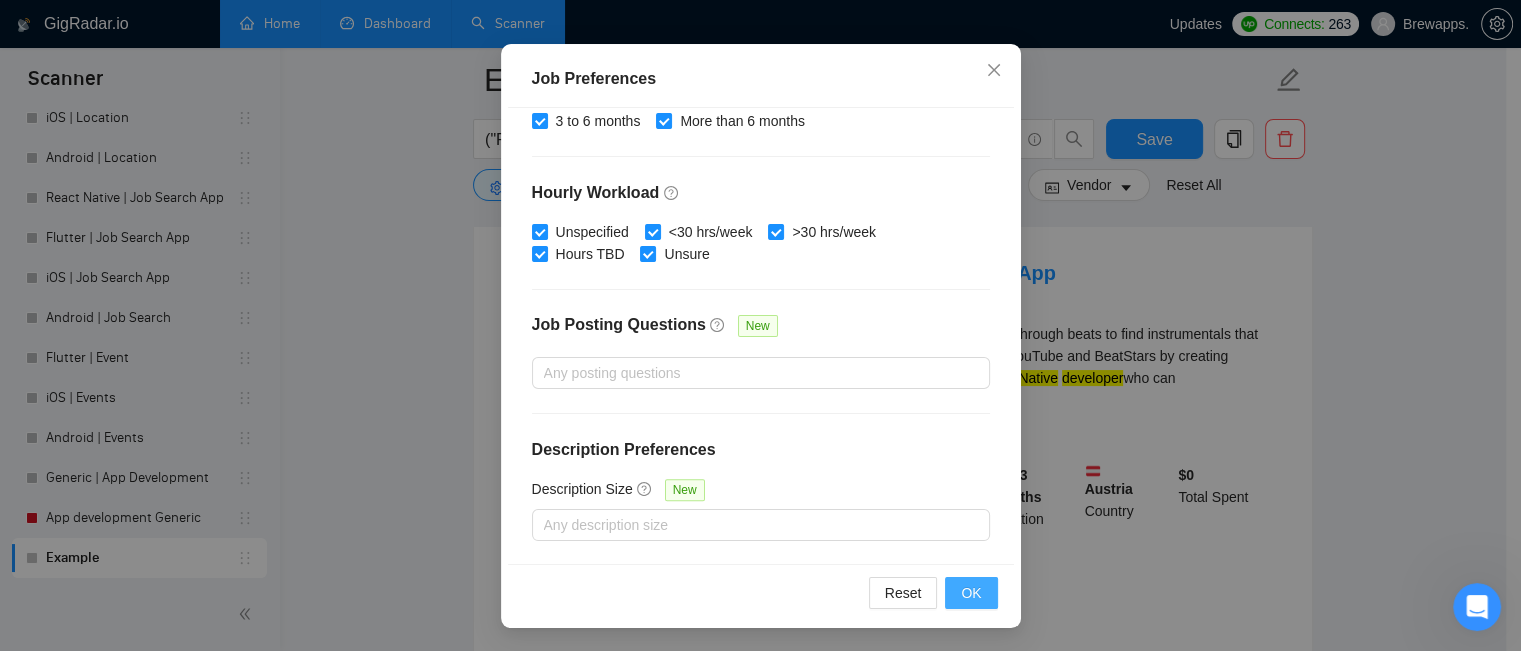 click on "OK" at bounding box center (971, 593) 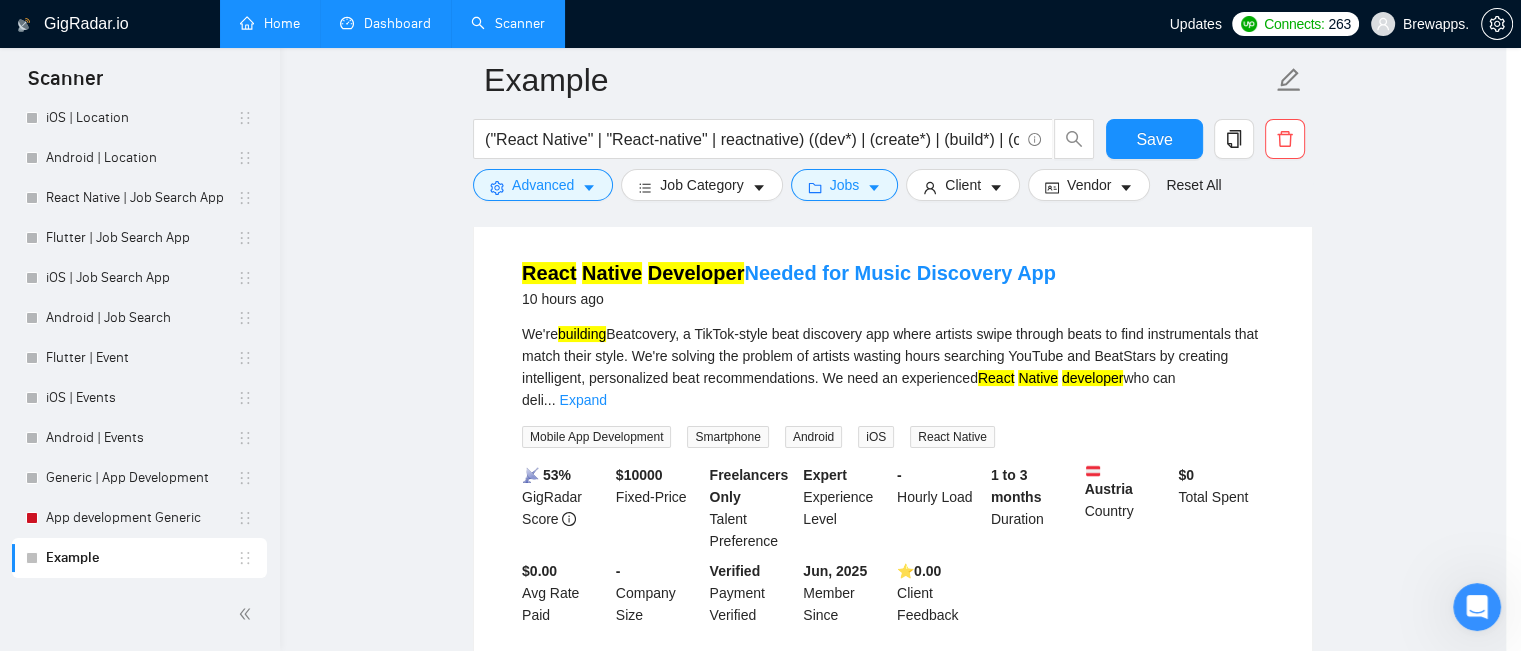 scroll, scrollTop: 76, scrollLeft: 0, axis: vertical 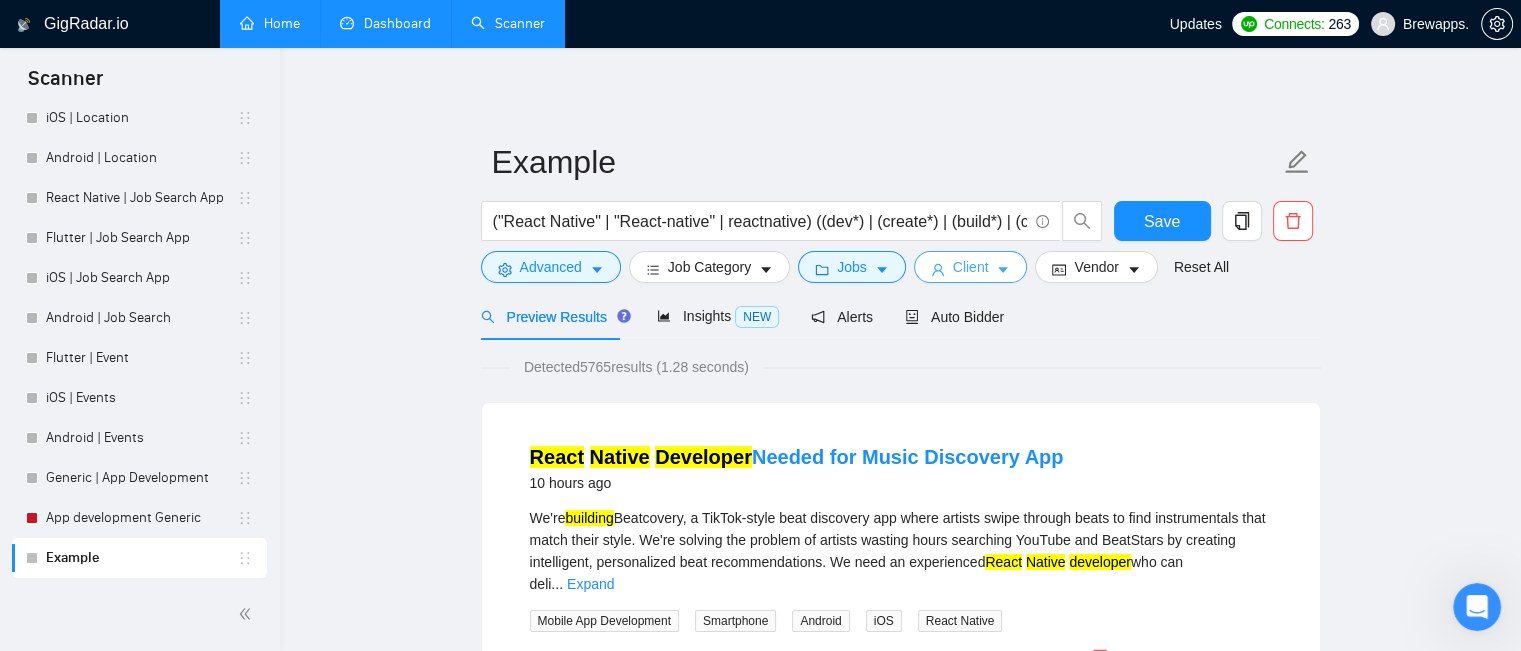 click on "Client" at bounding box center [971, 267] 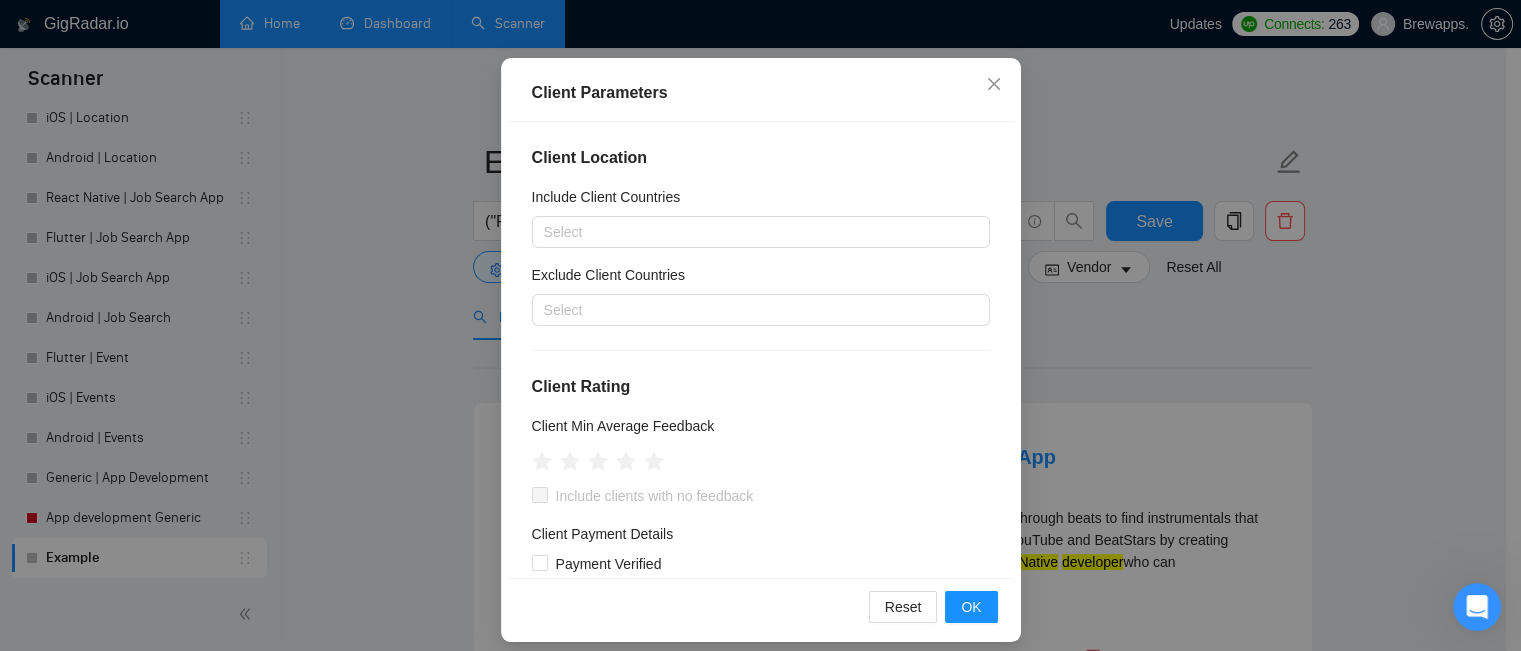 scroll, scrollTop: 142, scrollLeft: 0, axis: vertical 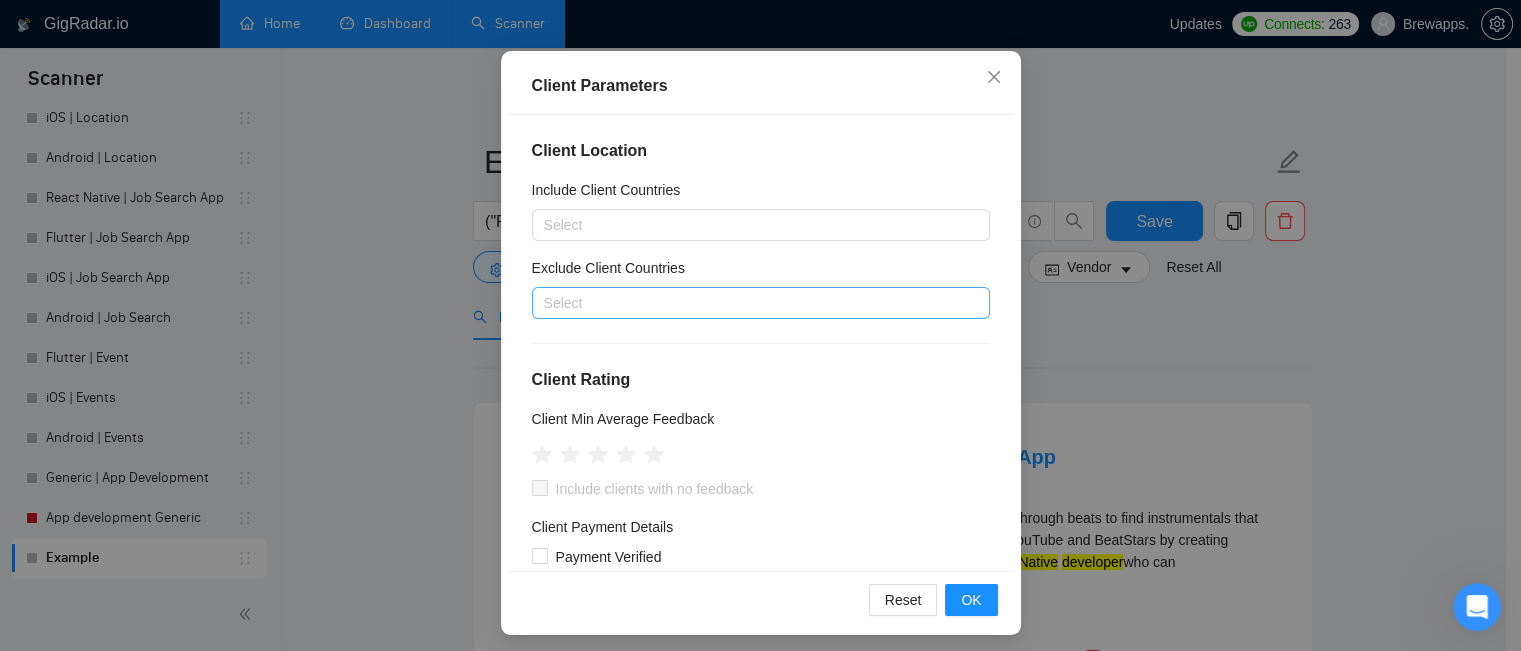 click at bounding box center (751, 303) 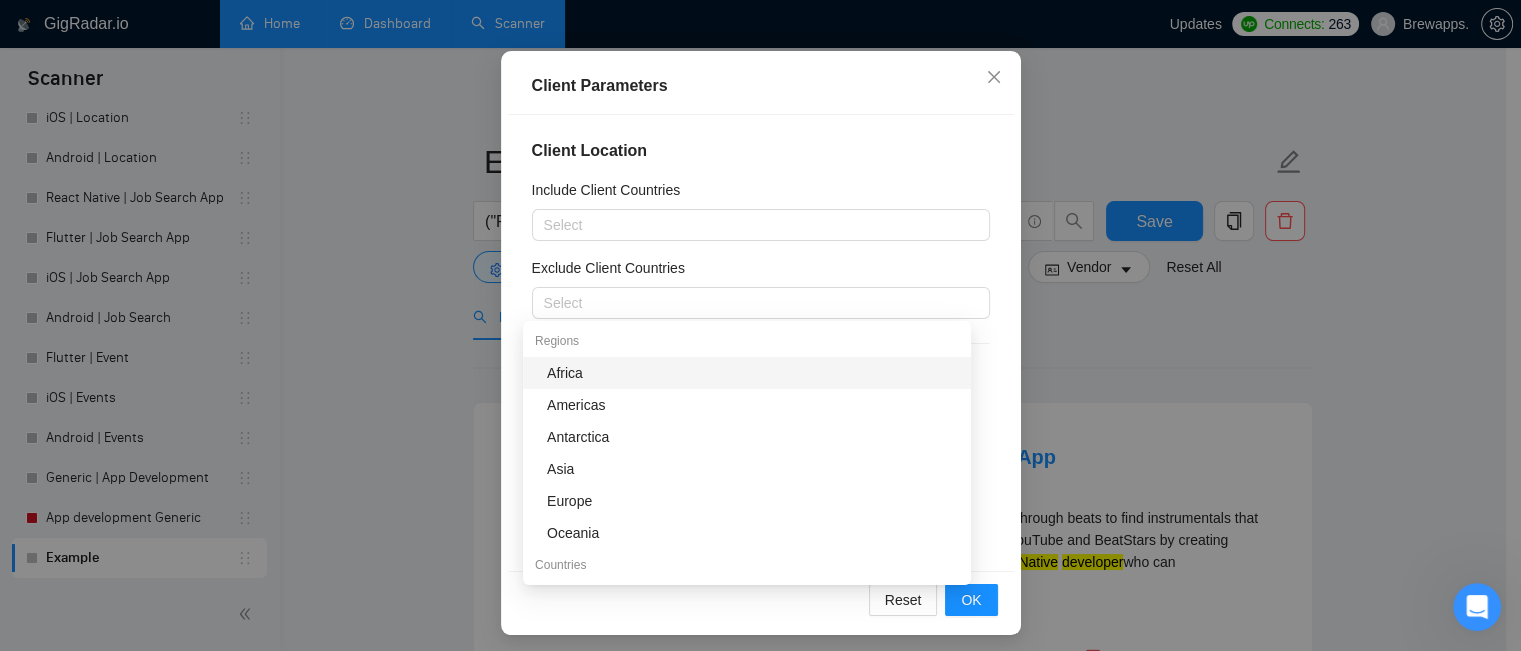 click on "Exclude Client Countries" at bounding box center [761, 272] 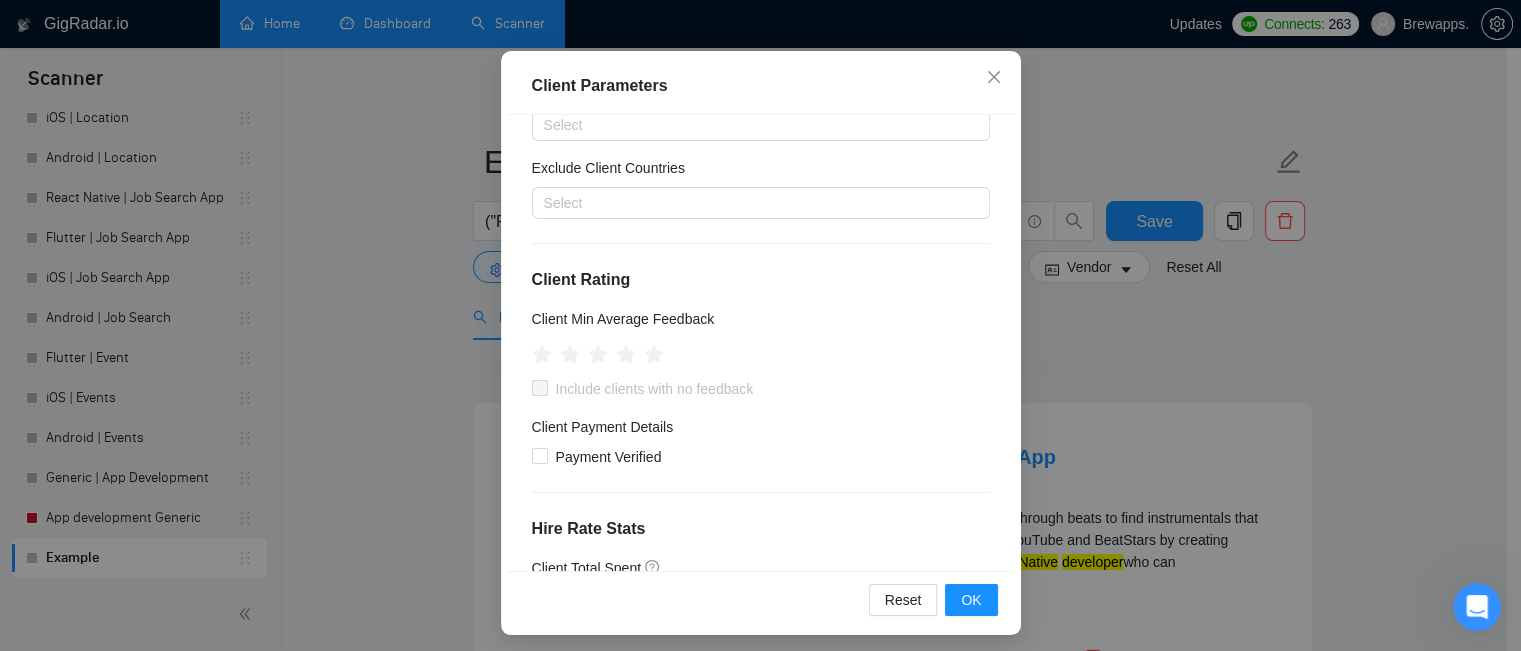 scroll, scrollTop: 200, scrollLeft: 0, axis: vertical 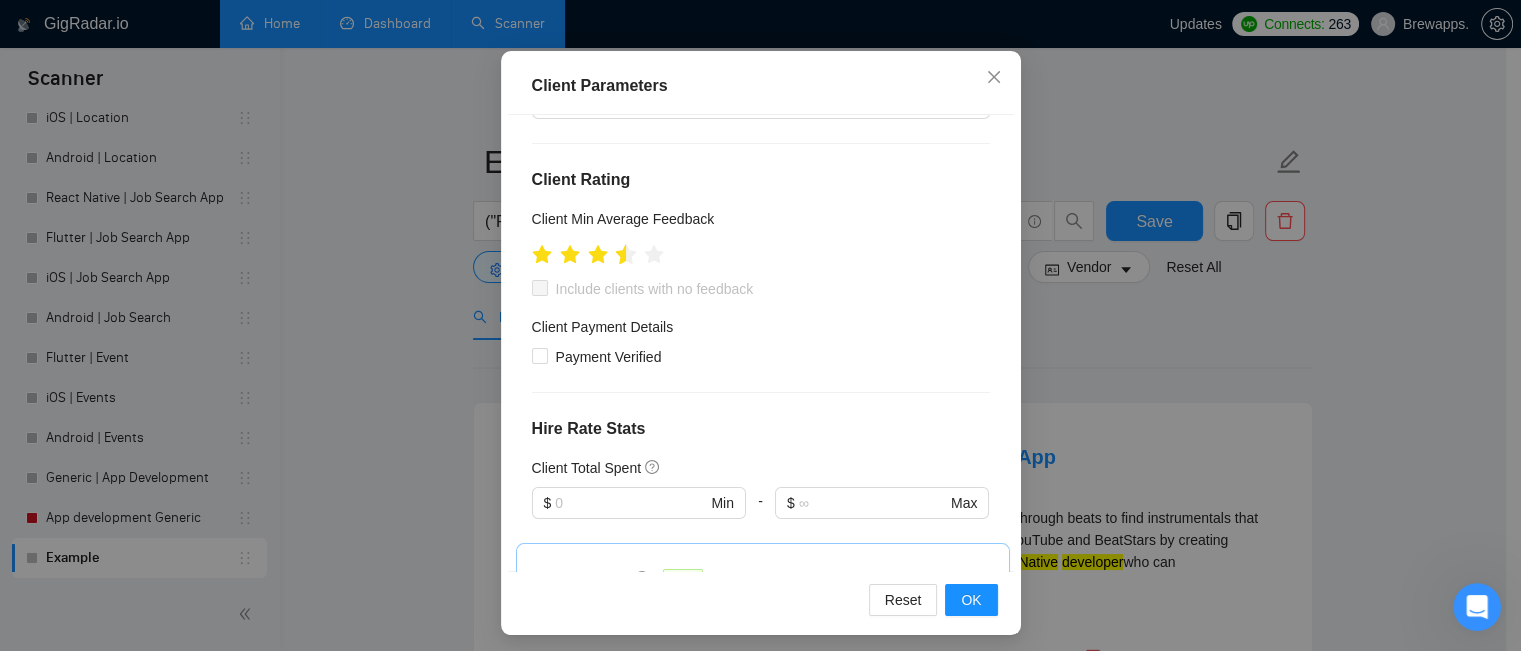 click 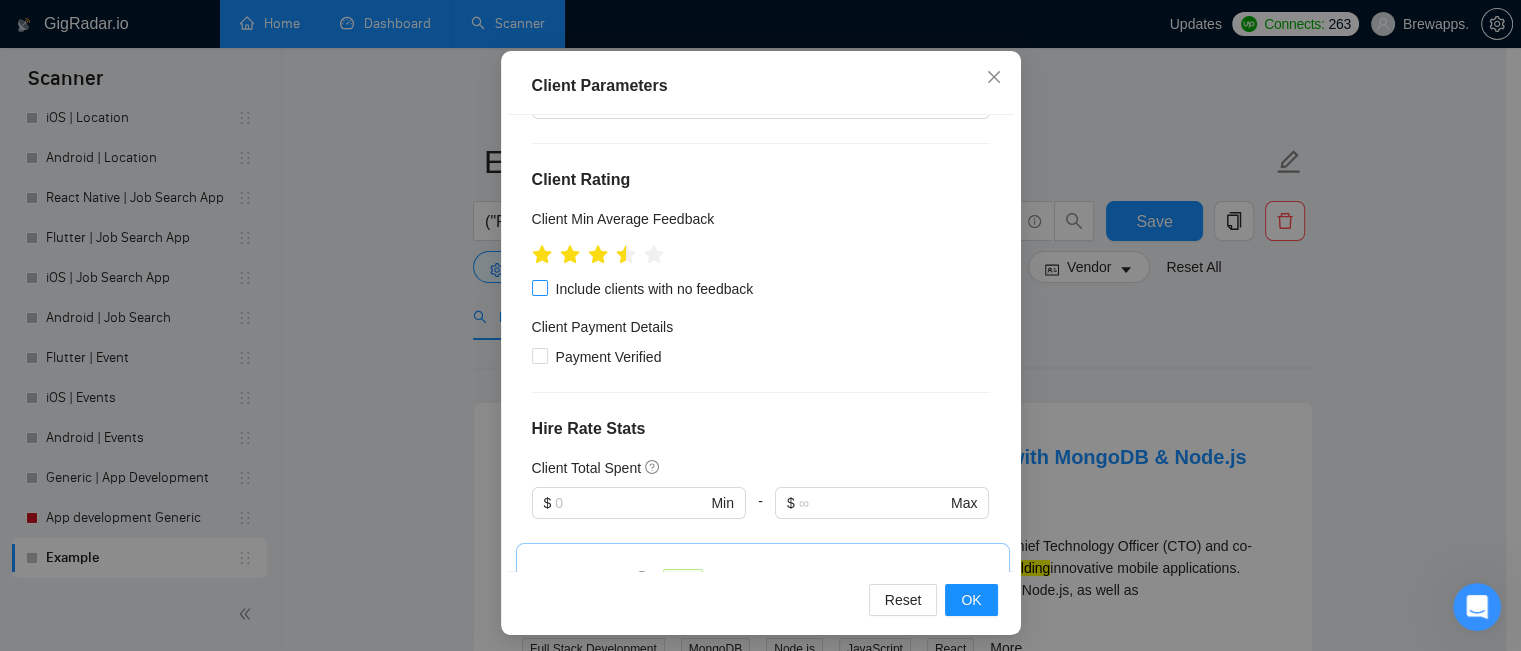 click at bounding box center [540, 288] 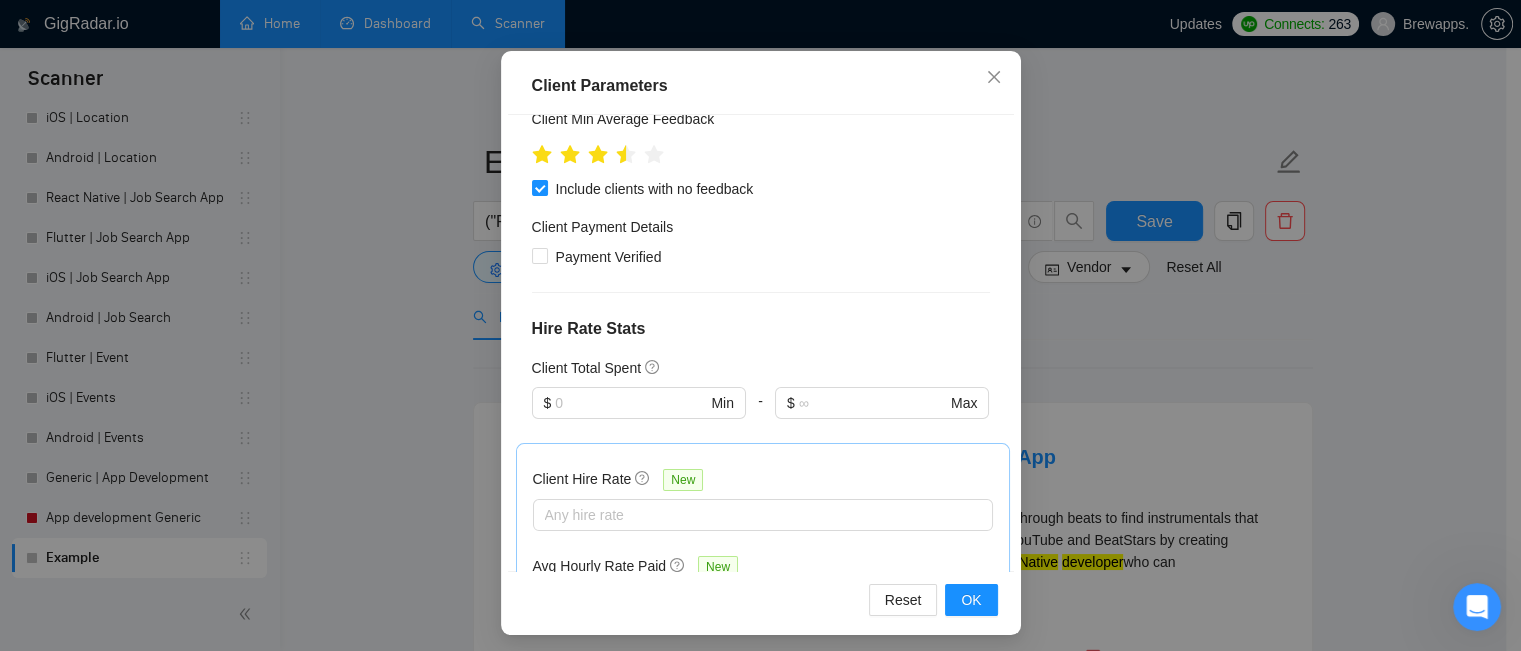 scroll, scrollTop: 400, scrollLeft: 0, axis: vertical 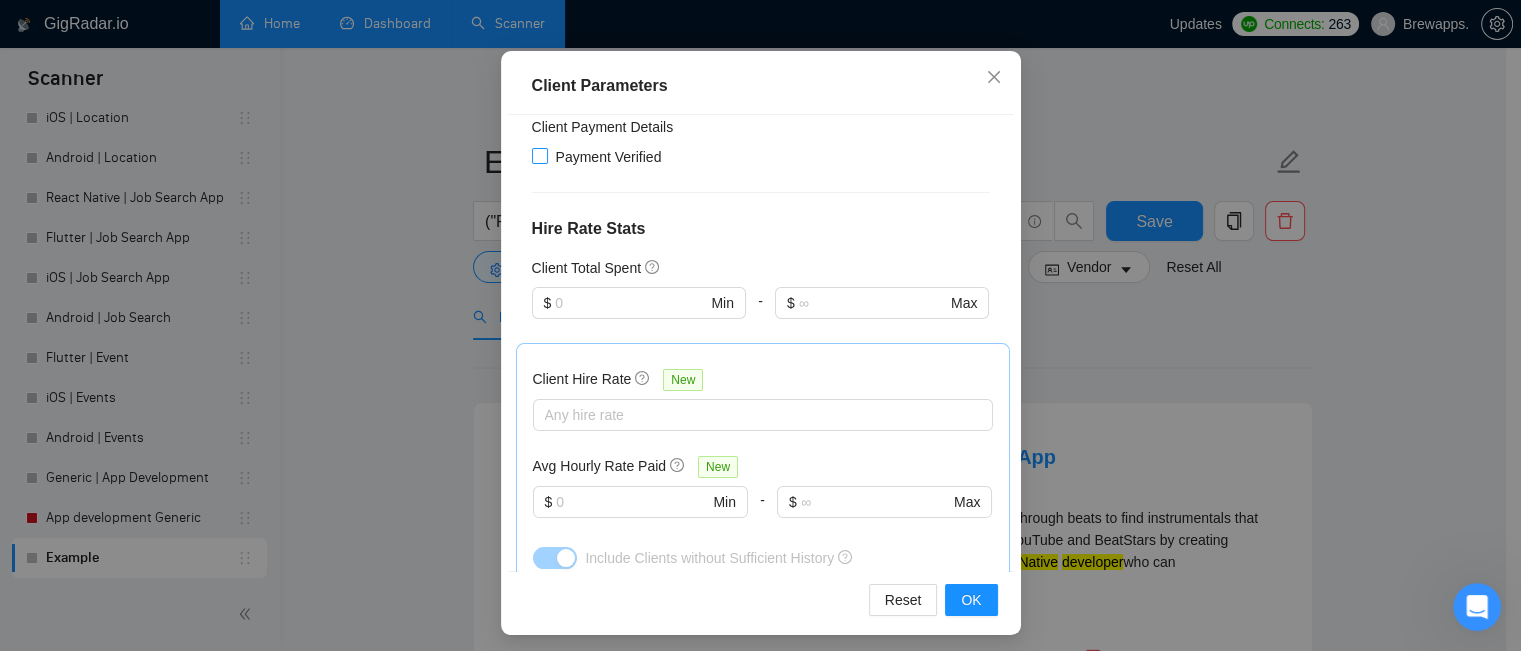 click on "Payment Verified" at bounding box center (539, 155) 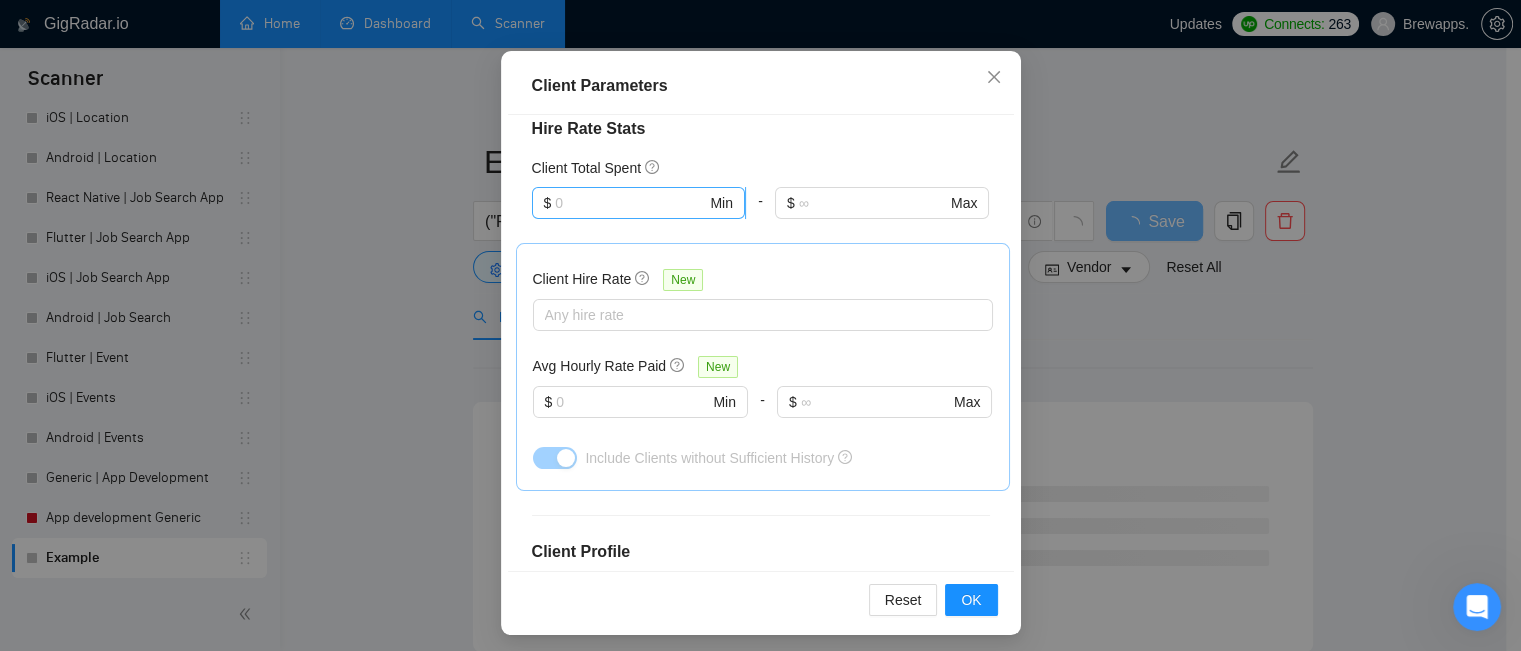 scroll, scrollTop: 400, scrollLeft: 0, axis: vertical 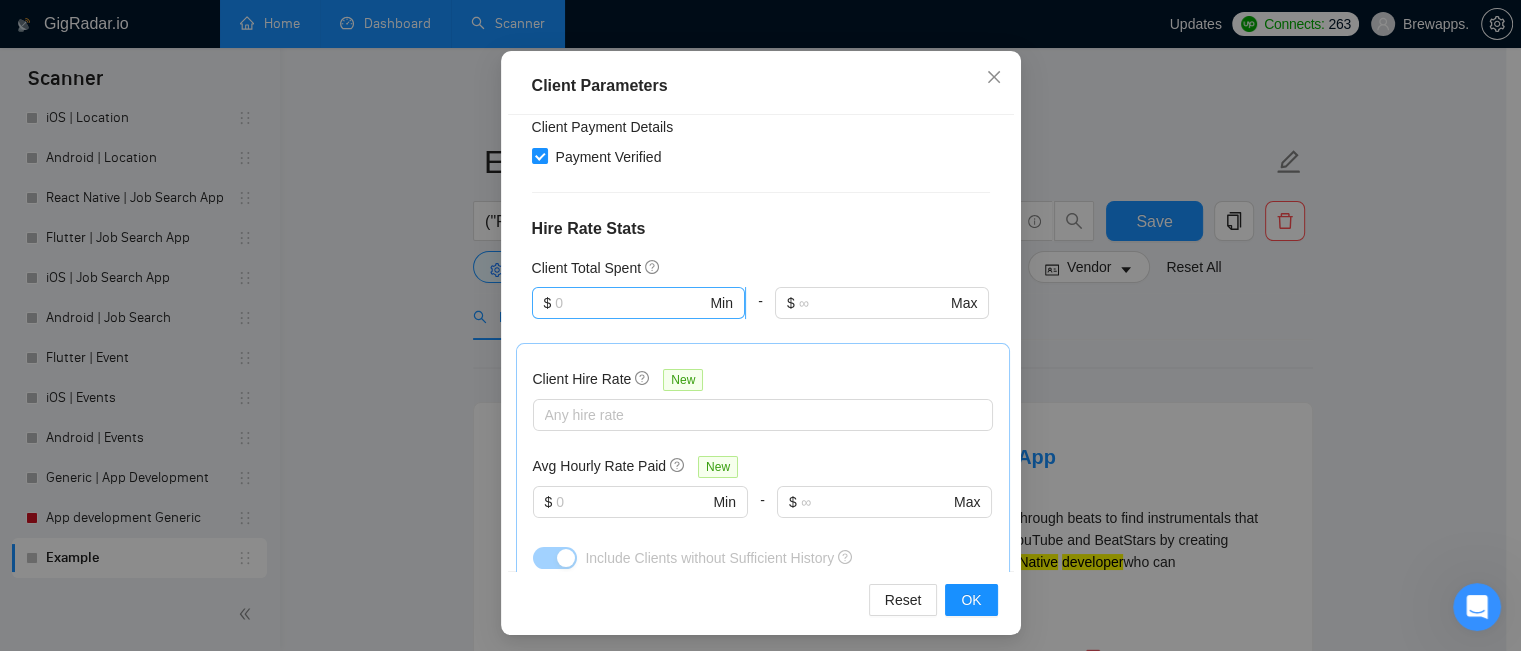 click at bounding box center (630, 303) 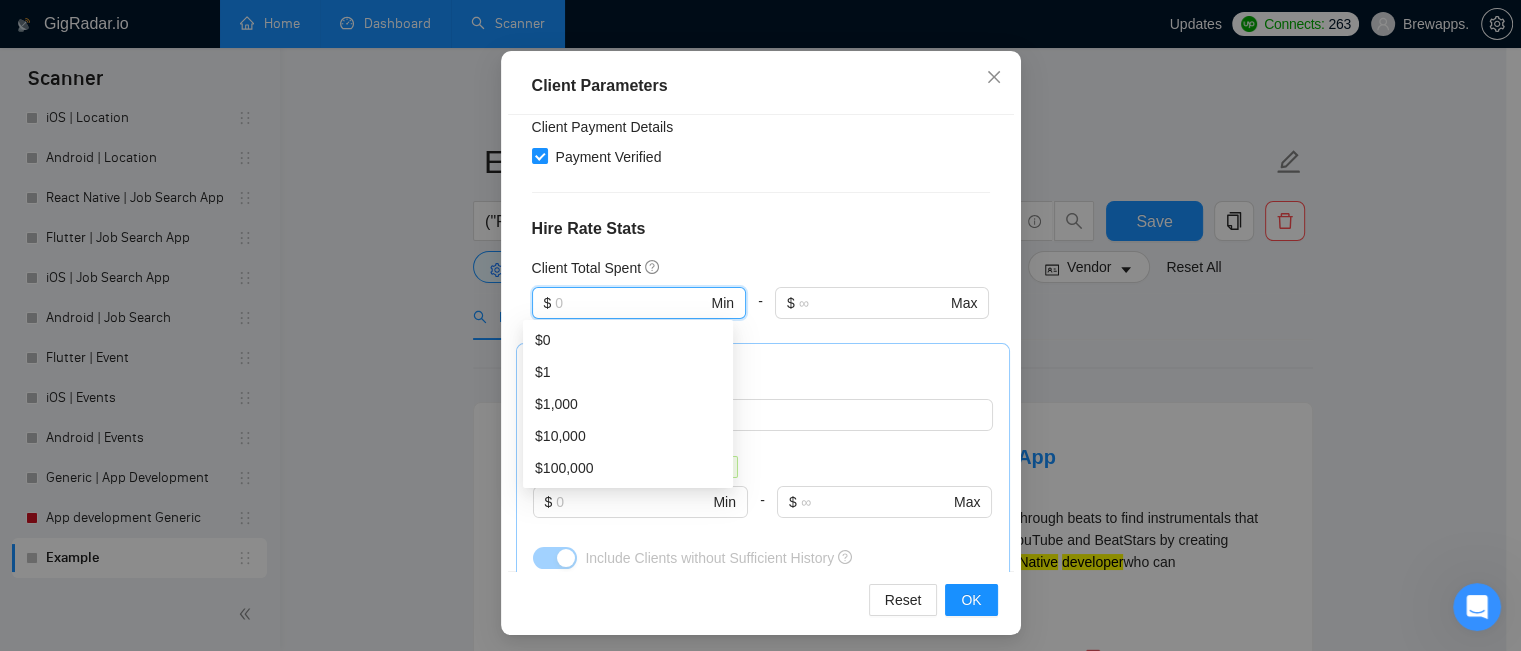 click on "Client Location Include Client Countries   Select Exclude Client Countries   Select Client Rating Client Min Average Feedback Include clients with no feedback Client Payment Details Payment Verified Hire Rate Stats   Client Total Spent $ Min - $ Max Client Hire Rate New   Any hire rate   Avg Hourly Rate Paid New $ Min - $ Max Include Clients without Sufficient History Client Profile Client Industry New   Any industry Client Company Size   Any company size Enterprise Clients New   Any clients" at bounding box center [761, 343] 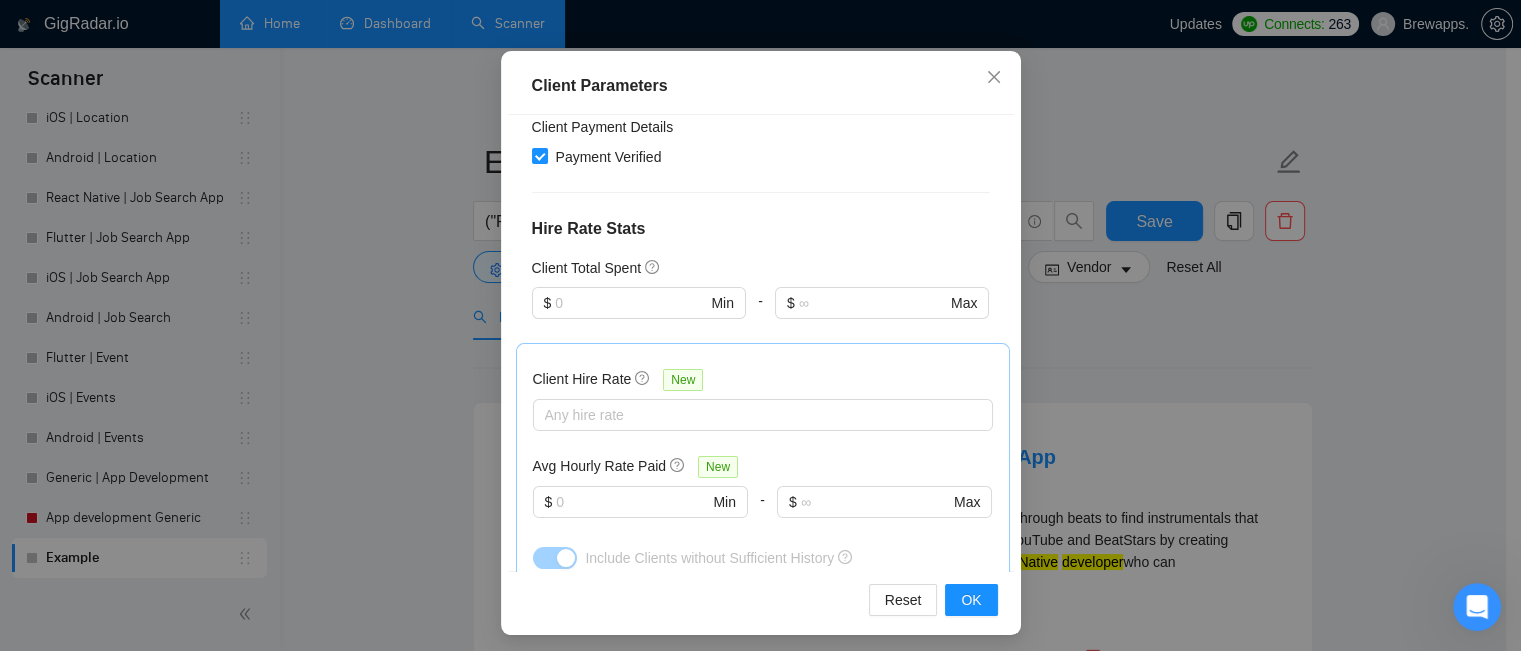 scroll, scrollTop: 500, scrollLeft: 0, axis: vertical 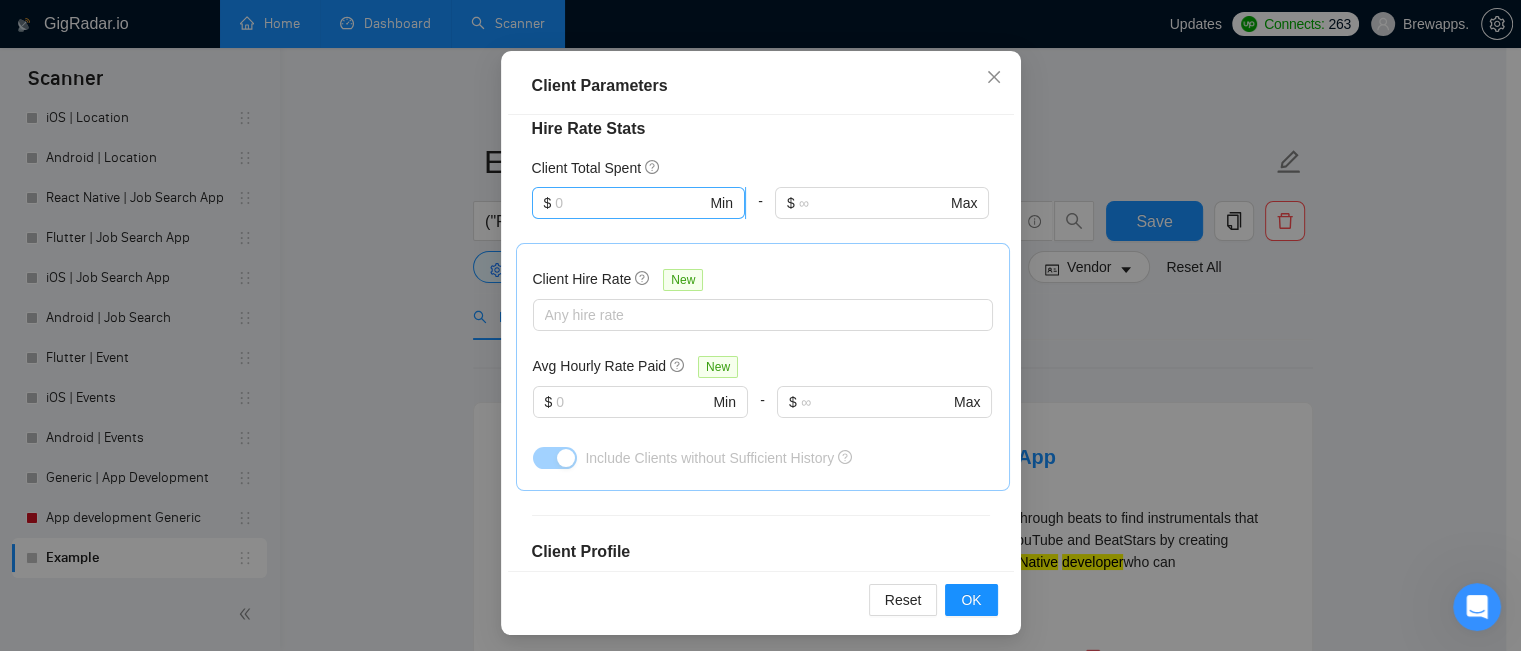 click at bounding box center [630, 203] 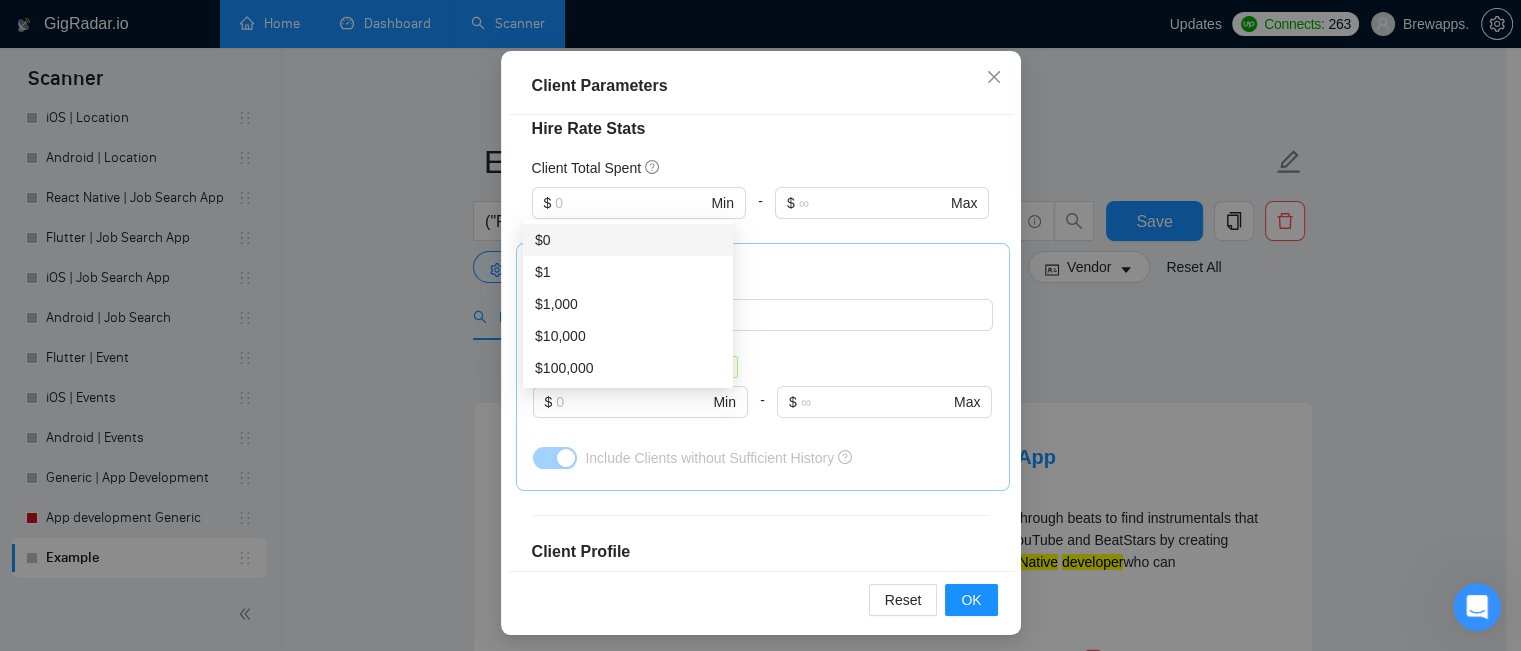 click on "Client Location Include Client Countries   Select Exclude Client Countries   Select Client Rating Client Min Average Feedback Include clients with no feedback Client Payment Details Payment Verified Hire Rate Stats   Client Total Spent $ Min - $ Max Client Hire Rate New   Any hire rate   Avg Hourly Rate Paid New $ Min - $ Max Include Clients without Sufficient History Client Profile Client Industry New   Any industry Client Company Size   Any company size Enterprise Clients New   Any clients" at bounding box center [761, 343] 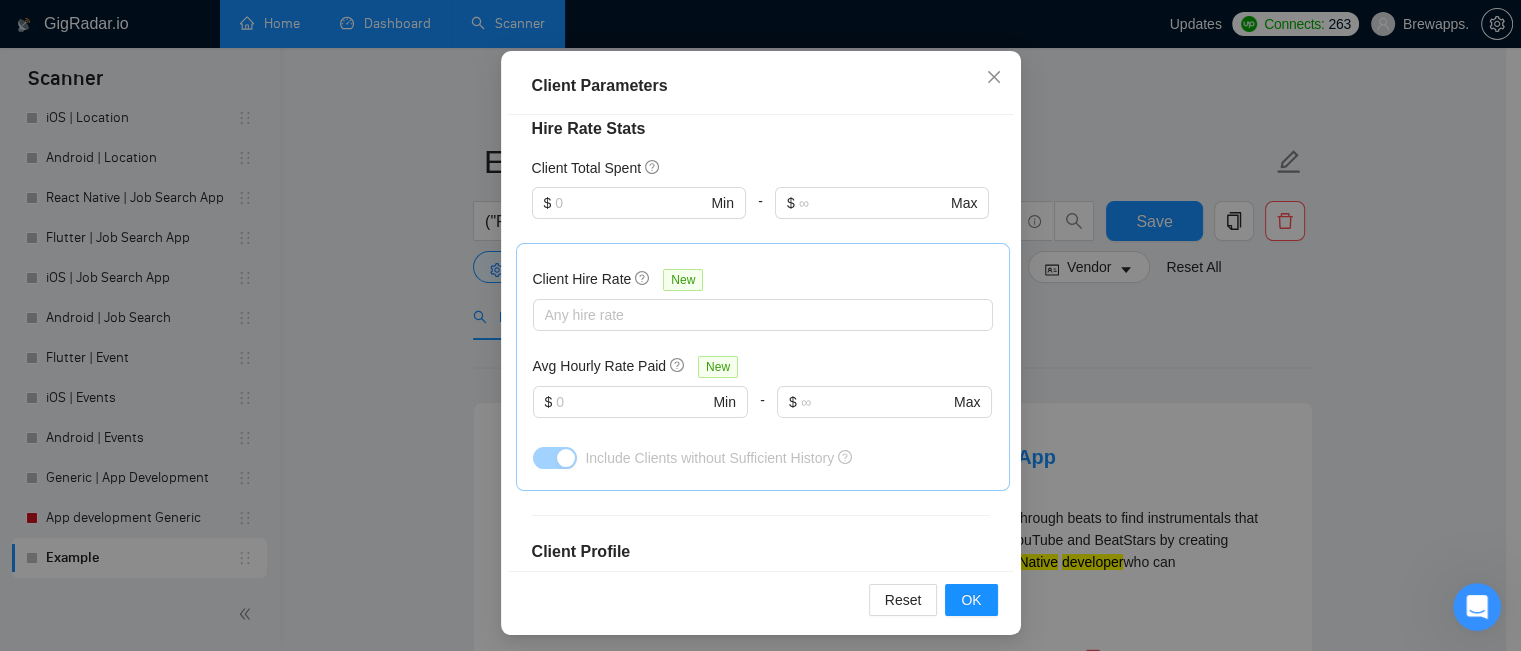scroll, scrollTop: 600, scrollLeft: 0, axis: vertical 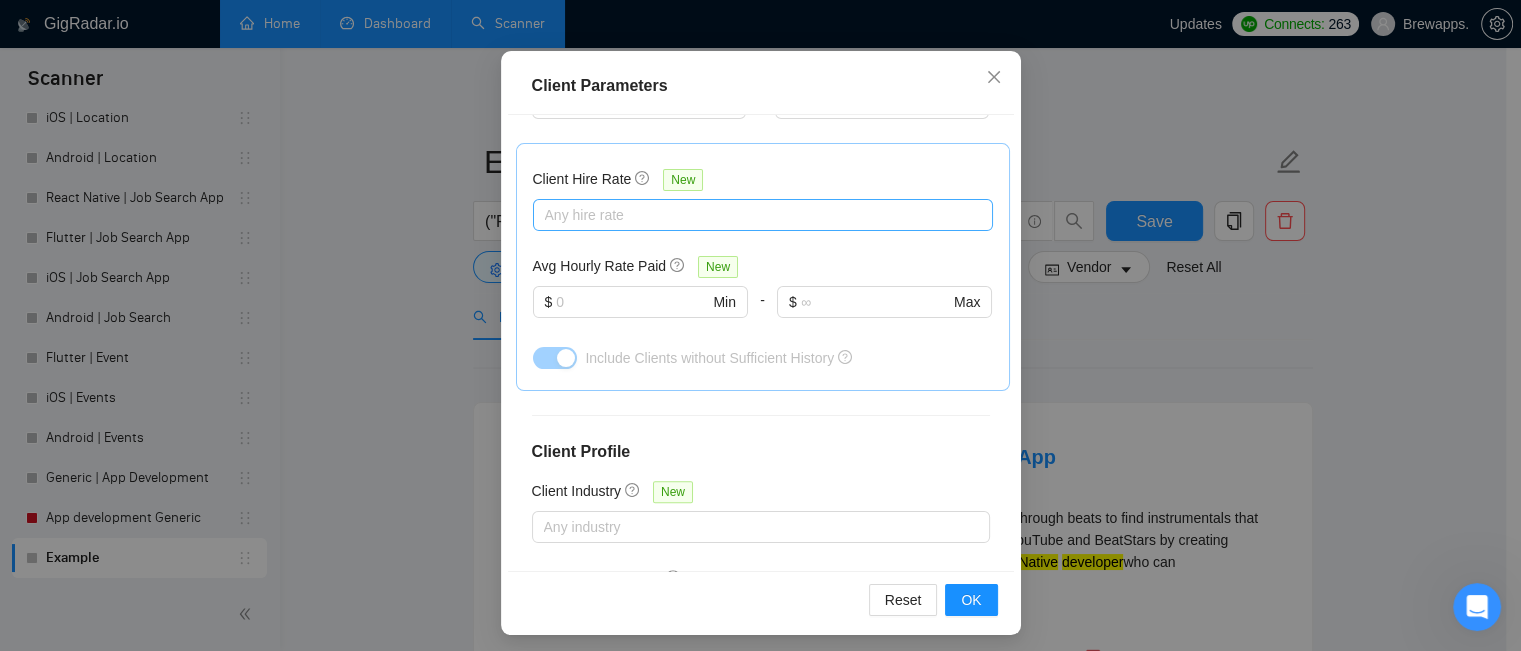 click at bounding box center [753, 215] 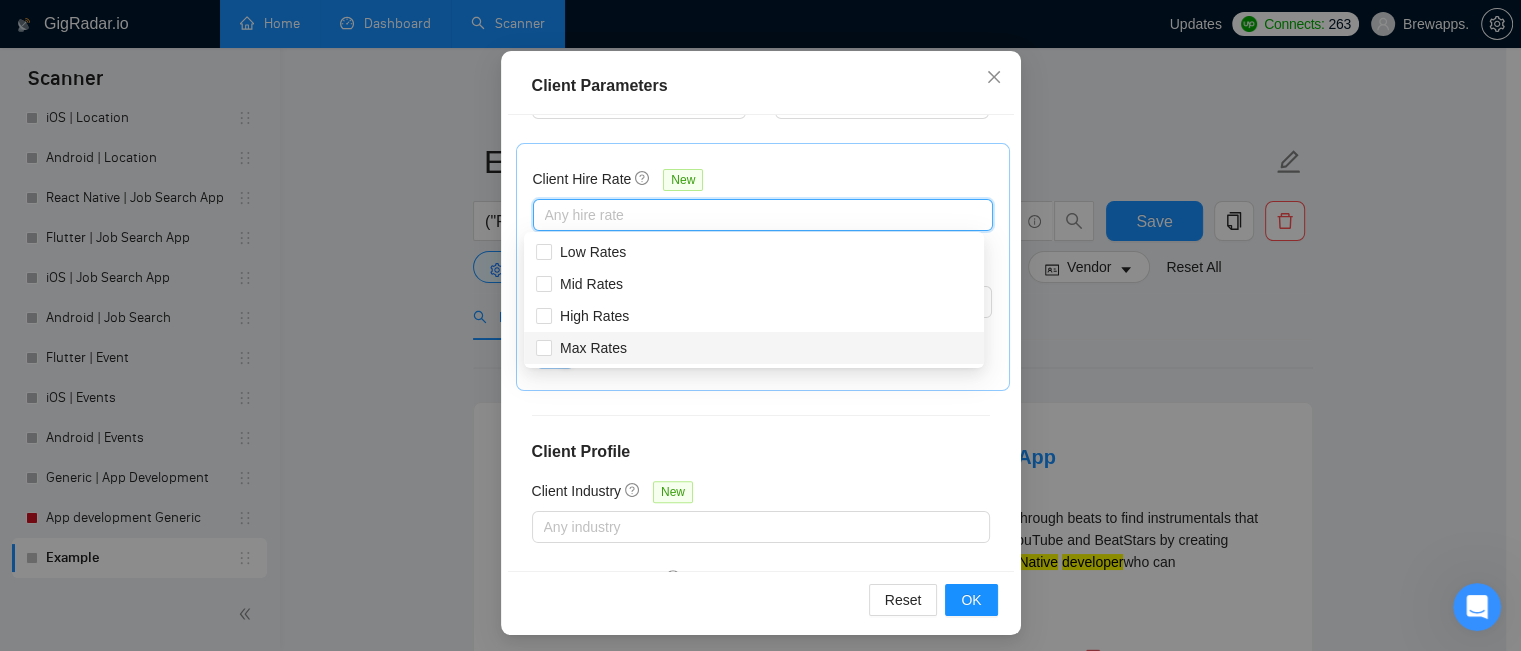 click on "Client Location Include Client Countries   Select Exclude Client Countries   Select Client Rating Client Min Average Feedback Include clients with no feedback Client Payment Details Payment Verified Hire Rate Stats   Client Total Spent $ Min - $ Max Client Hire Rate New   Any hire rate   Avg Hourly Rate Paid New $ Min - $ Max Include Clients without Sufficient History Client Profile Client Industry New   Any industry Client Company Size   Any company size Enterprise Clients New   Any clients" at bounding box center (761, 343) 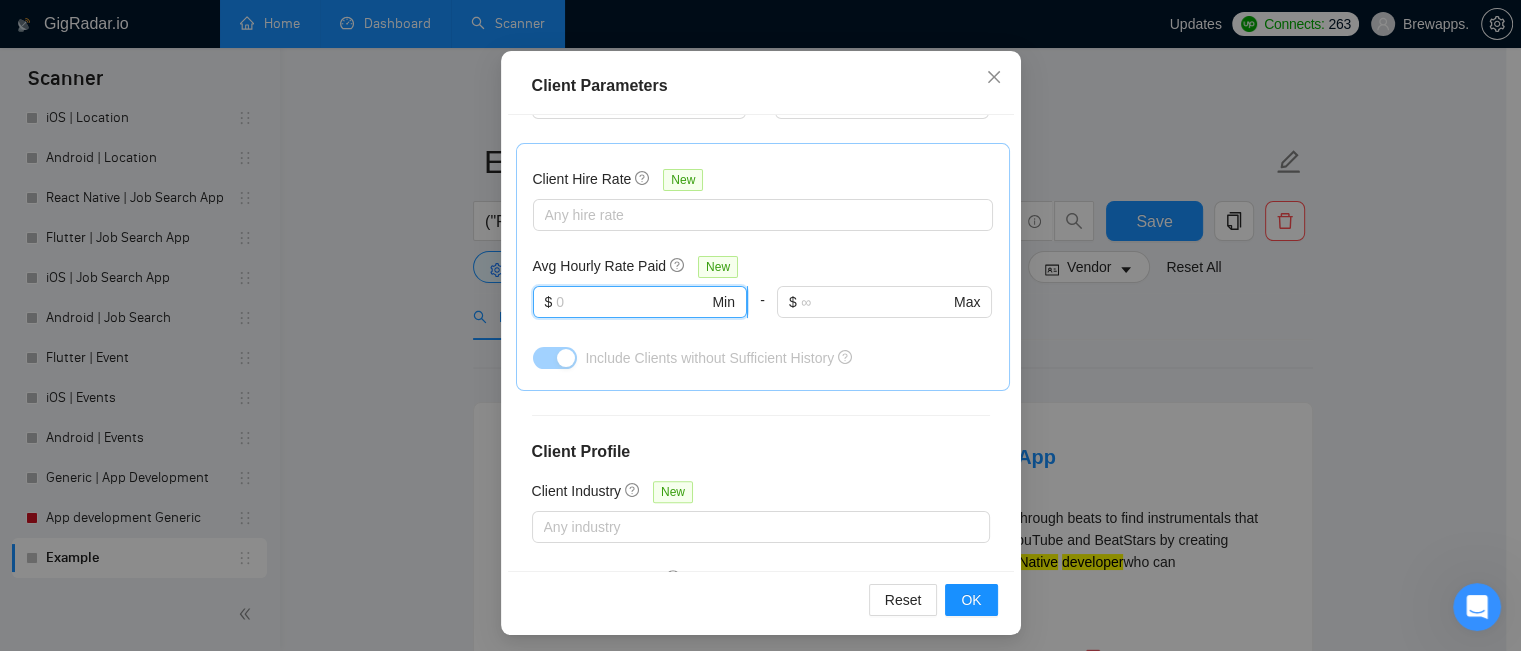 click at bounding box center [632, 302] 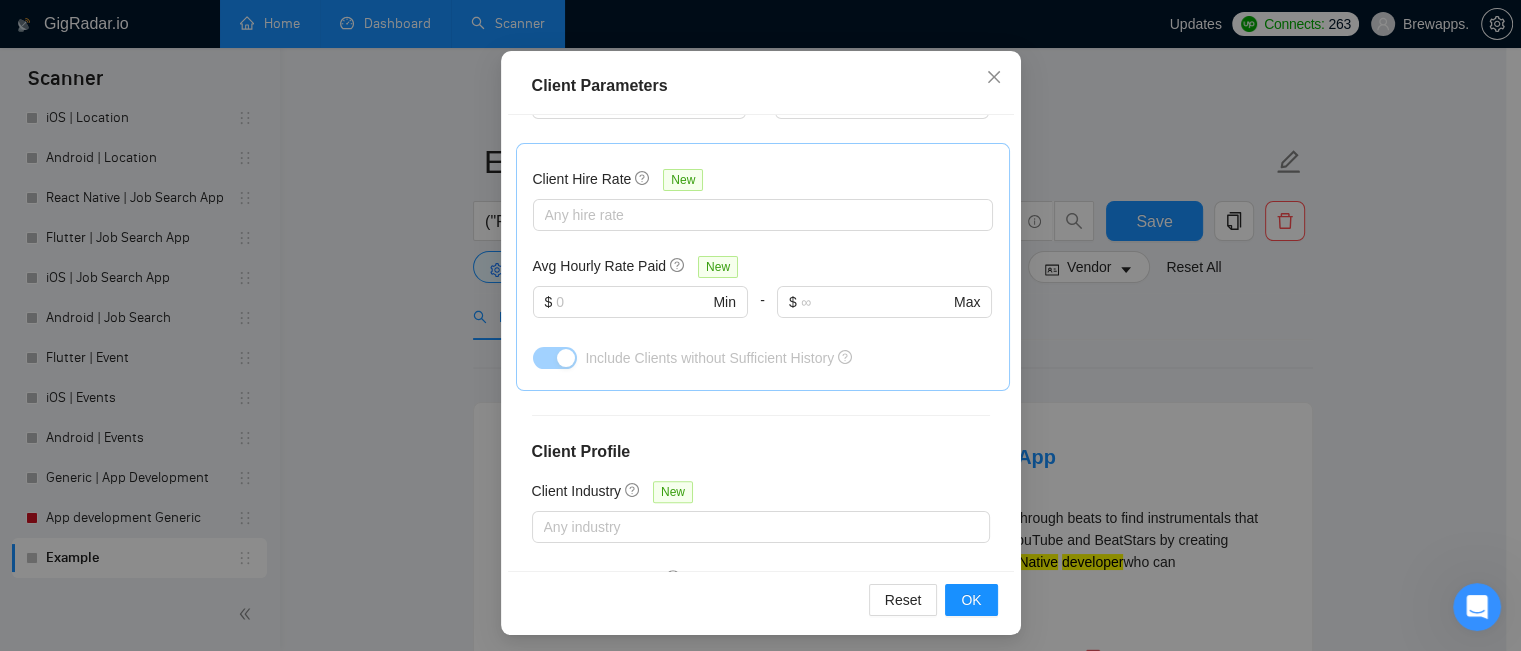 click on "Include Clients without Sufficient History" at bounding box center [788, 358] 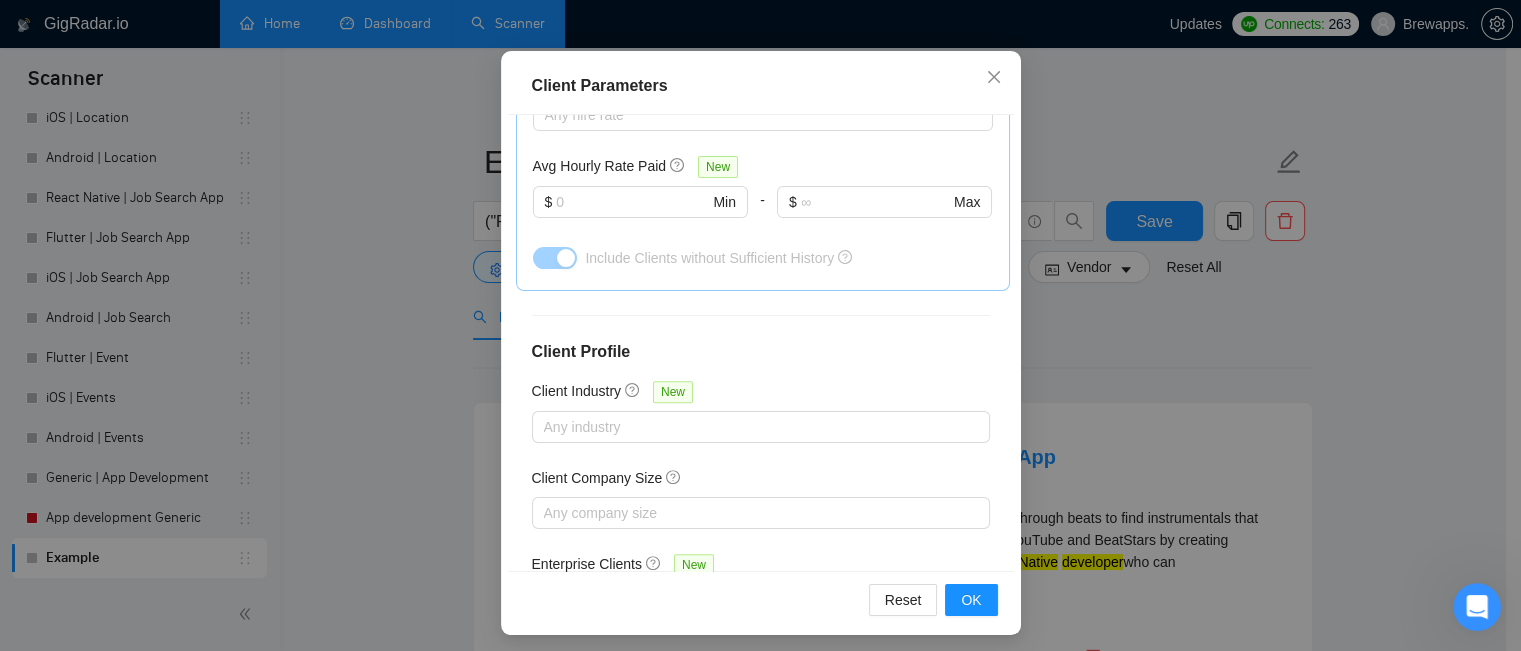 scroll, scrollTop: 792, scrollLeft: 0, axis: vertical 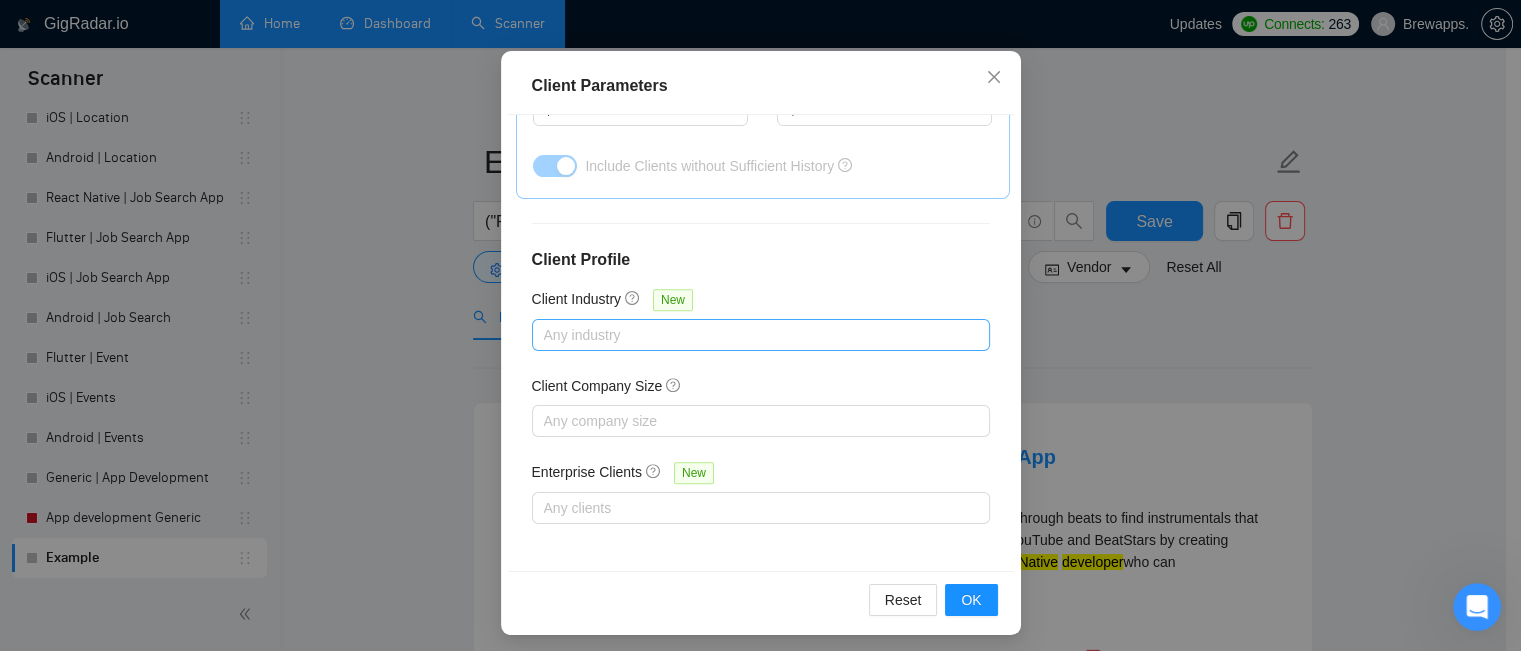 click at bounding box center (751, 335) 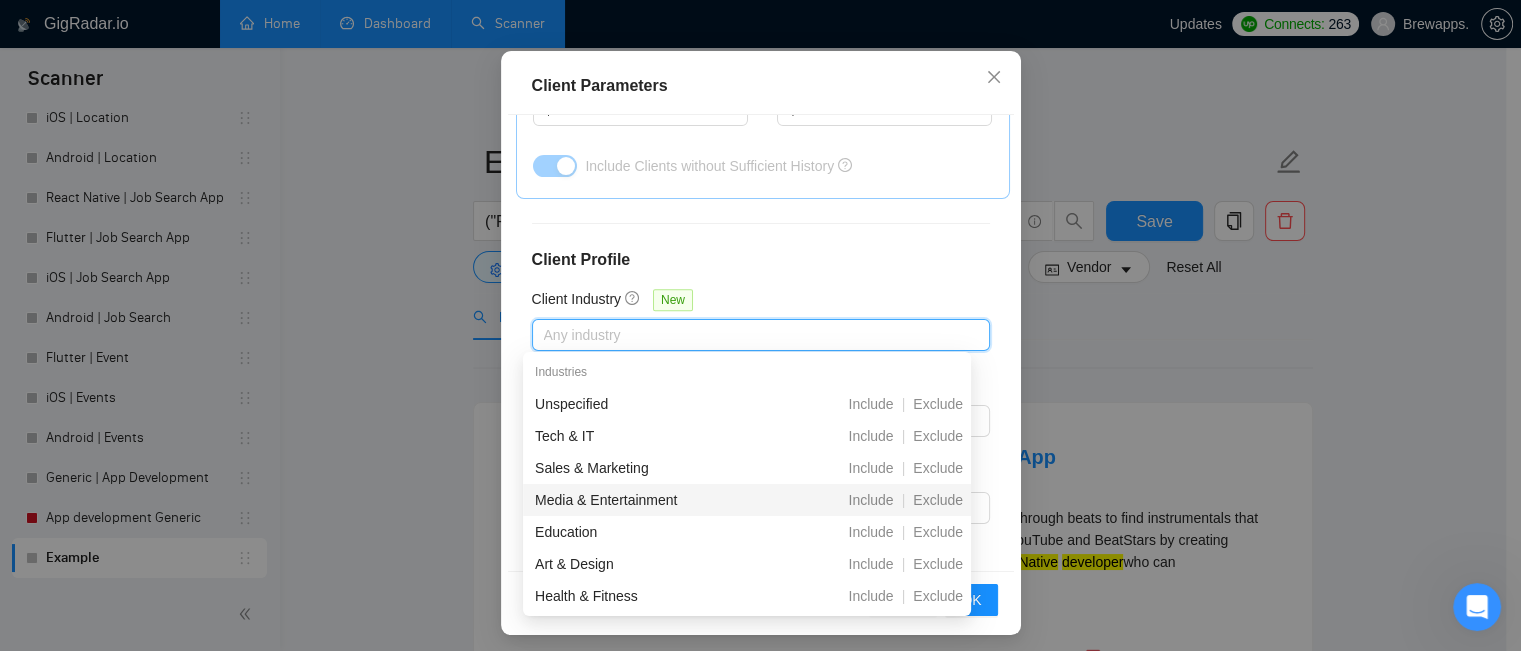 click on "Client Location Include Client Countries   Select Exclude Client Countries   Select Client Rating Client Min Average Feedback Include clients with no feedback Client Payment Details Payment Verified Hire Rate Stats   Client Total Spent $ Min - $ Max Client Hire Rate New   Any hire rate   Avg Hourly Rate Paid New $ Min - $ Max Include Clients without Sufficient History Client Profile Client Industry New   Any industry Client Company Size   Any company size Enterprise Clients New   Any clients" at bounding box center (761, 343) 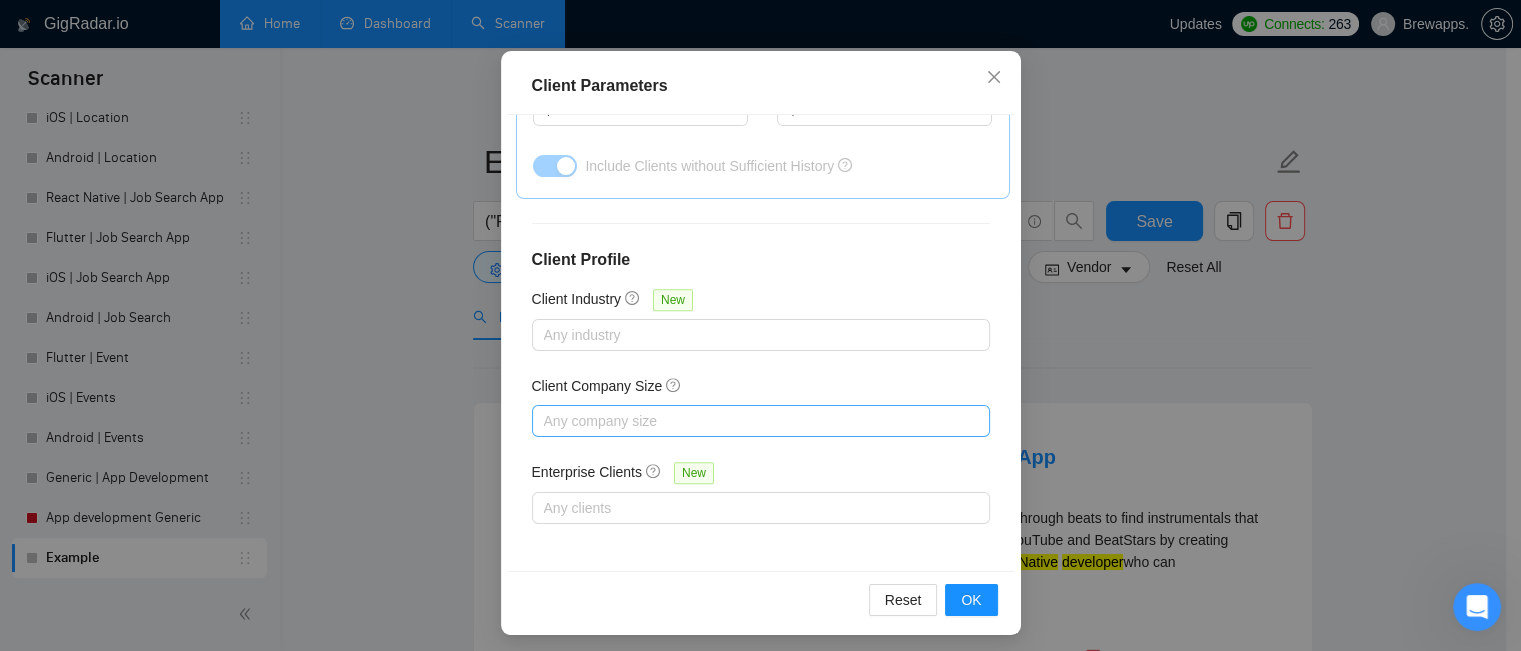 click at bounding box center (751, 421) 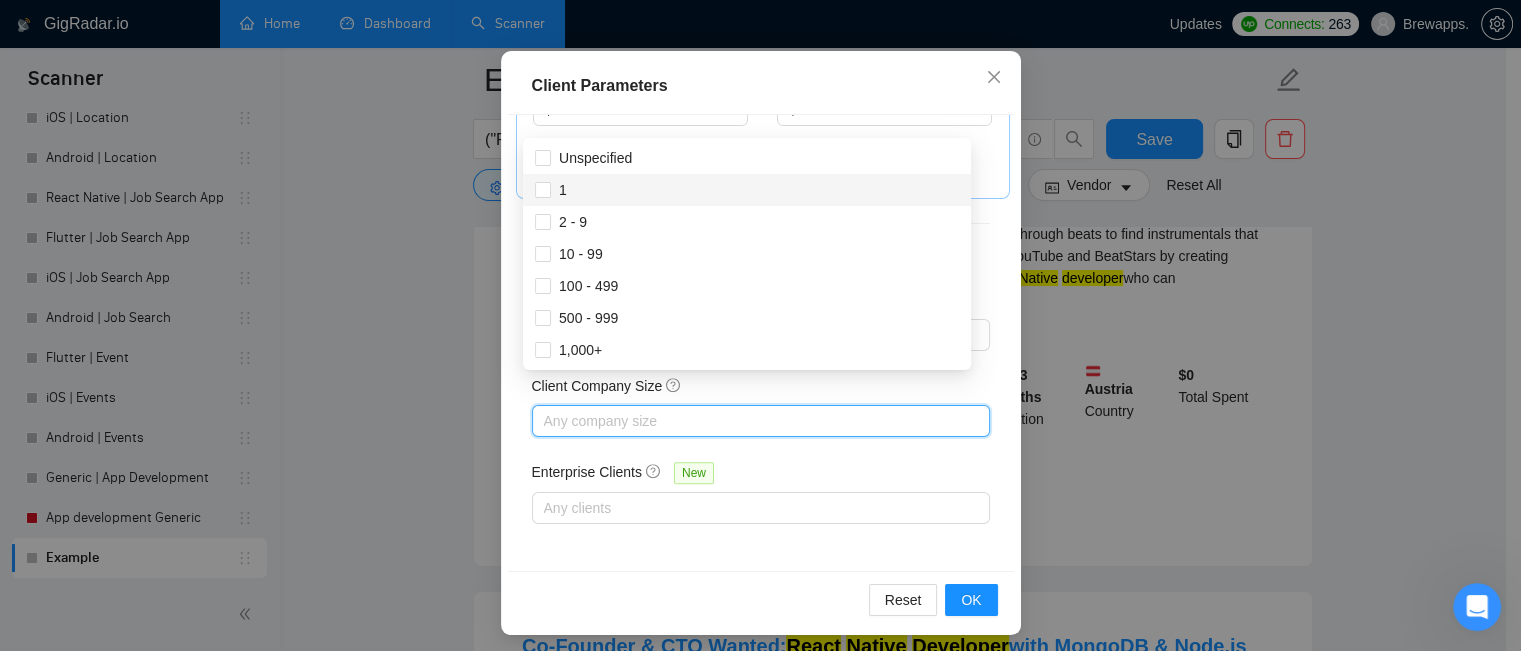 scroll, scrollTop: 100, scrollLeft: 0, axis: vertical 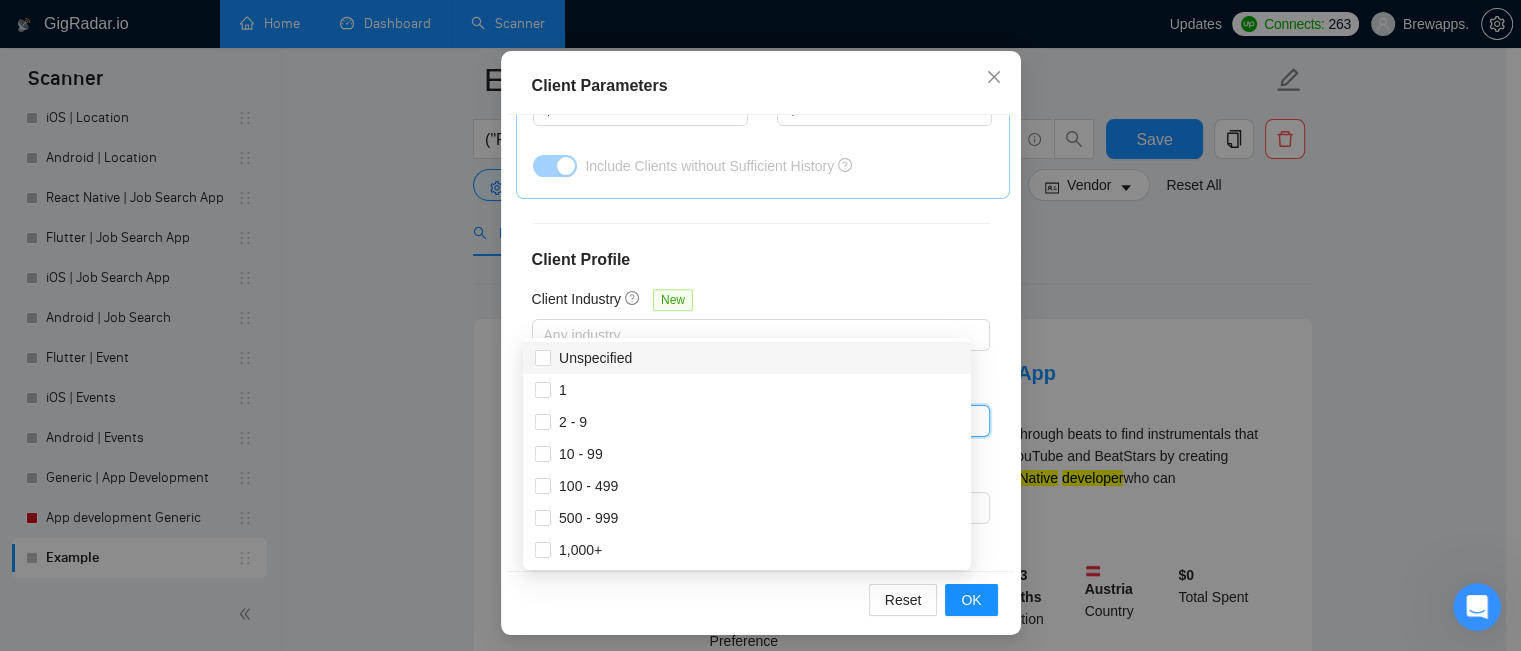 click on "Client Location Include Client Countries   Select Exclude Client Countries   Select Client Rating Client Min Average Feedback Include clients with no feedback Client Payment Details Payment Verified Hire Rate Stats   Client Total Spent $ Min - $ Max Client Hire Rate New   Any hire rate   Avg Hourly Rate Paid New $ Min - $ Max Include Clients without Sufficient History Client Profile Client Industry New   Any industry Client Company Size   Any company size Enterprise Clients New   Any clients" at bounding box center [761, 343] 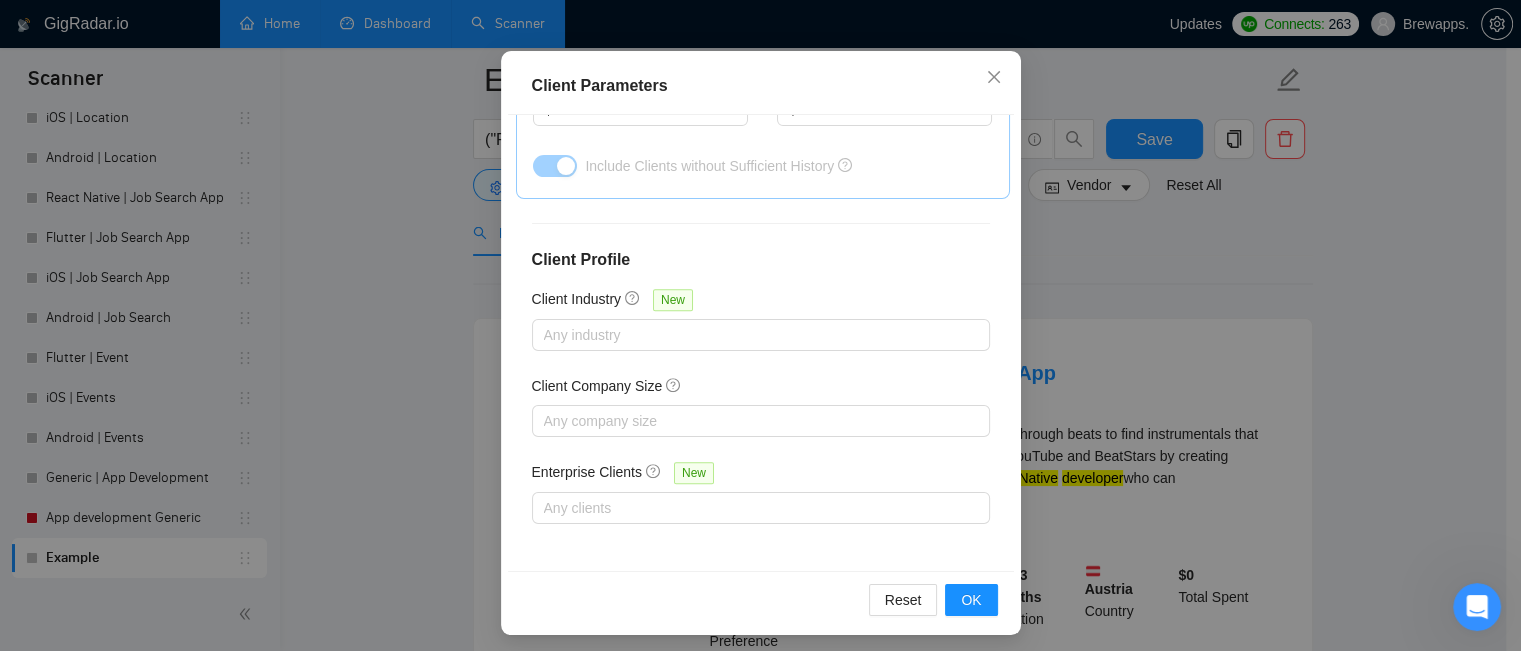 click on "Enterprise Clients New" at bounding box center (761, 476) 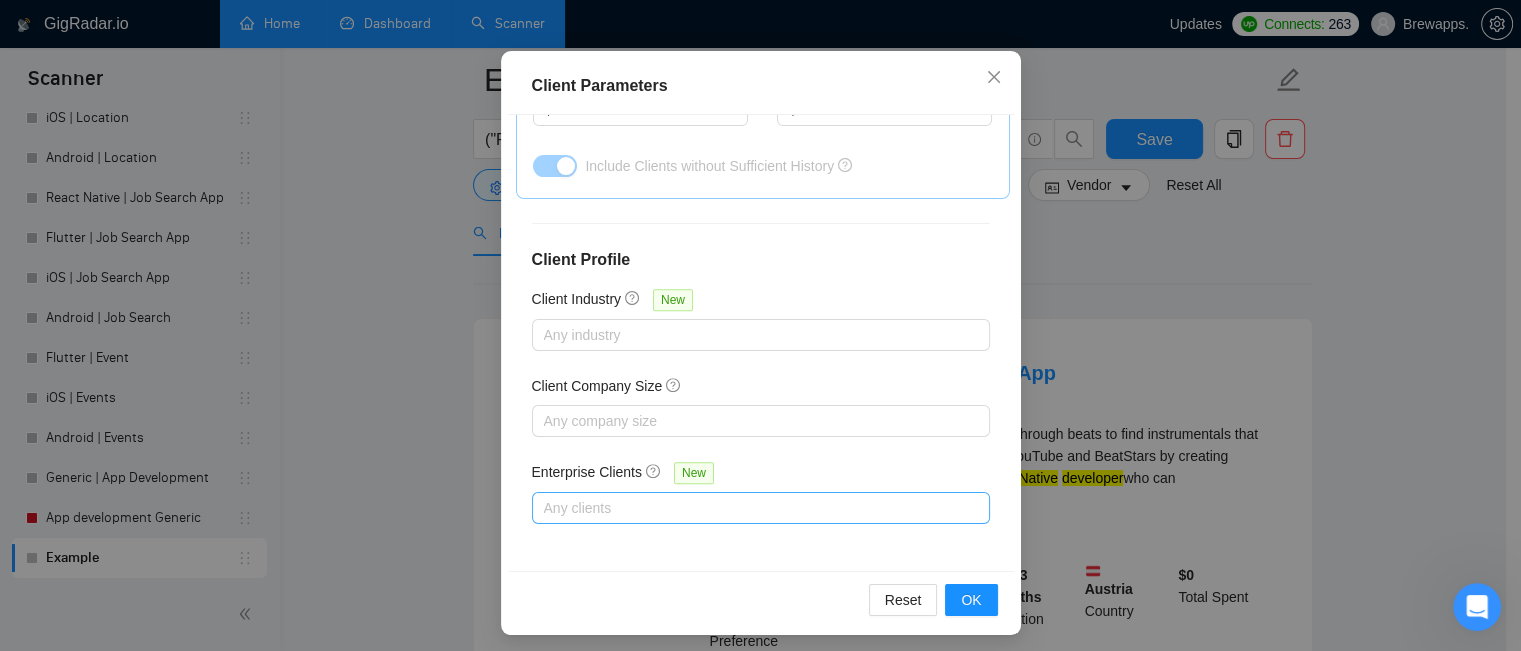 click at bounding box center [751, 508] 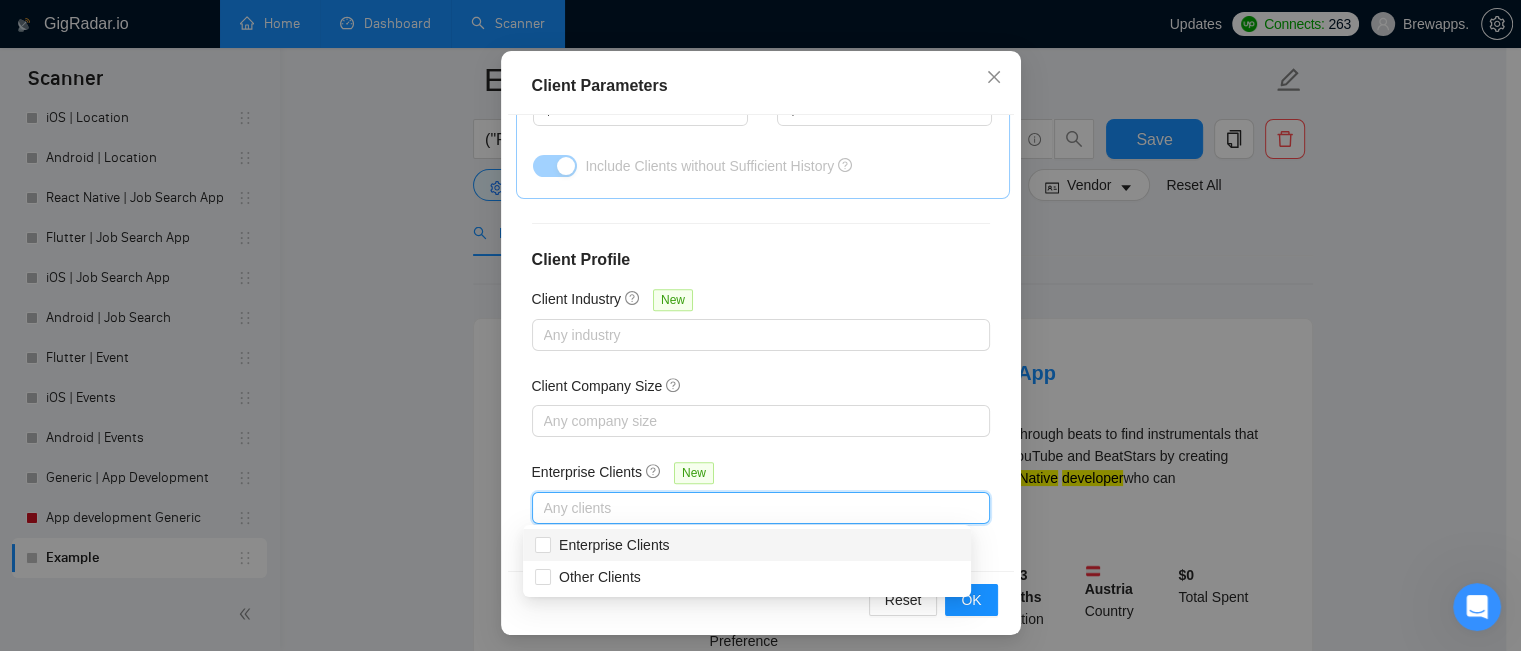 click on "Client Location Include Client Countries   Select Exclude Client Countries   Select Client Rating Client Min Average Feedback Include clients with no feedback Client Payment Details Payment Verified Hire Rate Stats   Client Total Spent $ Min - $ Max Client Hire Rate New   Any hire rate   Avg Hourly Rate Paid New $ Min - $ Max Include Clients without Sufficient History Client Profile Client Industry New   Any industry Client Company Size   Any company size Enterprise Clients New   Any clients" at bounding box center (761, 343) 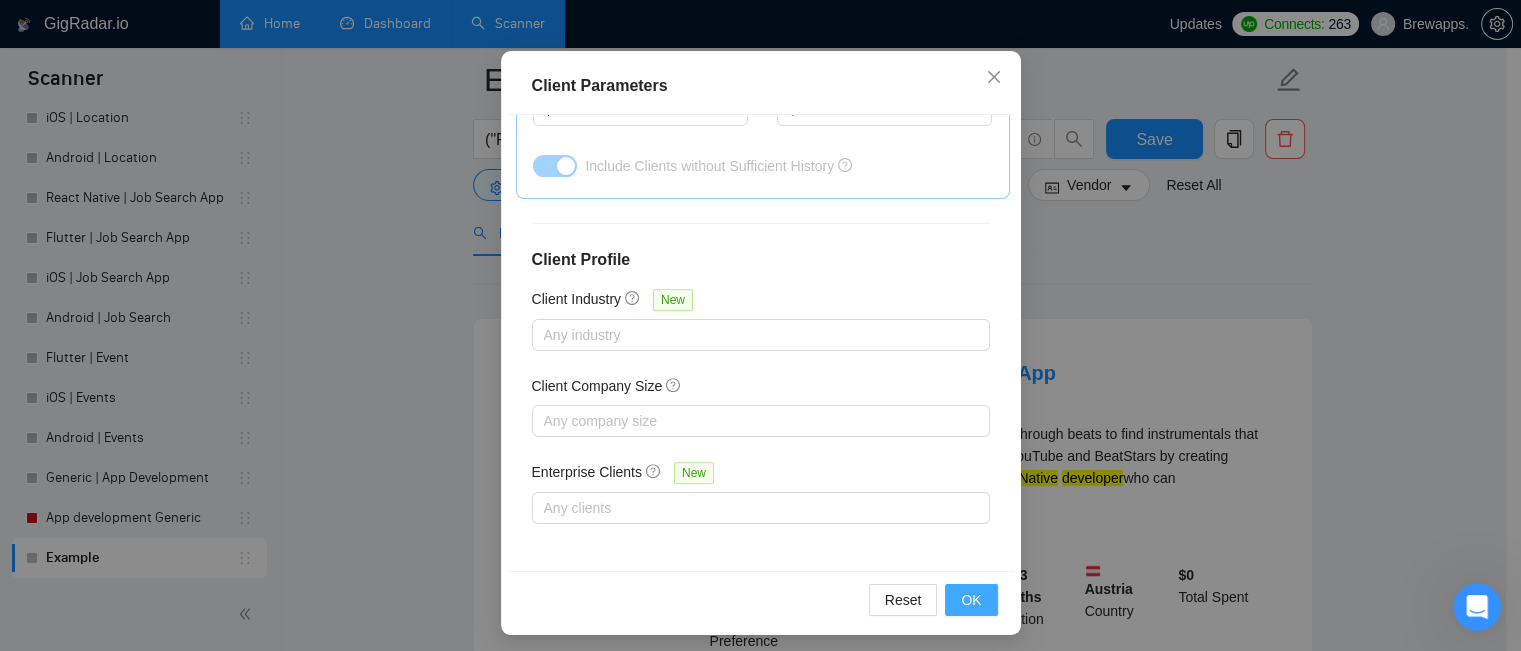 click on "OK" at bounding box center (971, 600) 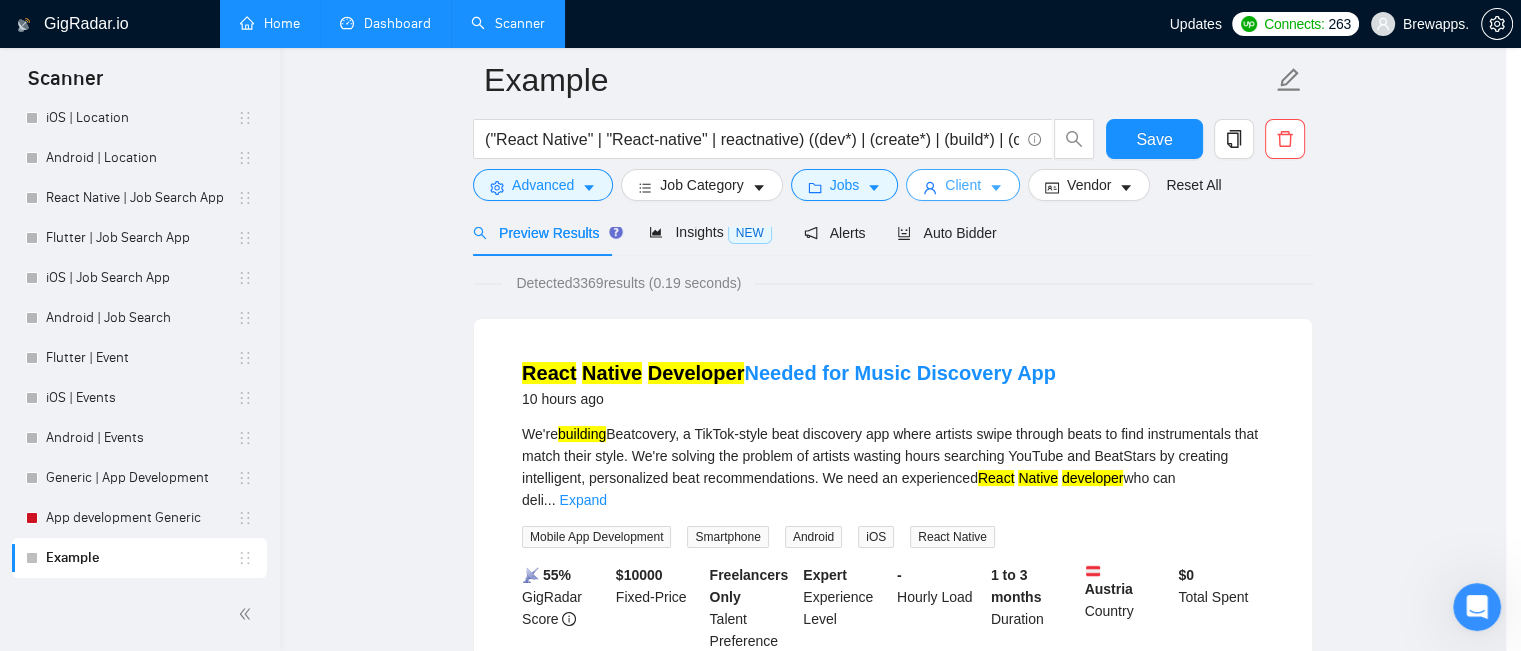 scroll, scrollTop: 0, scrollLeft: 0, axis: both 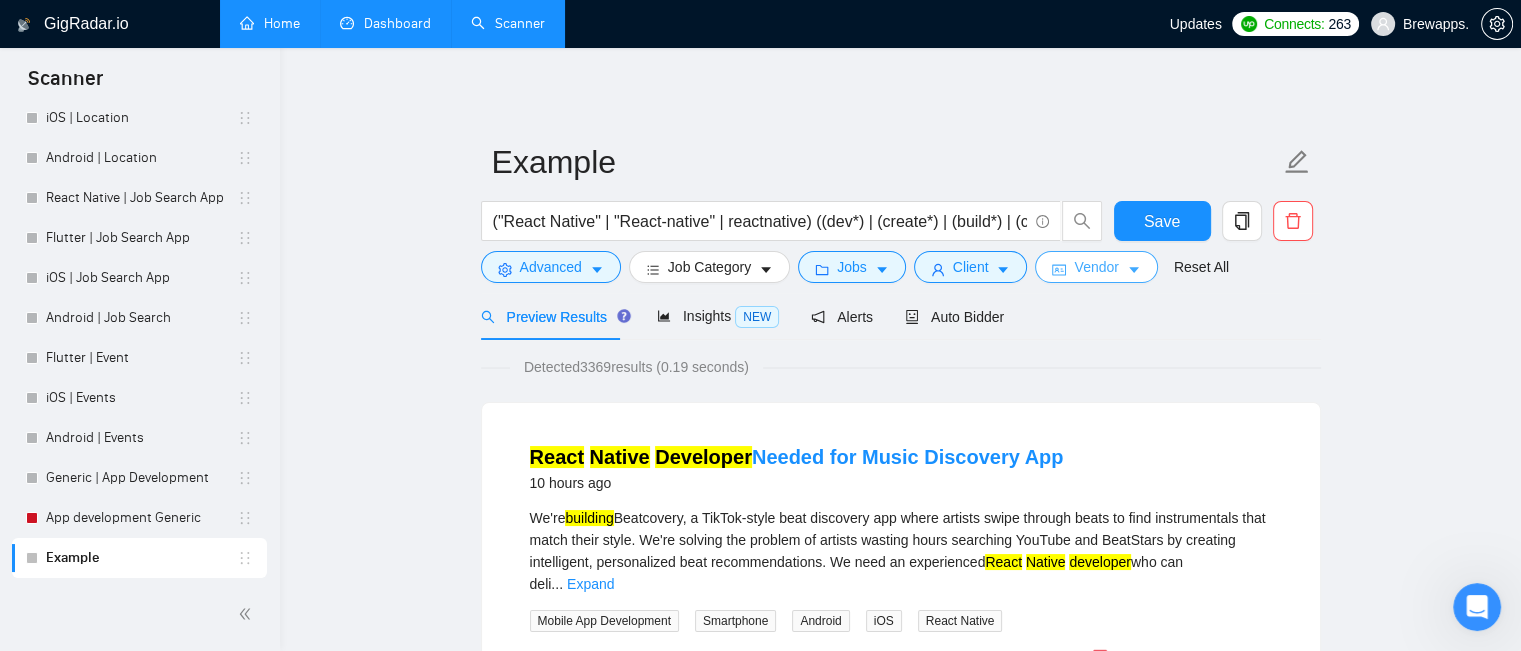 click on "Vendor" at bounding box center (1096, 267) 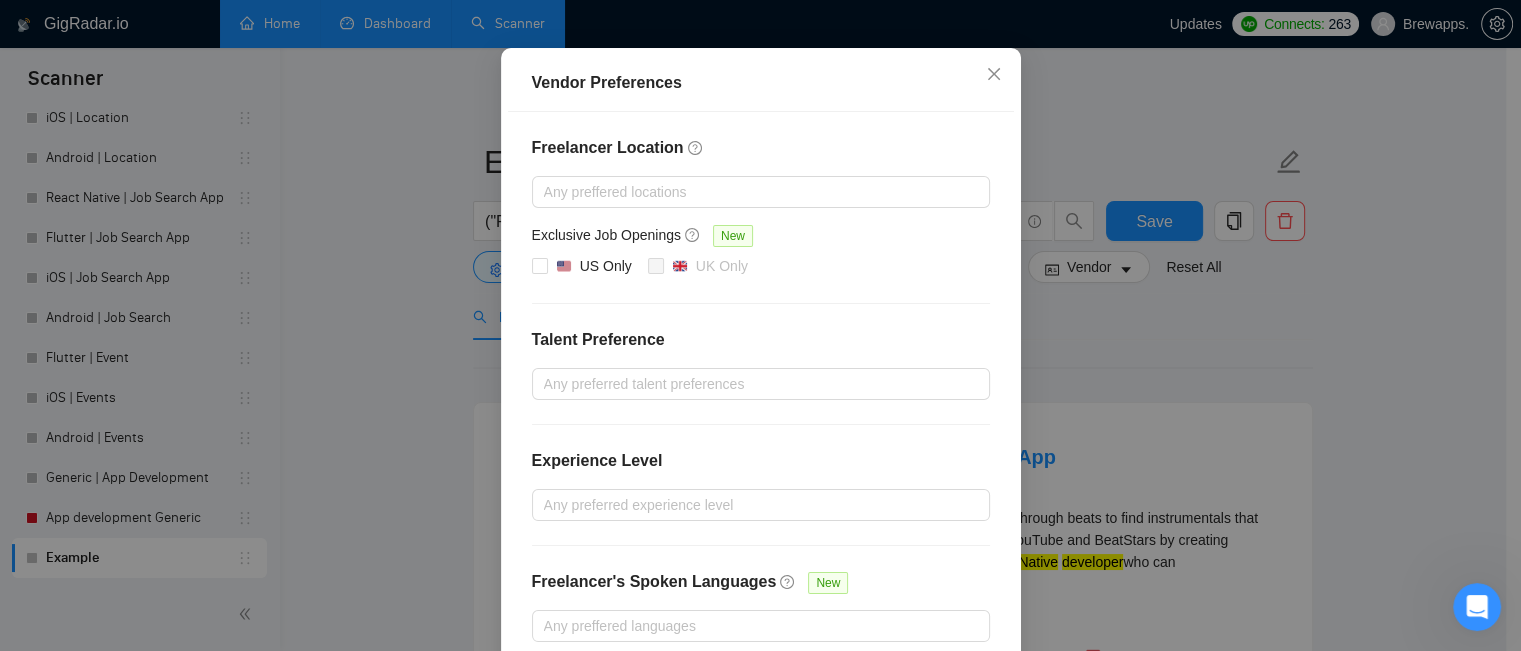 scroll, scrollTop: 272, scrollLeft: 0, axis: vertical 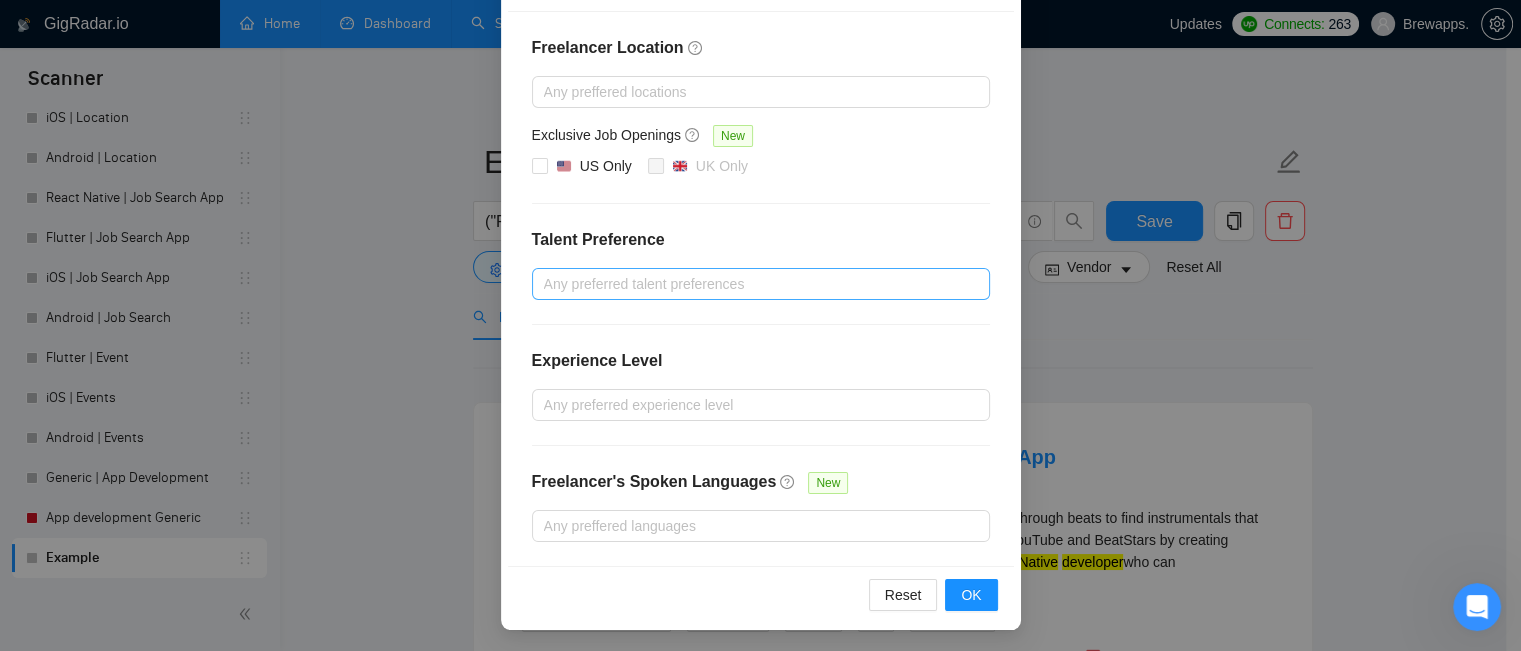 click at bounding box center (751, 284) 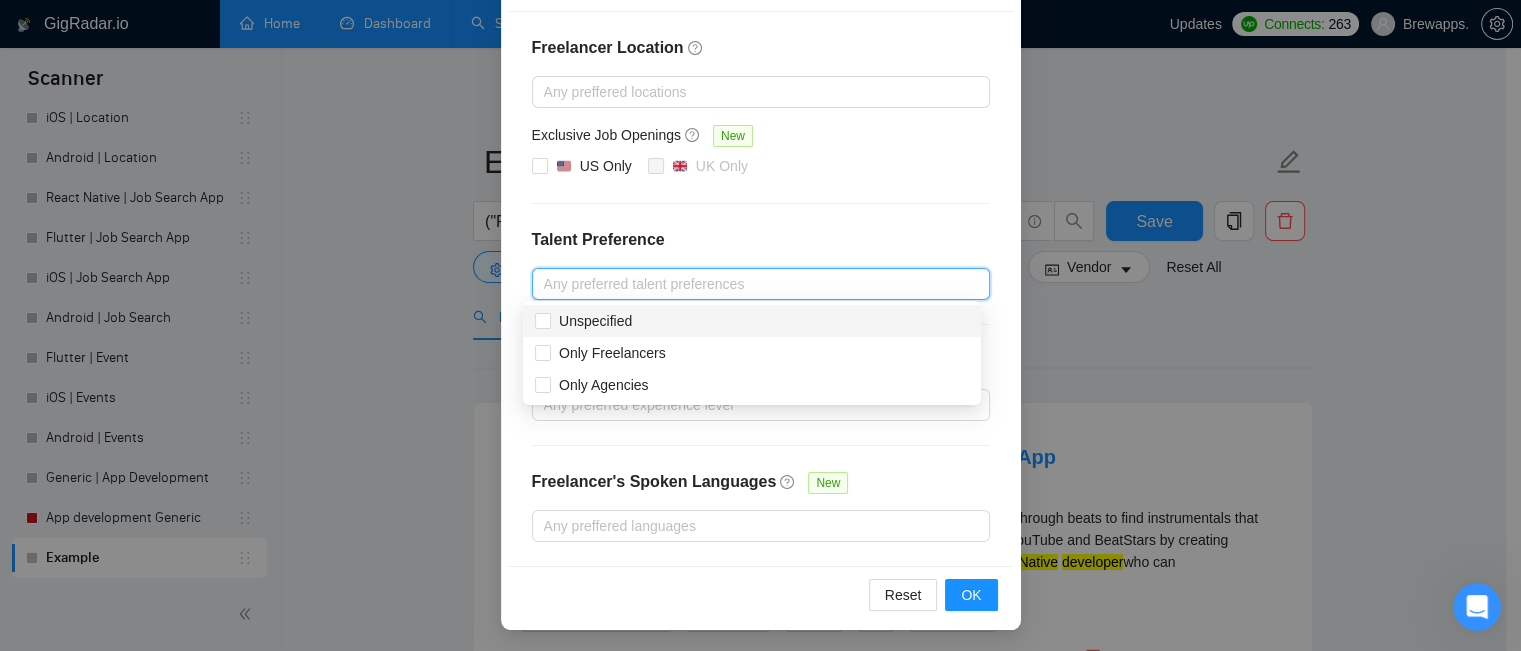 click on "Freelancer Location     Any preffered locations Exclusive Job Openings New US Only UK Only Talent Preference   Any preferred talent preferences Experience Level   Any preferred experience level Freelancer's Spoken Languages New   Any preffered languages" at bounding box center [761, 289] 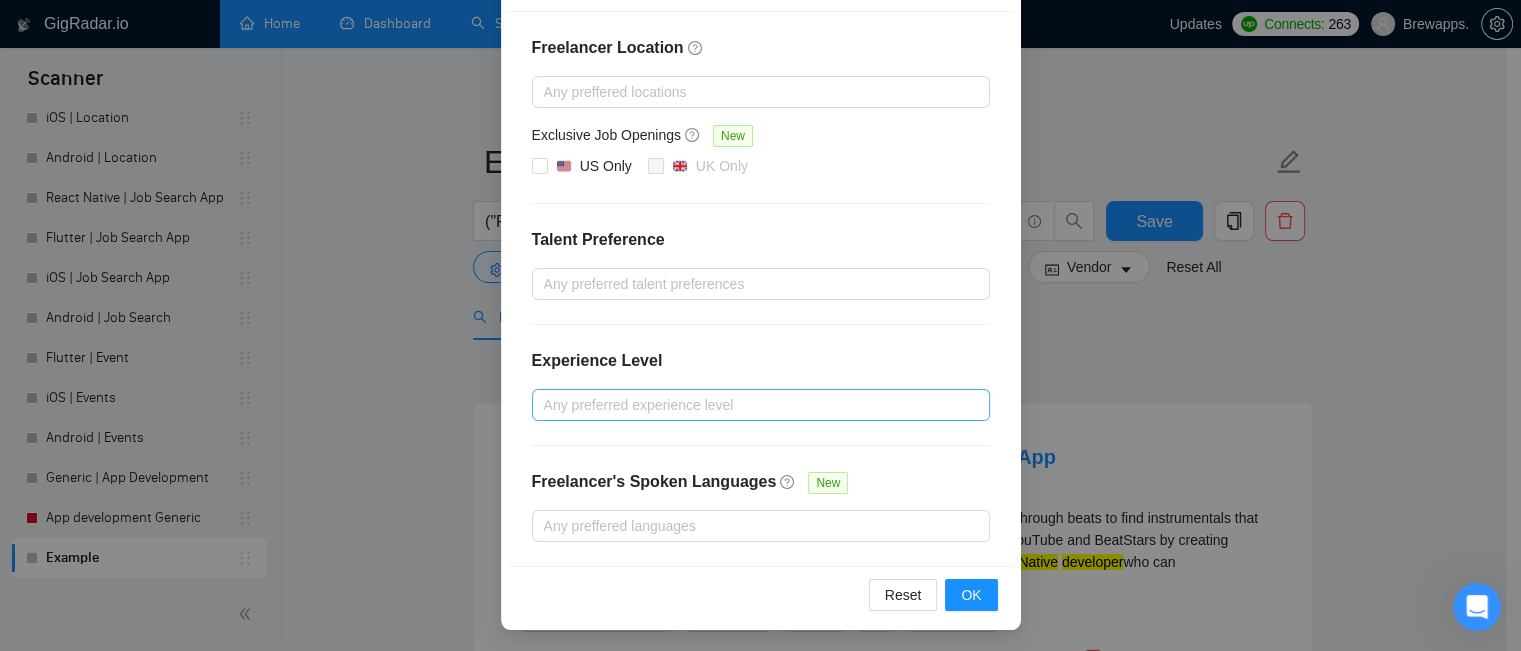 click at bounding box center (751, 405) 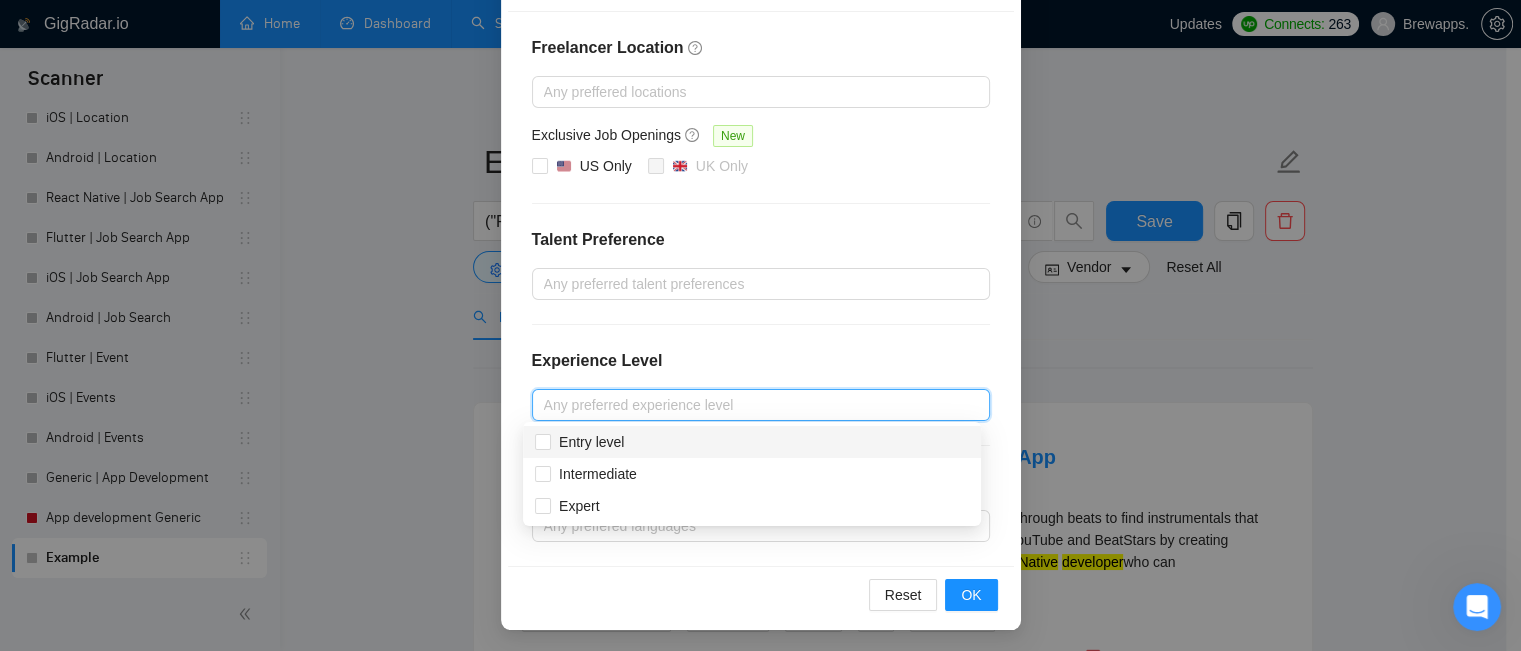 click on "Freelancer Location     Any preffered locations Exclusive Job Openings New US Only UK Only Talent Preference   Any preferred talent preferences Experience Level   Any preferred experience level Freelancer's Spoken Languages New   Any preffered languages" at bounding box center (761, 289) 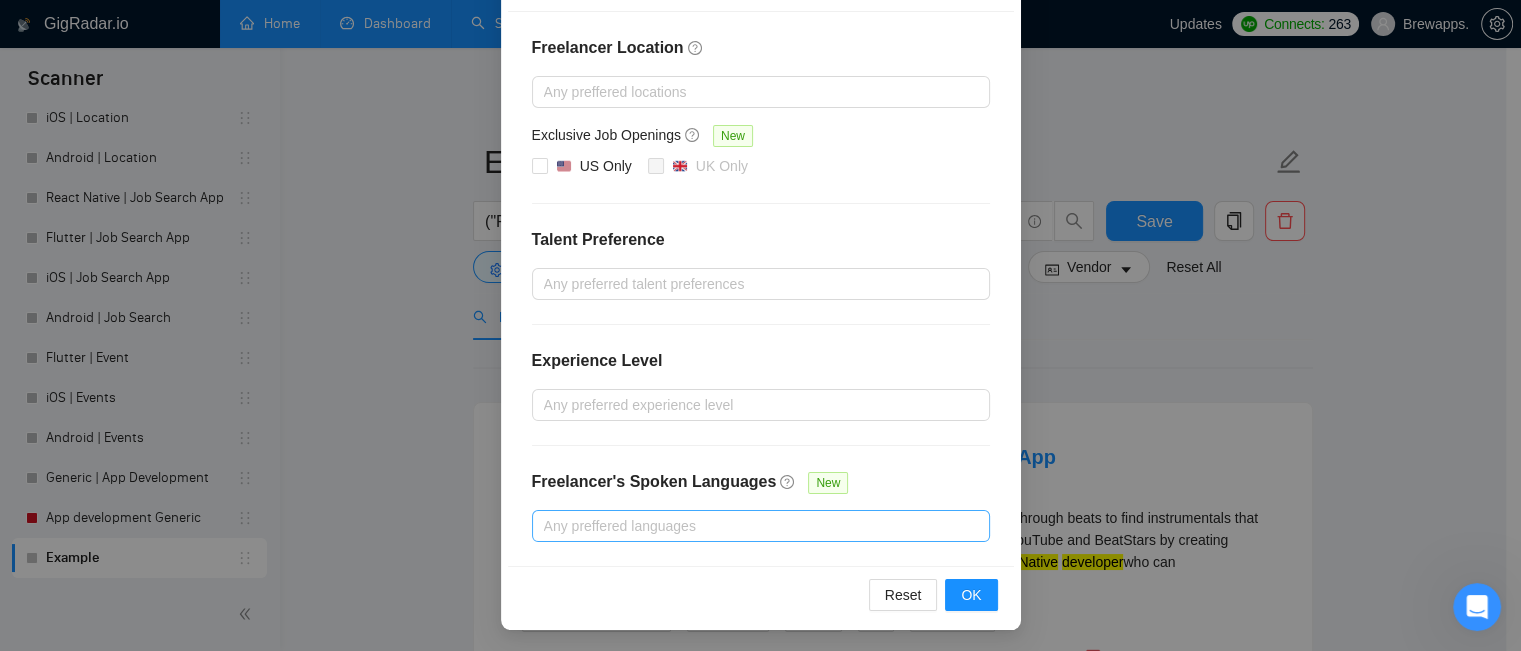 click at bounding box center [751, 526] 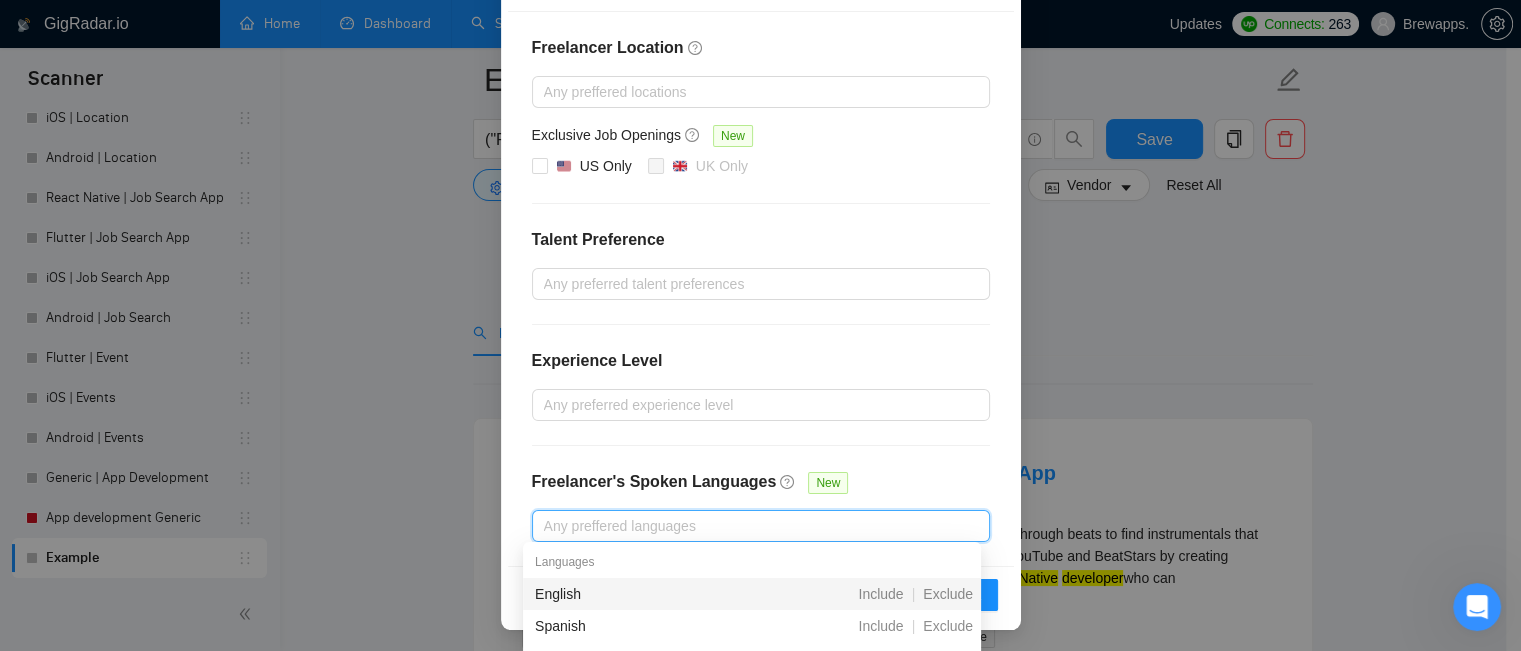 scroll, scrollTop: 200, scrollLeft: 0, axis: vertical 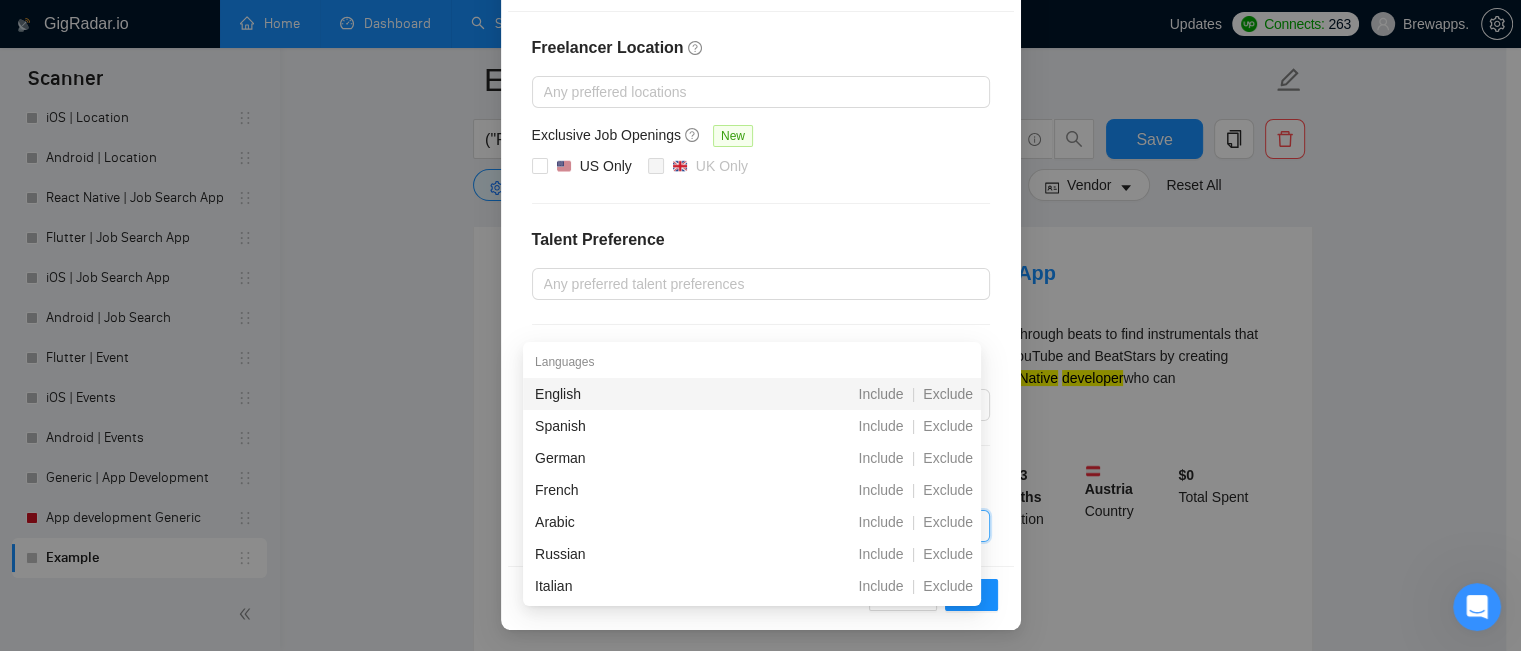 click on "Freelancer Location     Any preffered locations Exclusive Job Openings New US Only UK Only Talent Preference   Any preferred talent preferences Experience Level   Any preferred experience level Freelancer's Spoken Languages New   Any preffered languages" at bounding box center (761, 289) 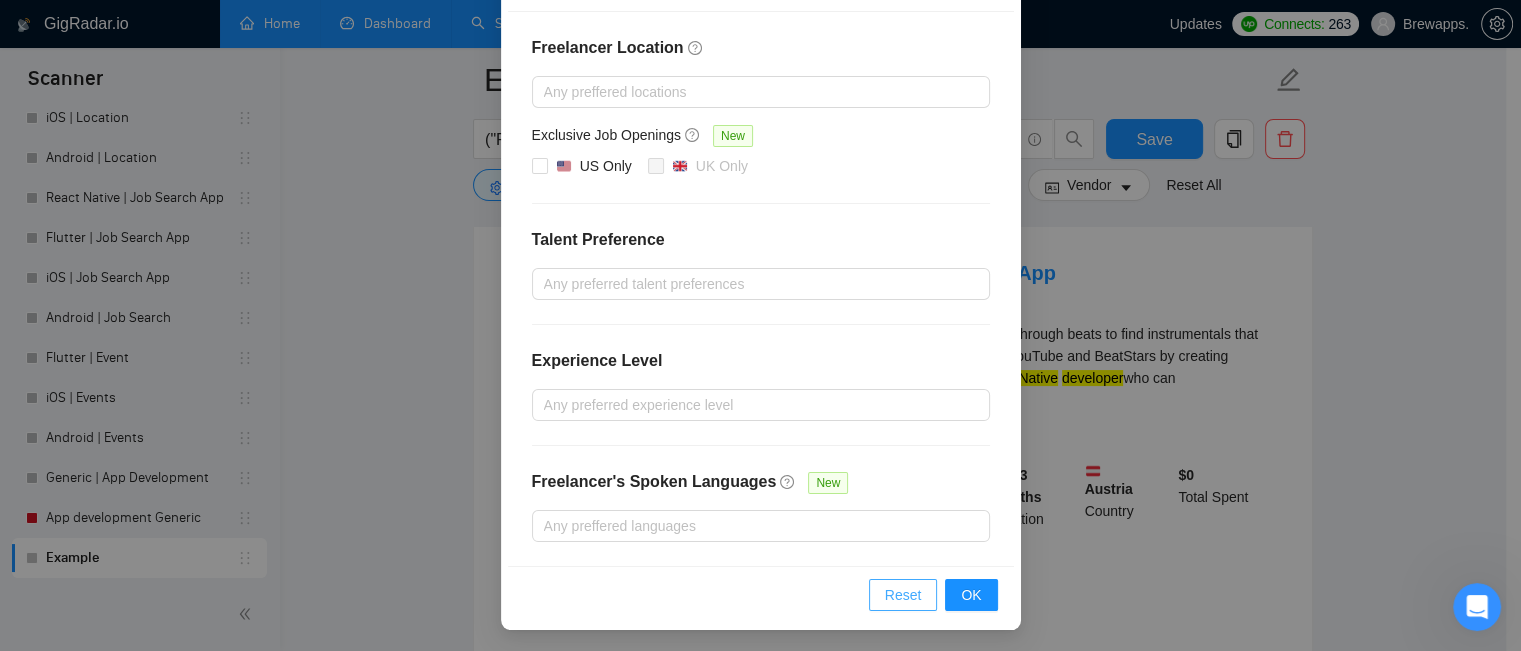 click on "Reset" at bounding box center (903, 595) 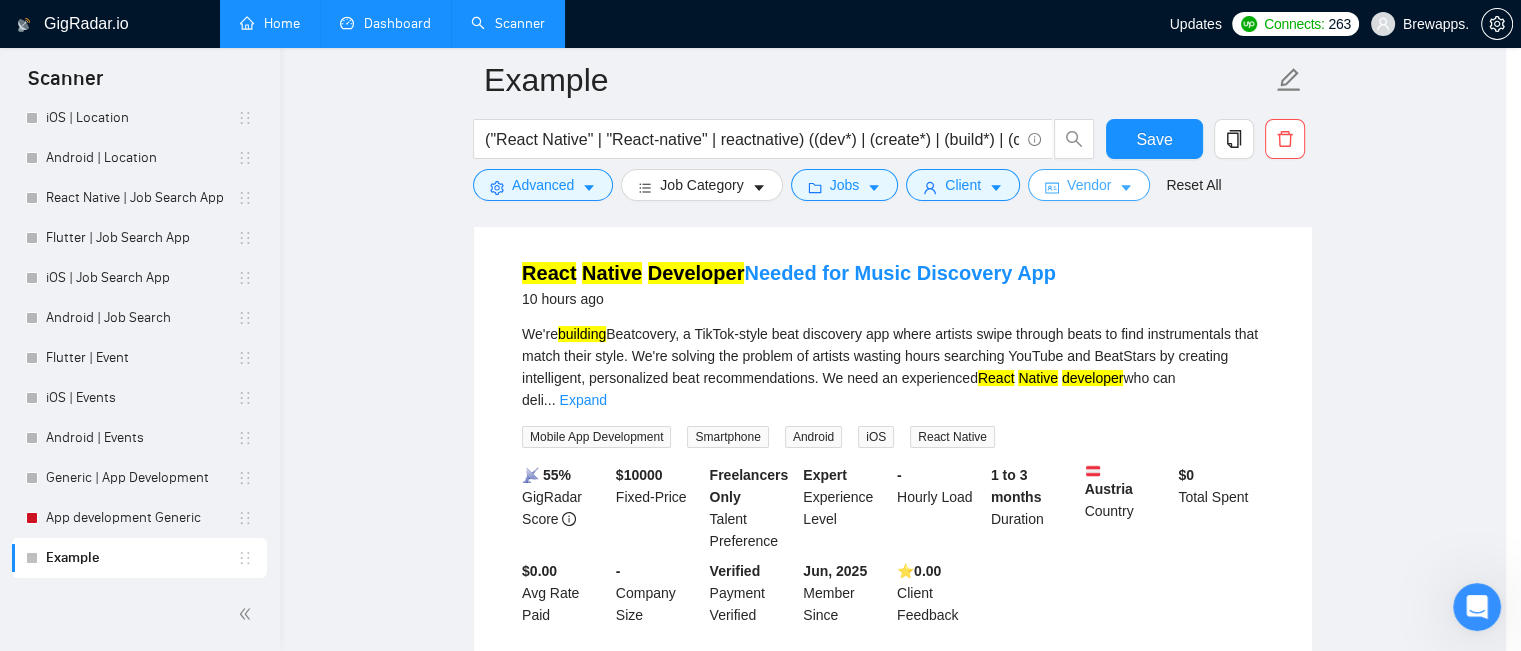 scroll, scrollTop: 0, scrollLeft: 0, axis: both 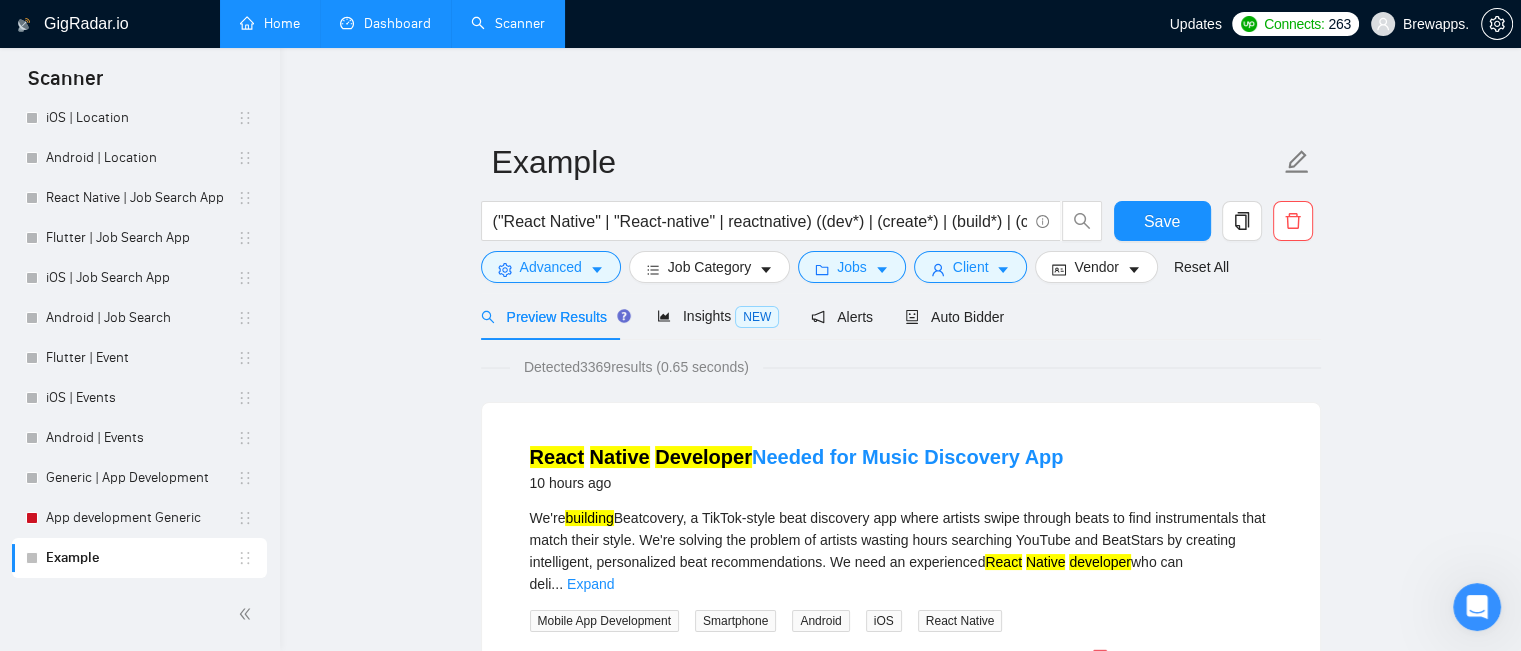 drag, startPoint x: 525, startPoint y: 370, endPoint x: 658, endPoint y: 370, distance: 133 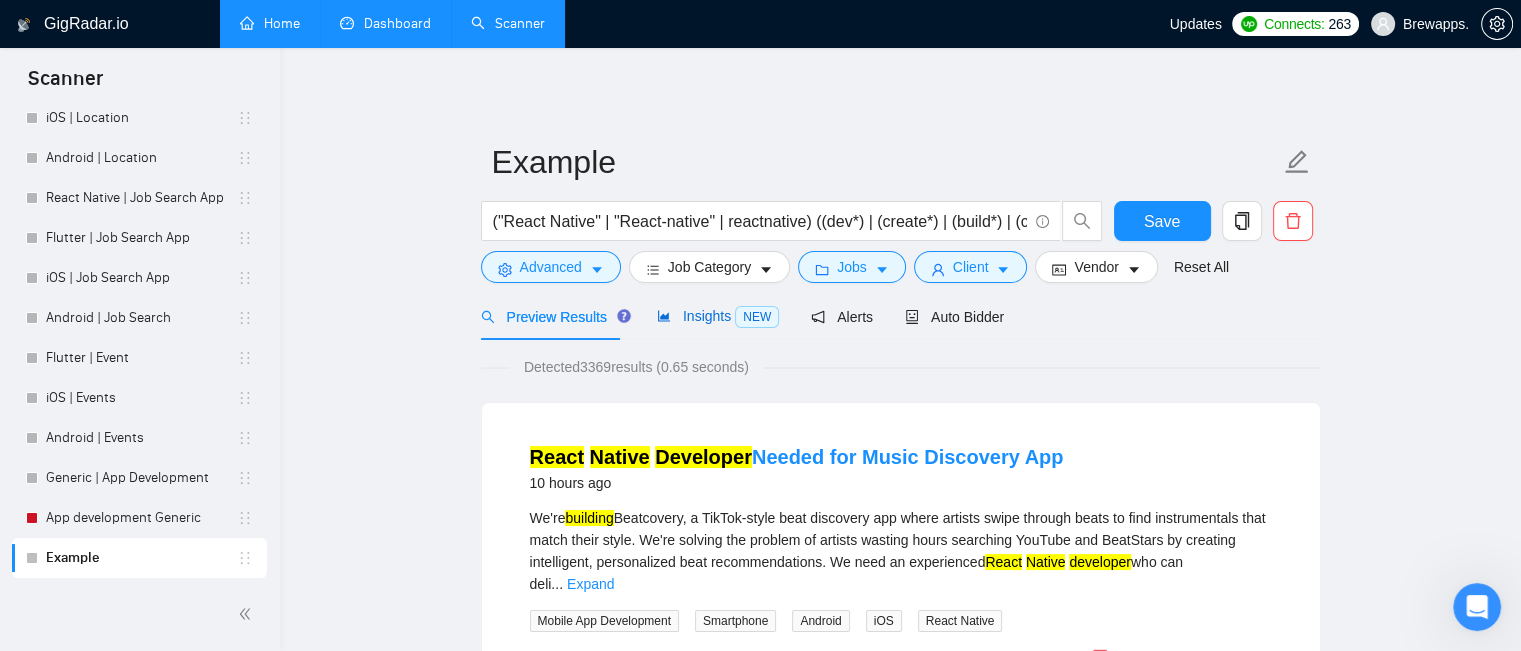 click on "Insights NEW" at bounding box center [718, 316] 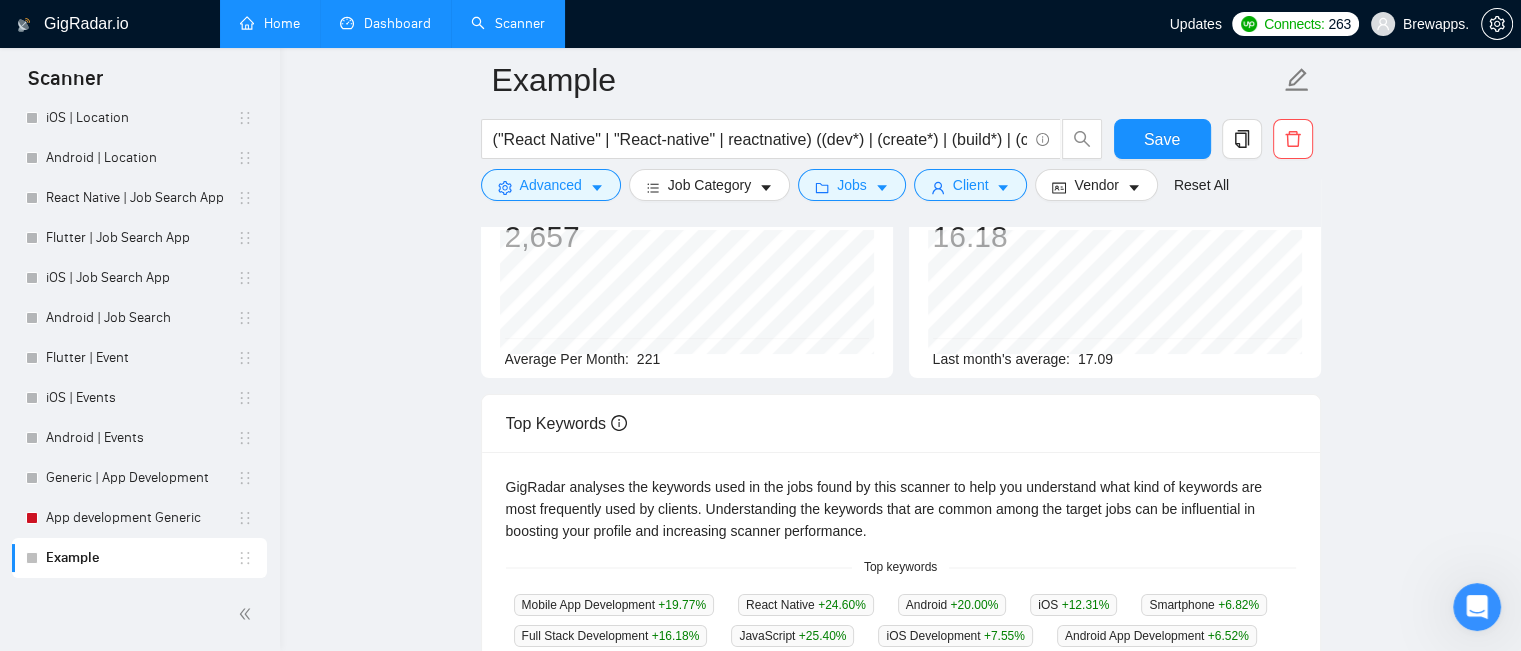scroll, scrollTop: 100, scrollLeft: 0, axis: vertical 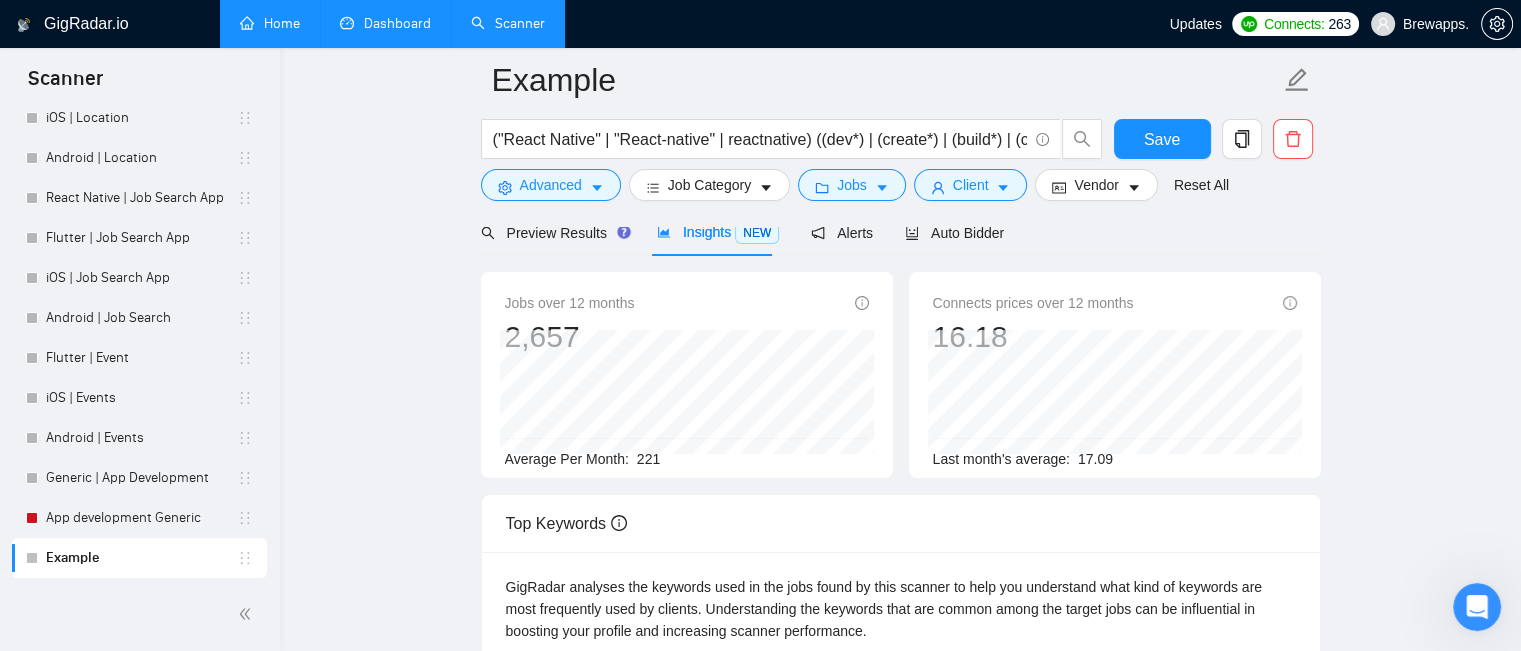 drag, startPoint x: 504, startPoint y: 307, endPoint x: 675, endPoint y: 307, distance: 171 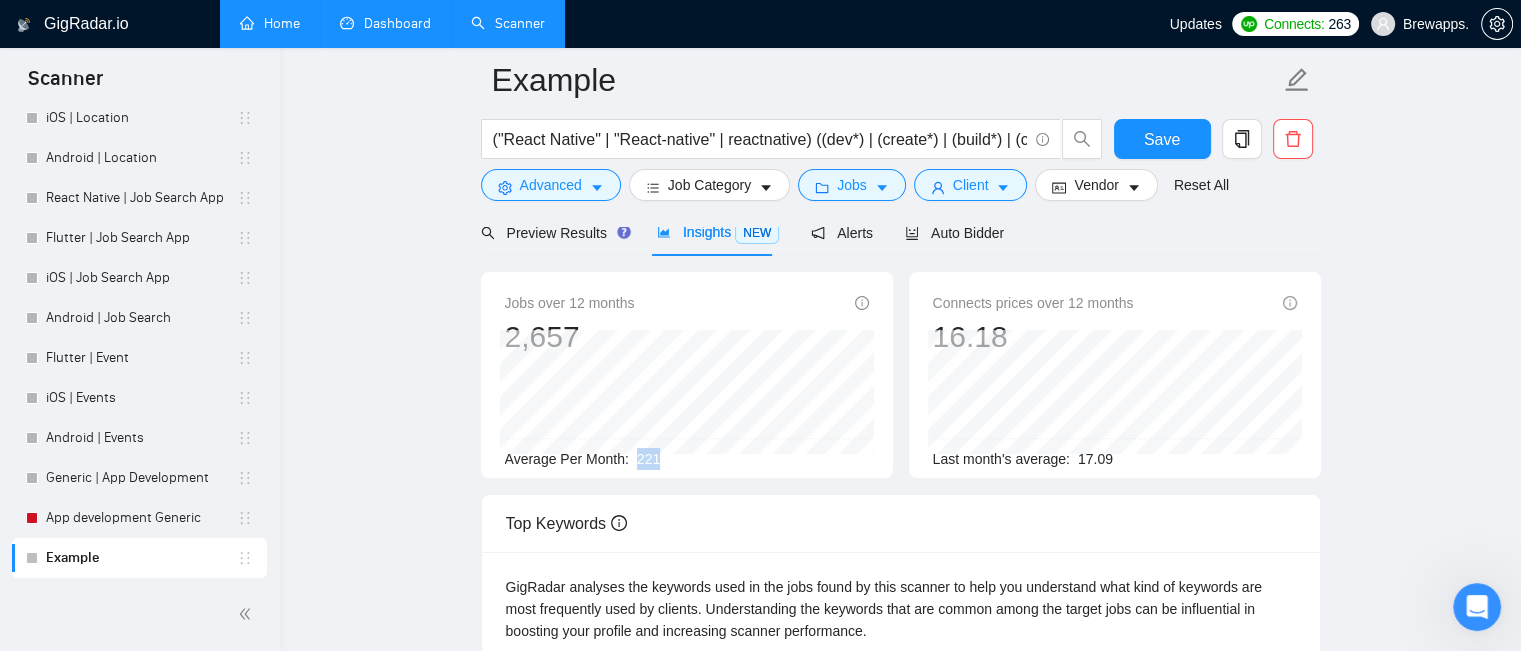 drag, startPoint x: 664, startPoint y: 462, endPoint x: 632, endPoint y: 458, distance: 32.24903 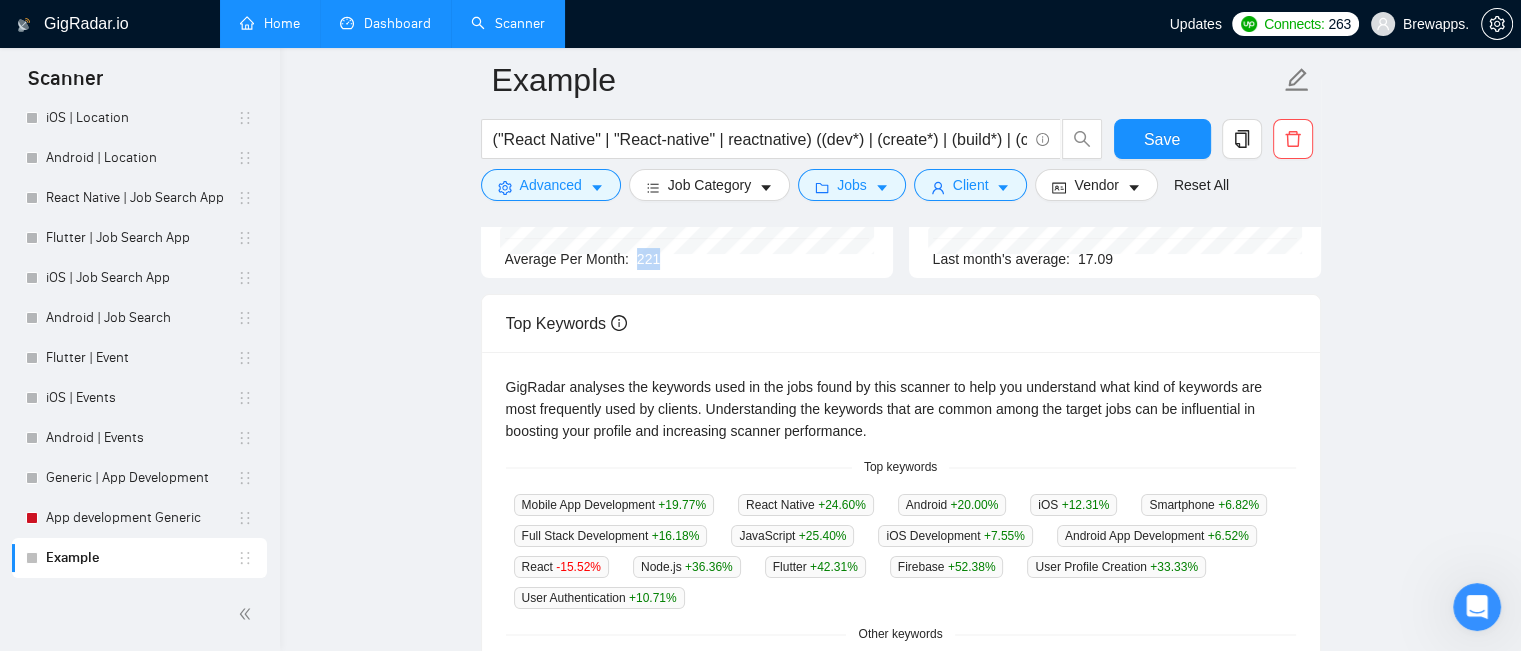 scroll, scrollTop: 400, scrollLeft: 0, axis: vertical 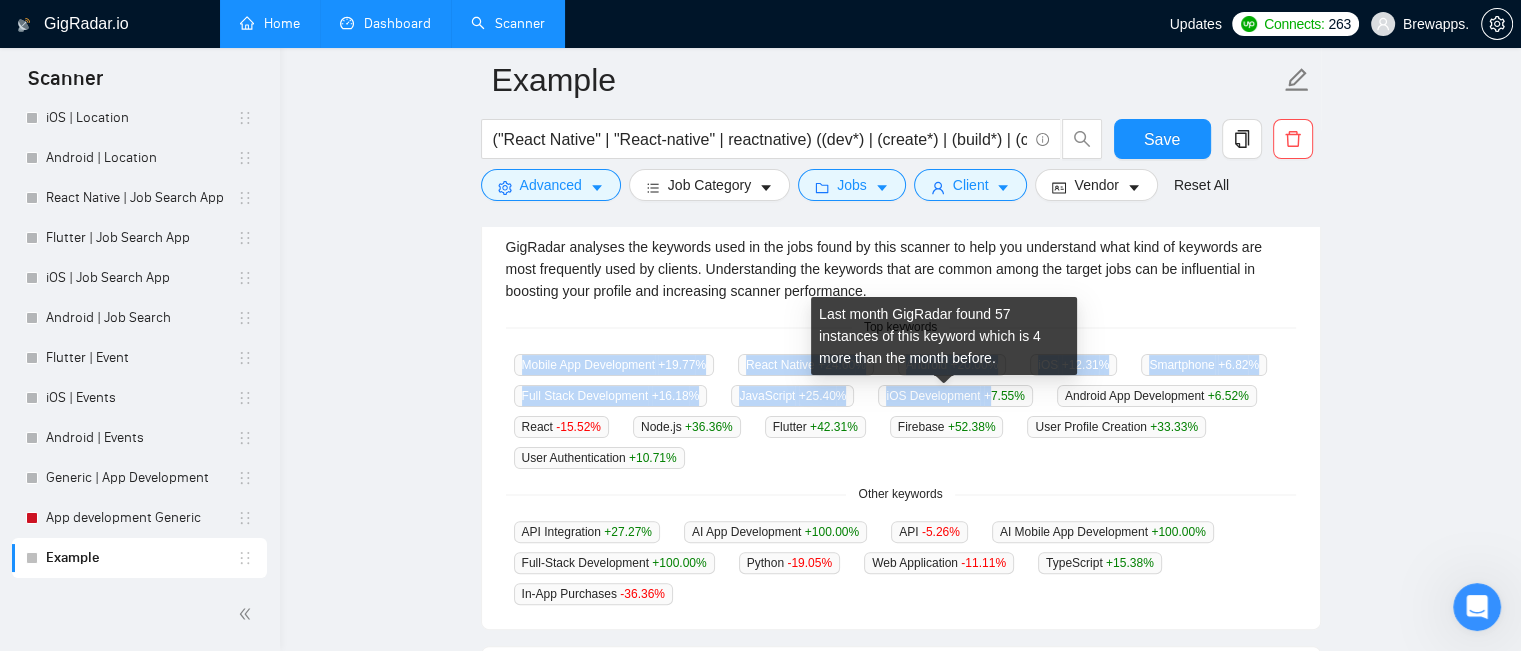 drag, startPoint x: 524, startPoint y: 366, endPoint x: 976, endPoint y: 399, distance: 453.20303 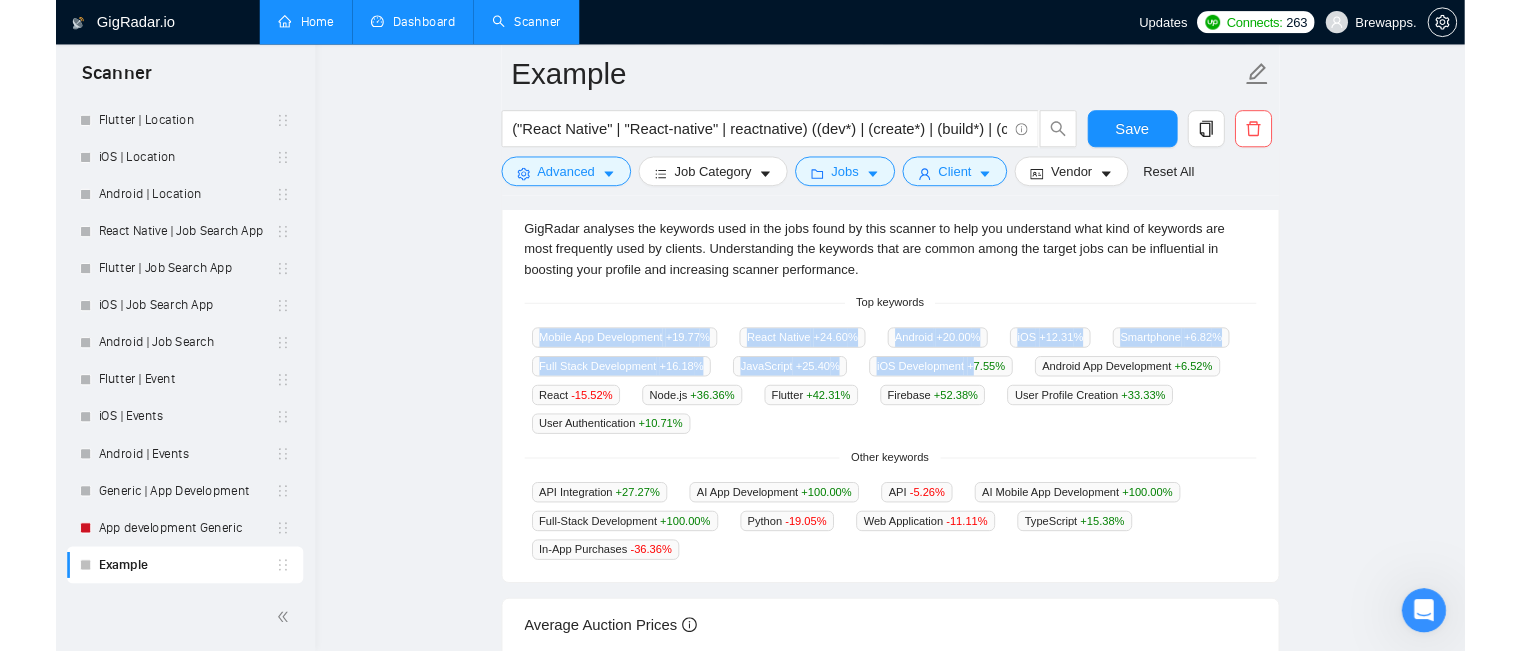 scroll, scrollTop: 1984, scrollLeft: 0, axis: vertical 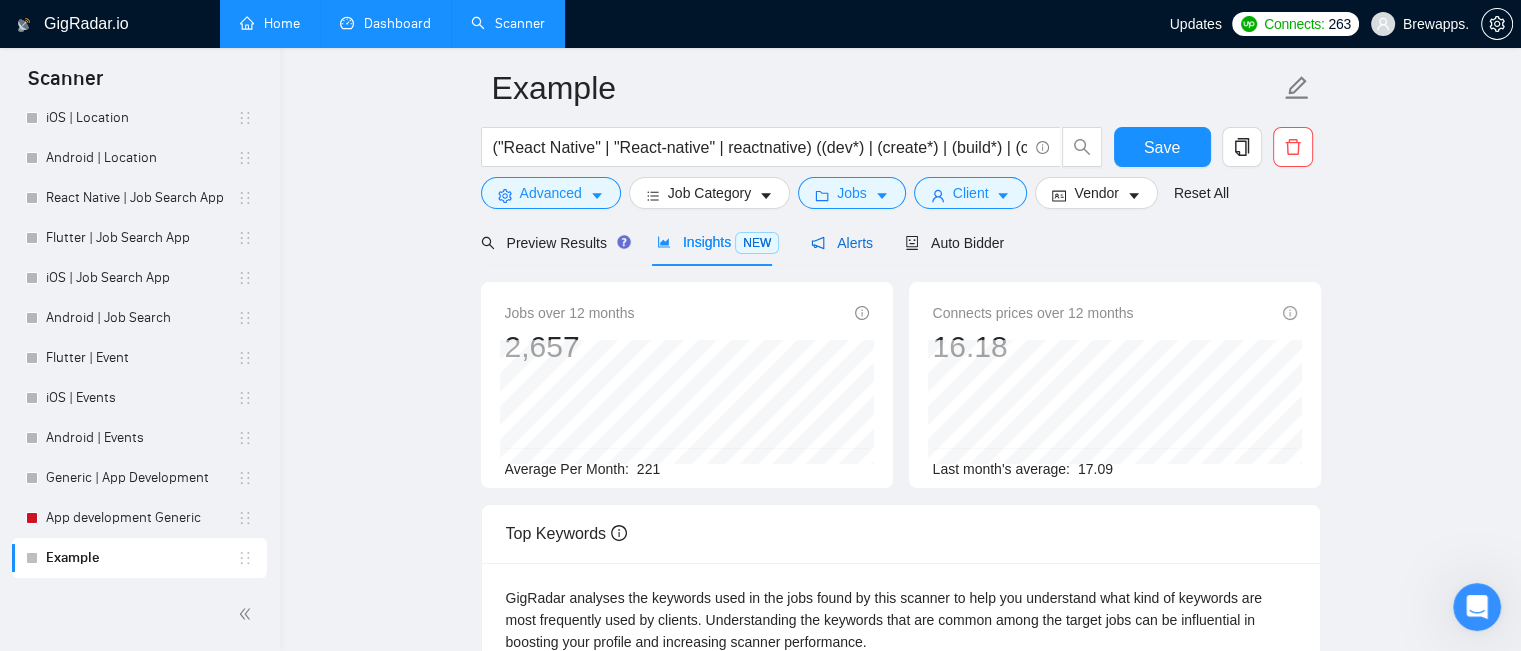 click on "Alerts" at bounding box center (842, 243) 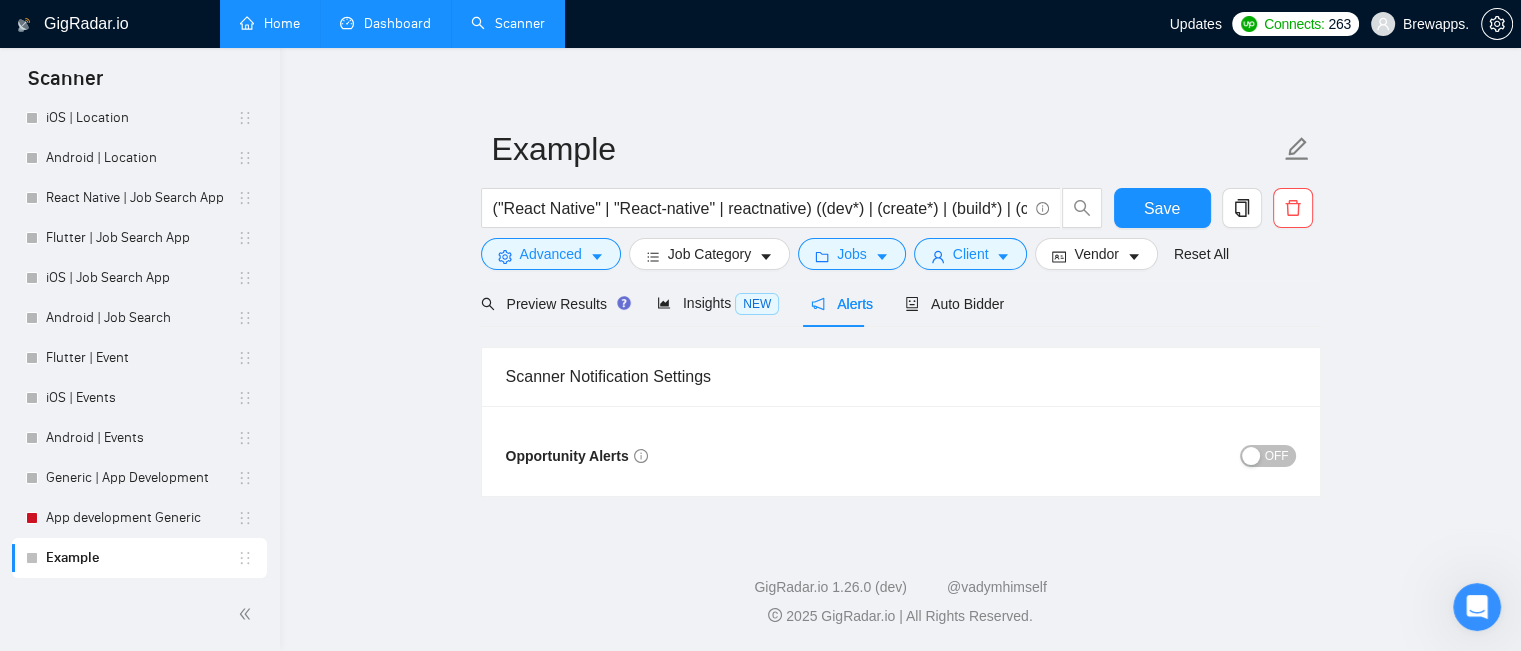 scroll, scrollTop: 12, scrollLeft: 0, axis: vertical 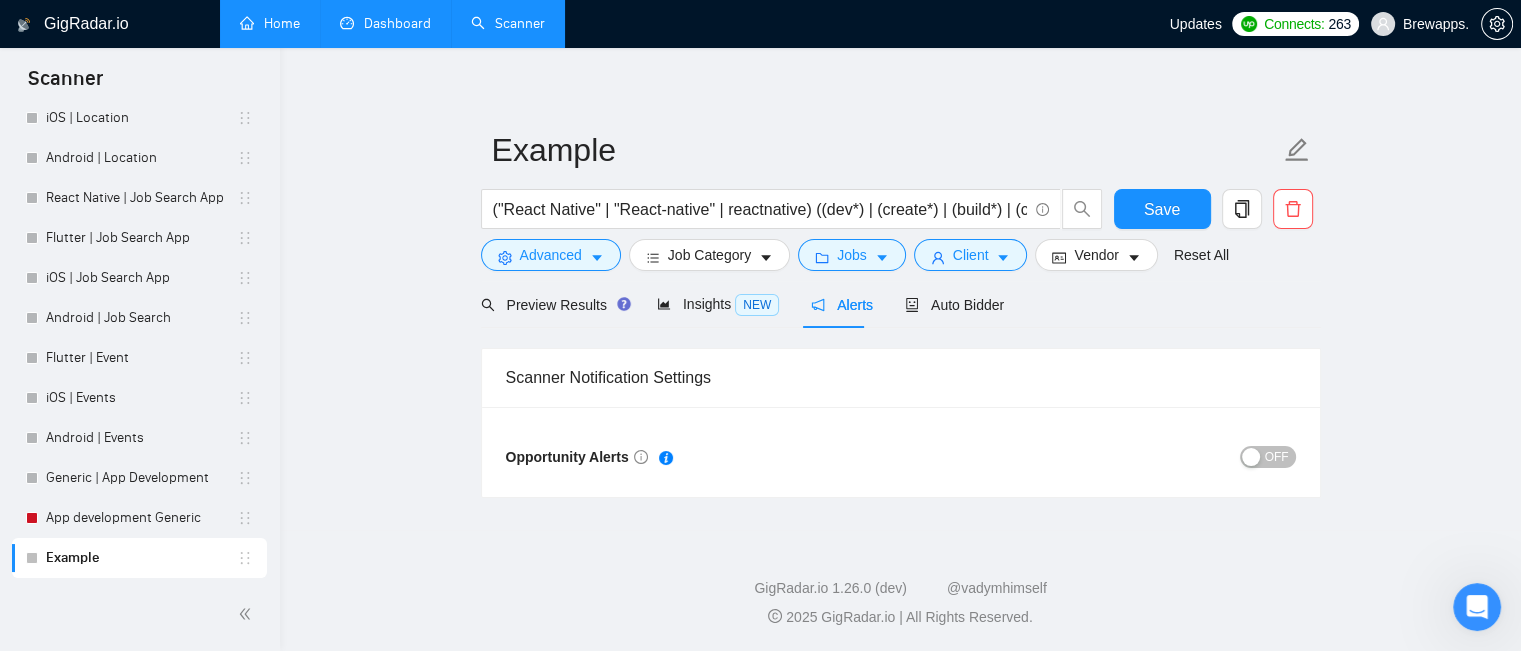 click on "OFF" at bounding box center (1277, 457) 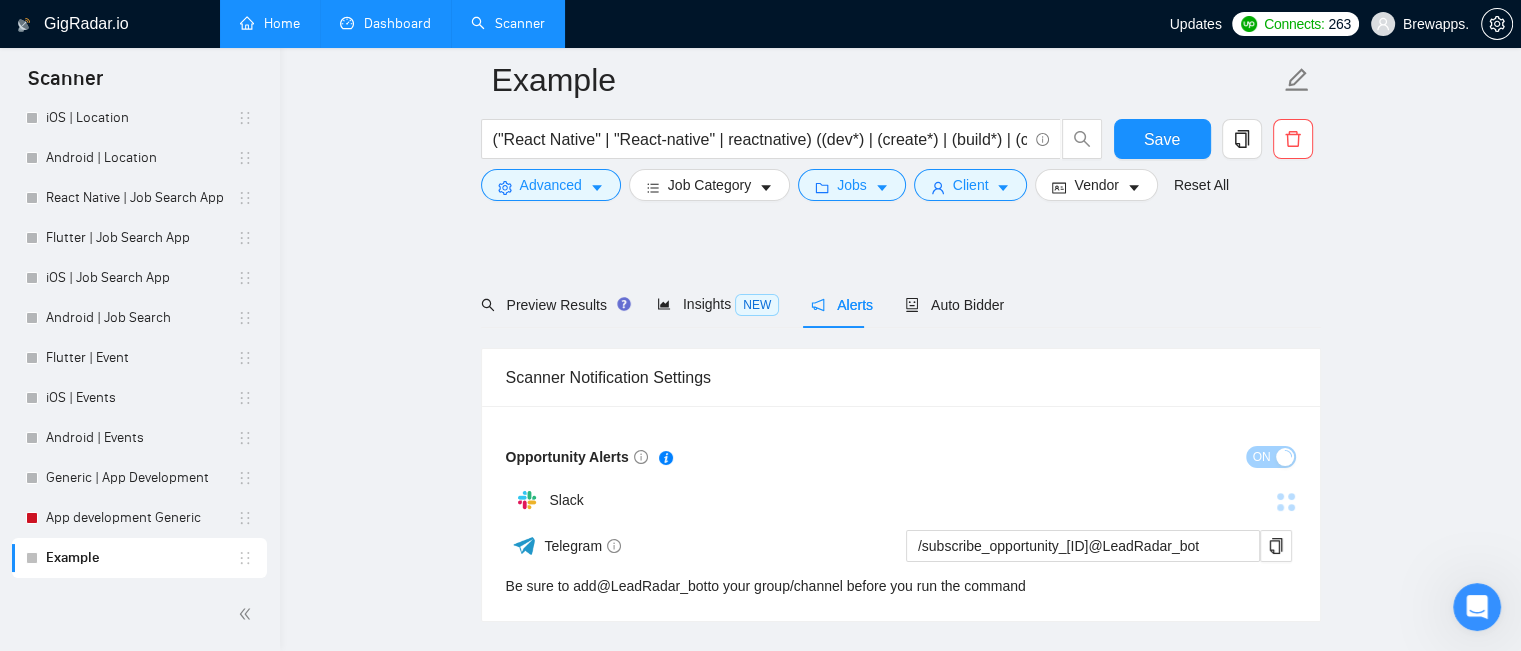 scroll, scrollTop: 136, scrollLeft: 0, axis: vertical 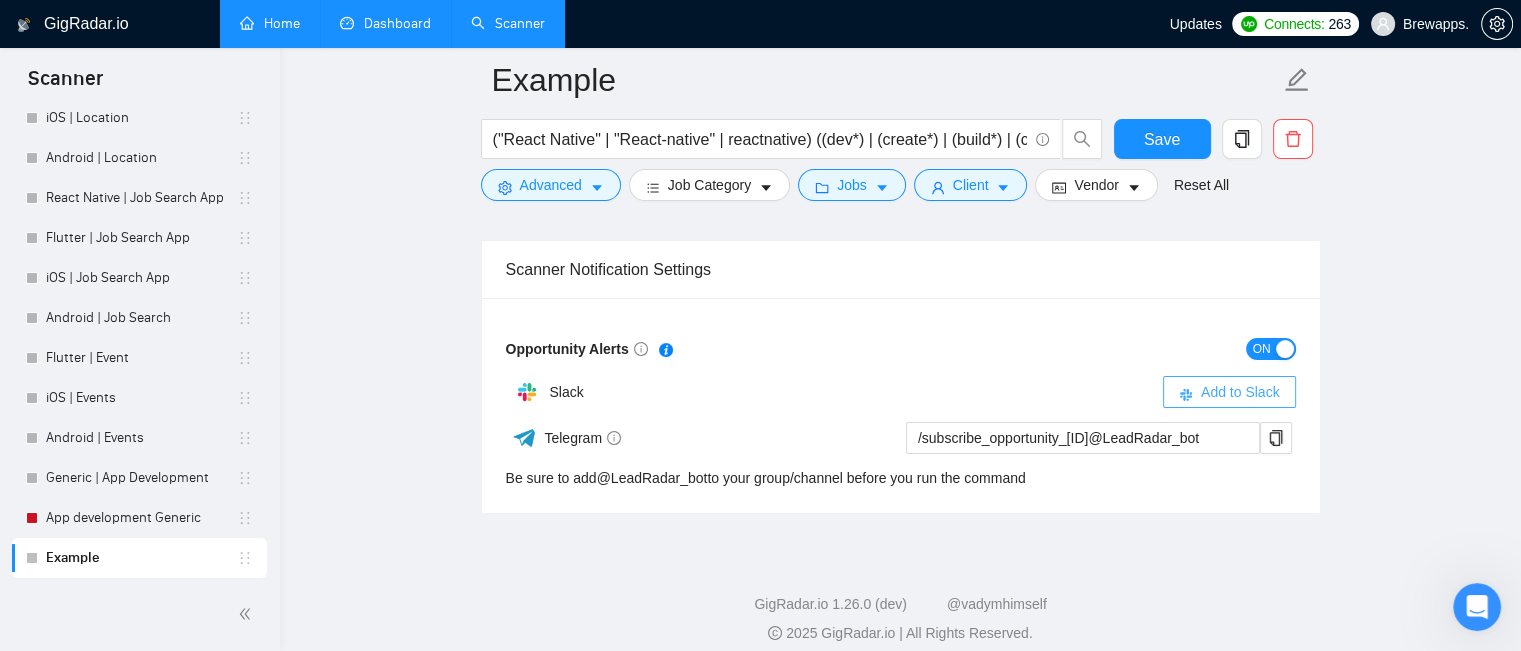 click on "Add to Slack" at bounding box center [1229, 392] 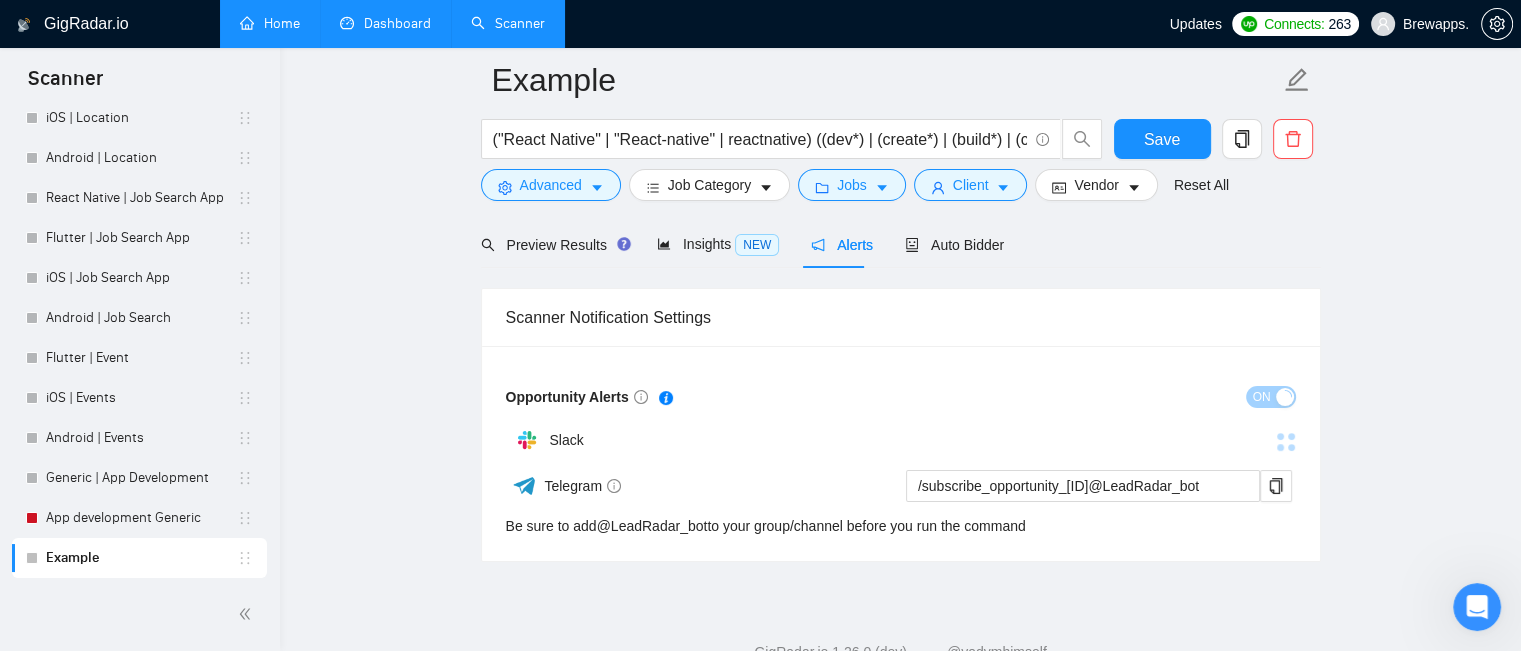 scroll, scrollTop: 85, scrollLeft: 0, axis: vertical 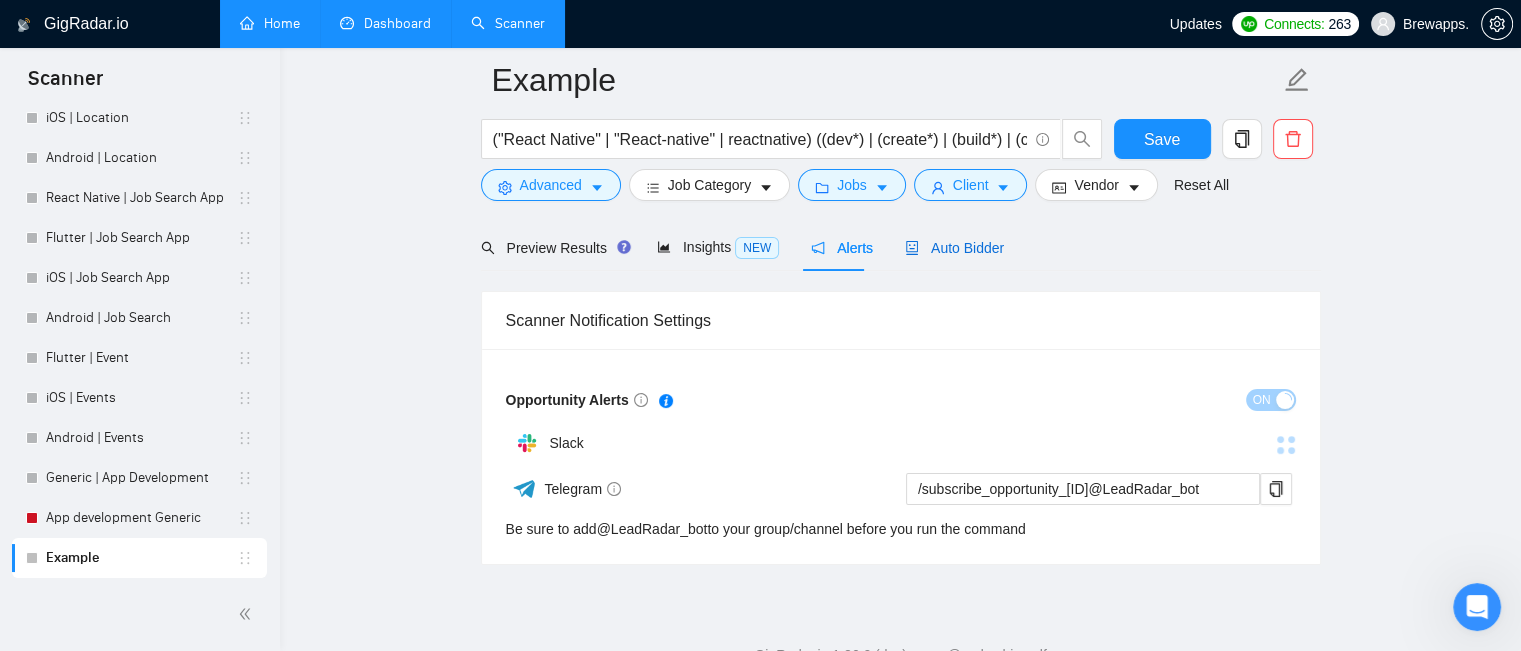 click on "Auto Bidder" at bounding box center (954, 248) 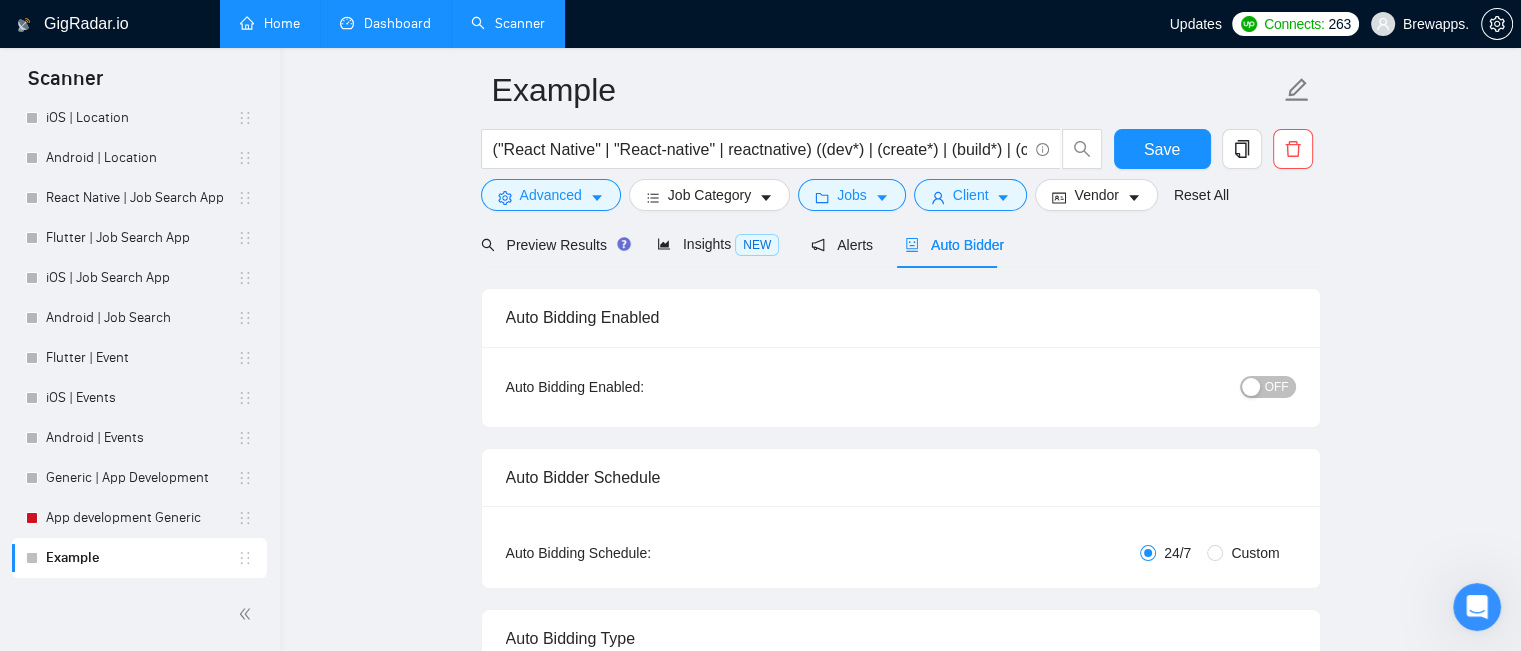 scroll, scrollTop: 80, scrollLeft: 0, axis: vertical 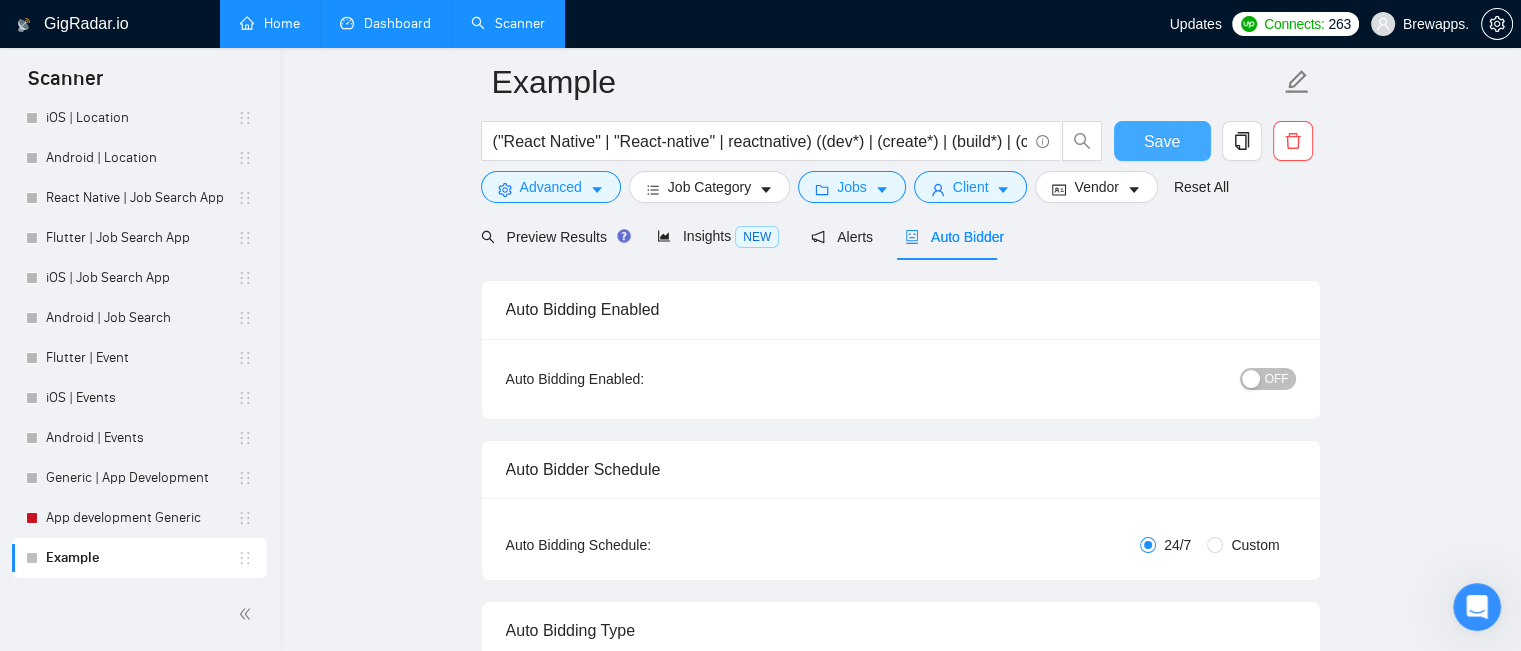 click on "Save" at bounding box center [1162, 141] 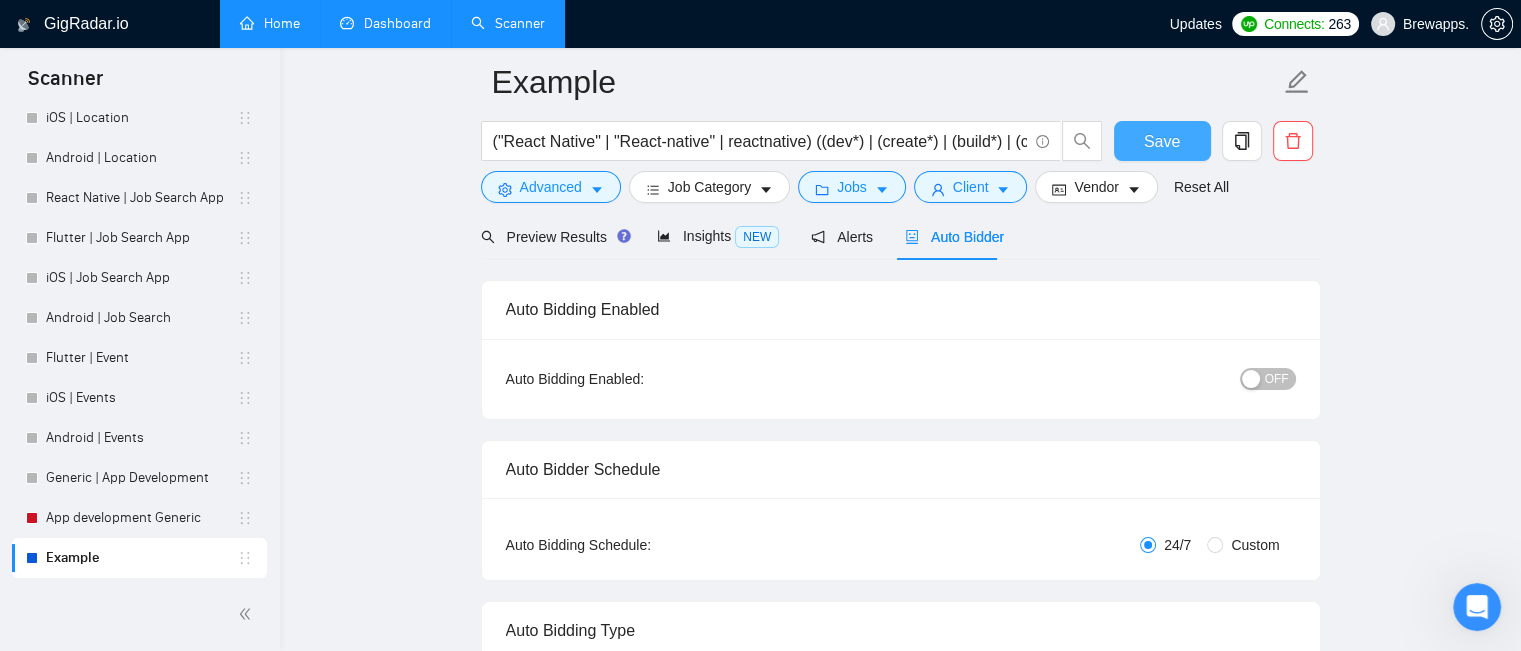 type 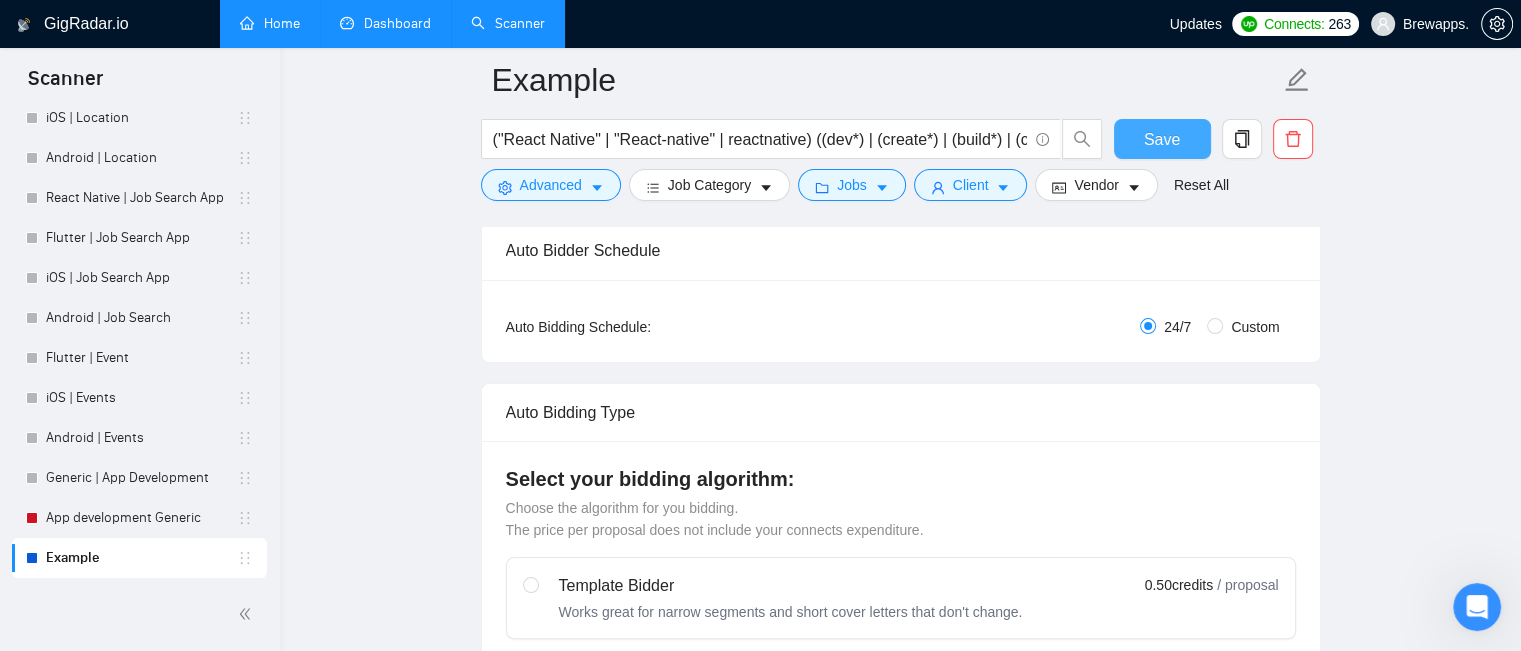 scroll, scrollTop: 321, scrollLeft: 0, axis: vertical 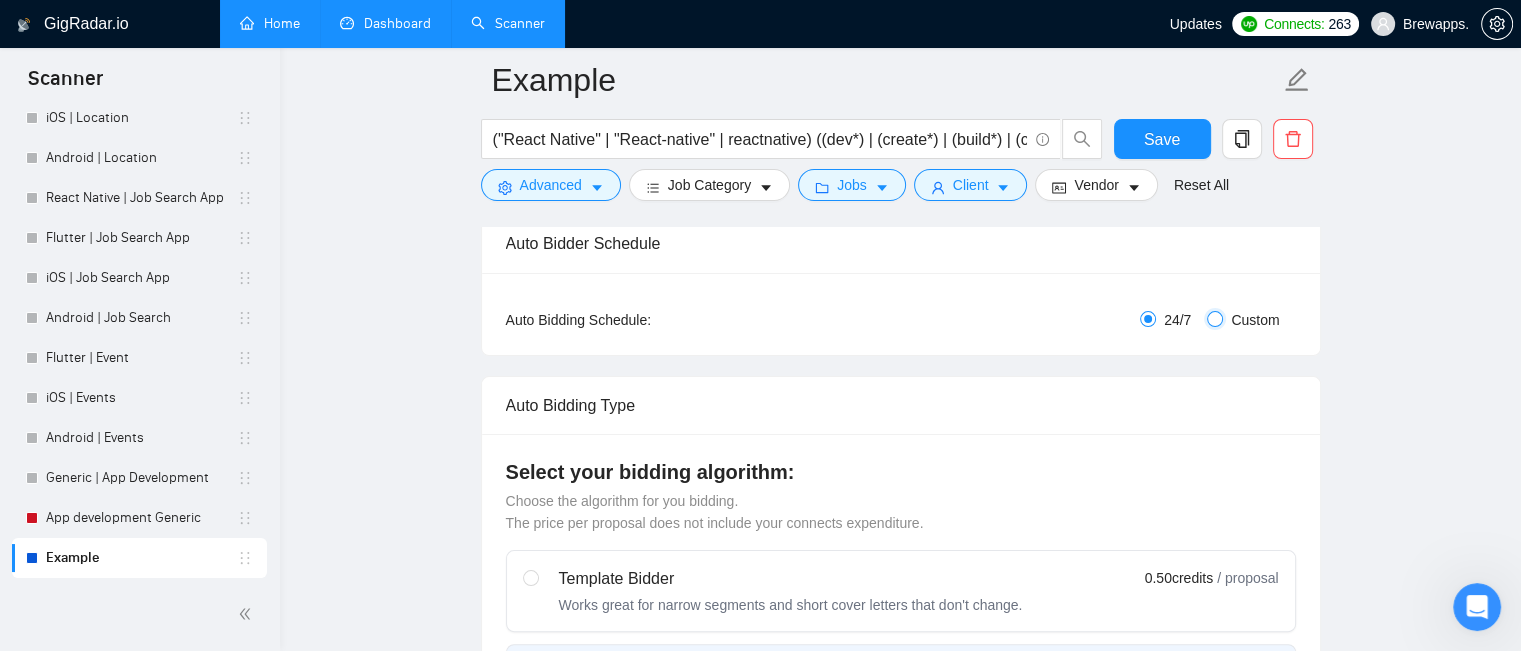 click on "Custom" at bounding box center (1215, 319) 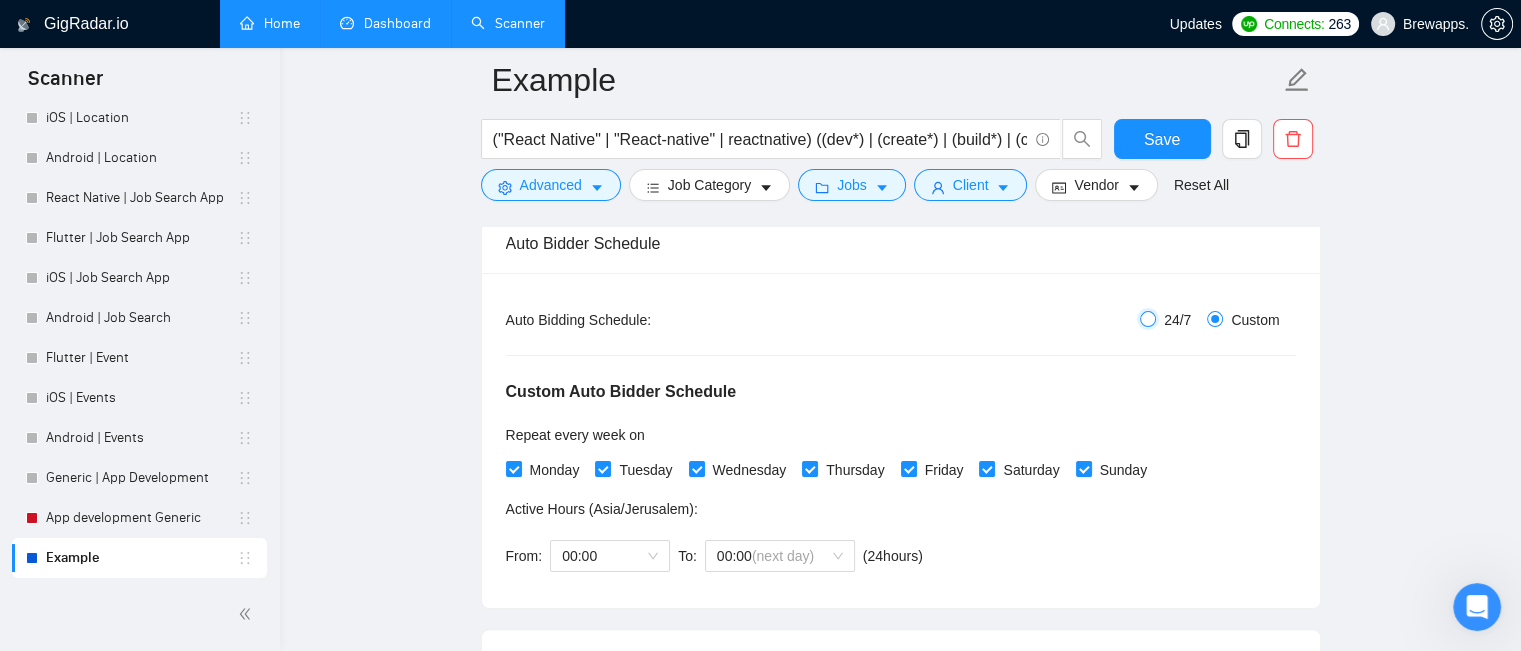 click on "24/7" at bounding box center (1148, 319) 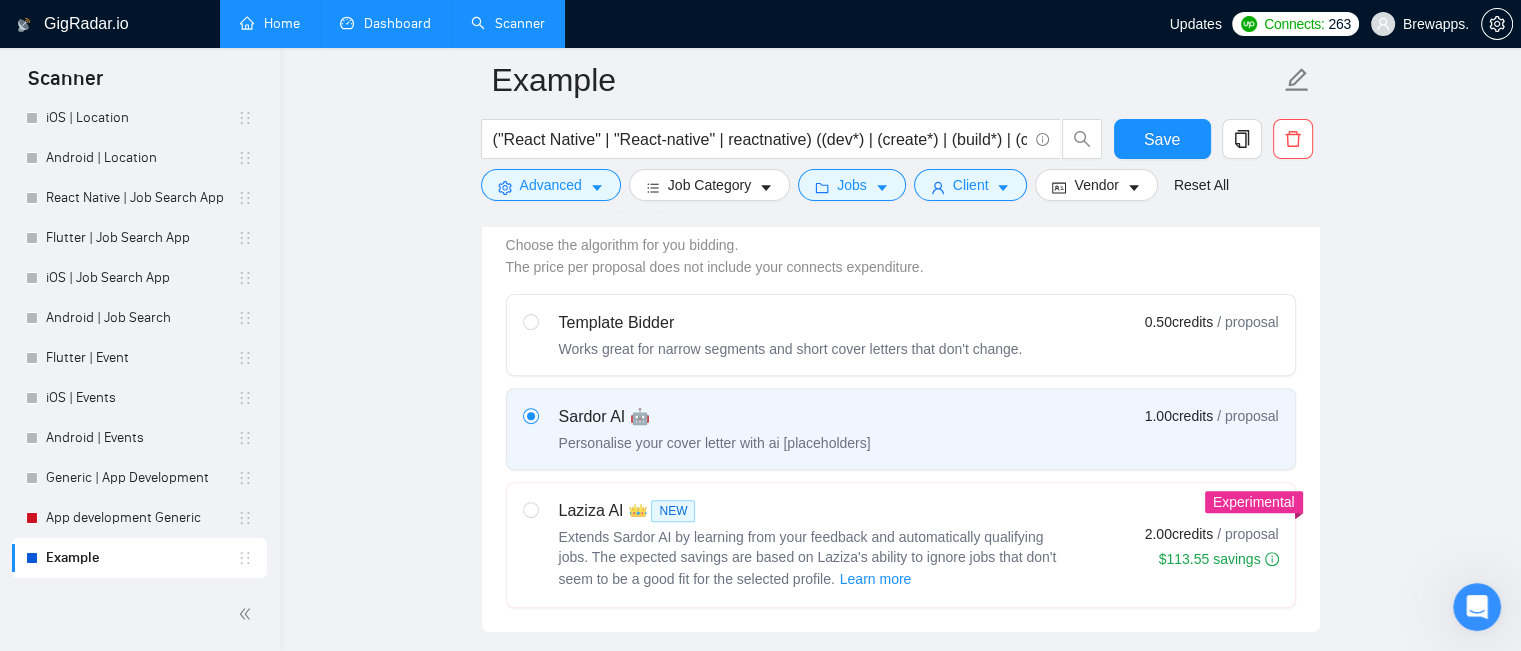 scroll, scrollTop: 584, scrollLeft: 0, axis: vertical 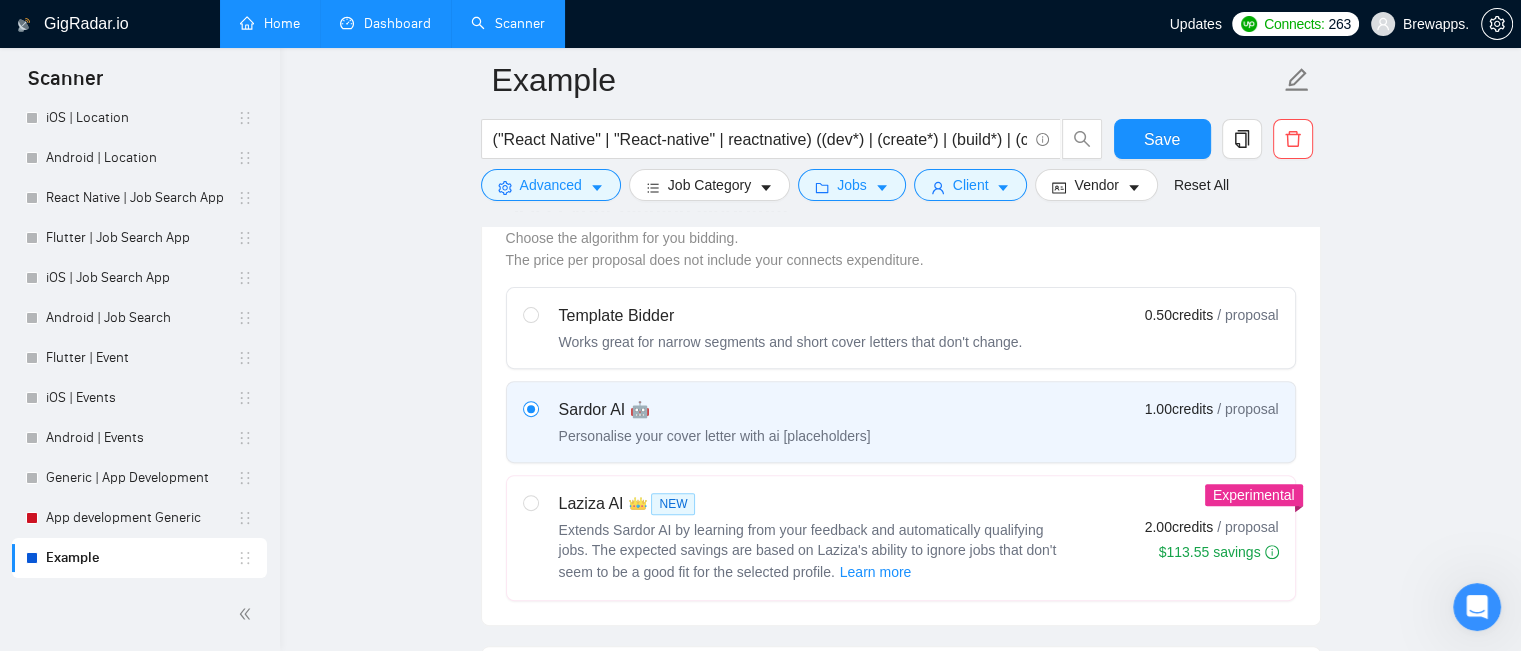 click on "Template Bidder" at bounding box center [791, 316] 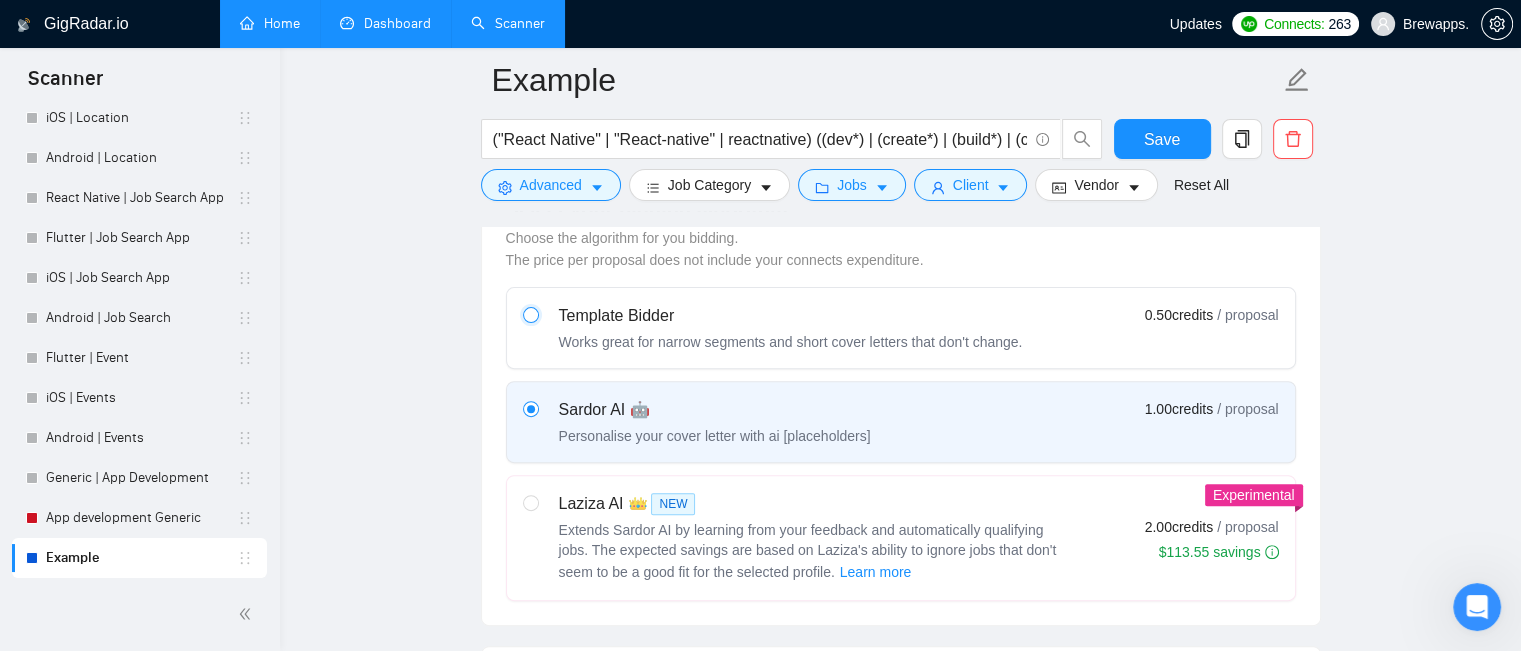 click at bounding box center [530, 314] 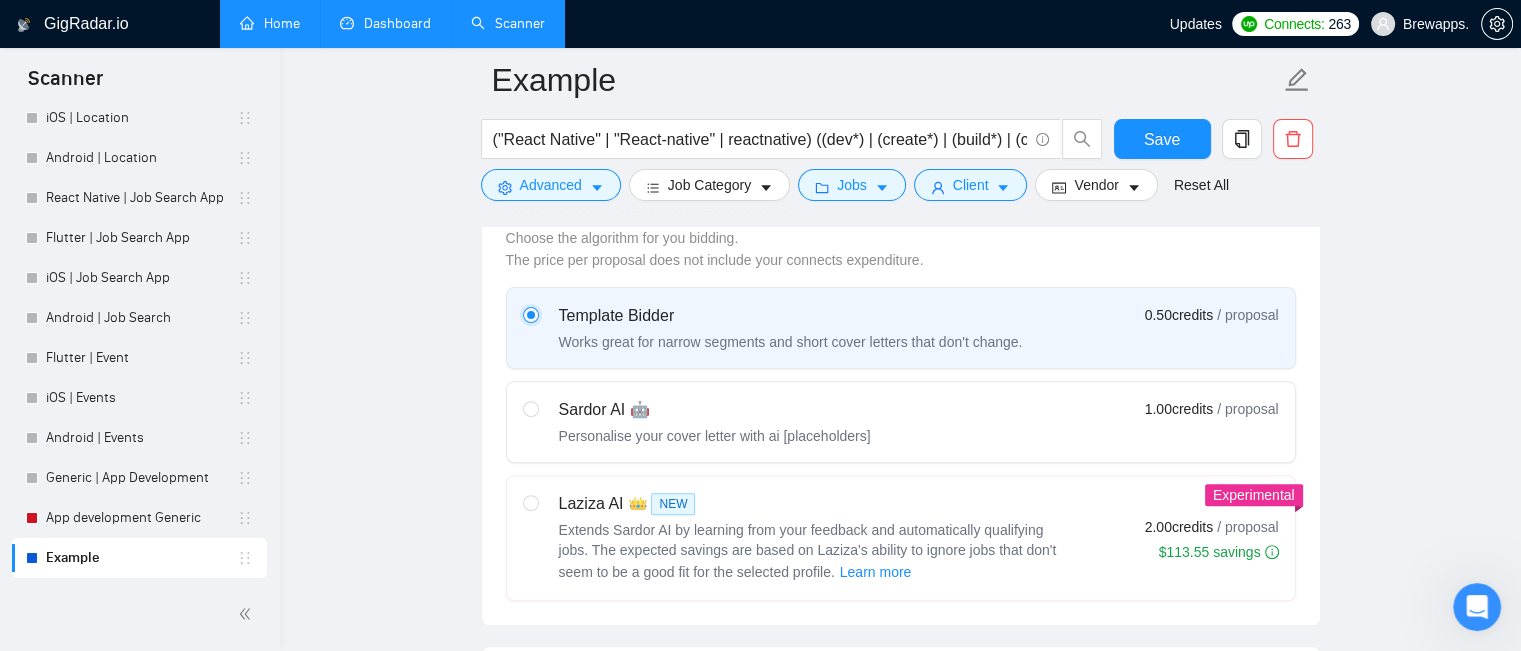 type 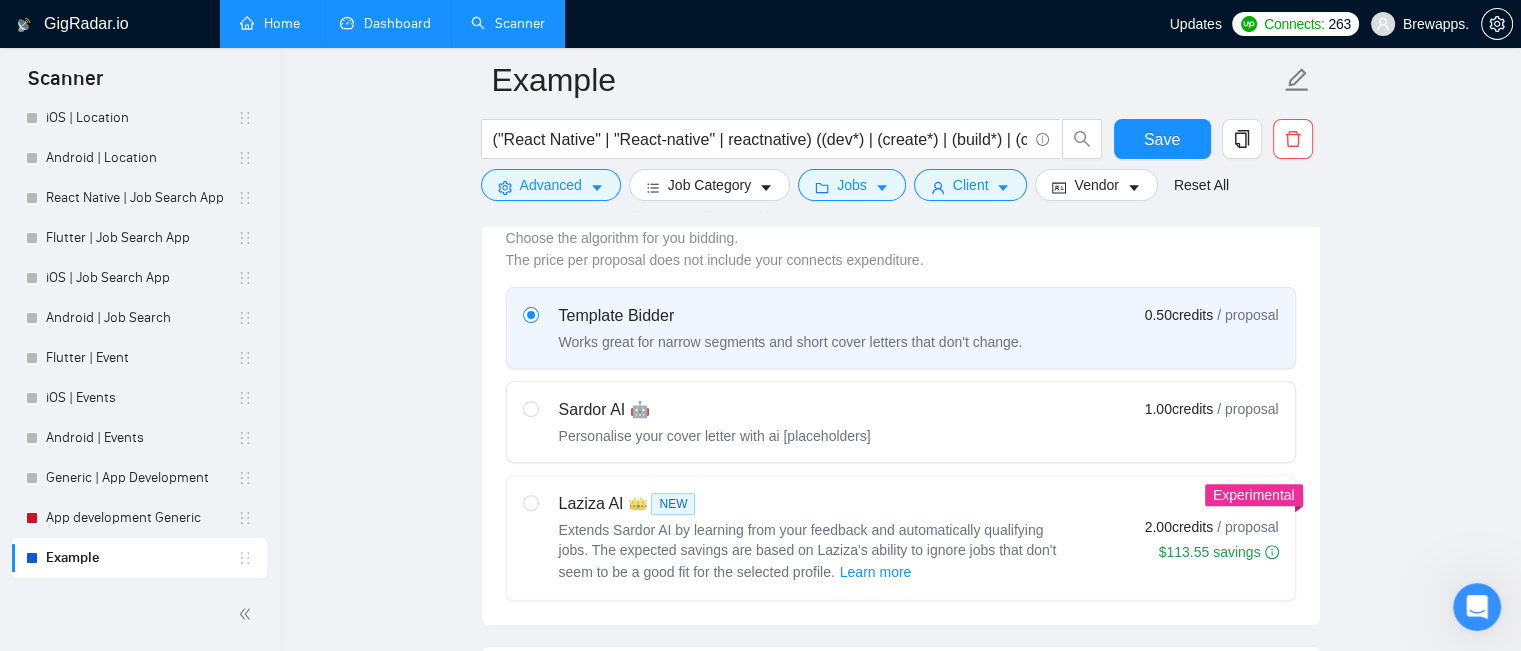 click on "Sardor AI 🤖 Personalise your cover letter with ai [placeholders] 1.00  credits / proposal" at bounding box center (901, 422) 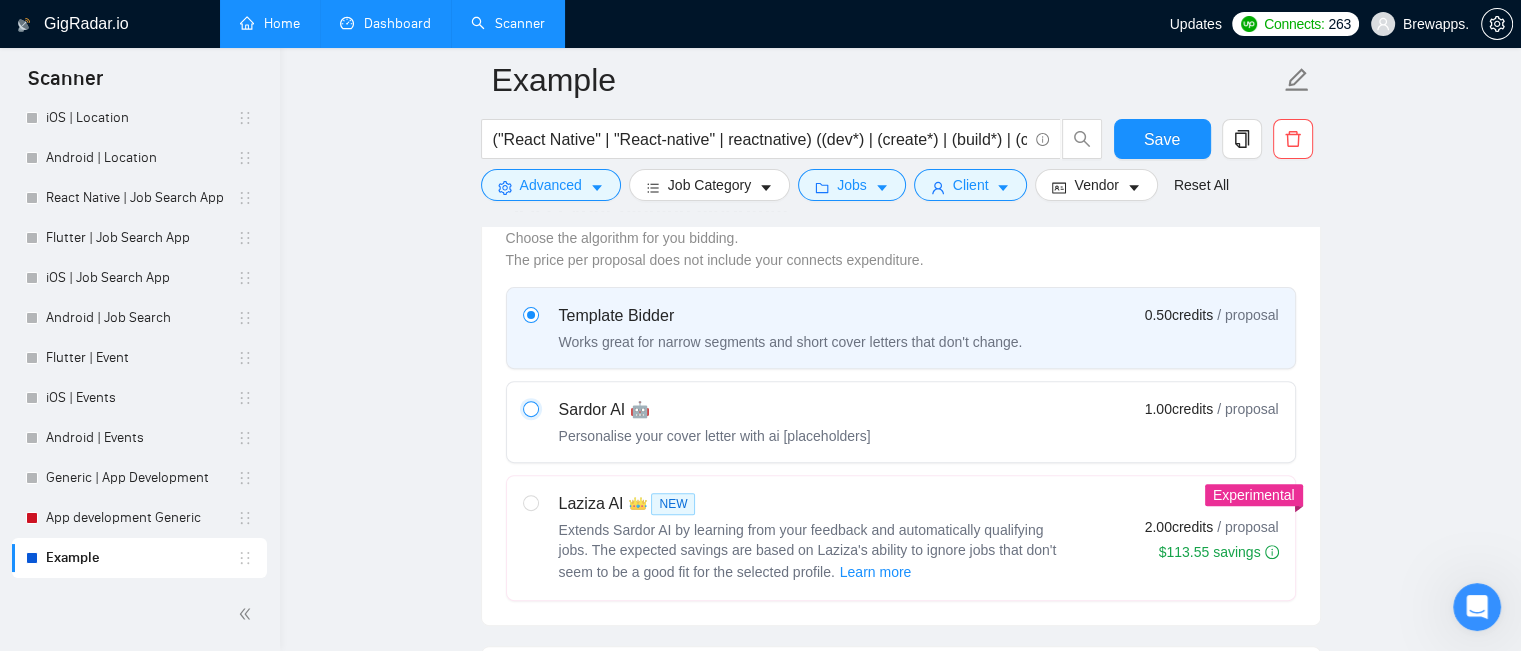 click at bounding box center (530, 408) 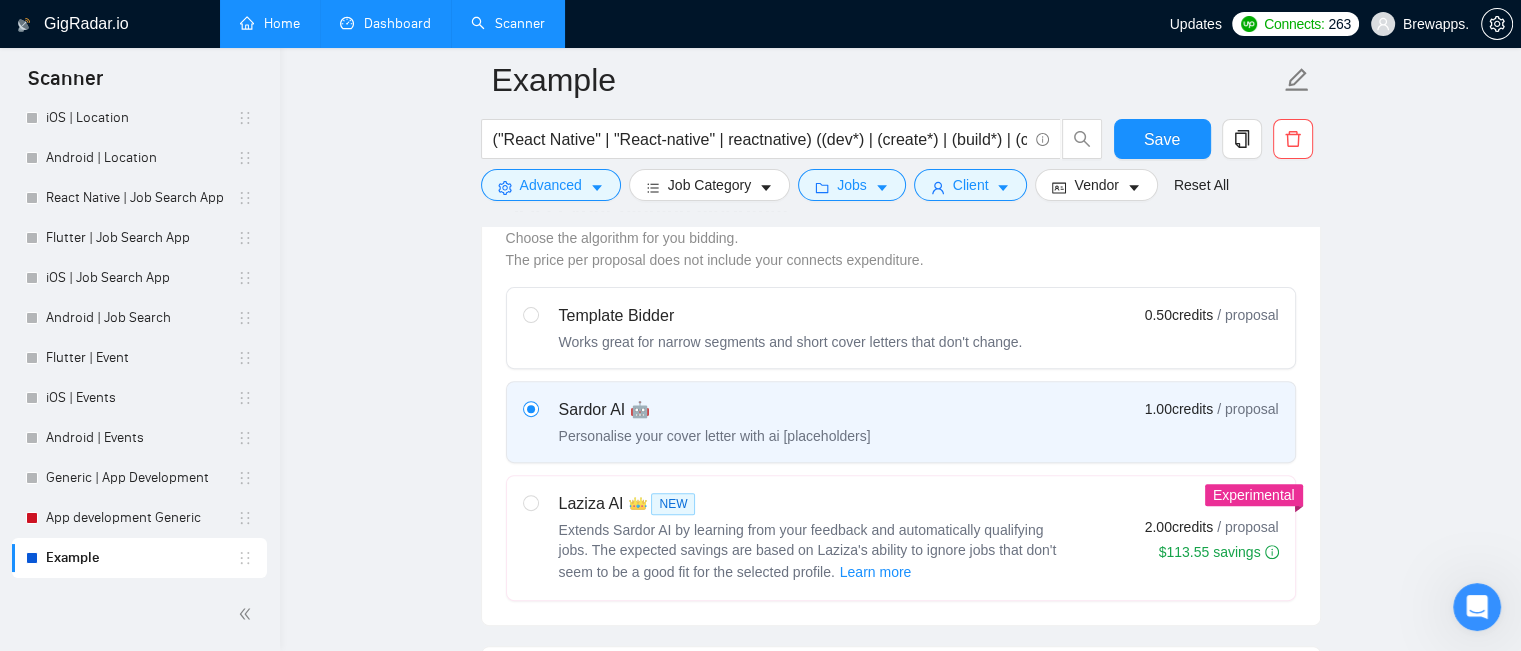 type 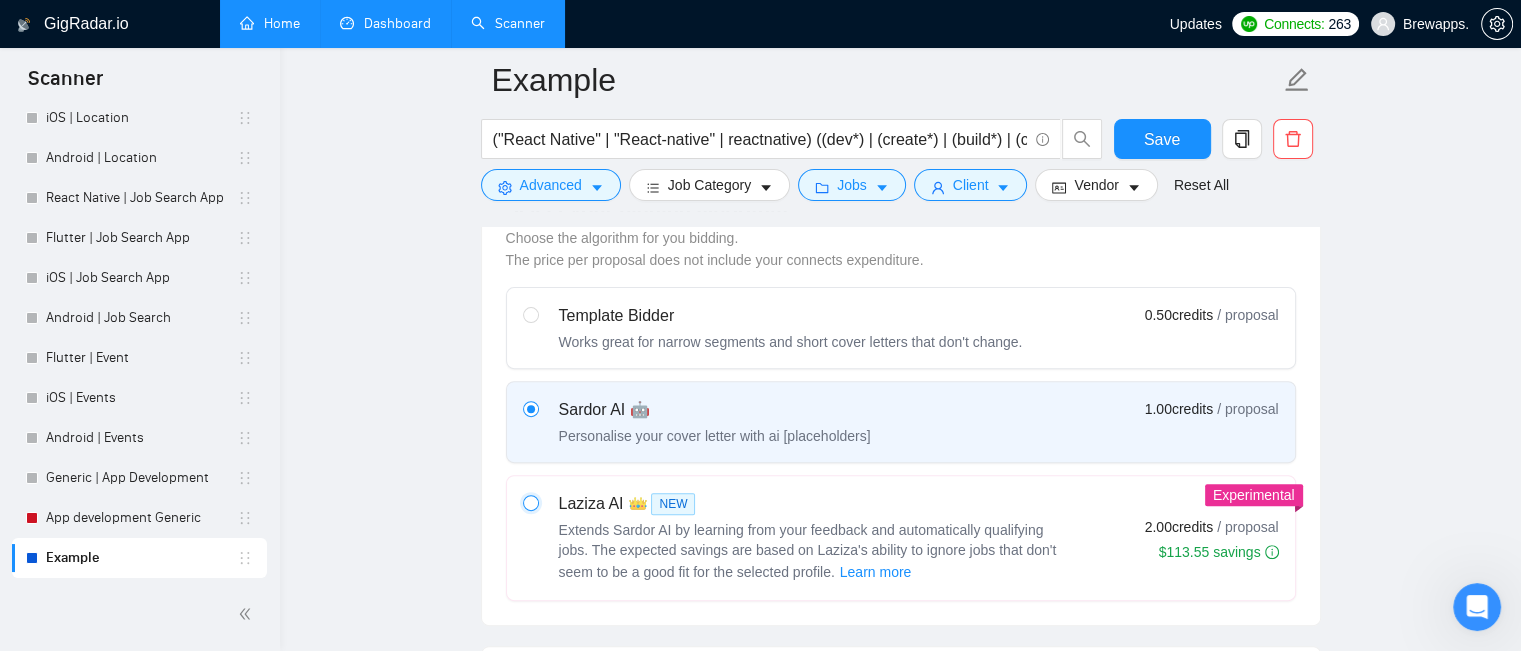 click at bounding box center (530, 502) 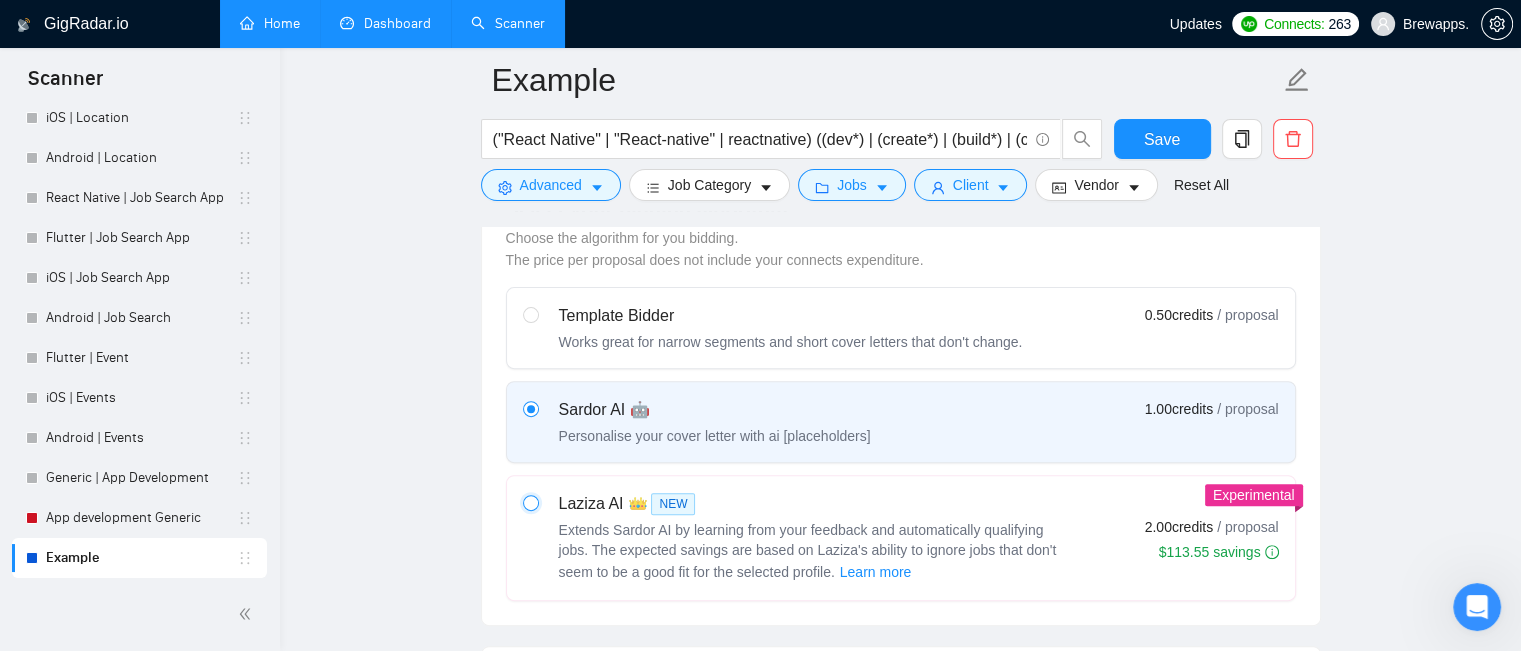 type 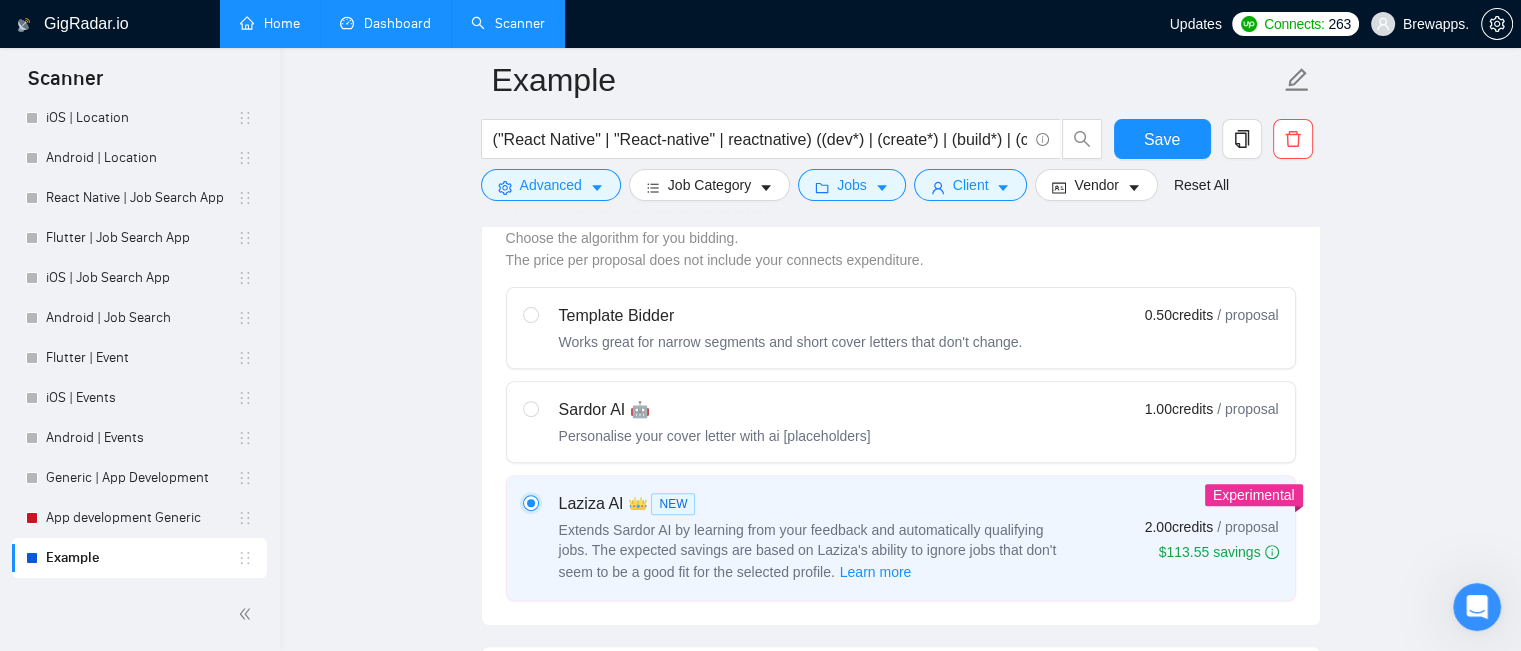 type 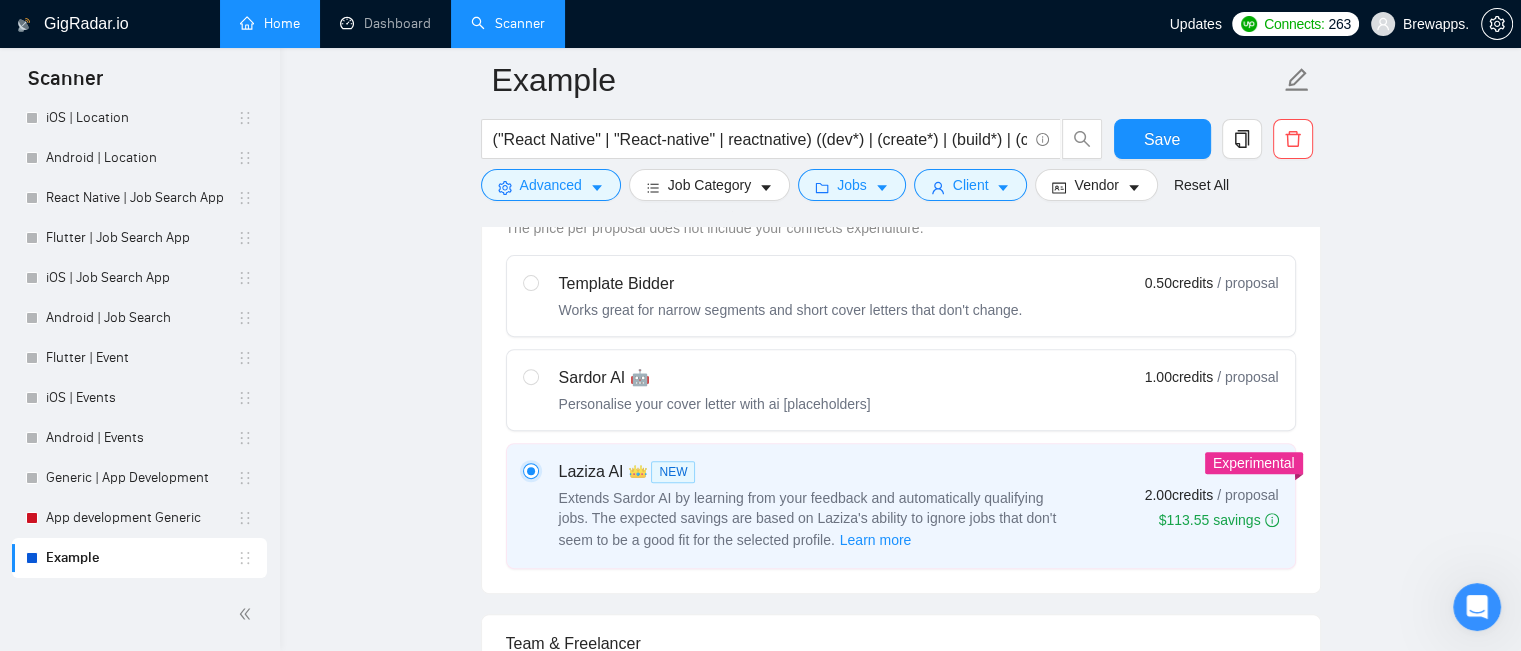 scroll, scrollTop: 594, scrollLeft: 0, axis: vertical 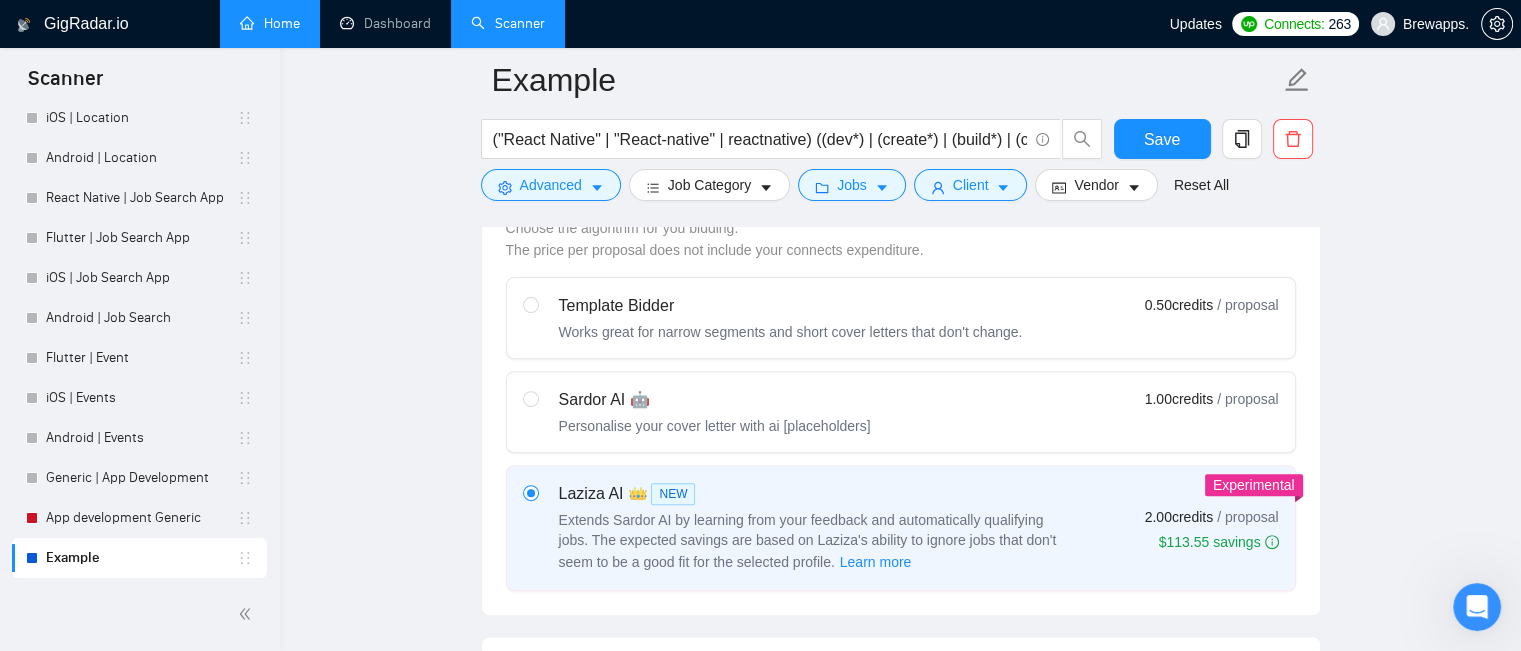 click on "Sardor AI 🤖 Personalise your cover letter with ai [placeholders] 1.00  credits / proposal" at bounding box center [901, 412] 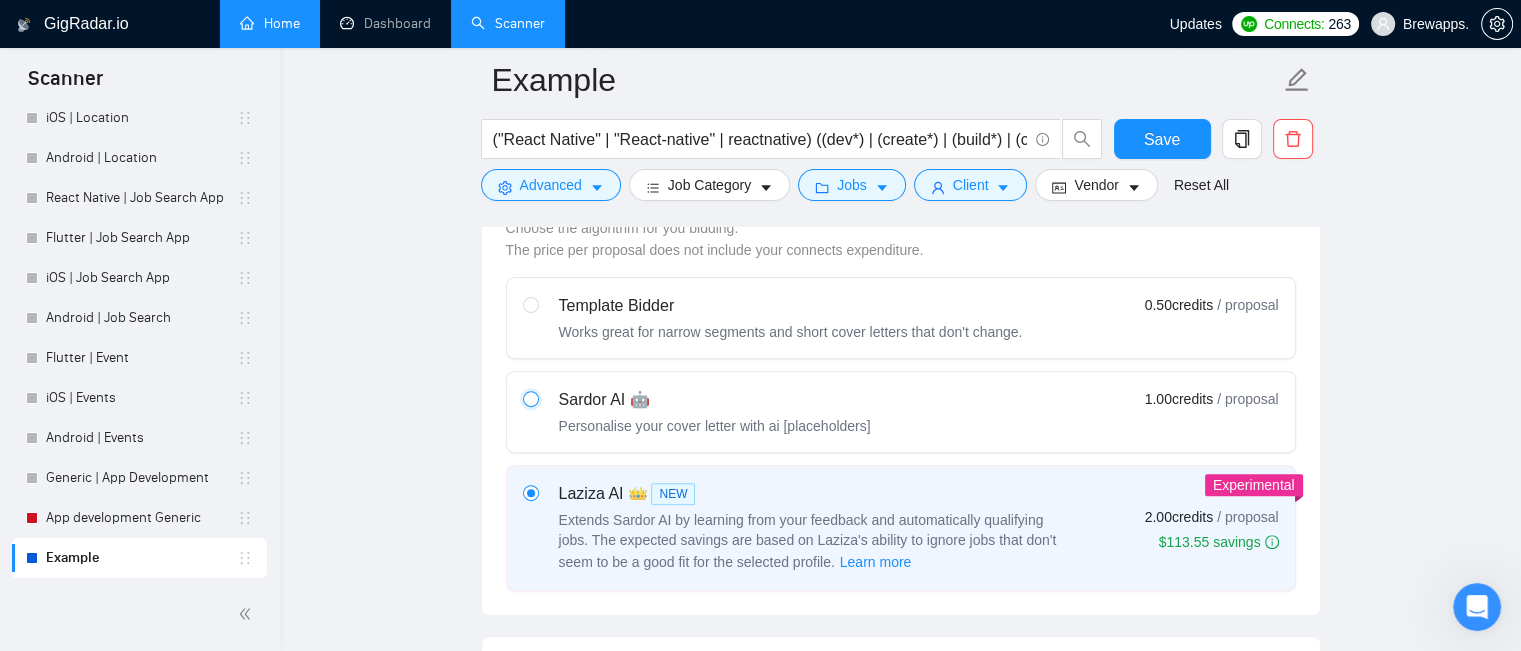 click at bounding box center [530, 398] 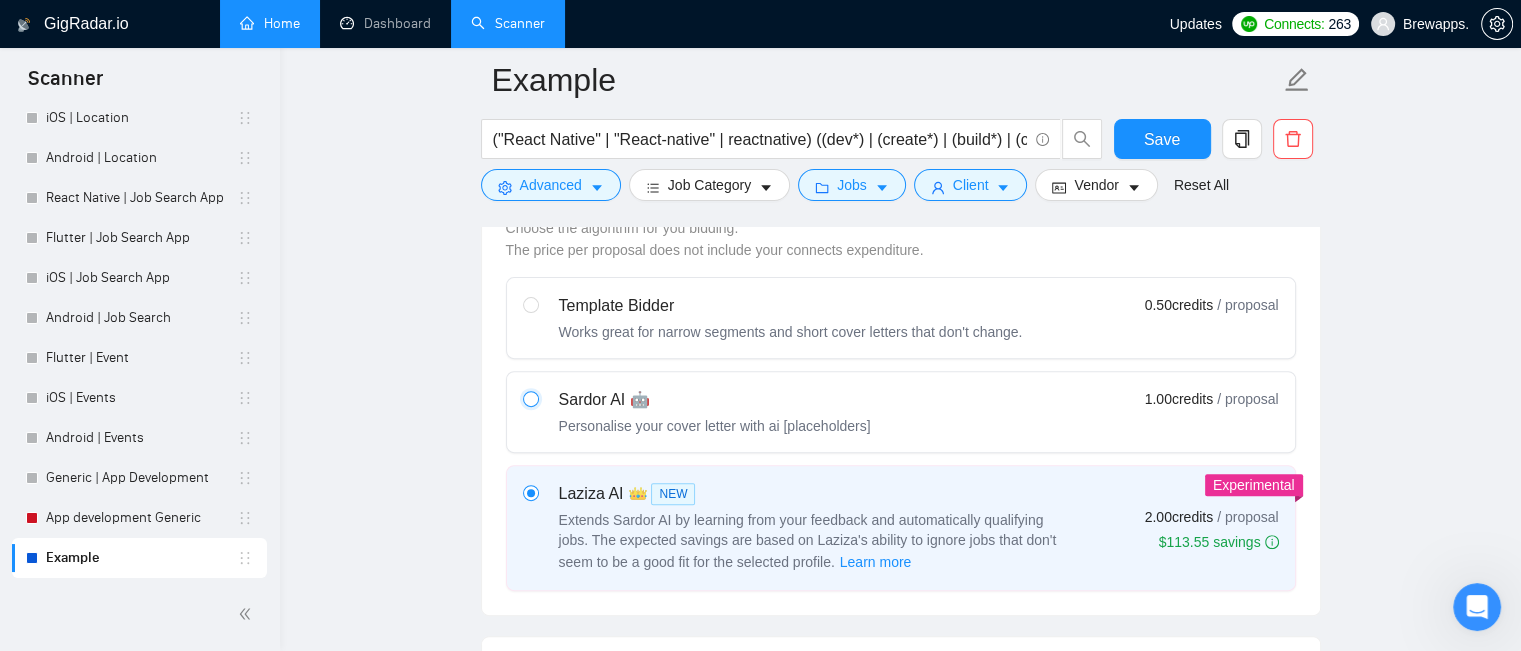 type 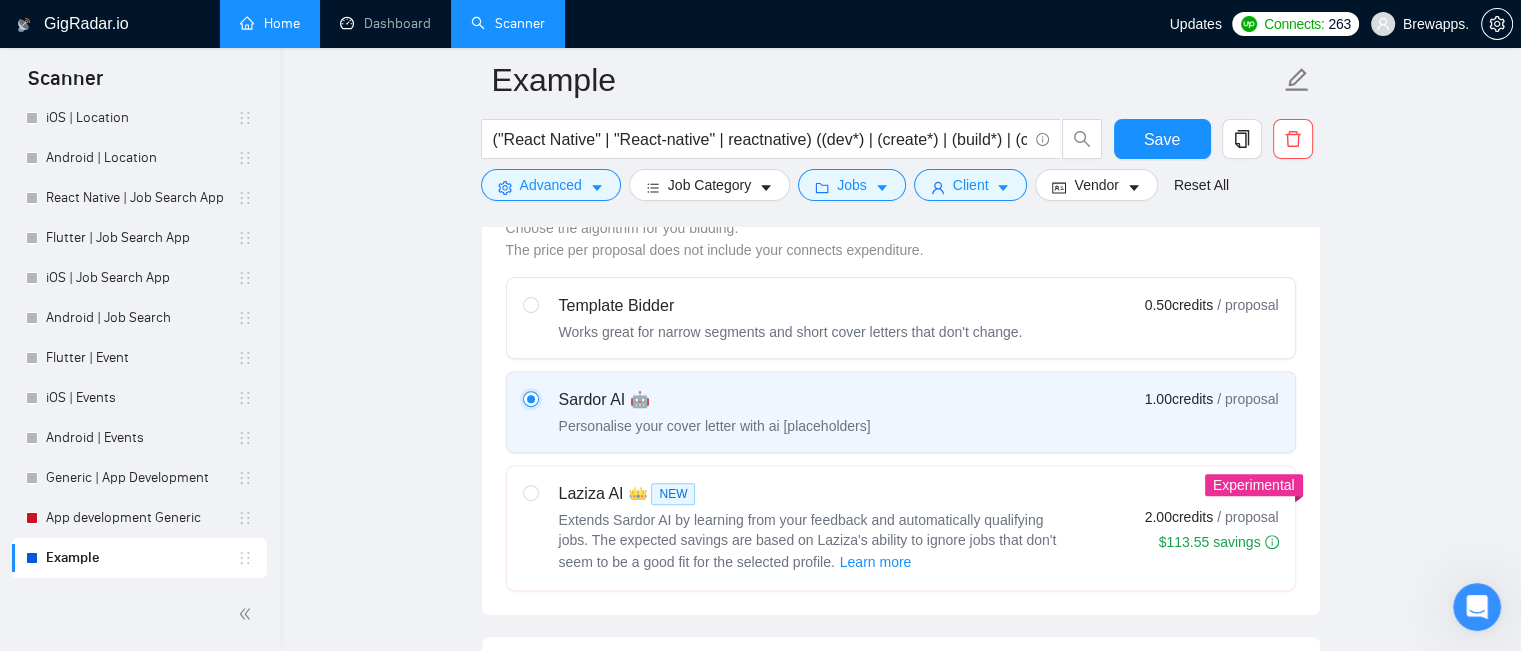 type 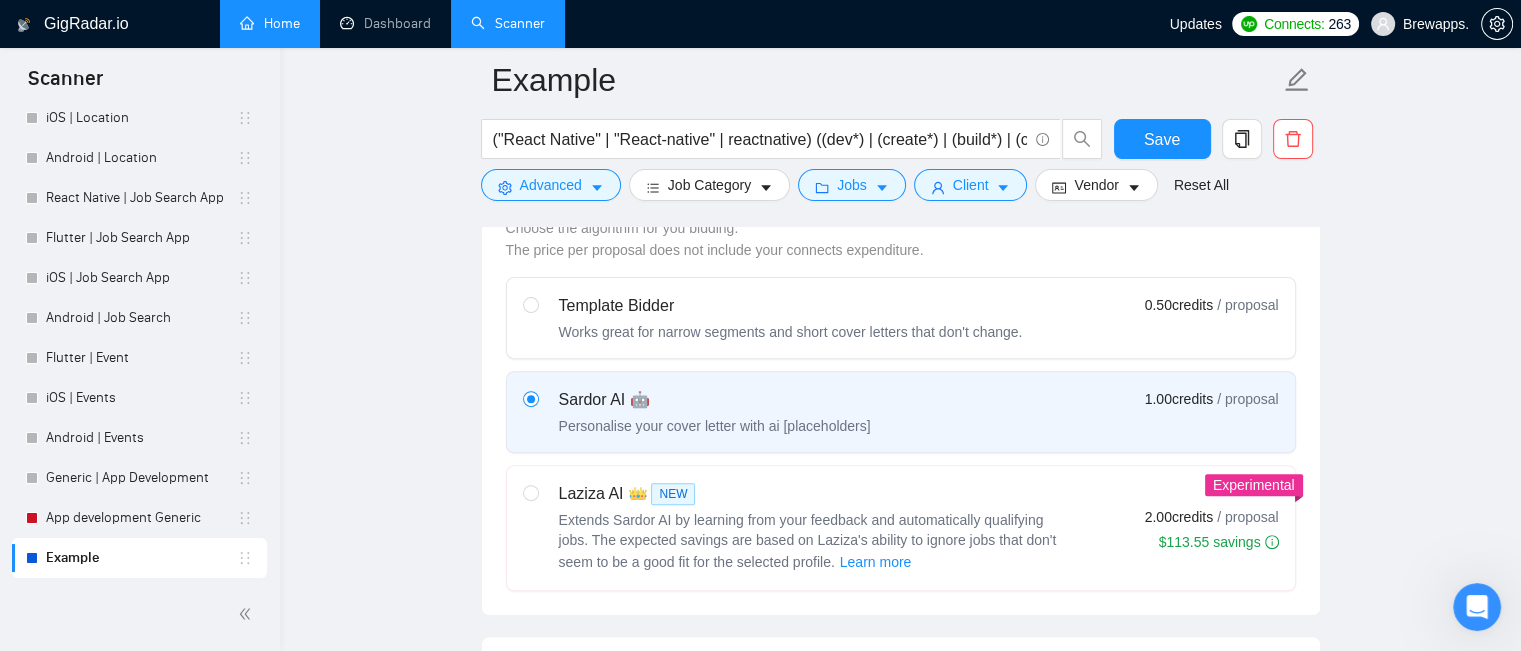 click on "Laziza AI  👑   NEW" at bounding box center [809, 494] 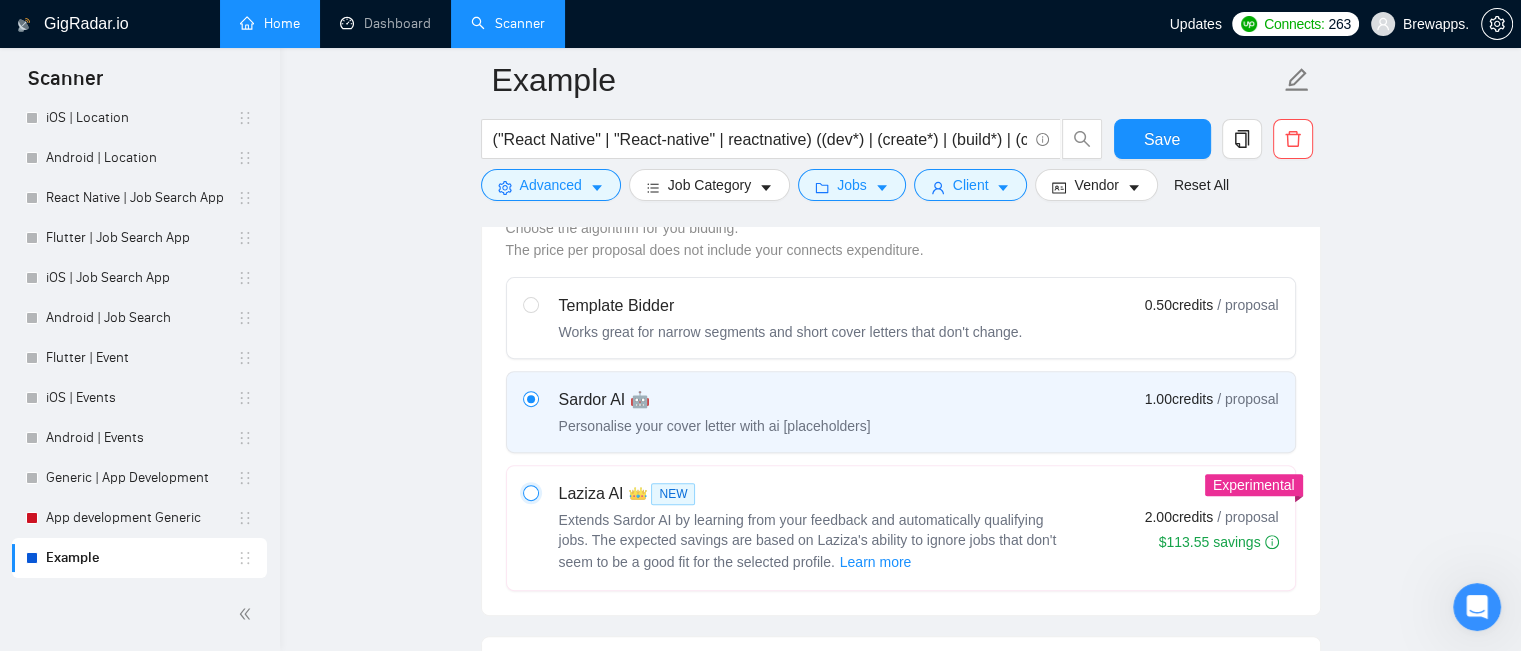 click at bounding box center (530, 492) 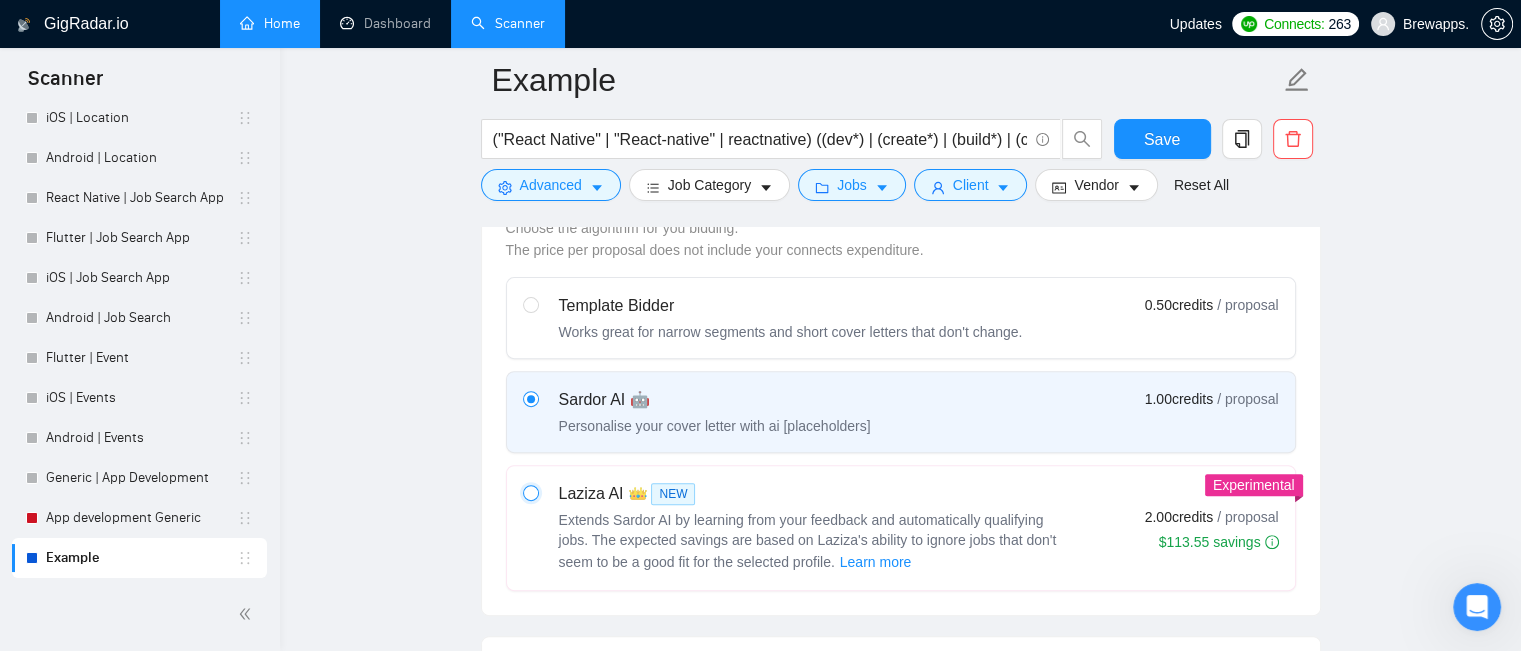 type 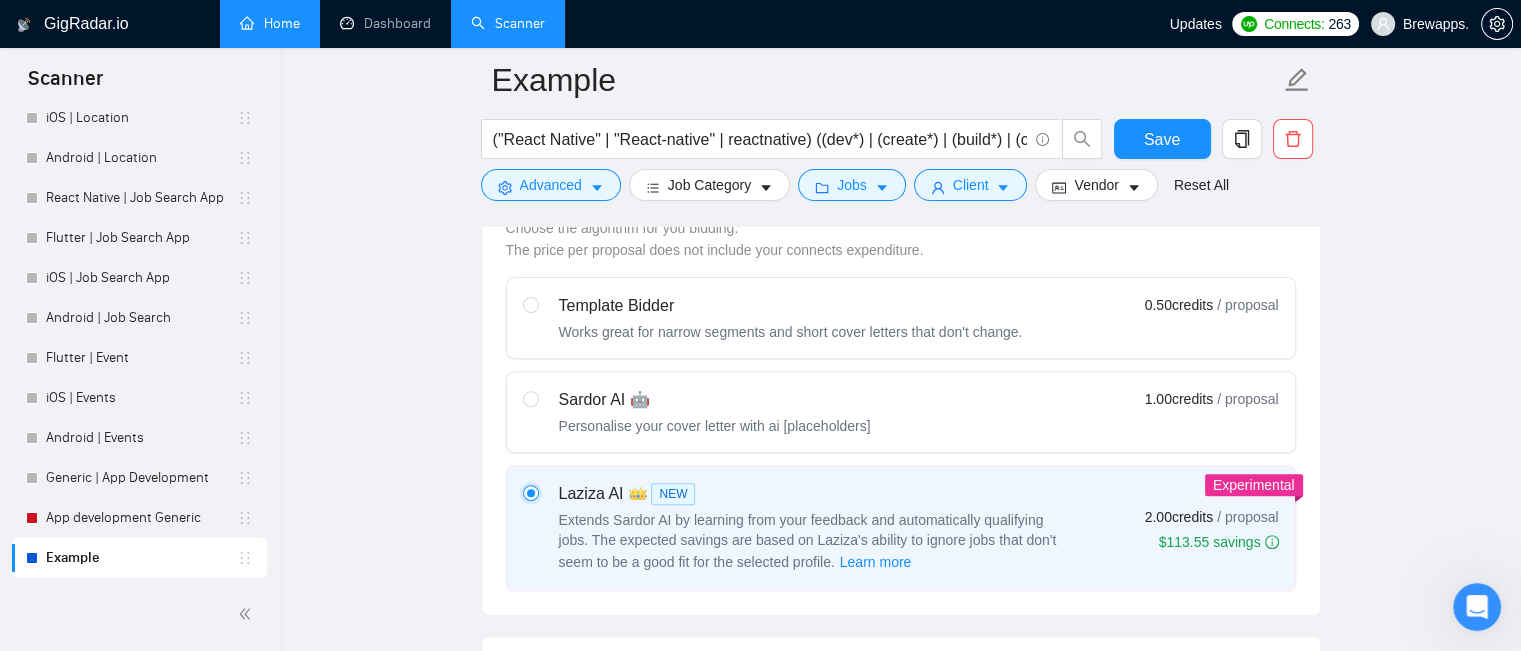 type 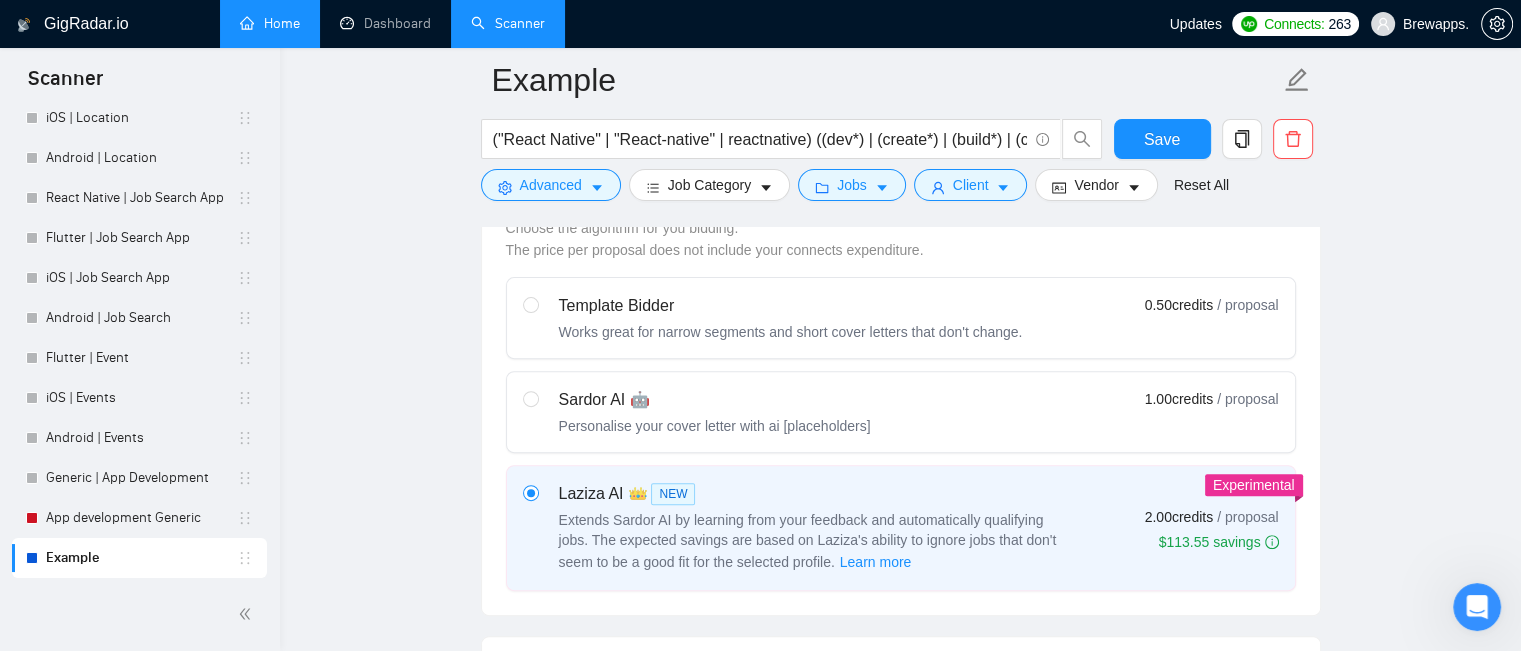 click on "Sardor AI 🤖 Personalise your cover letter with ai [placeholders] 1.00  credits / proposal" at bounding box center (901, 412) 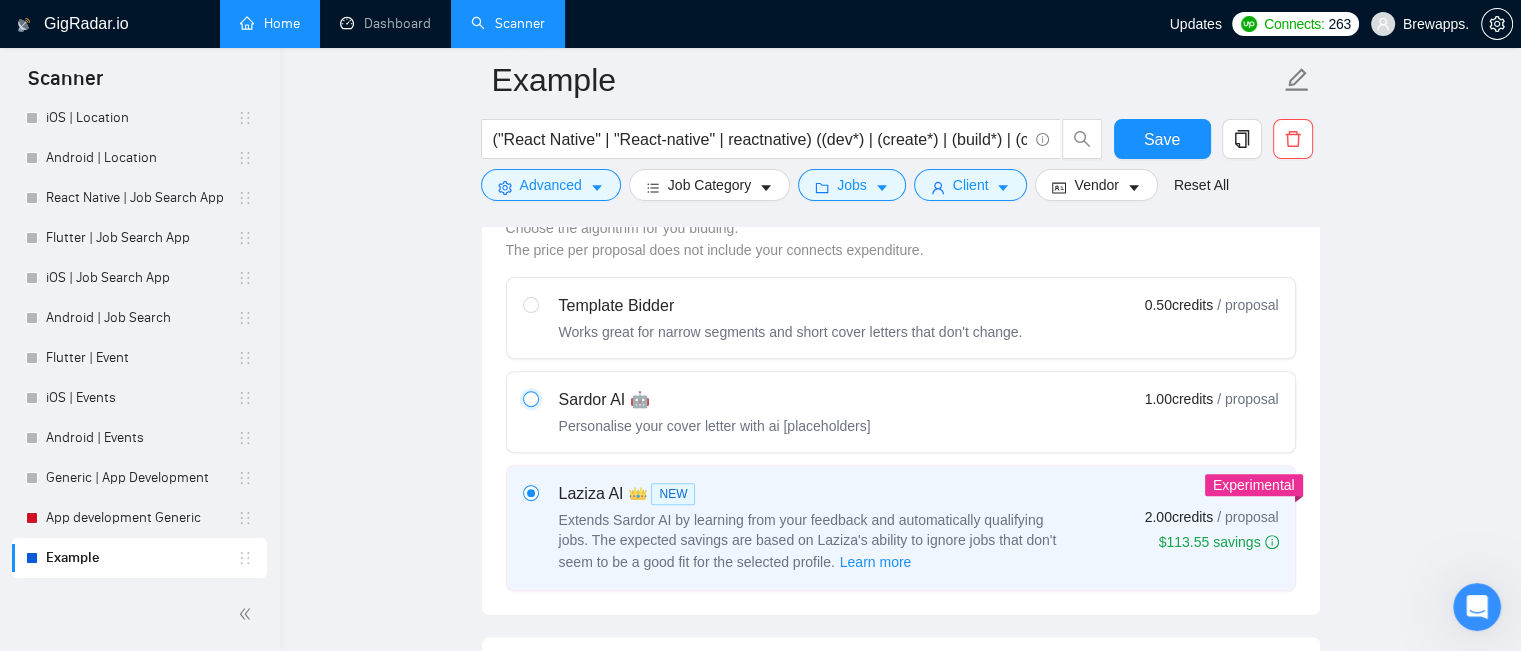 click at bounding box center (530, 398) 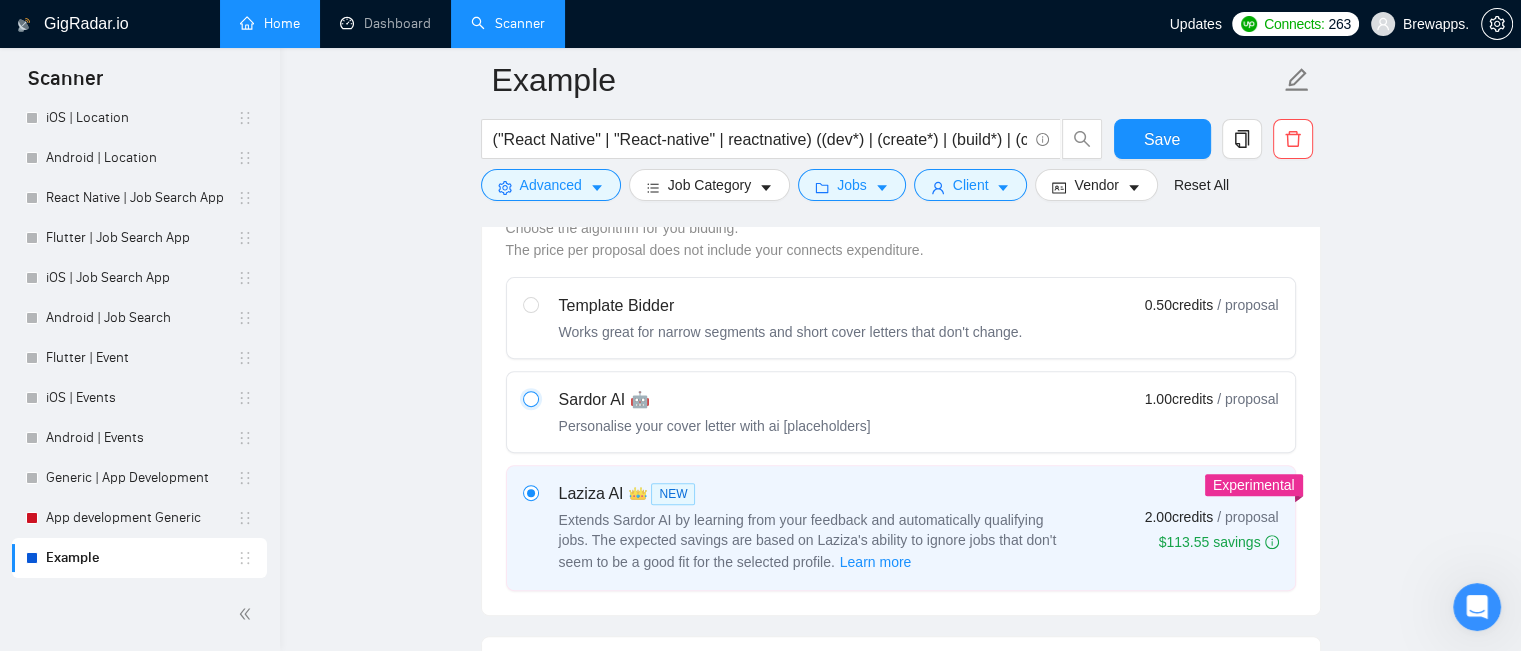 type 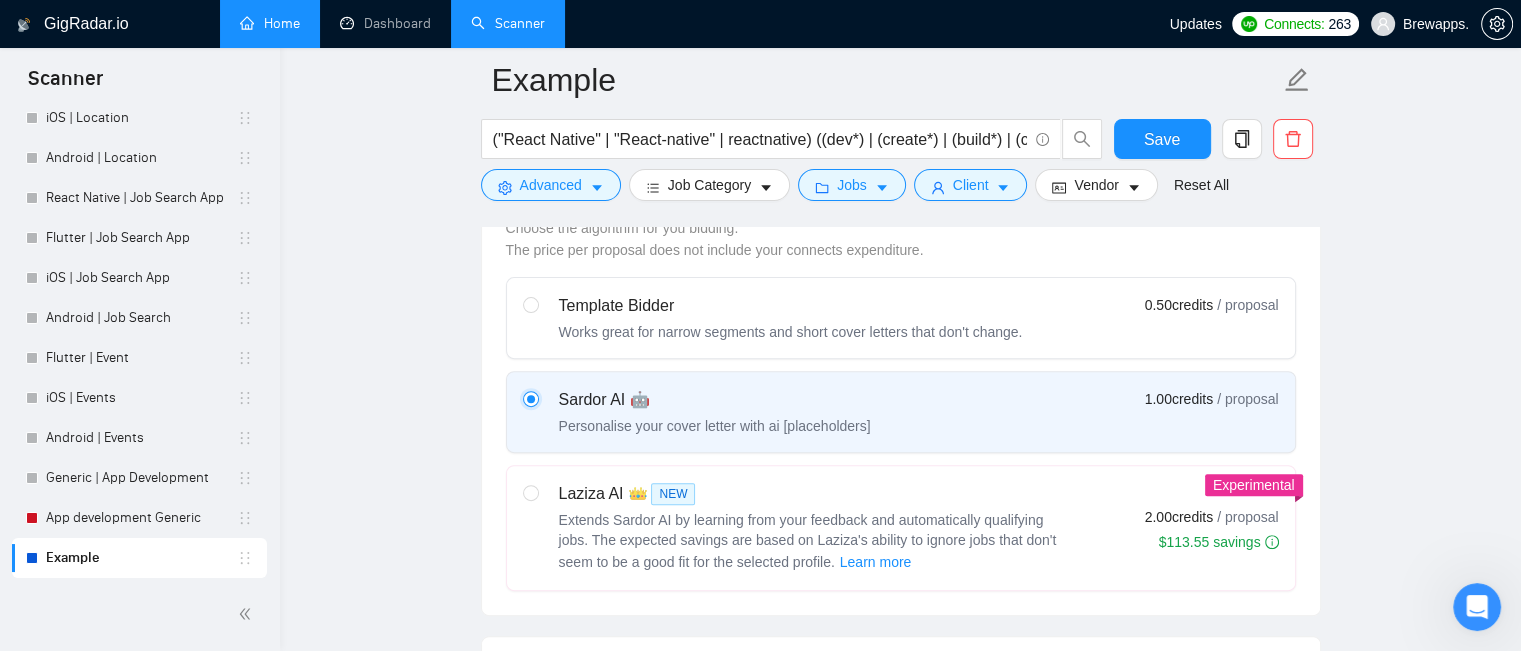 type 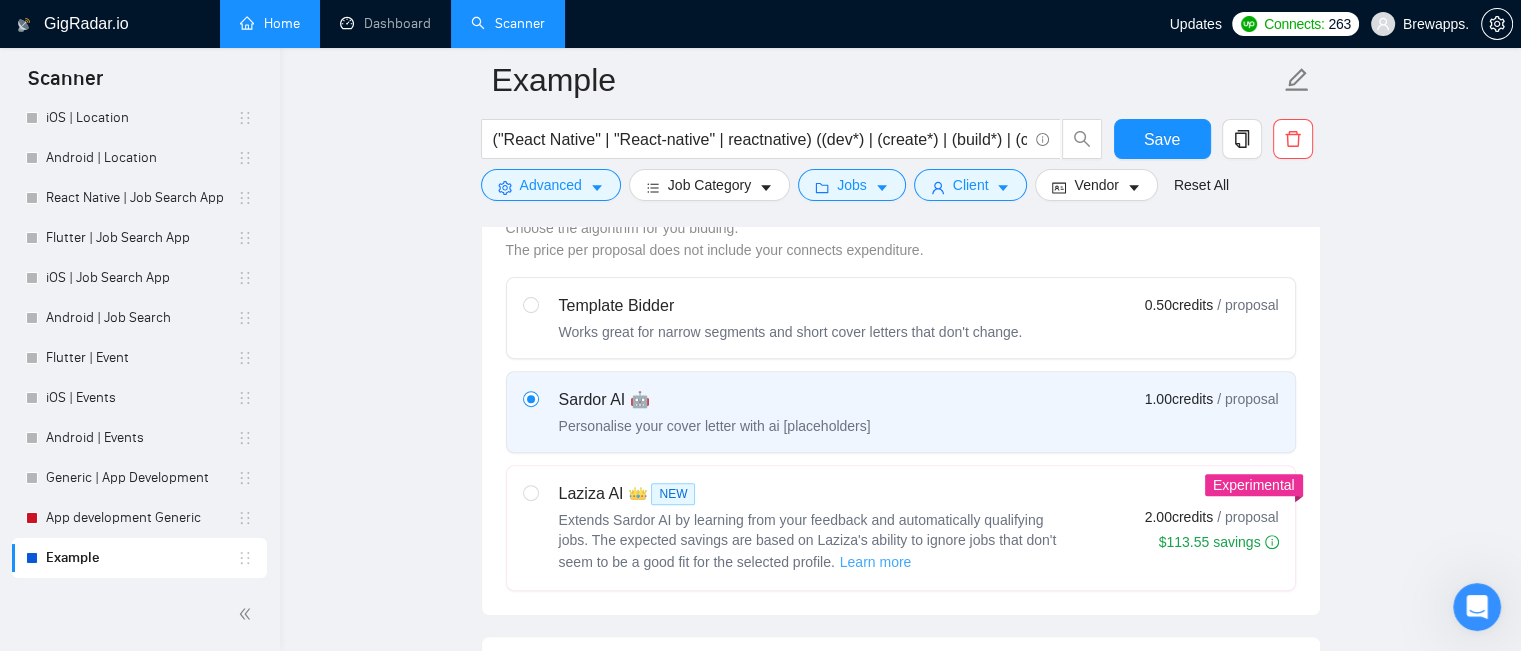 click on "Learn more" at bounding box center (876, 562) 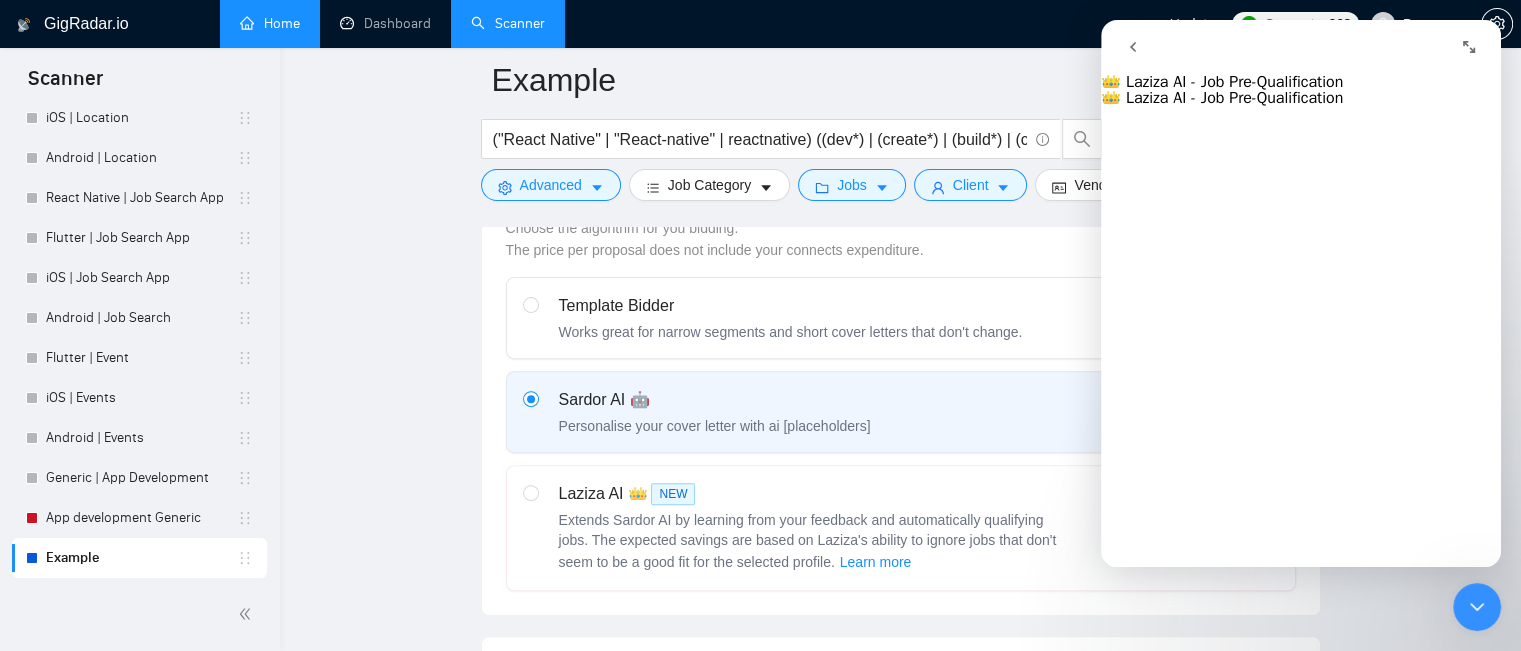 click 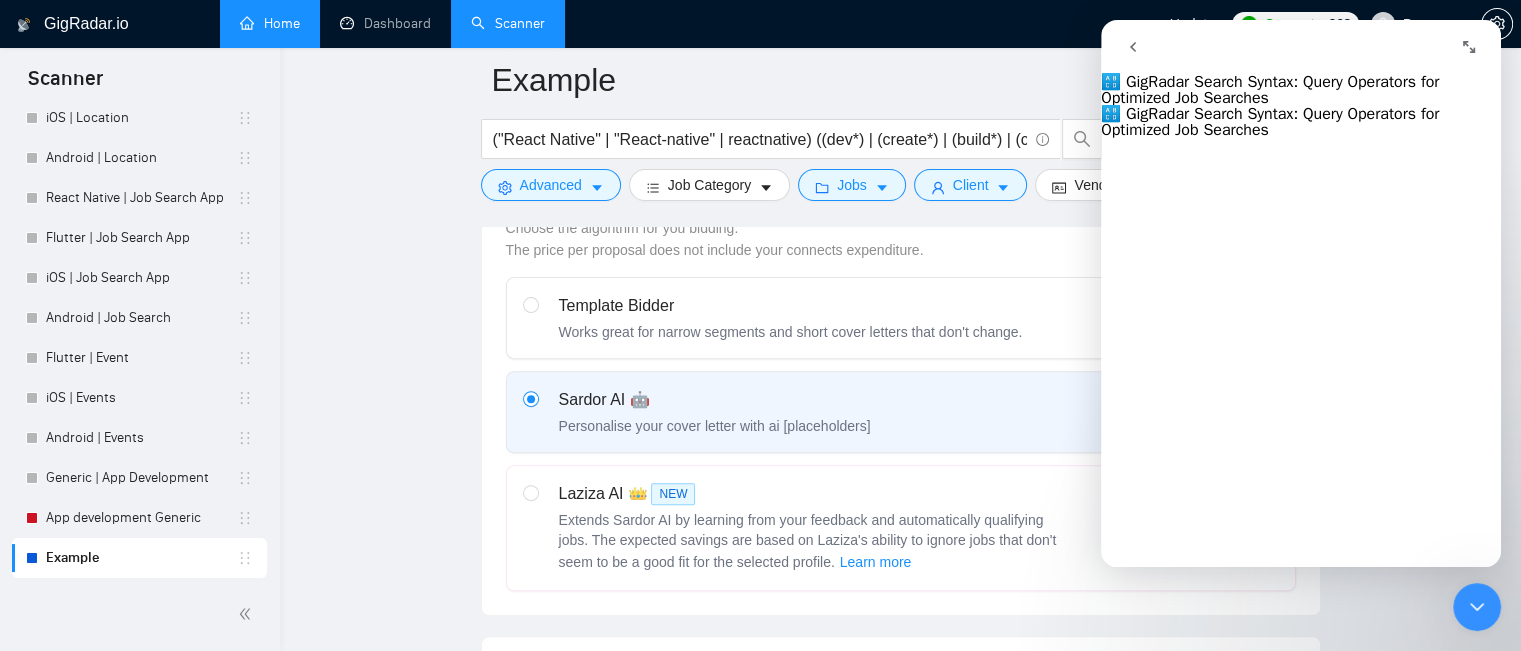 click at bounding box center [1133, 47] 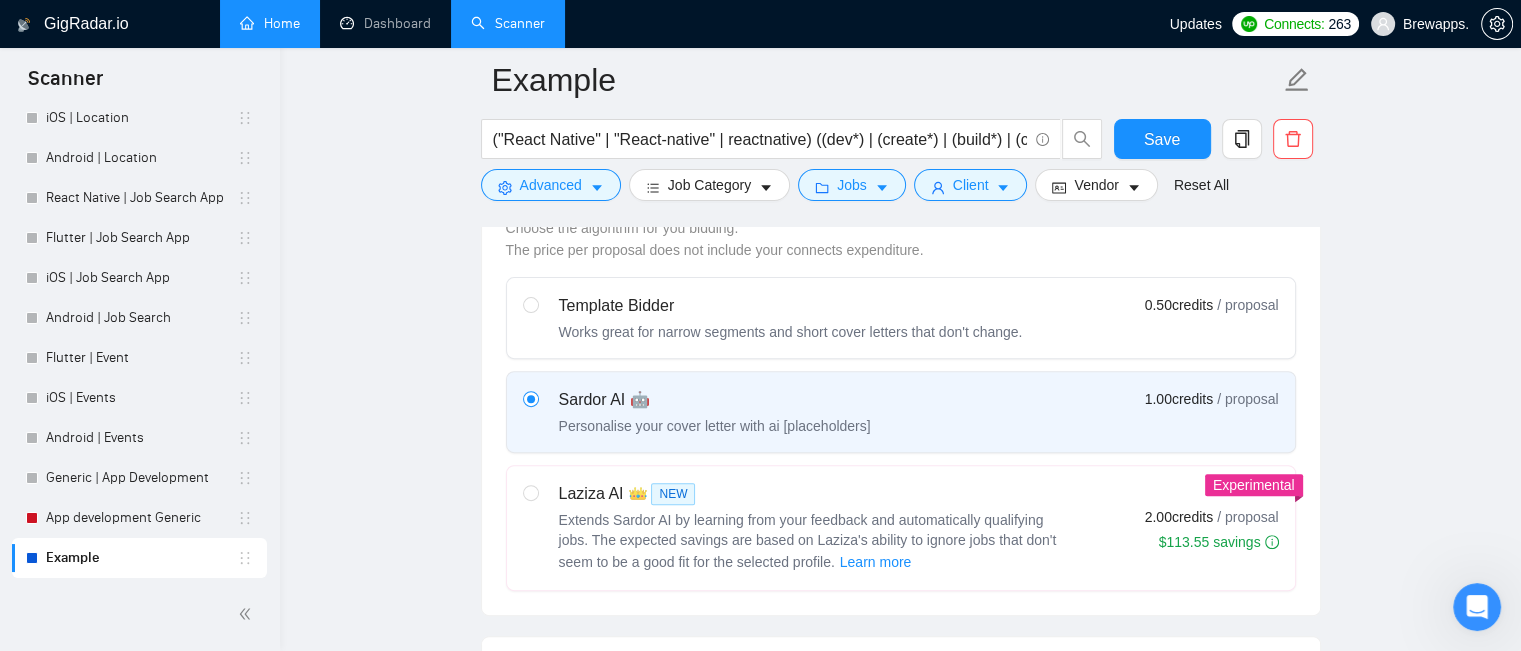 click 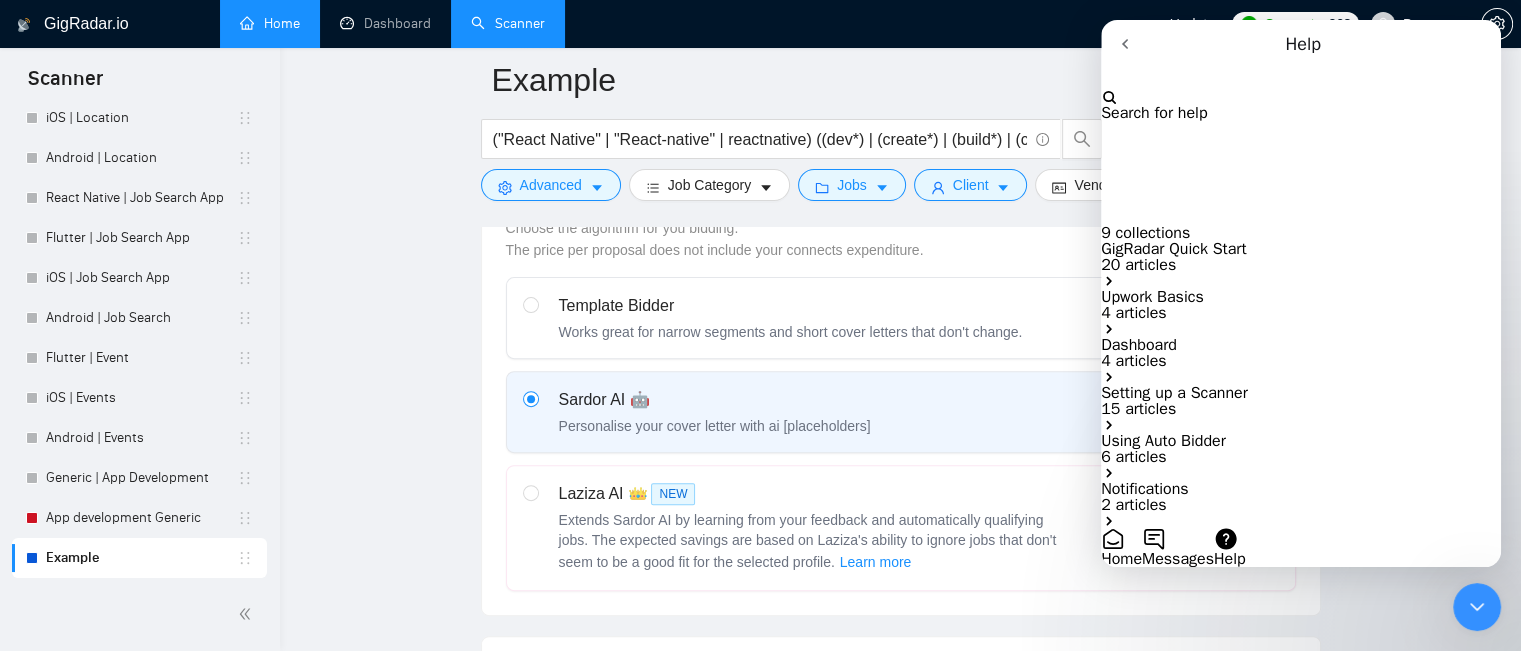 click at bounding box center [1177, 78] 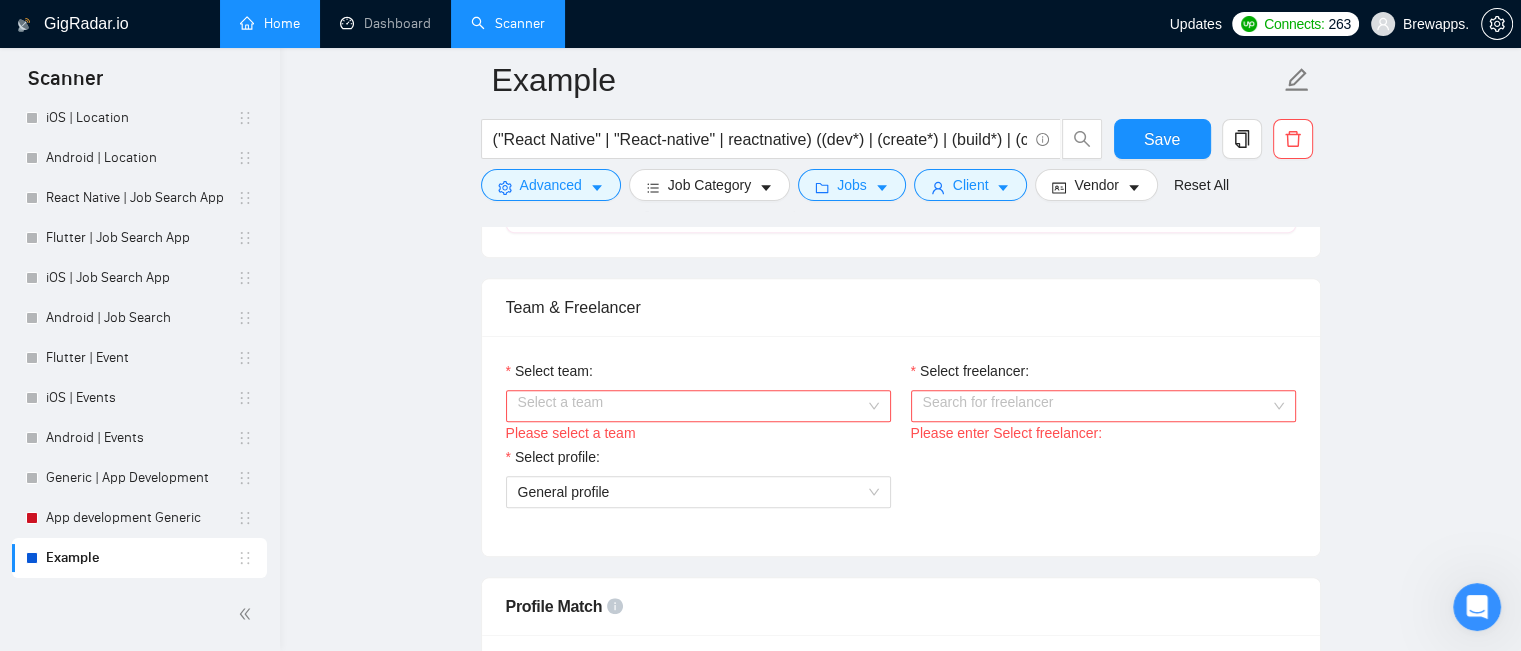 scroll, scrollTop: 960, scrollLeft: 0, axis: vertical 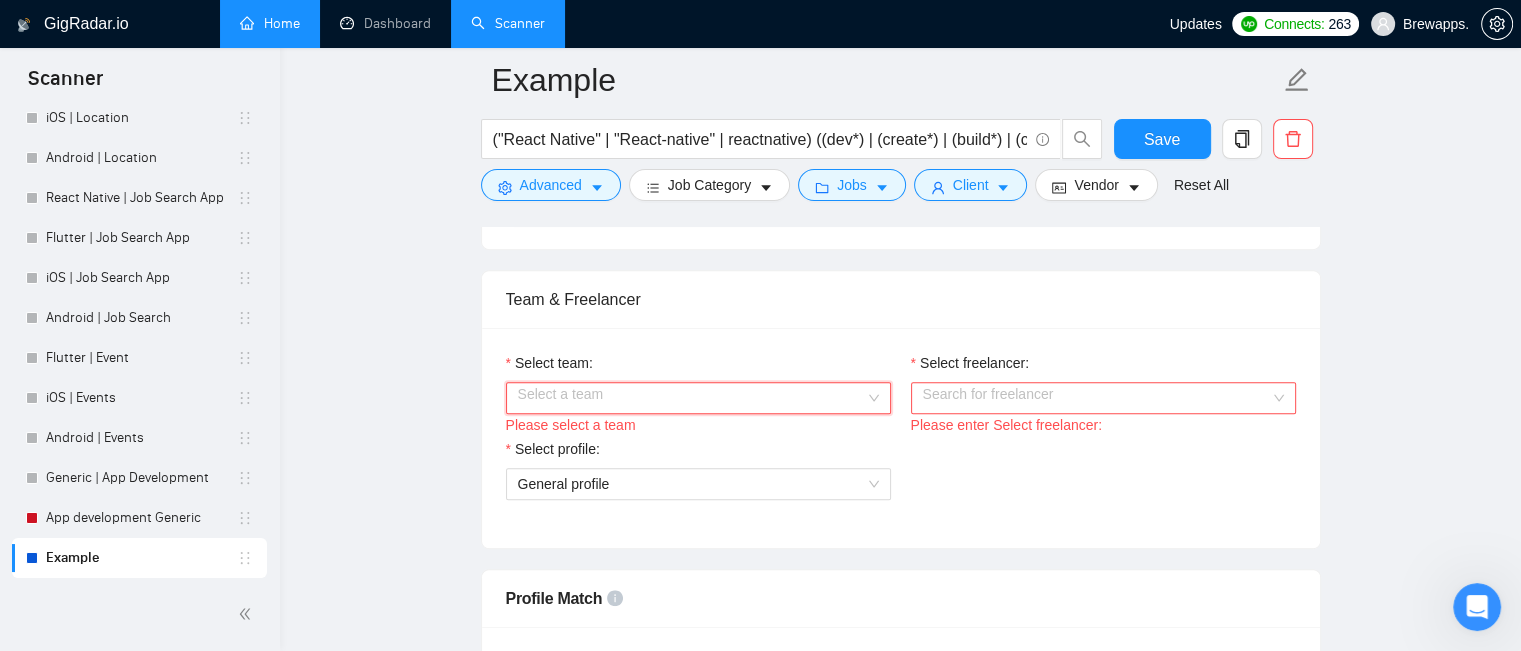 click on "Select team:" at bounding box center (691, 398) 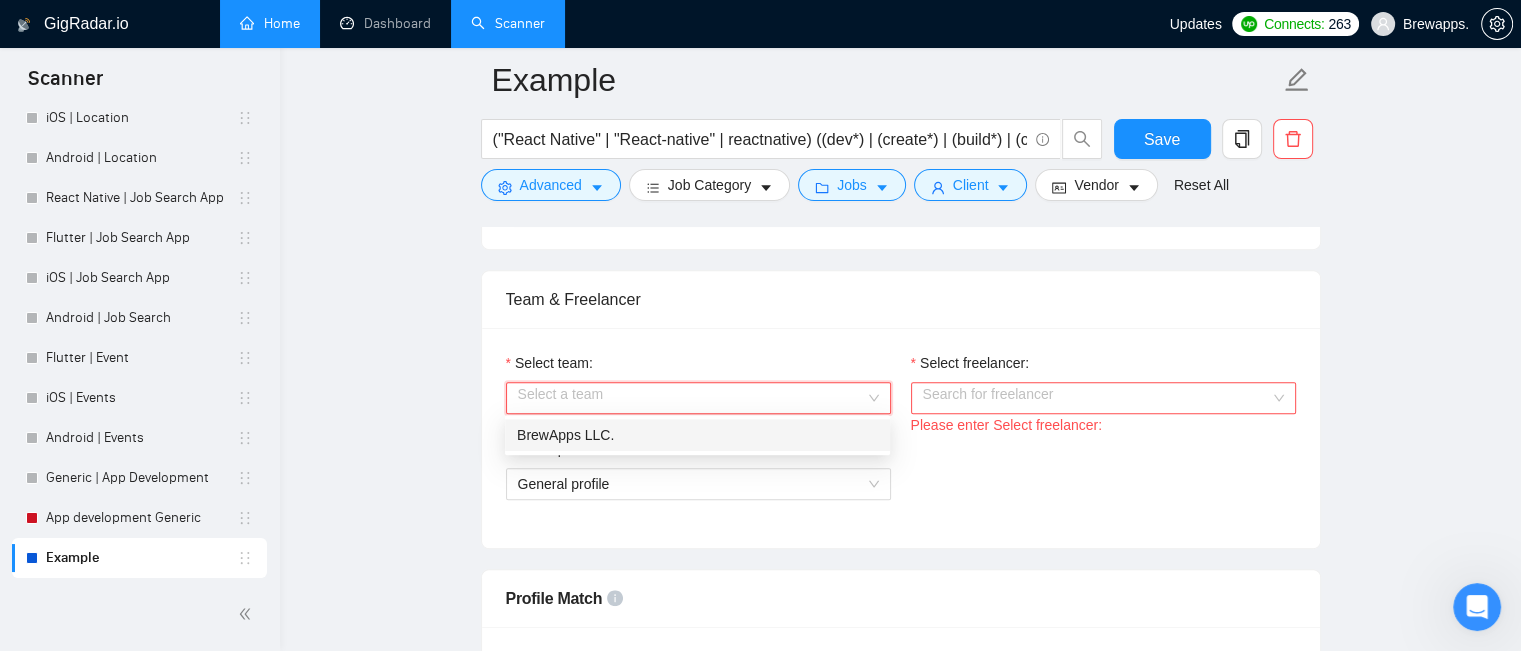 click on "BrewApps LLC." at bounding box center [697, 435] 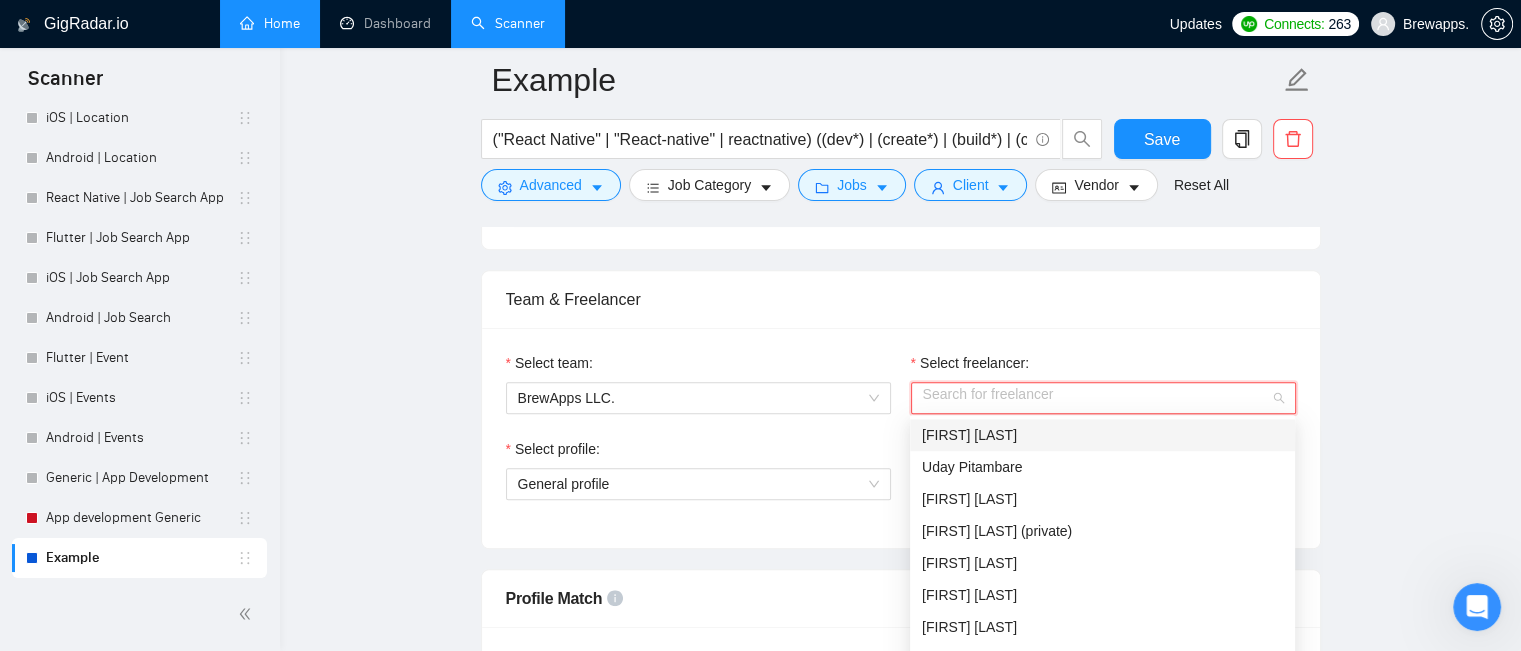 click on "Select freelancer:" at bounding box center (1096, 398) 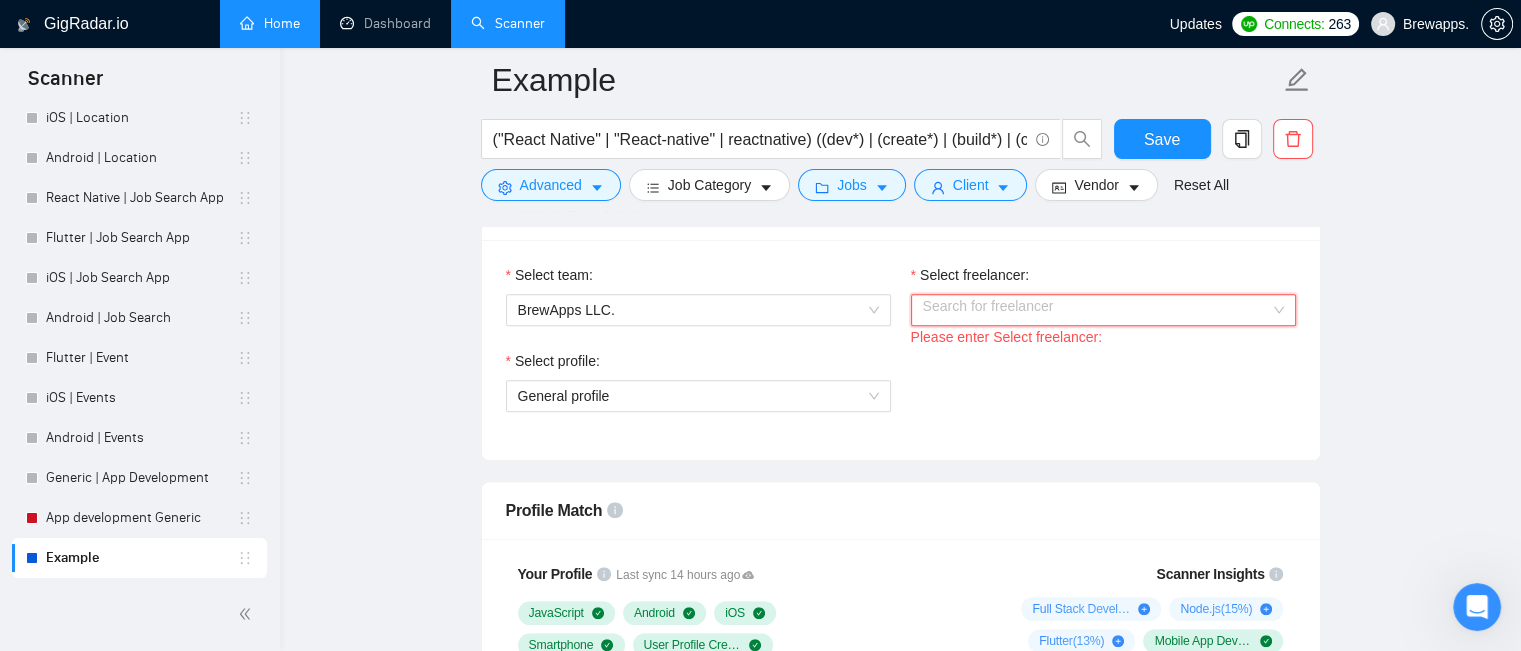 scroll, scrollTop: 990, scrollLeft: 0, axis: vertical 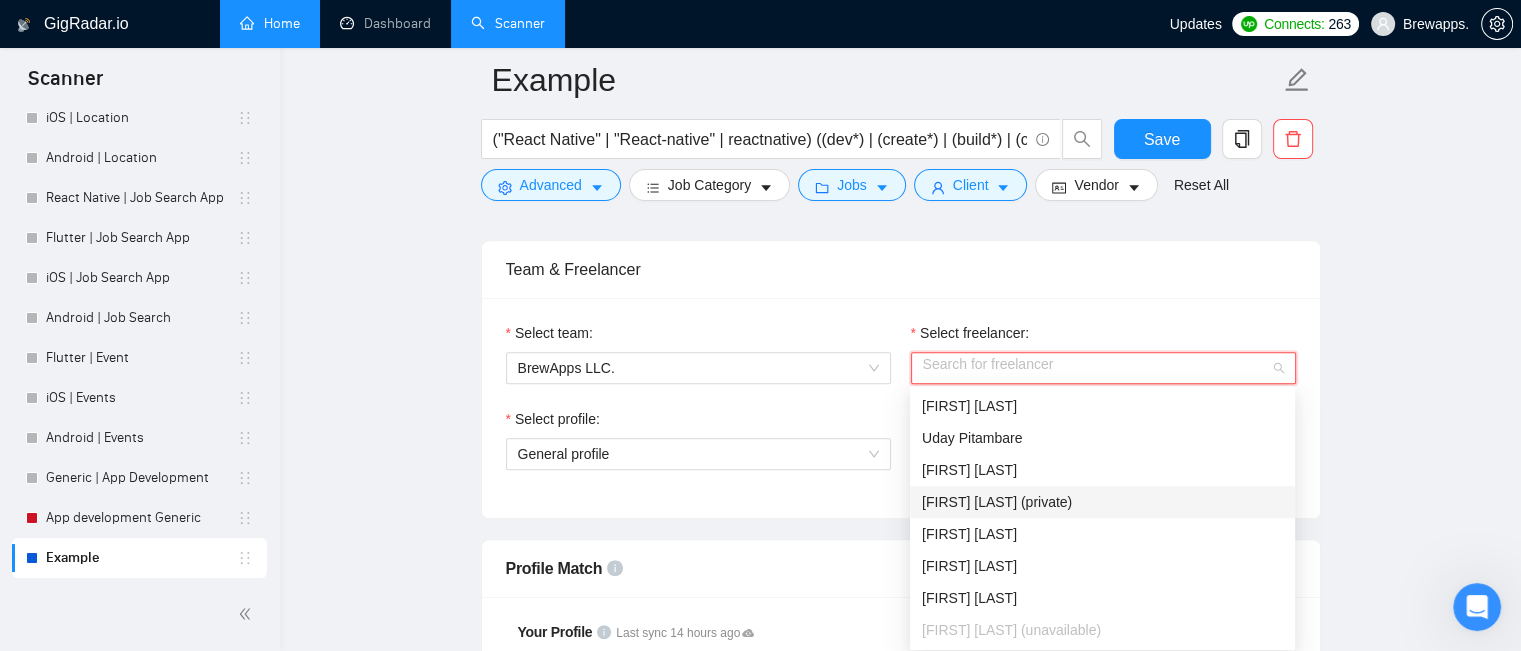 click on "Select freelancer:" at bounding box center (1096, 368) 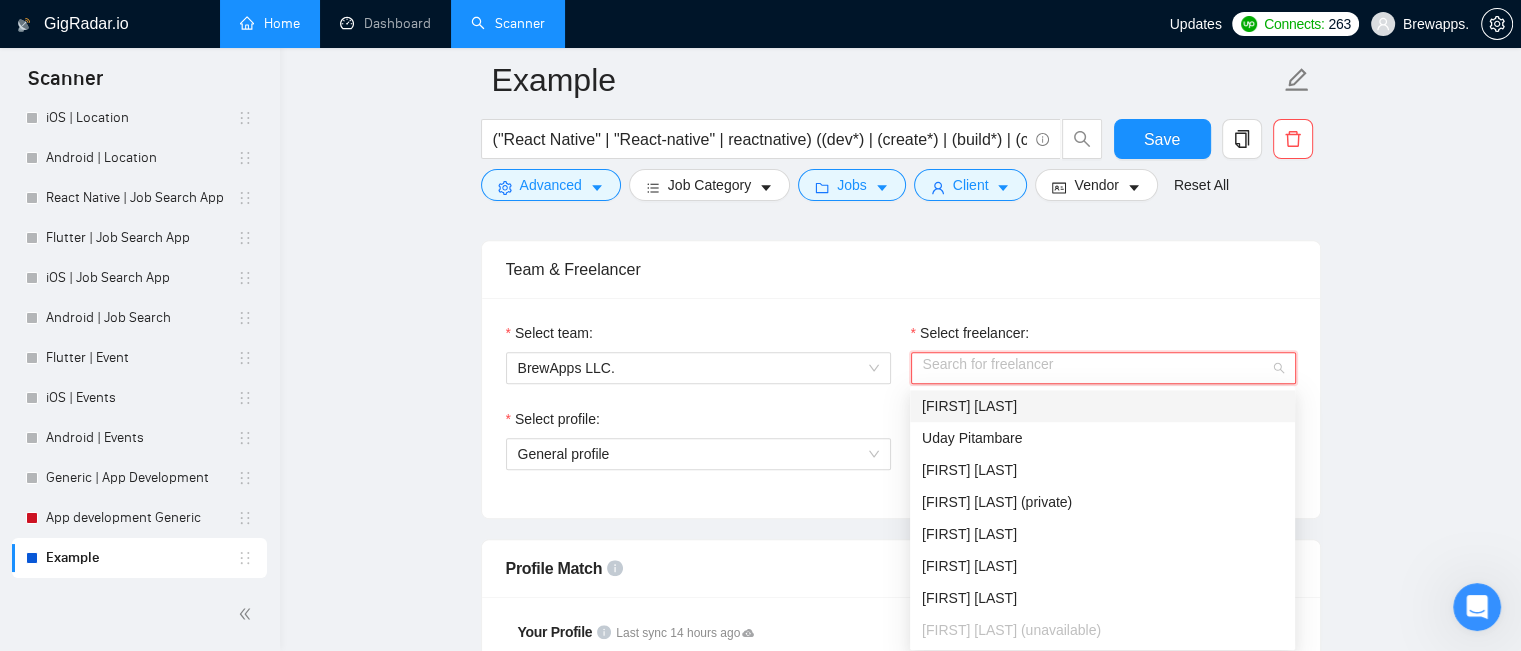 click on "[FIRST] [LAST]" at bounding box center [1102, 406] 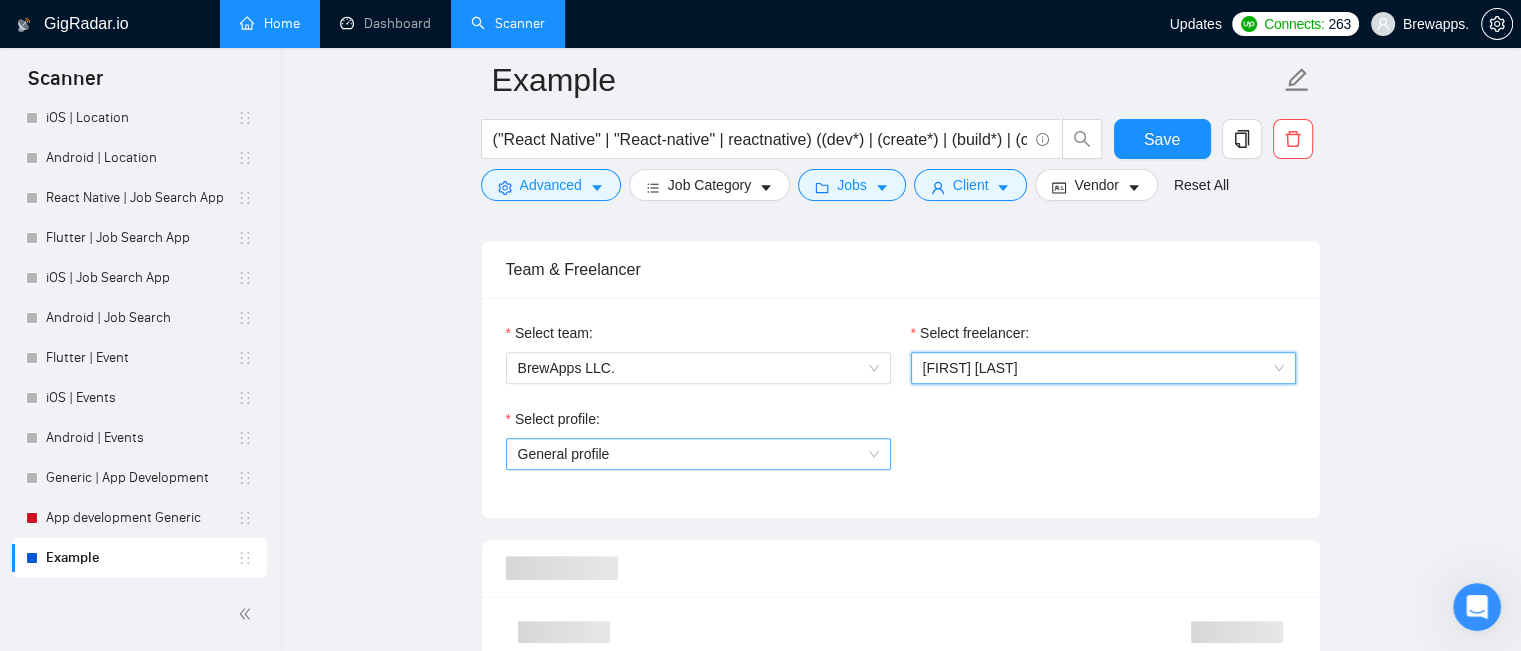 click on "General profile" at bounding box center [698, 454] 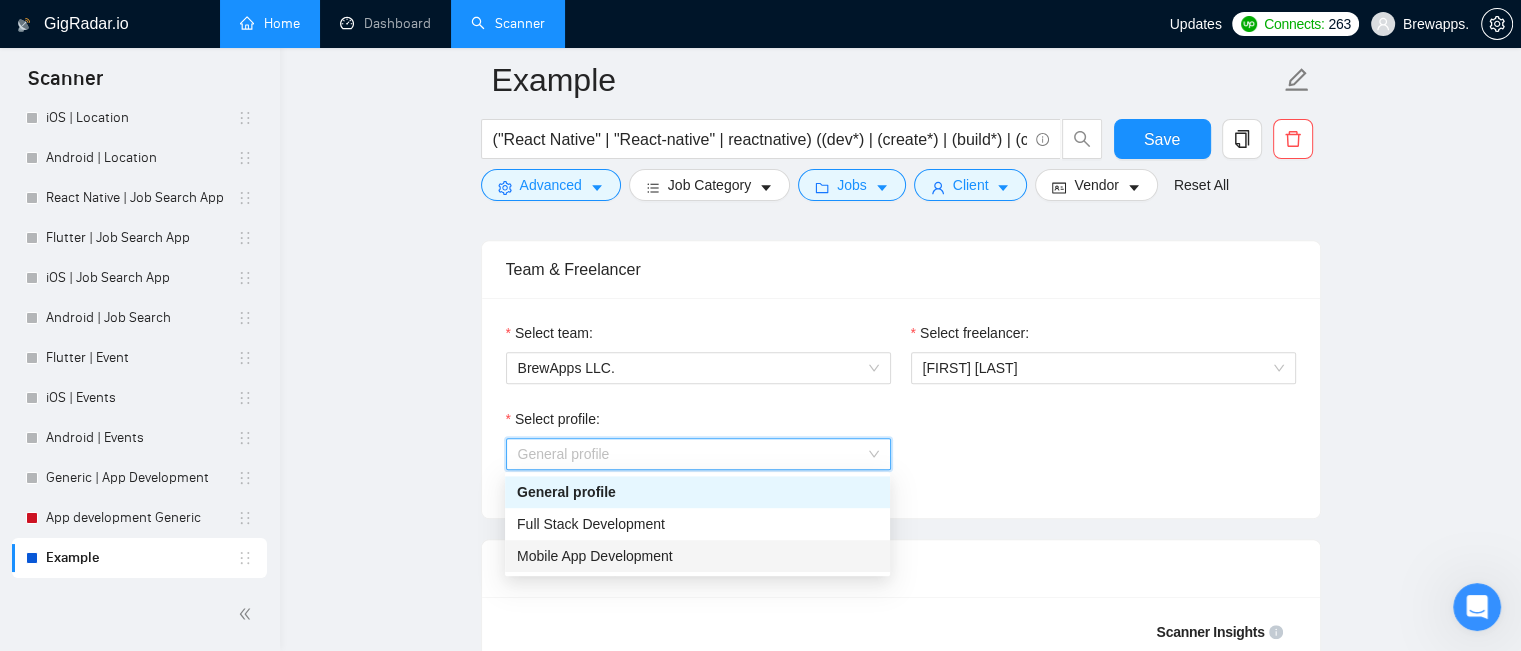 click on "Mobile App Development" at bounding box center (697, 556) 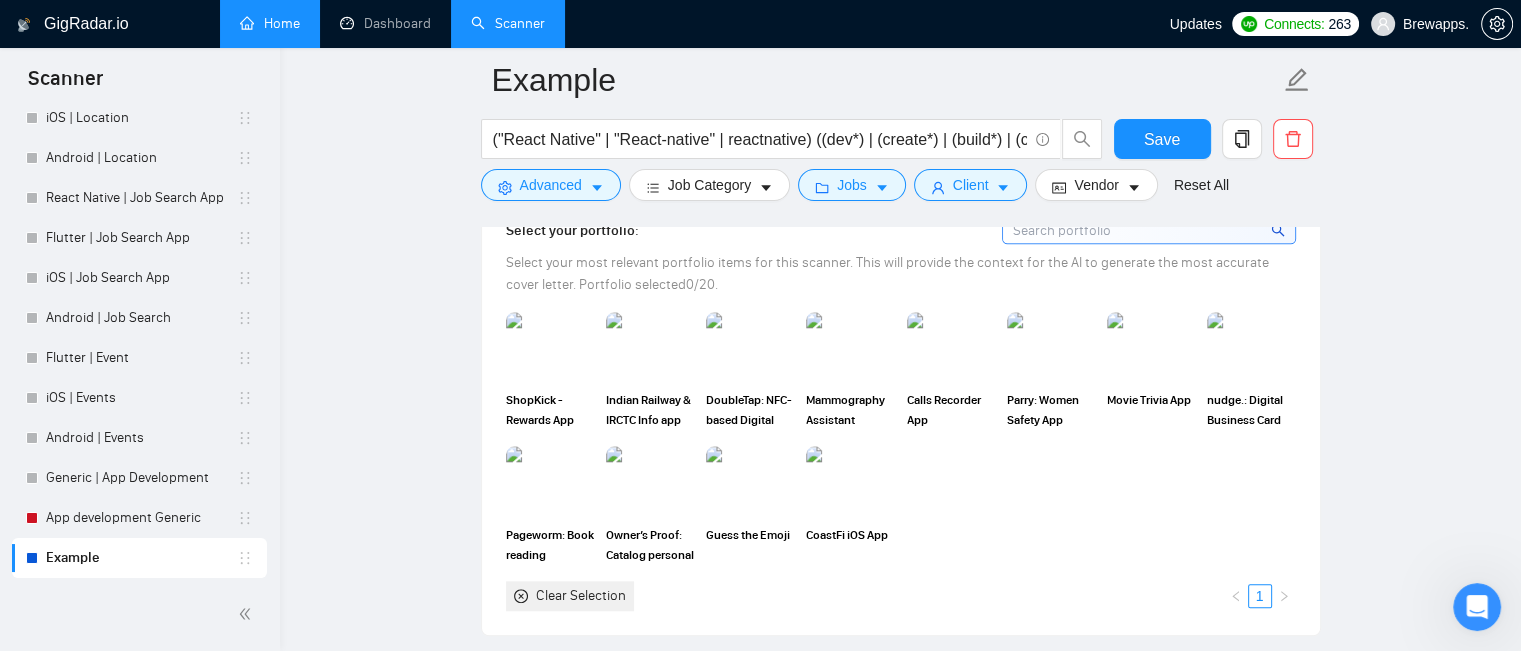scroll, scrollTop: 1804, scrollLeft: 0, axis: vertical 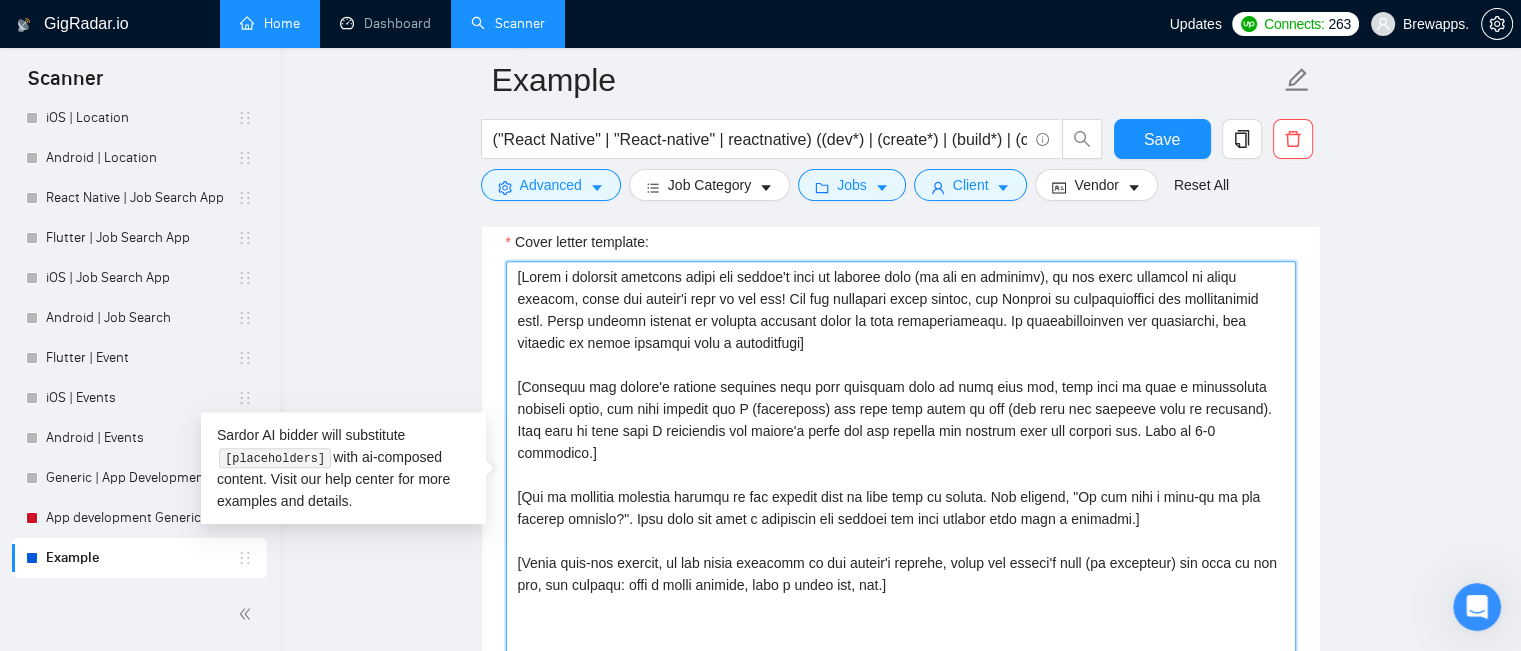 drag, startPoint x: 512, startPoint y: 271, endPoint x: 886, endPoint y: 441, distance: 410.82358 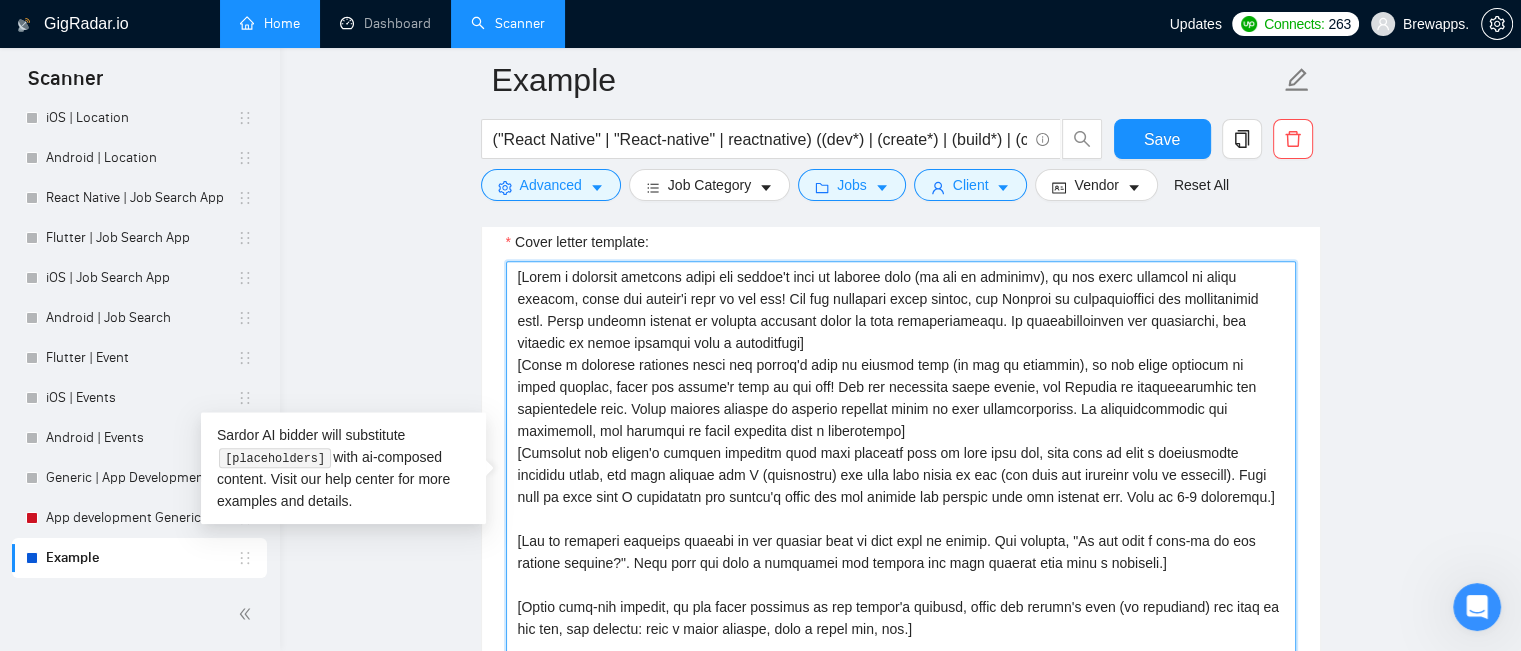 drag, startPoint x: 809, startPoint y: 435, endPoint x: 526, endPoint y: 365, distance: 291.52872 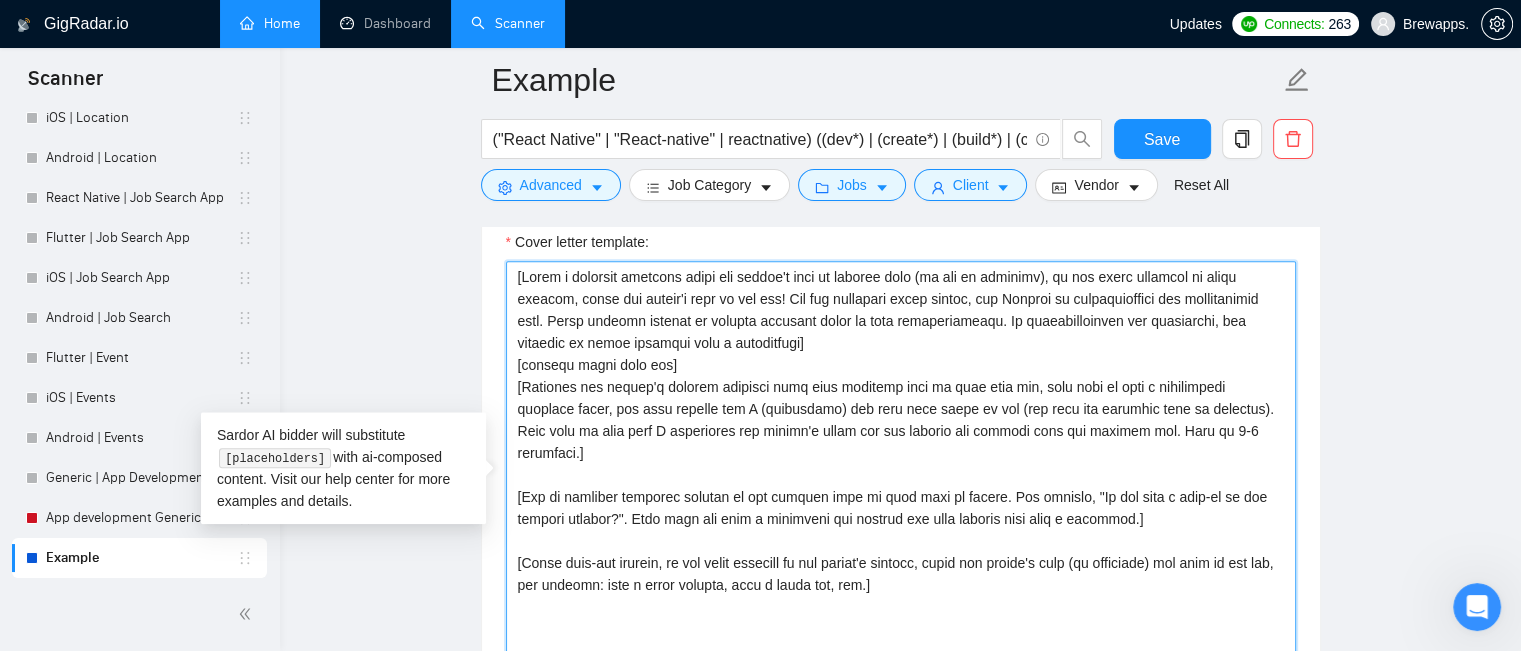 click on "Cover letter template:" at bounding box center (901, 486) 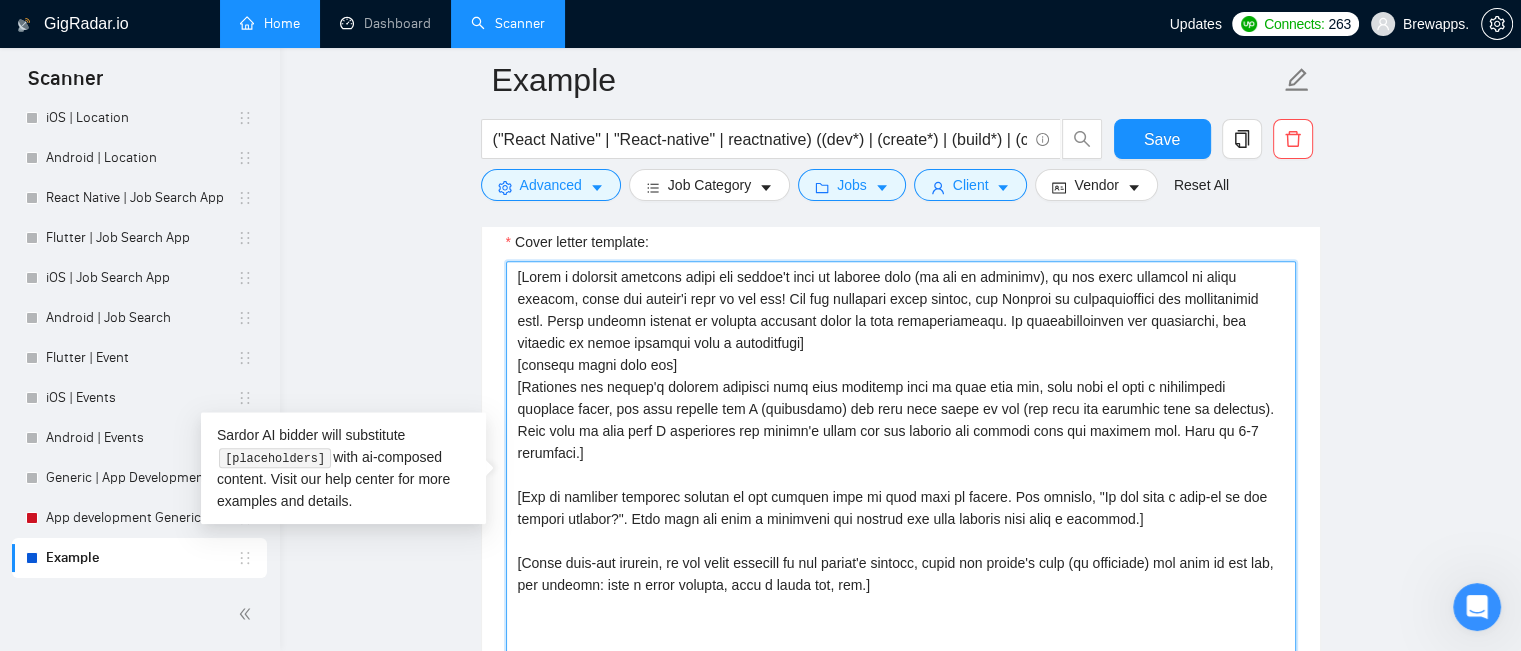 click on "Cover letter template:" at bounding box center [901, 486] 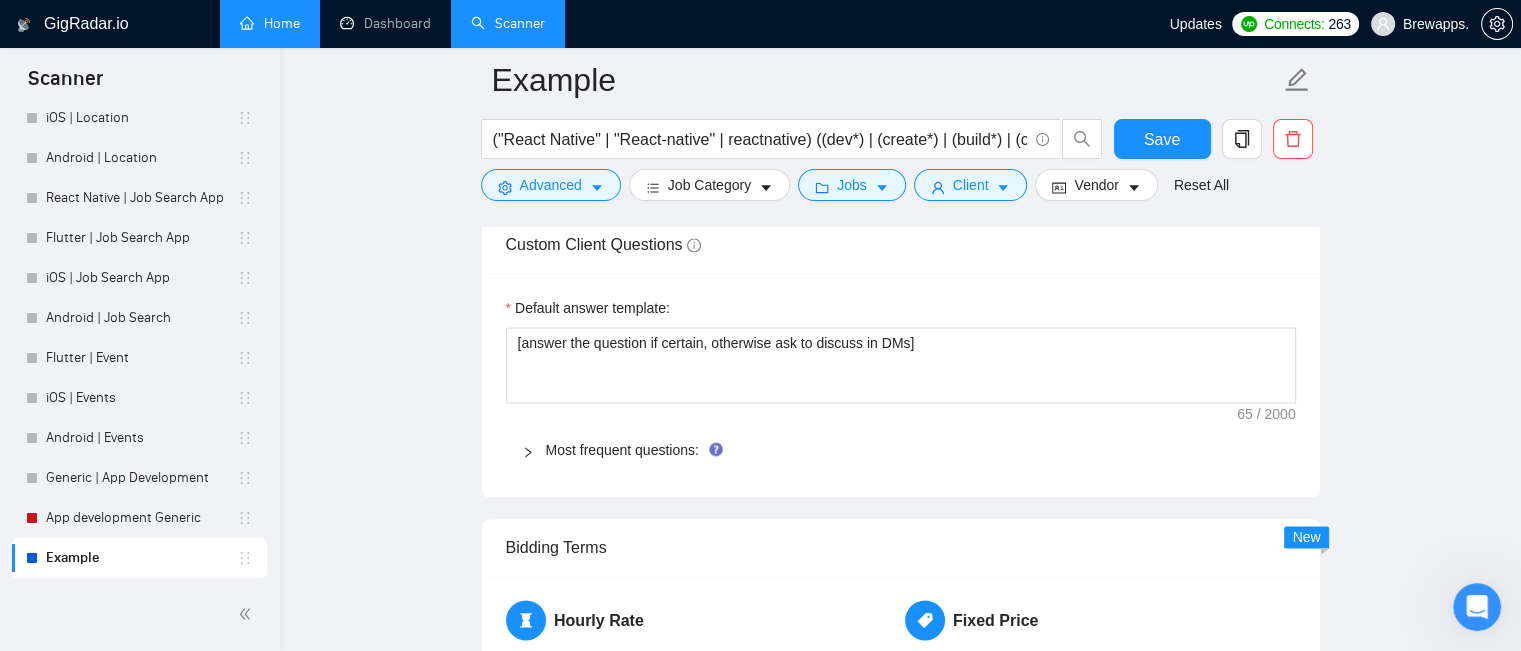 scroll, scrollTop: 2884, scrollLeft: 0, axis: vertical 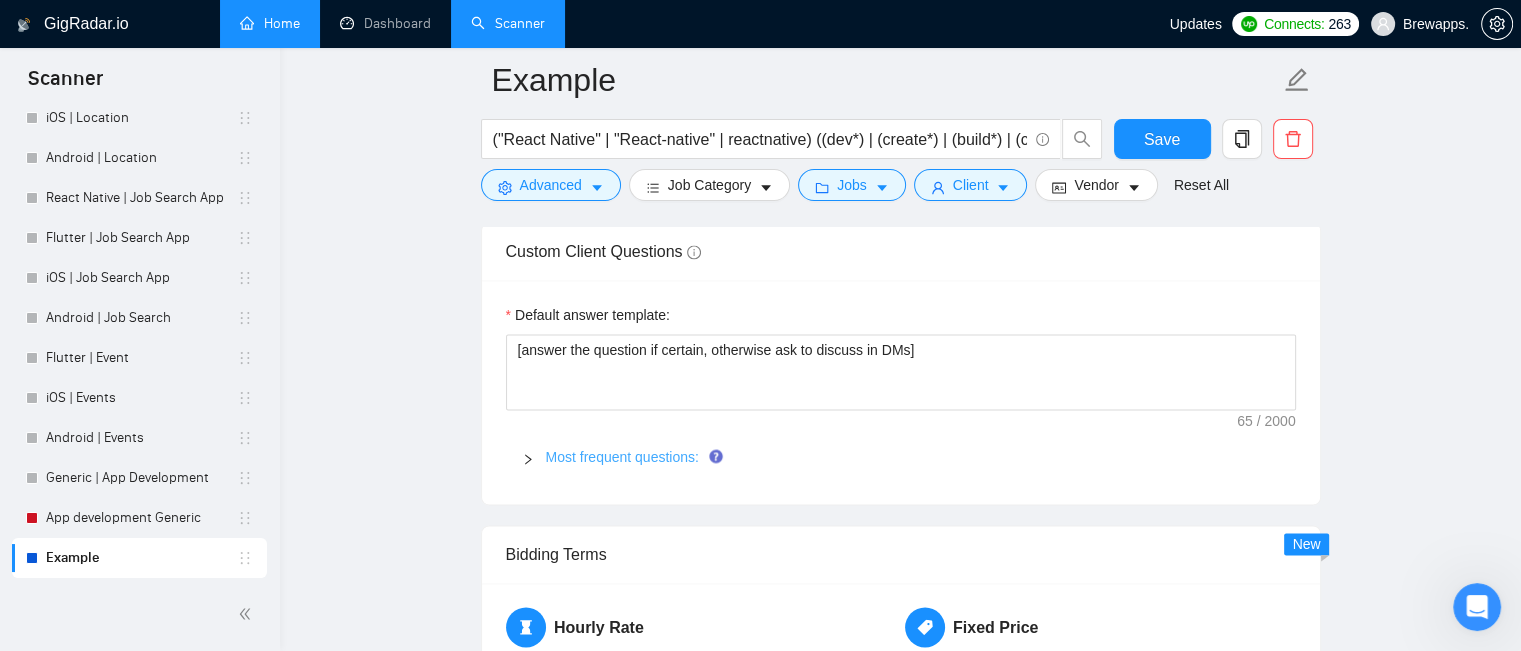 type on "[Write a personal greeting using the client's name or company name (if any is provided), in the local language of their country, using the client's time of the day! For the remaining cover letter, use English in conversational yet professional tone. Avoid generic phrases or cliches commonly found in such communications. Be straightforward and respectful, and remember to avoid sounding like a salesperson]
[exclude words good bad]
[Identify the client's biggest business pain that provoked them to post this job, hook into it with a provocative question first, and then explain how I (freelancer) can help them solve it too (not only the specific task in question). Make sure to show that I understand the client's needs and can deliver the results they are looking for. Make it 3-4 sentences.]
[Ask an engaging question related to the project that is very easy to answer. For example, "Do you have a mock-up of the designs already?". Show that you know a practical way forward for this project with such a question.]
..." 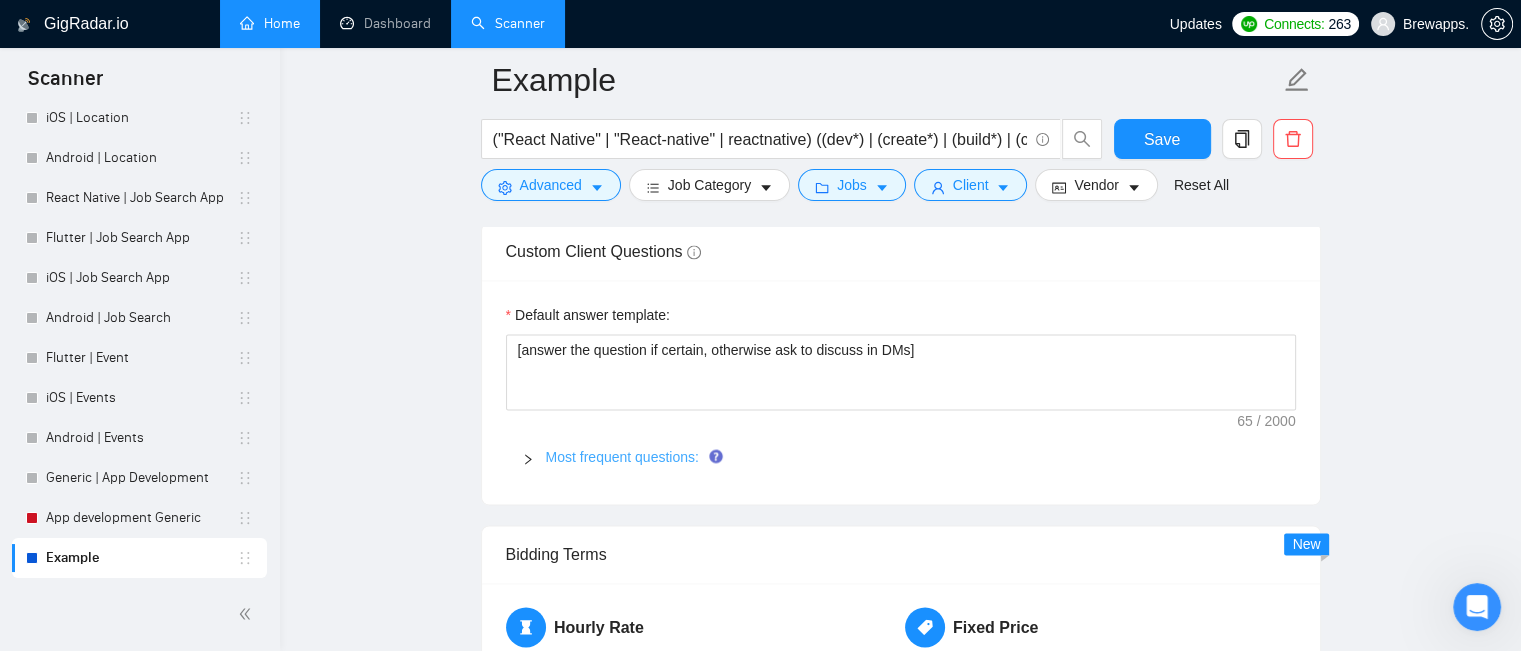 click on "Most frequent questions:" at bounding box center [622, 457] 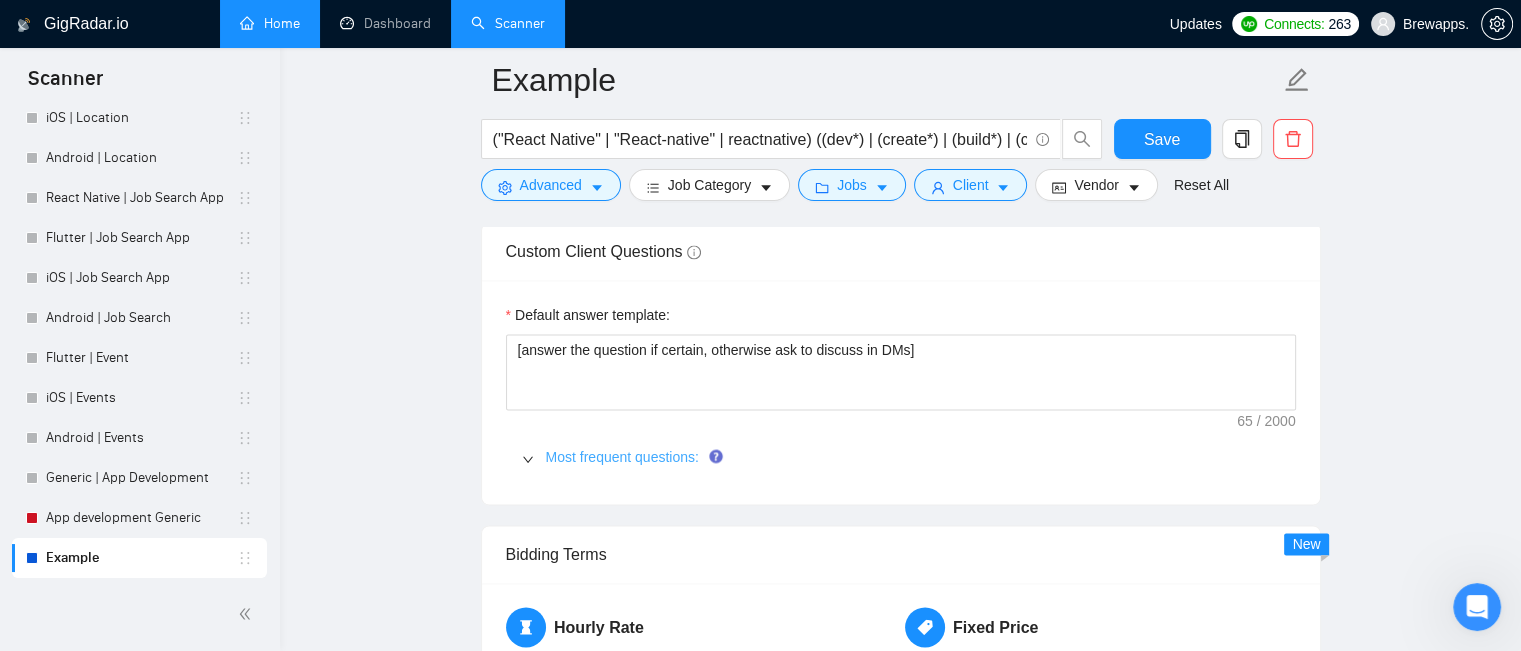 type 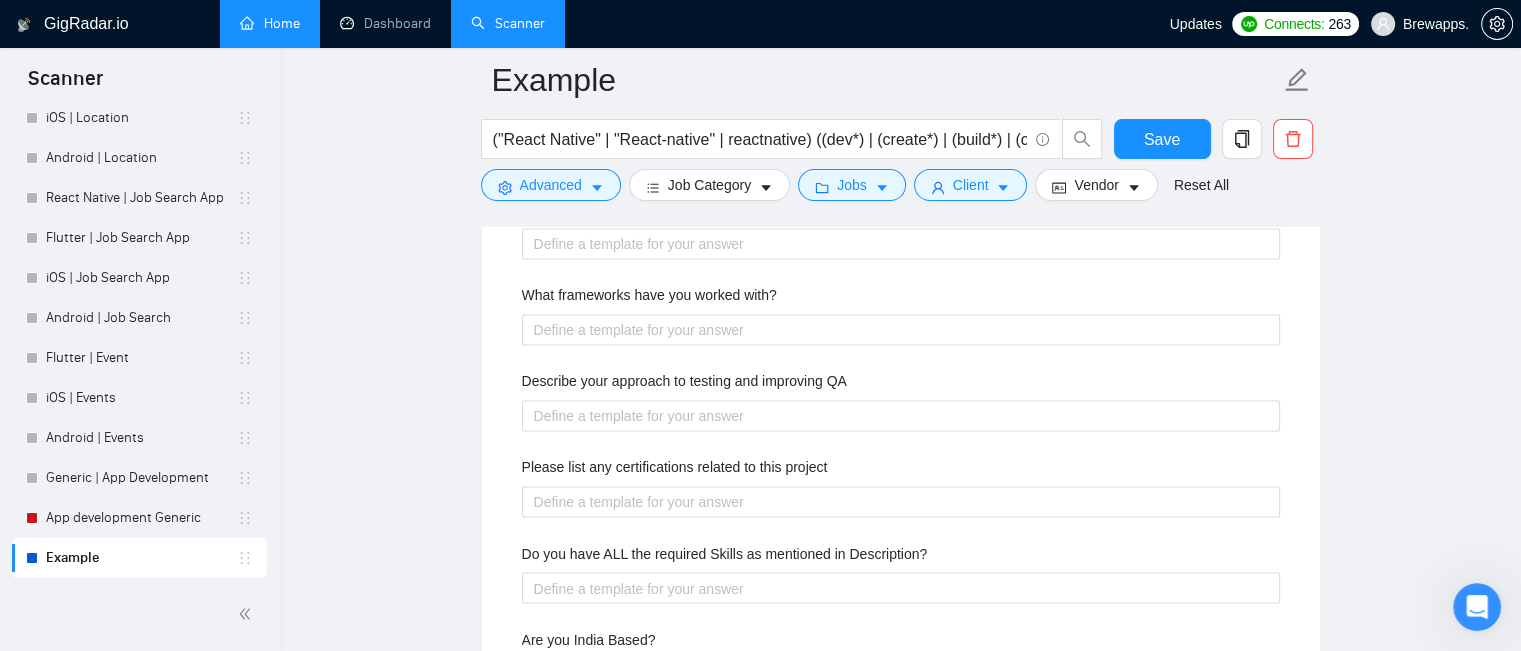scroll, scrollTop: 3297, scrollLeft: 0, axis: vertical 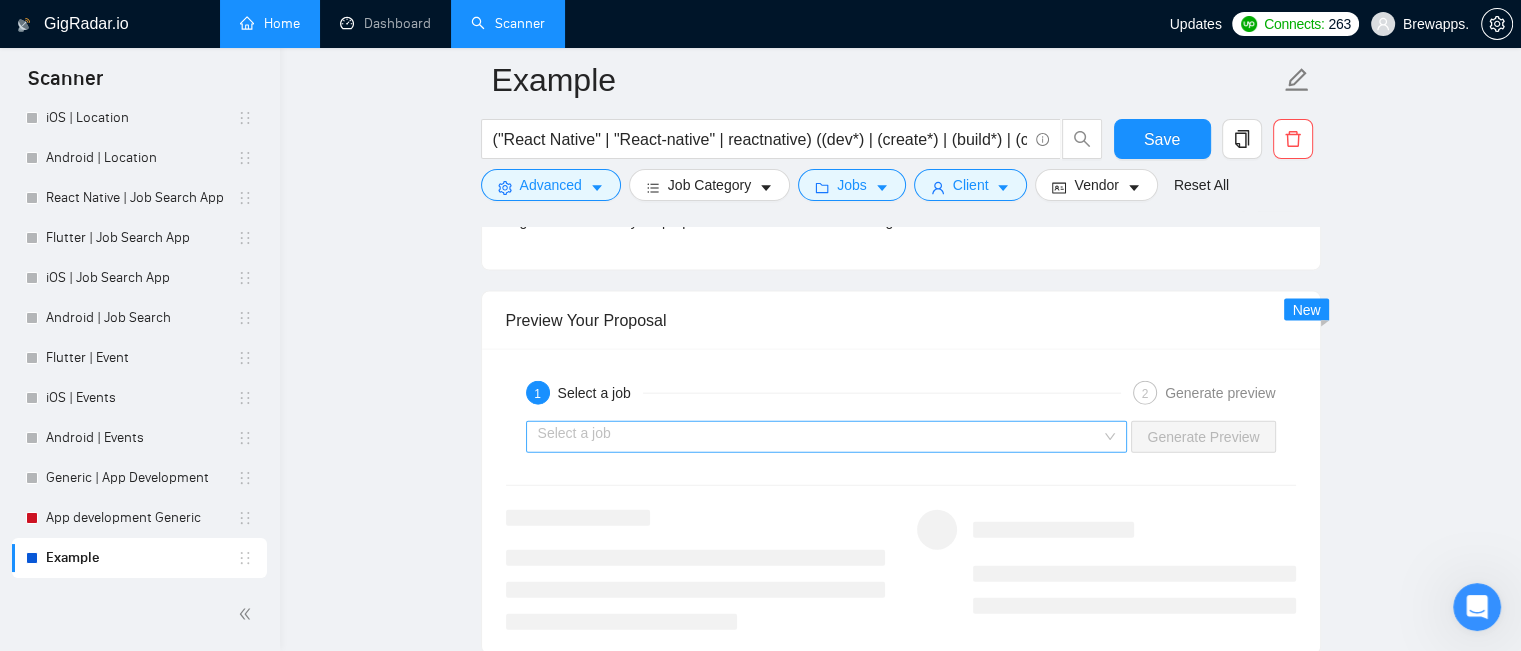 click at bounding box center (820, 437) 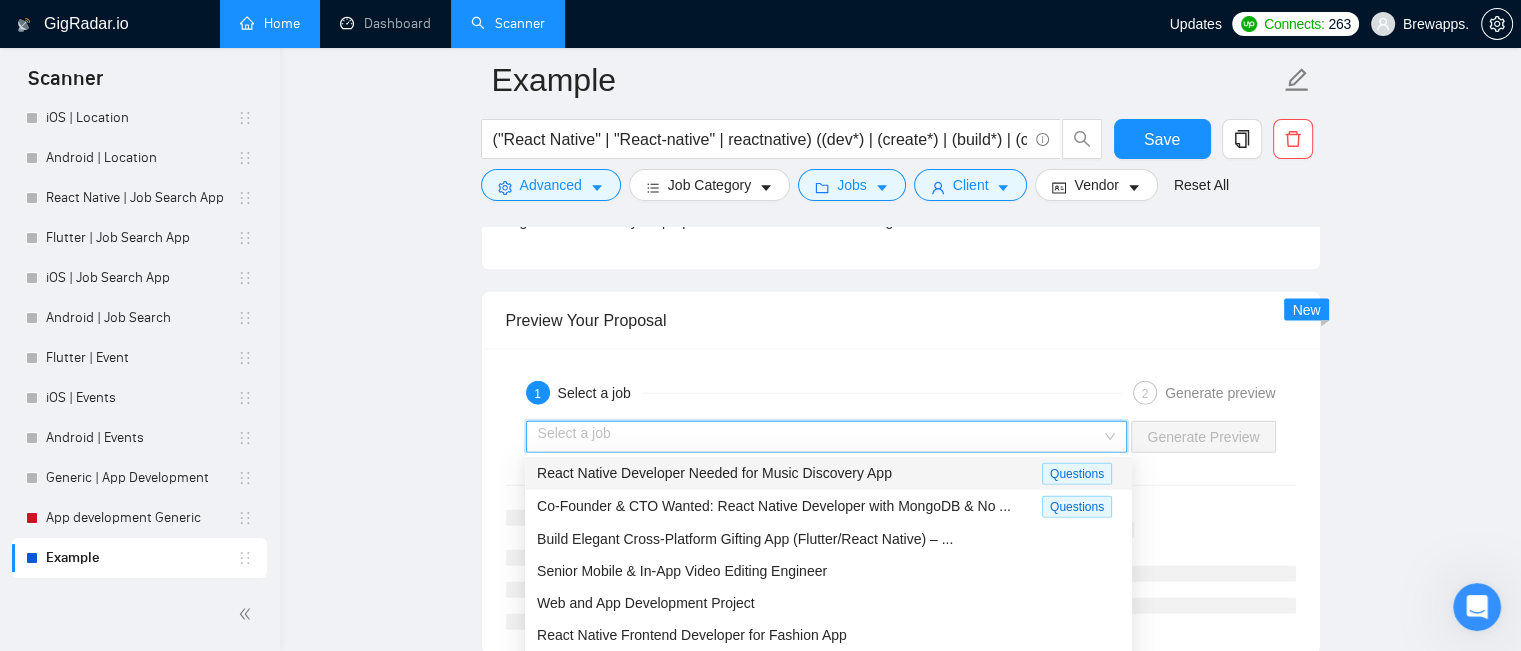 click on "React Native Developer Needed for Music Discovery App" at bounding box center (789, 473) 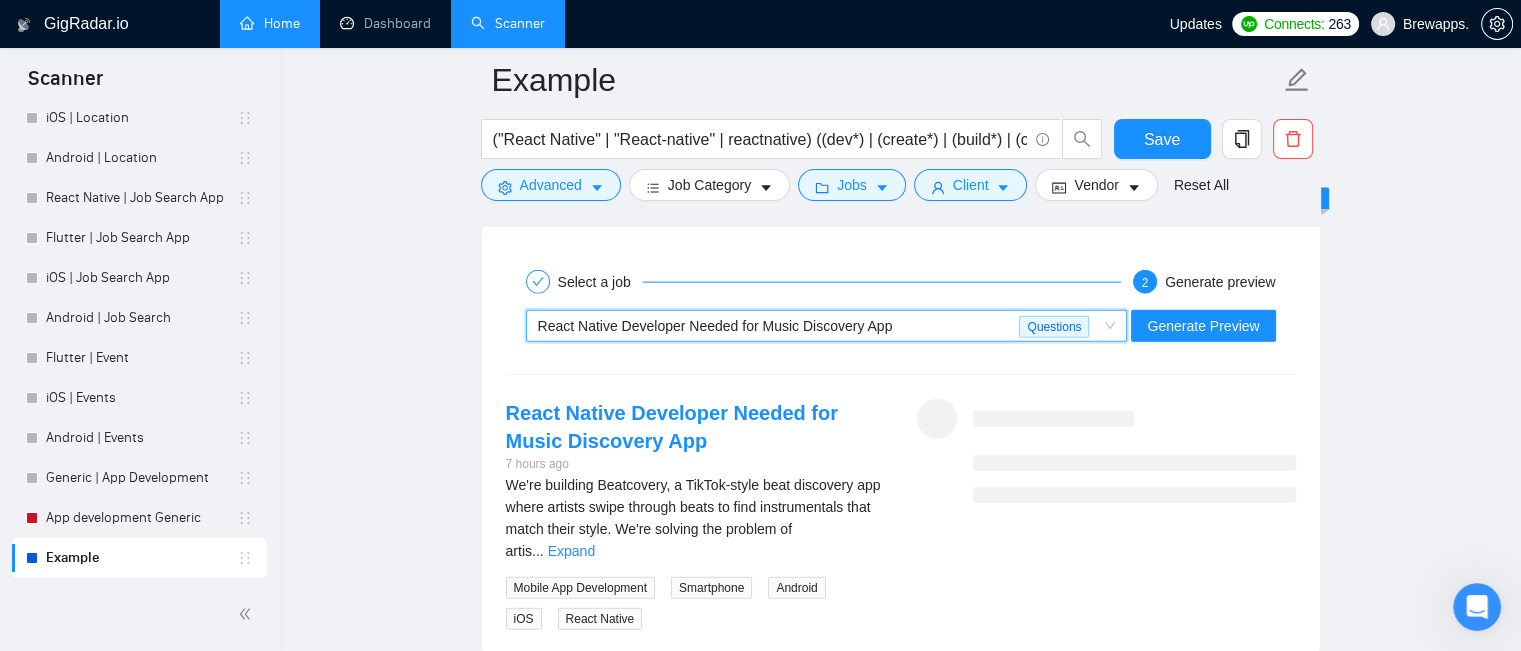 scroll, scrollTop: 4515, scrollLeft: 0, axis: vertical 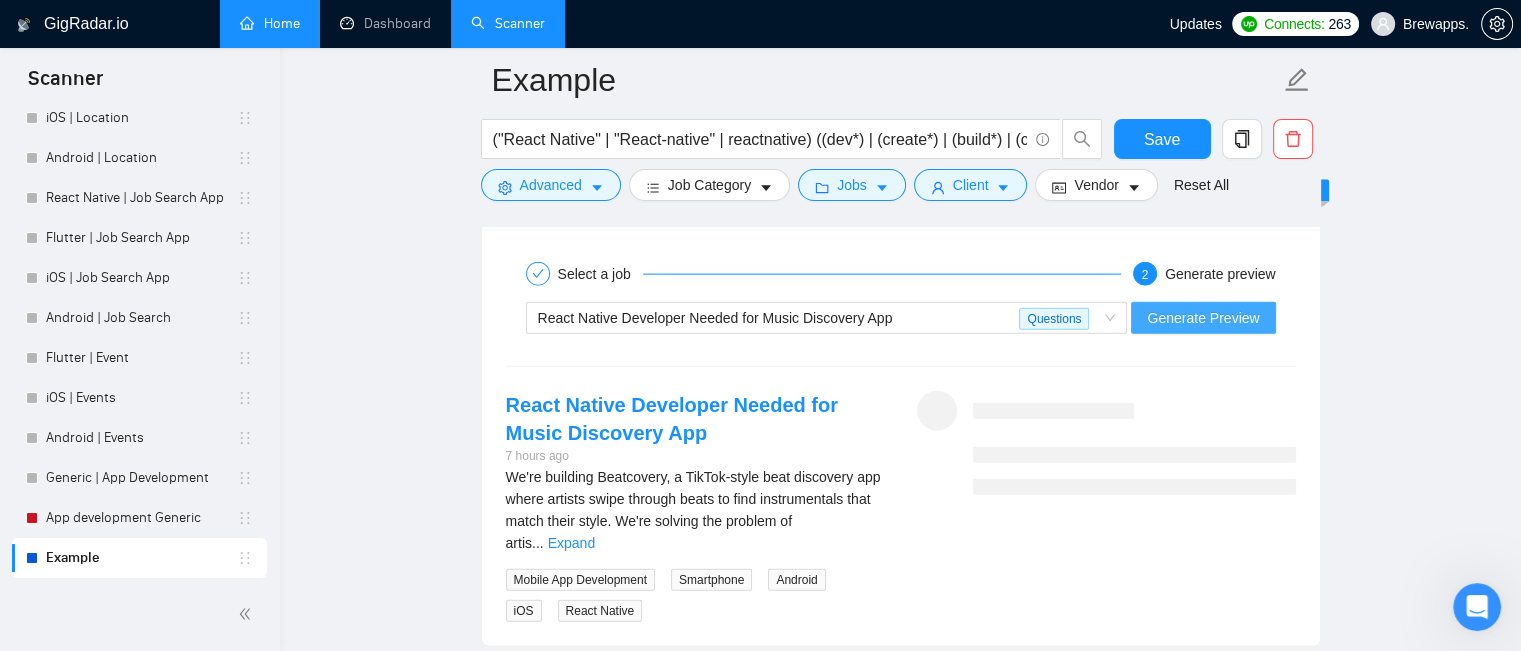 click on "Generate Preview" at bounding box center [1203, 318] 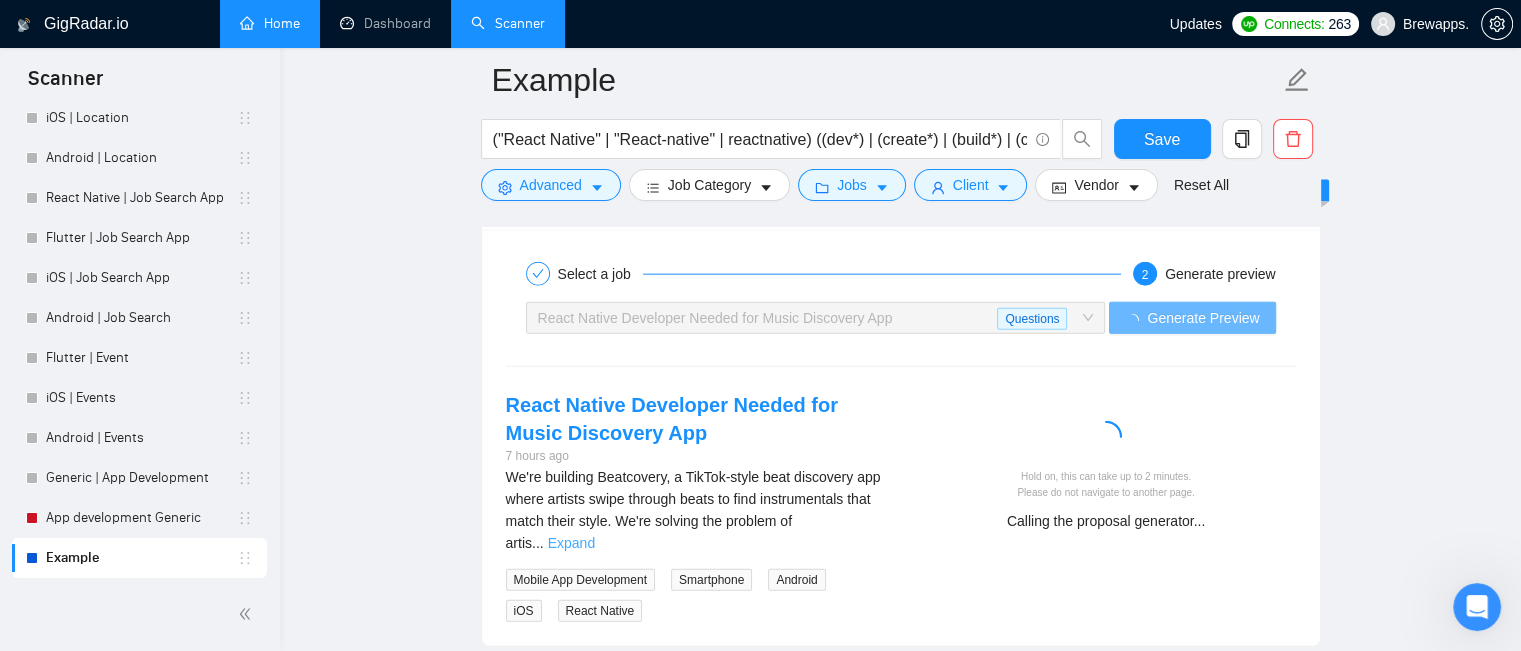 click on "Expand" at bounding box center (571, 543) 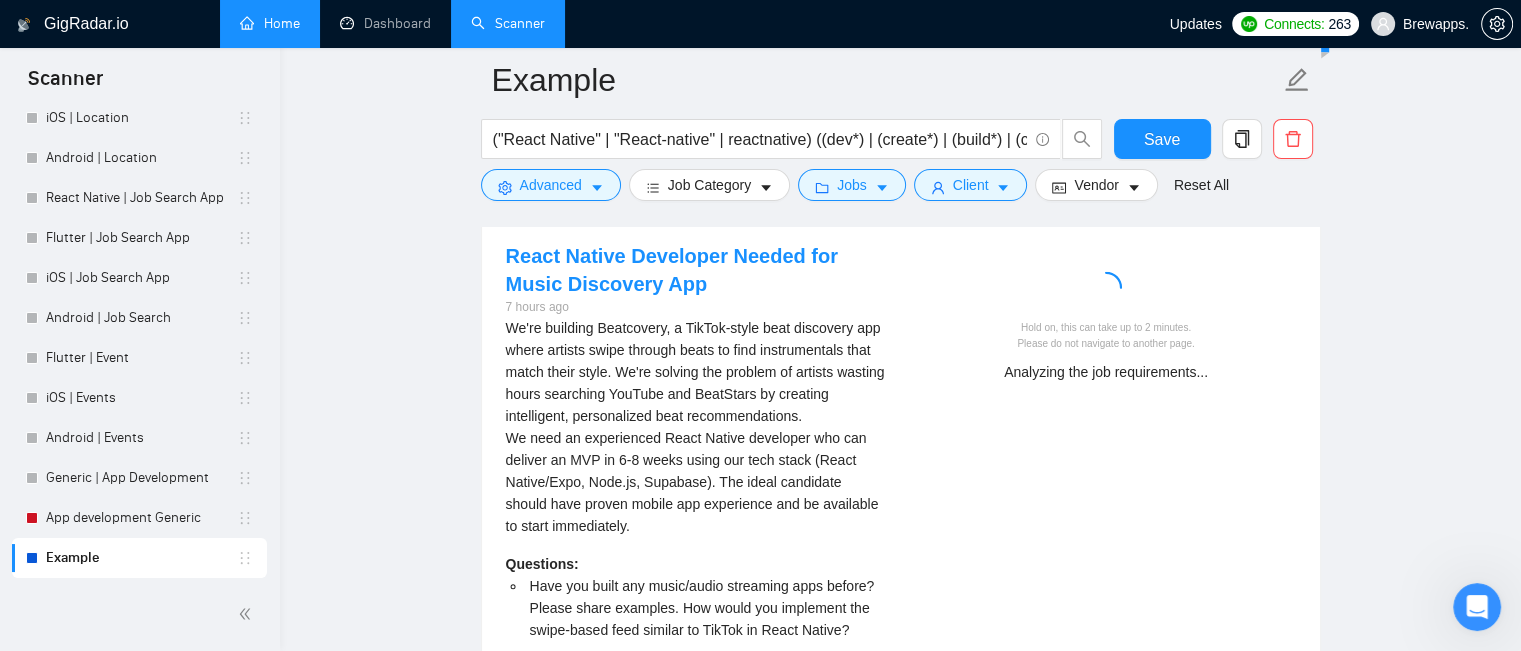 scroll, scrollTop: 4700, scrollLeft: 0, axis: vertical 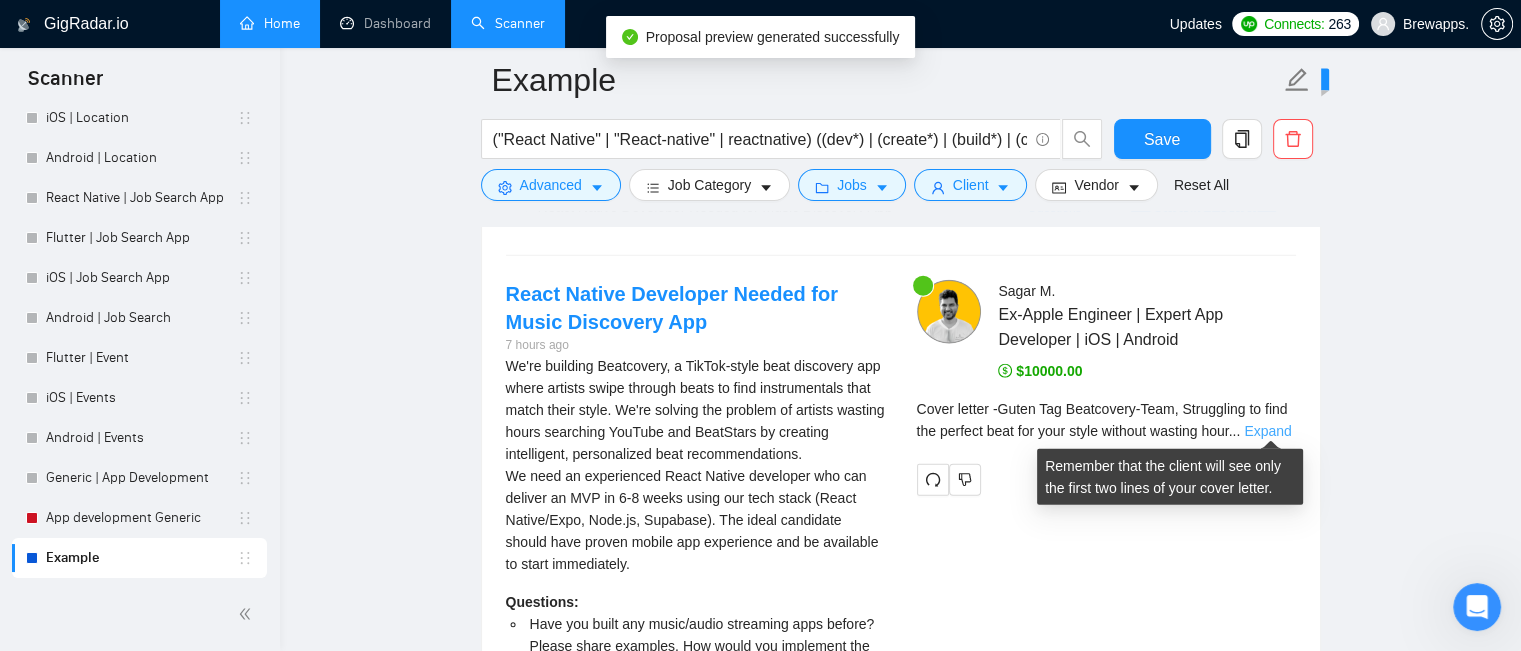 click on "Expand" at bounding box center [1267, 431] 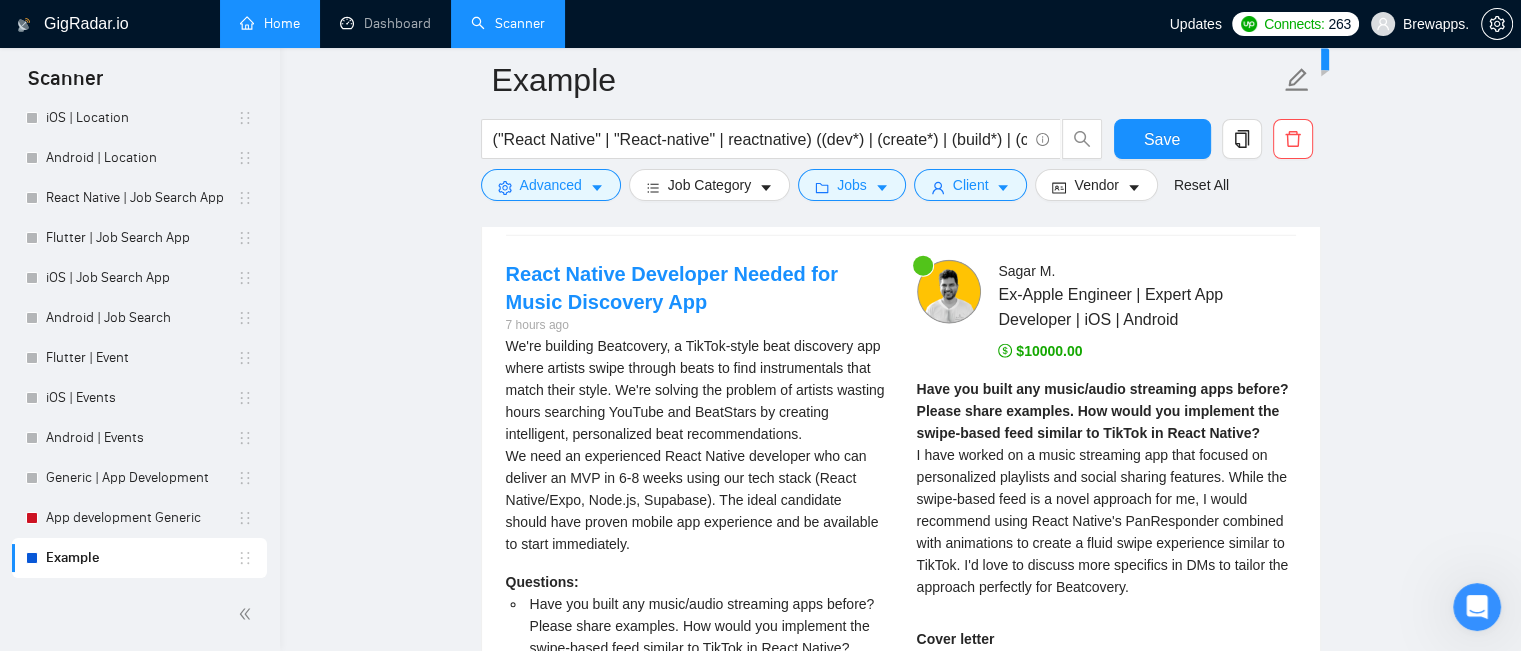 scroll, scrollTop: 4628, scrollLeft: 0, axis: vertical 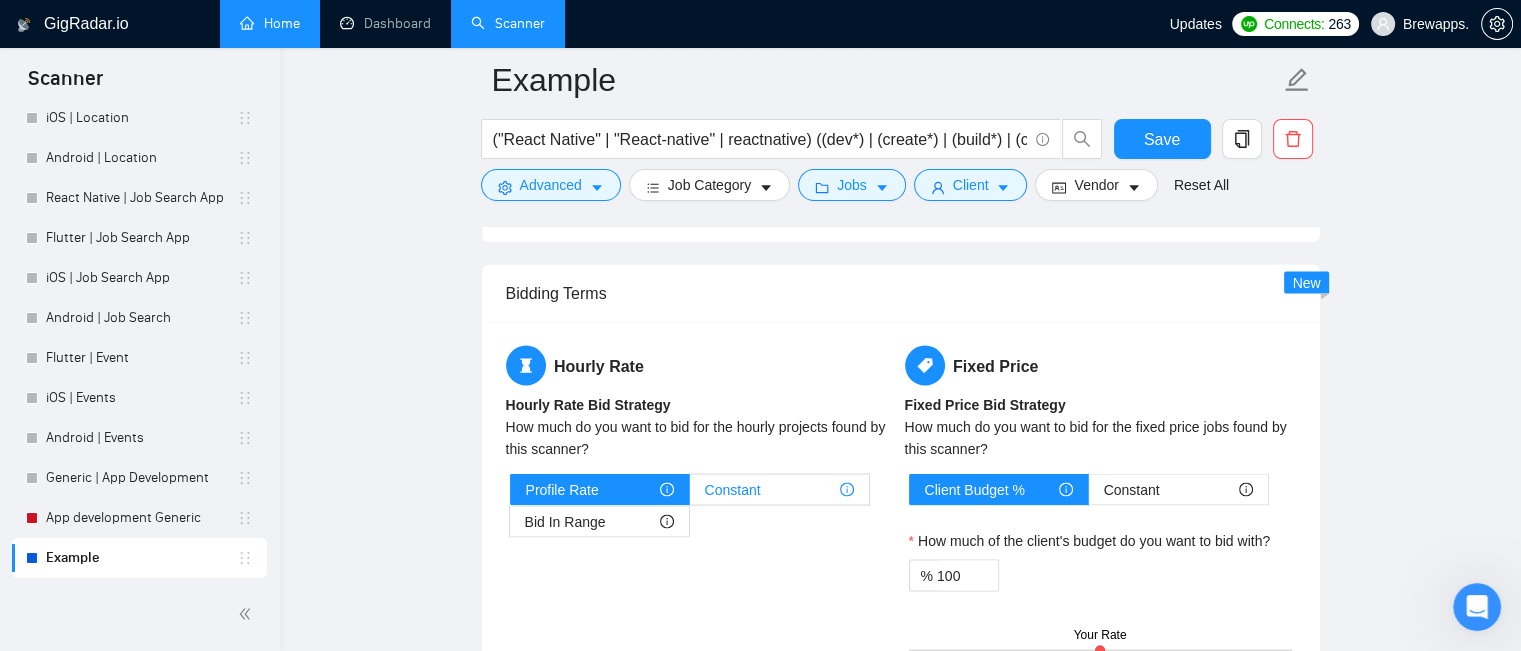 click on "Constant" at bounding box center [779, 489] 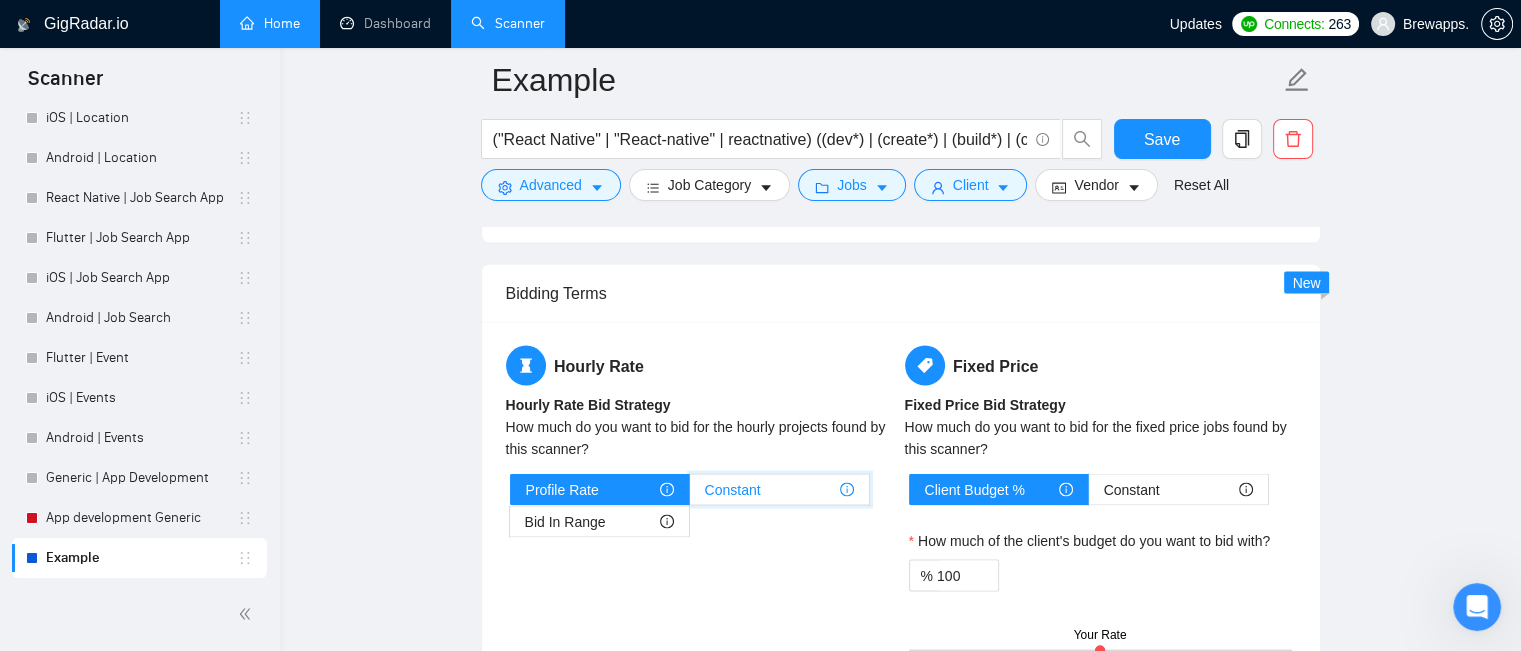 click on "Constant" at bounding box center [690, 494] 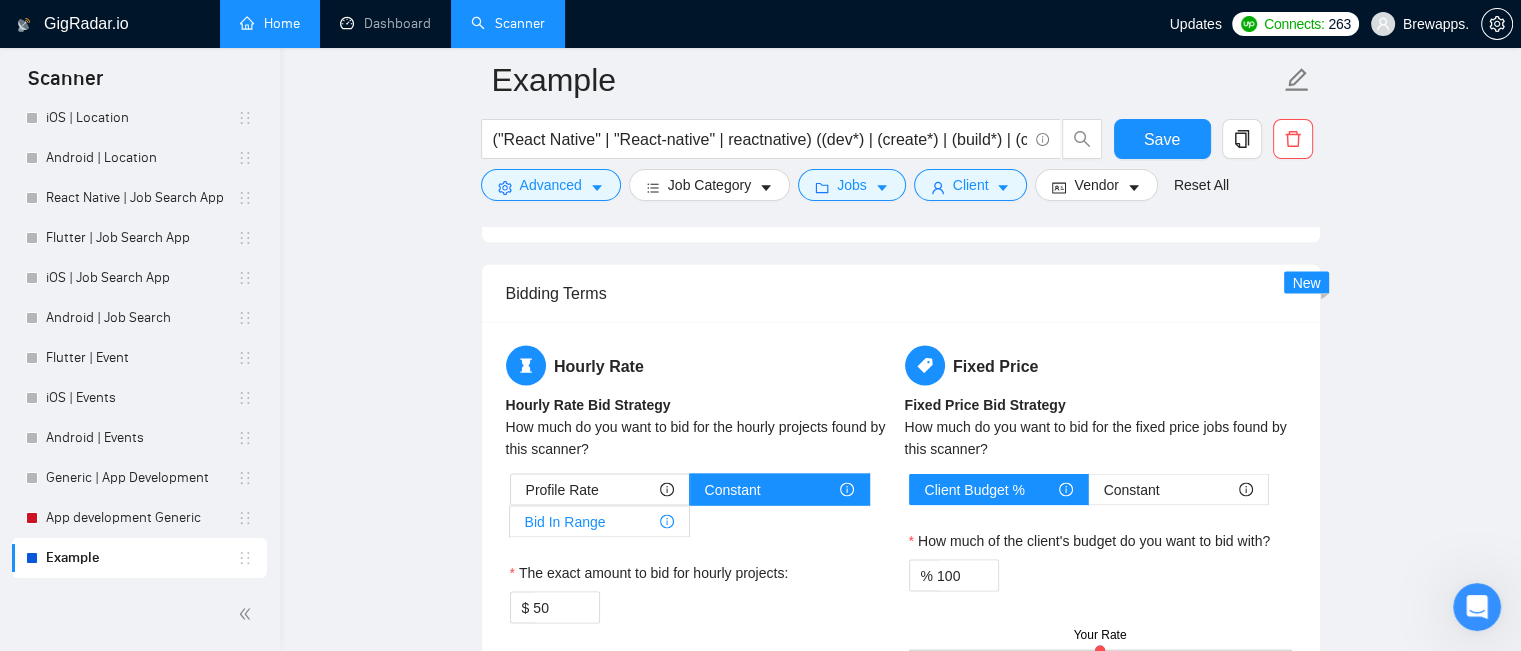 click on "Bid In Range" at bounding box center (599, 521) 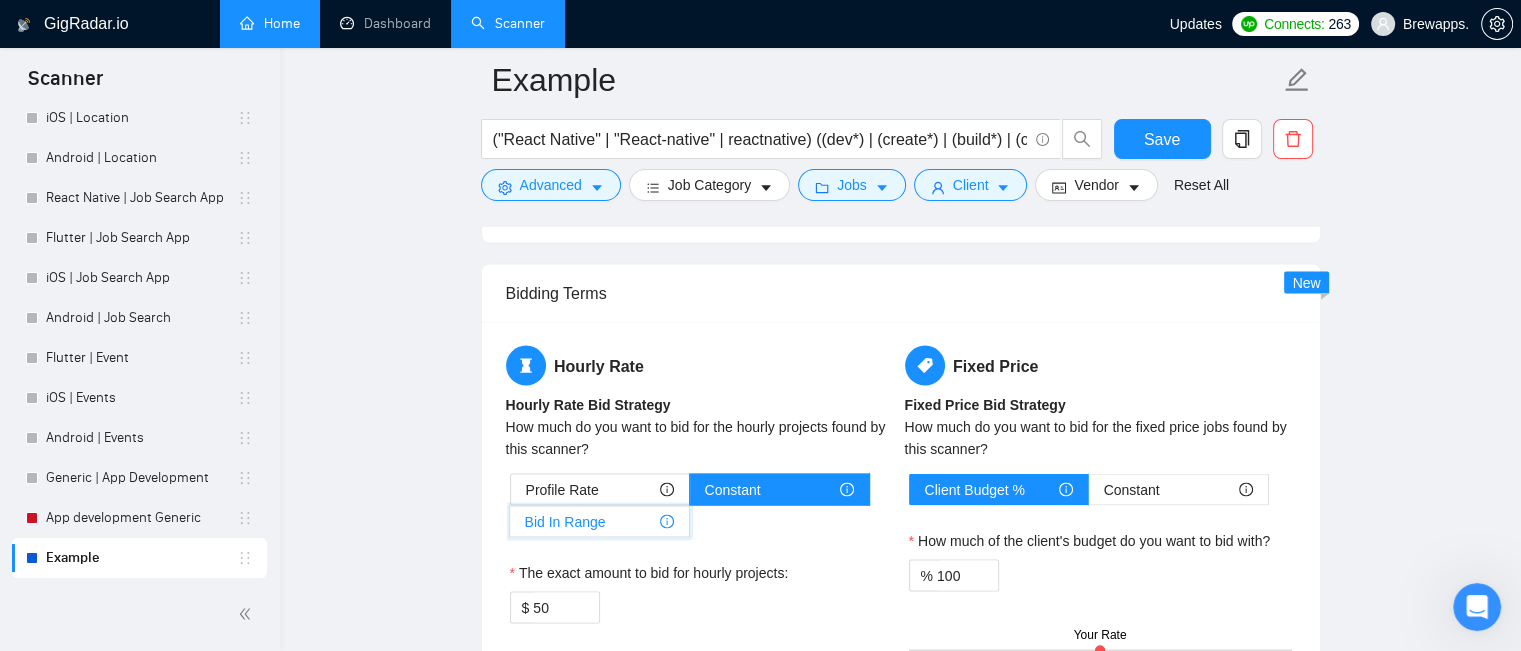 click on "Bid In Range" at bounding box center (510, 526) 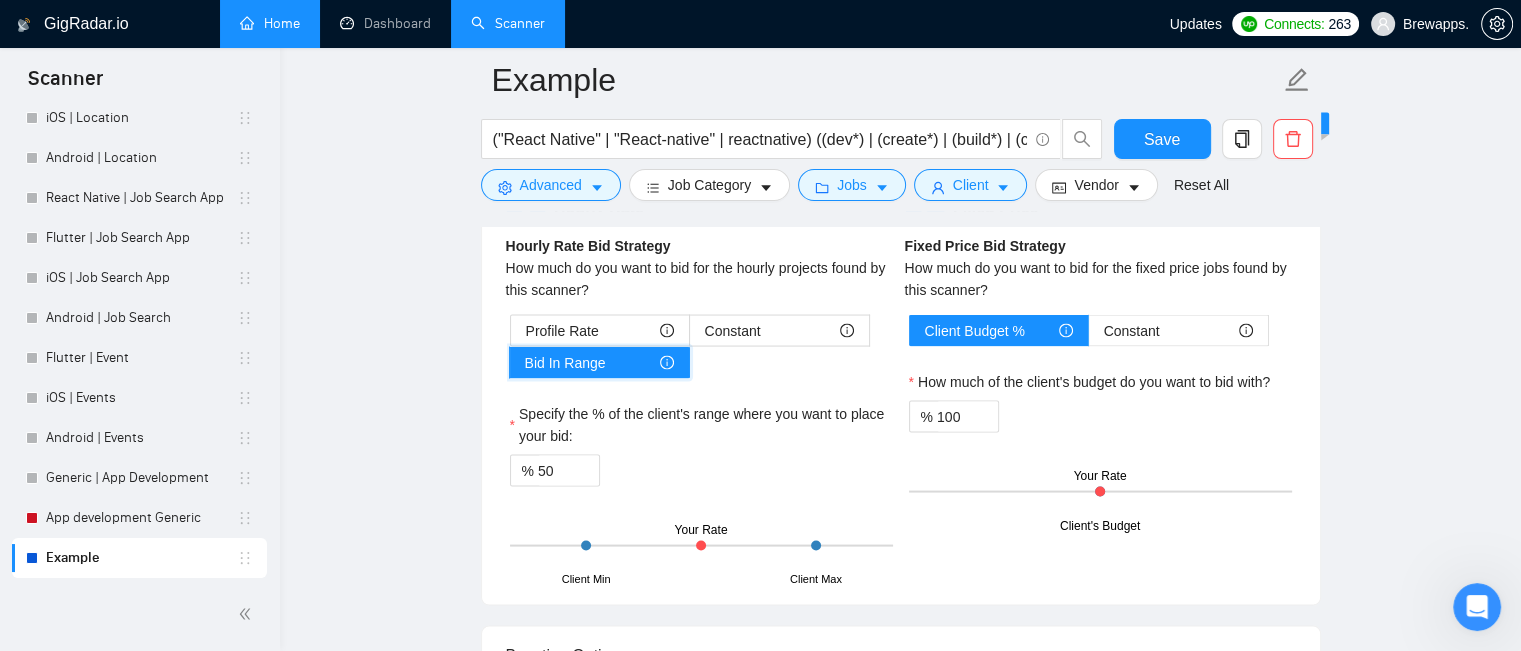 scroll, scrollTop: 3894, scrollLeft: 0, axis: vertical 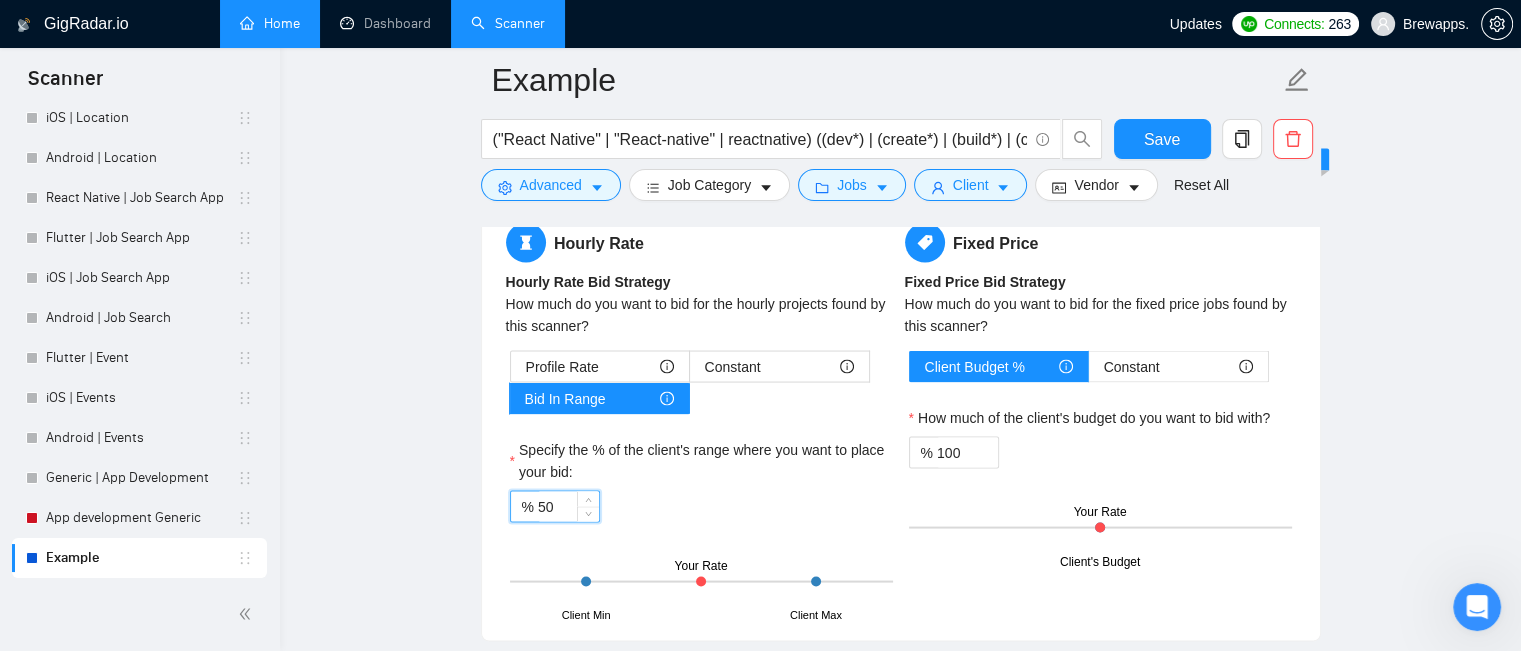 click on "50" at bounding box center (568, 507) 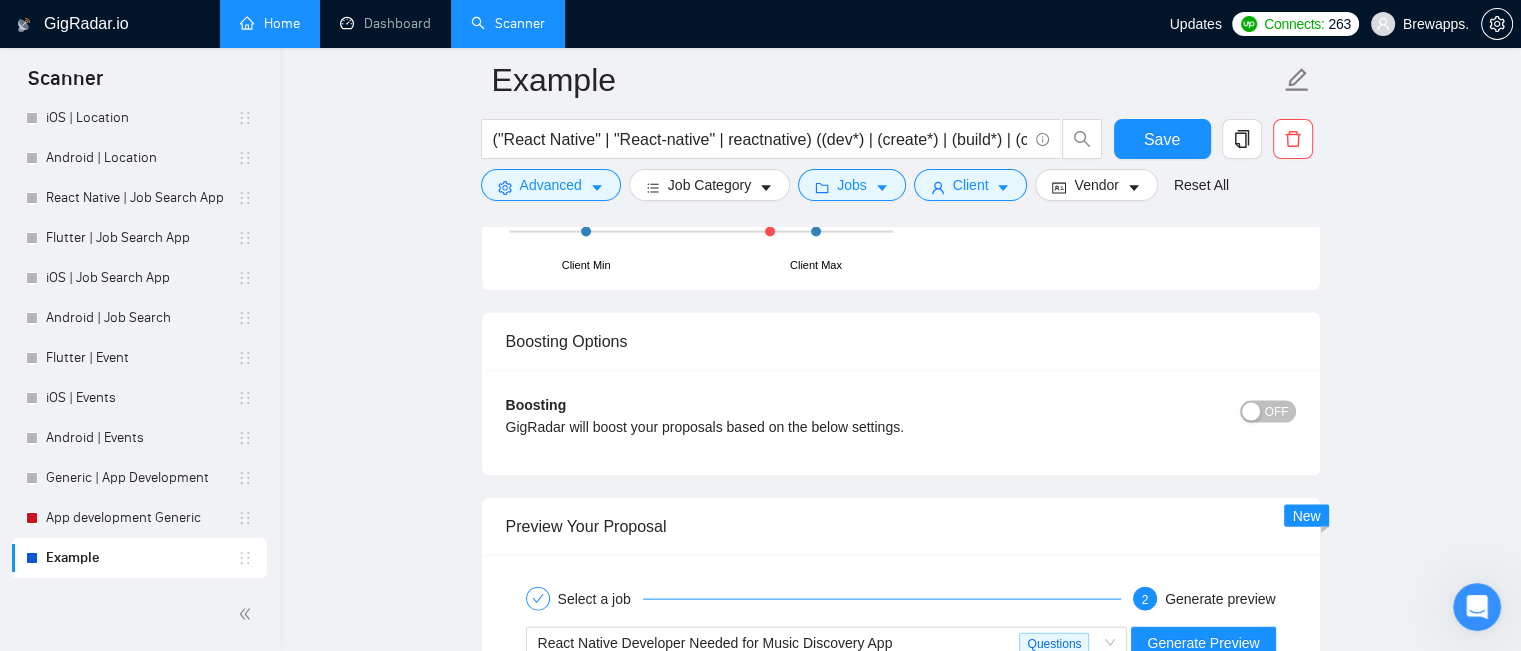 scroll, scrollTop: 4252, scrollLeft: 0, axis: vertical 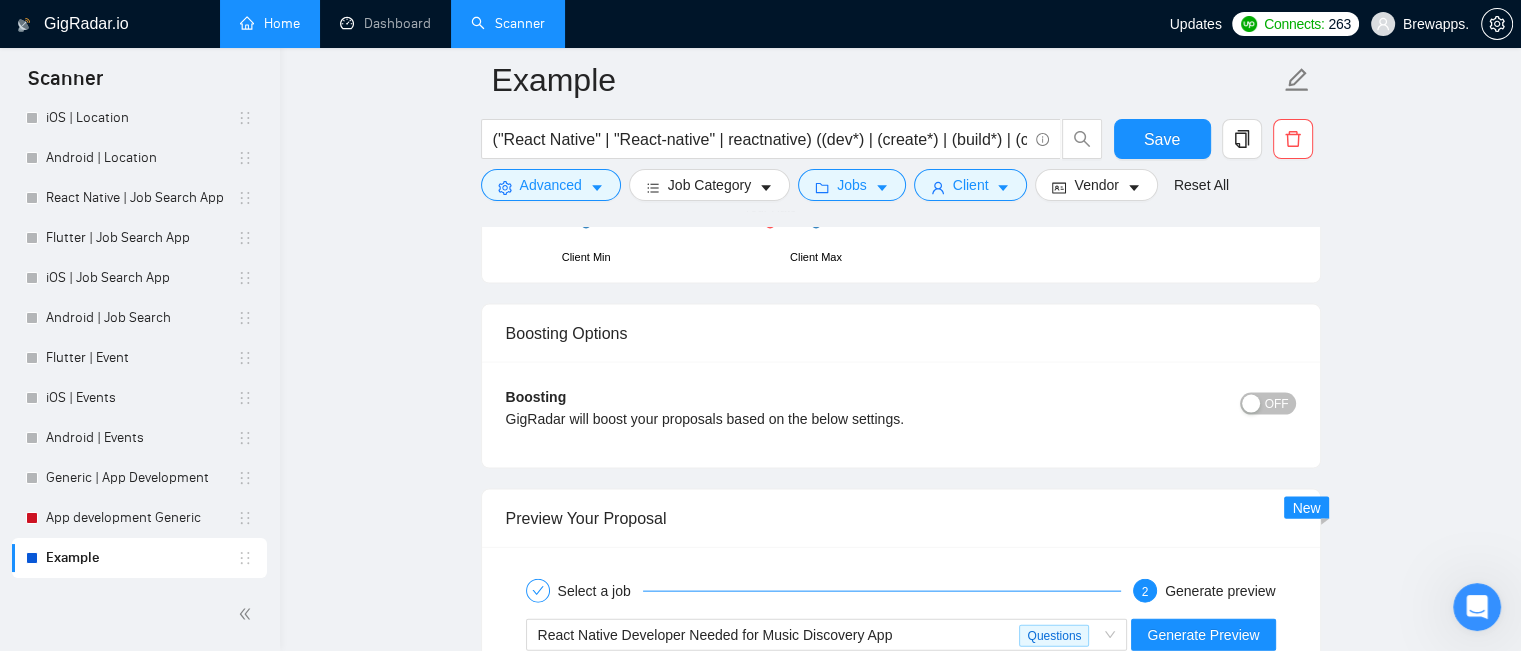 type on "80" 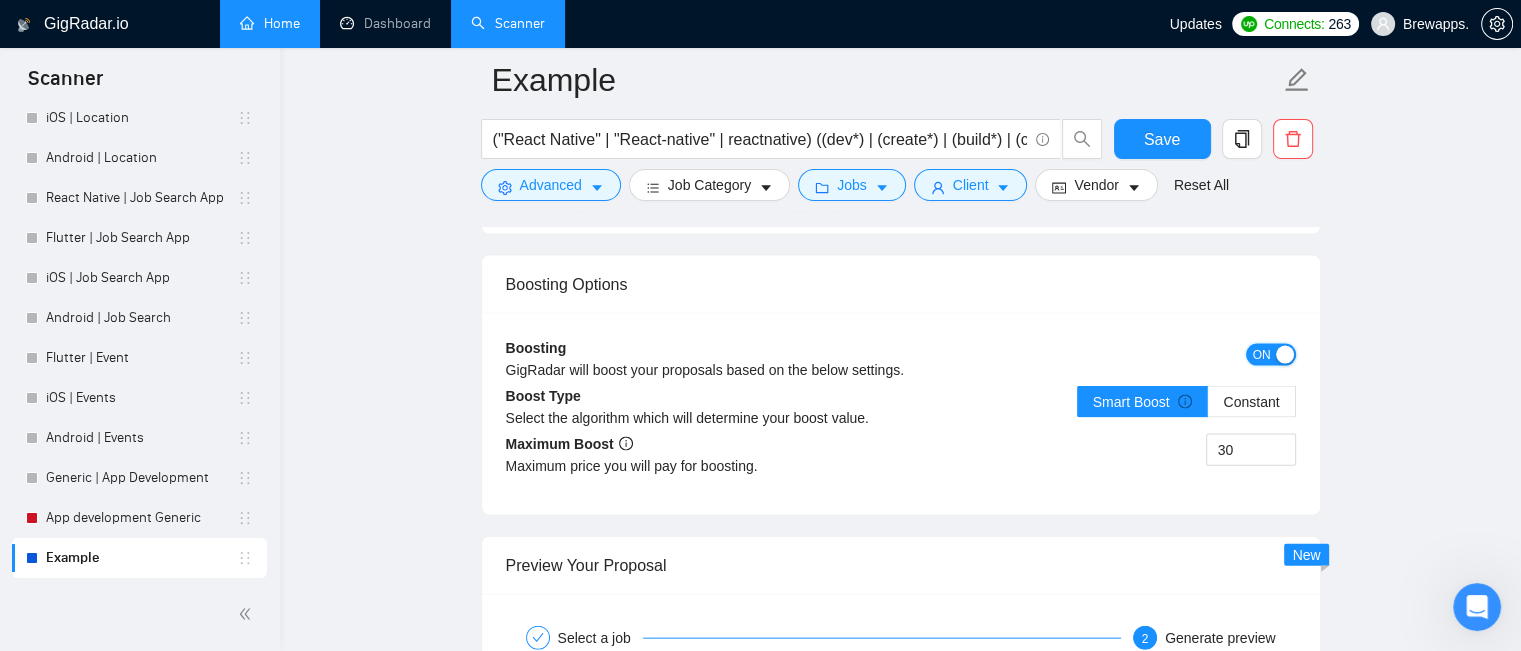 scroll, scrollTop: 4329, scrollLeft: 0, axis: vertical 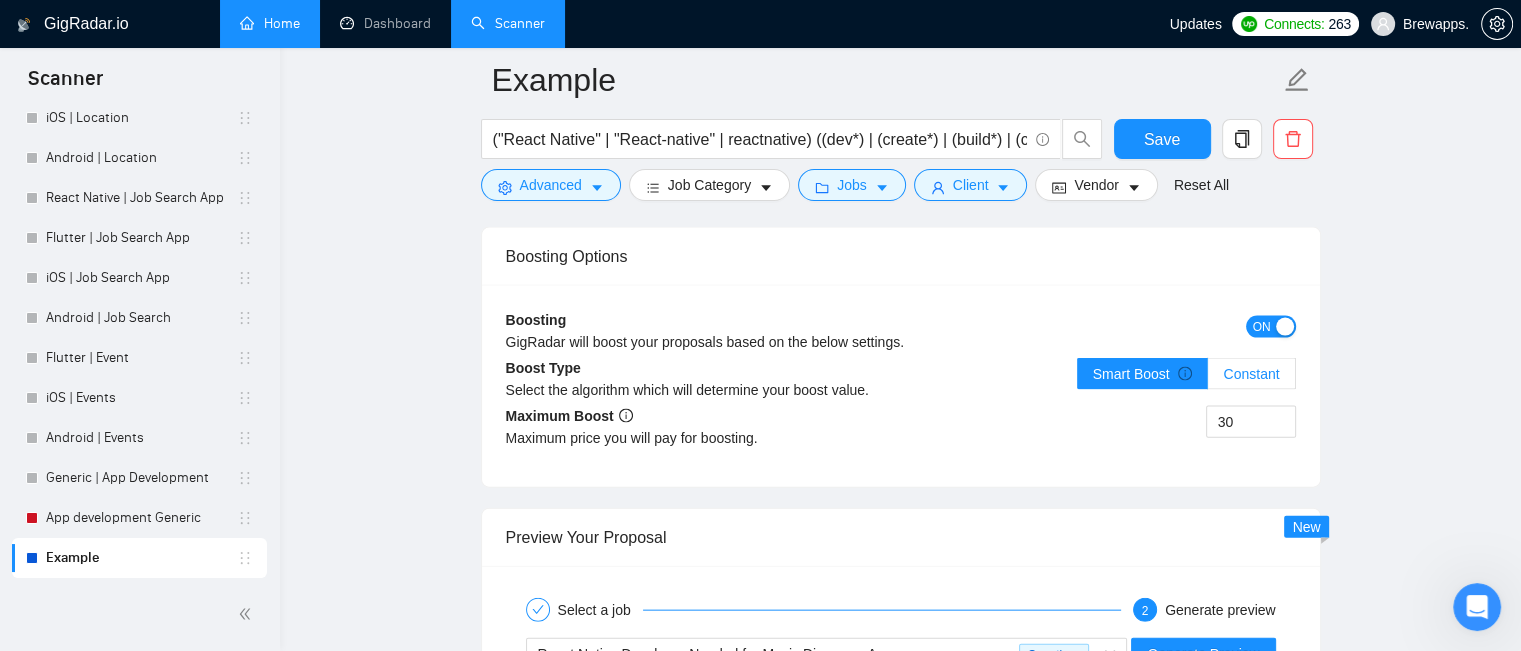 click on "Constant" at bounding box center (1251, 374) 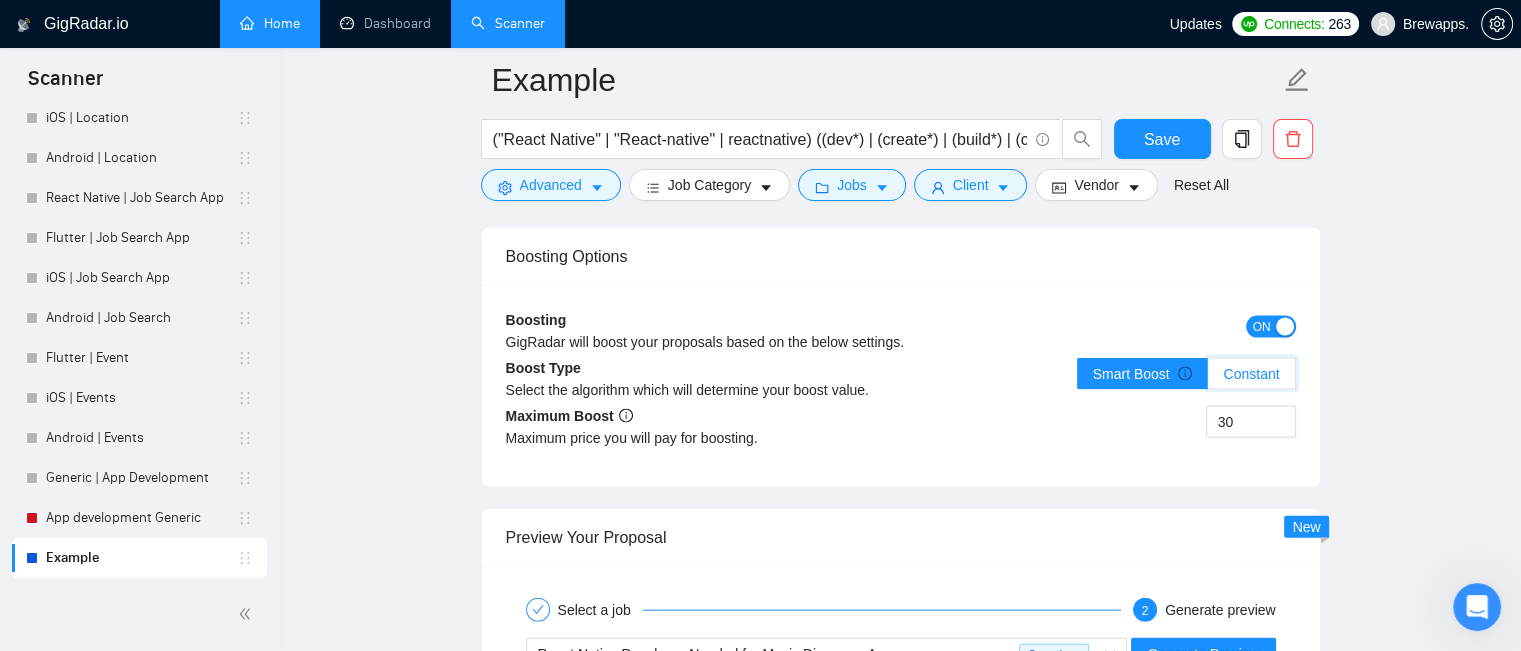 click on "Constant" at bounding box center (1208, 379) 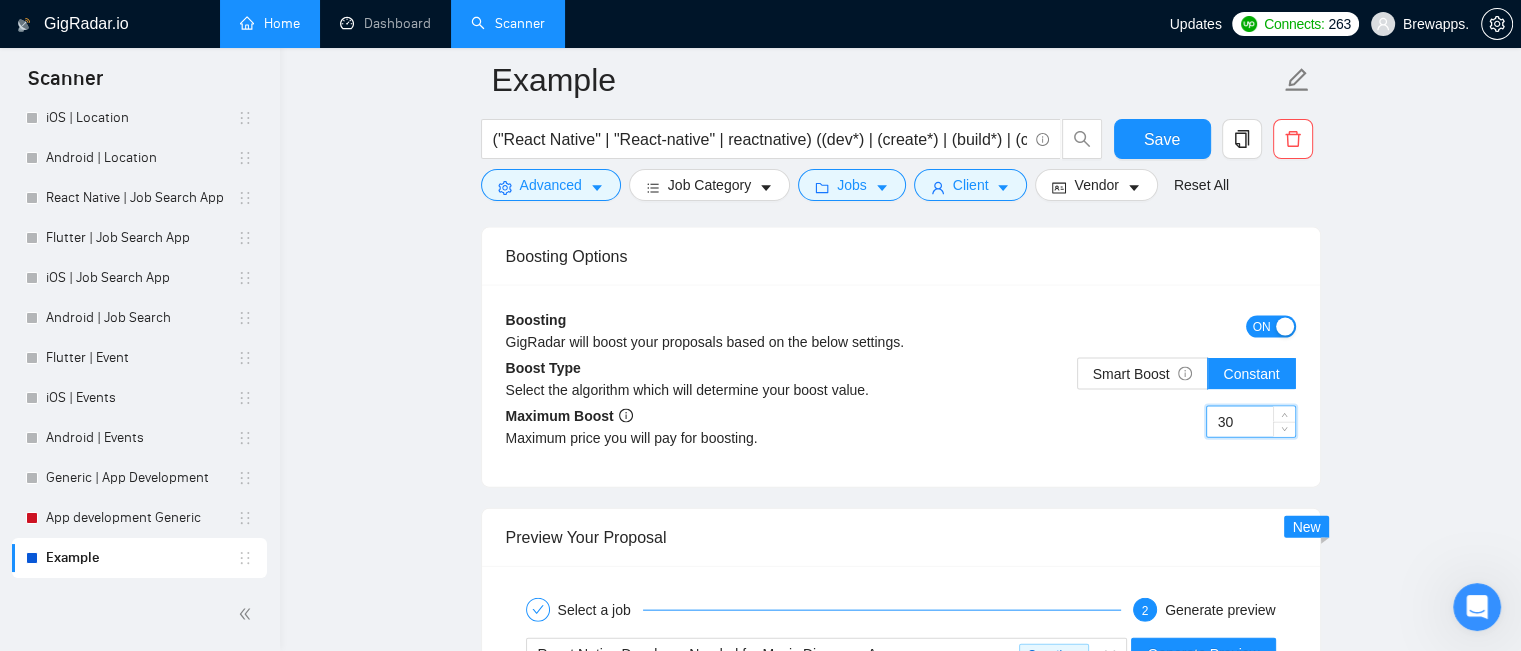 click on "30" at bounding box center [1251, 422] 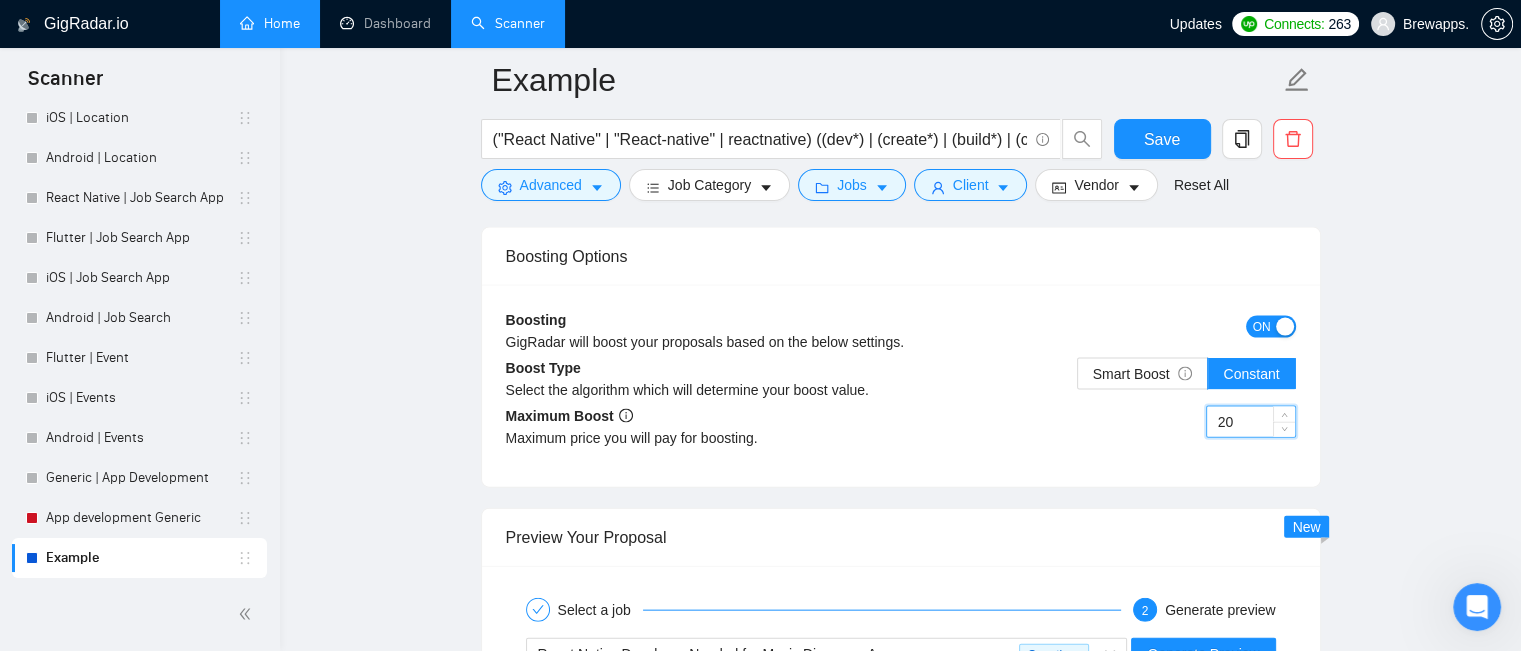 type on "2" 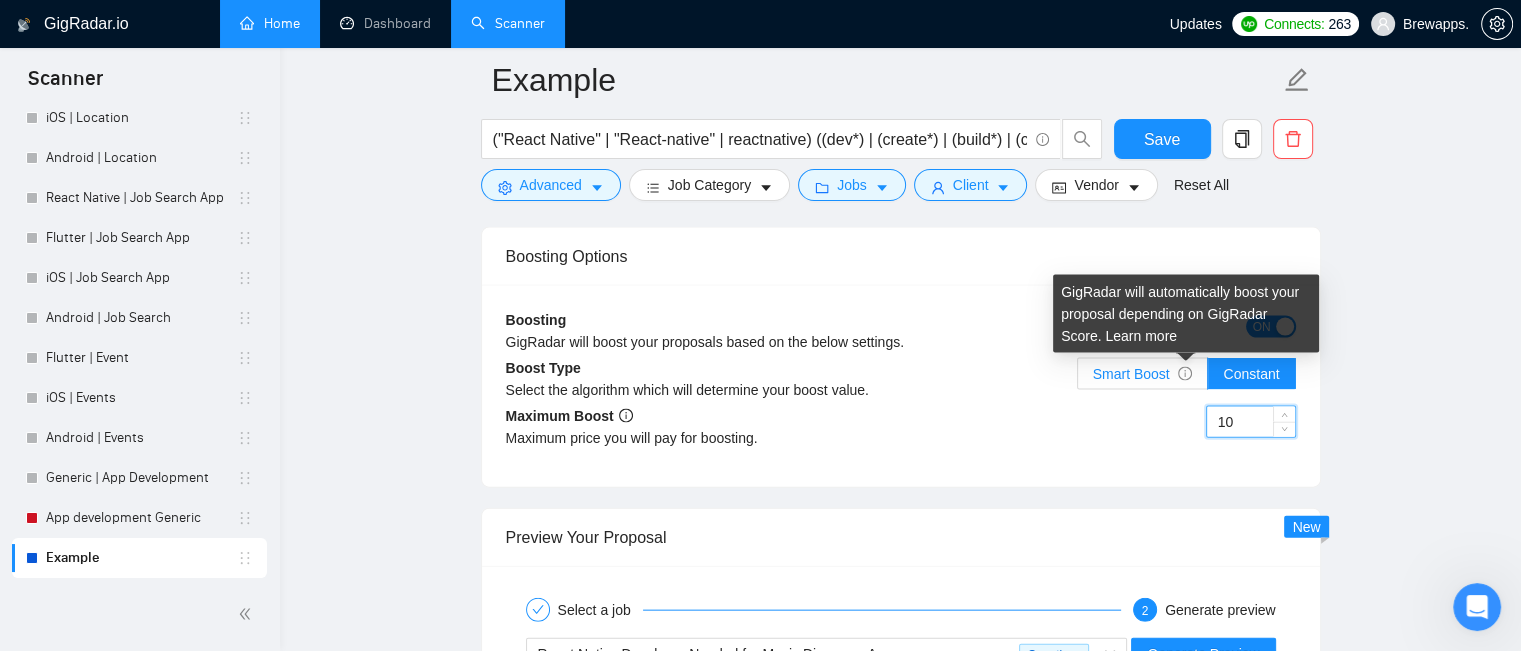 type on "10" 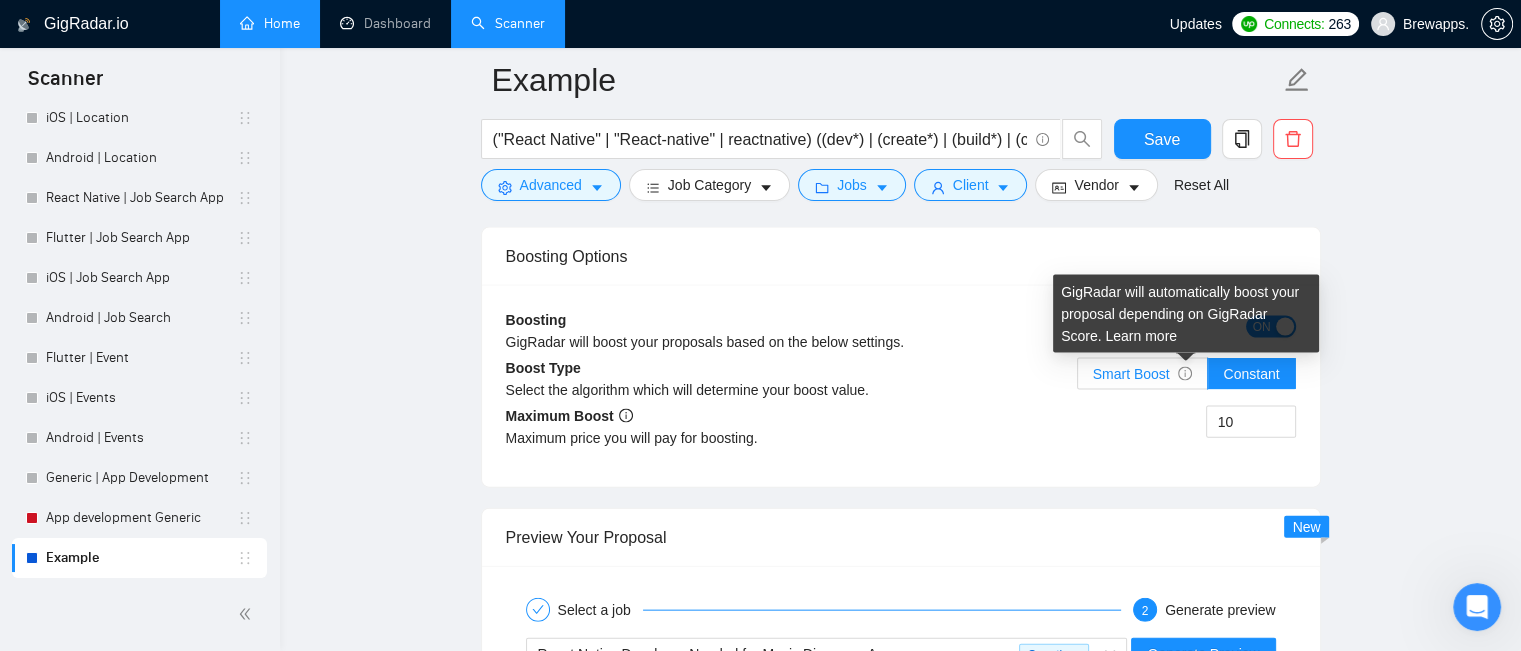 click 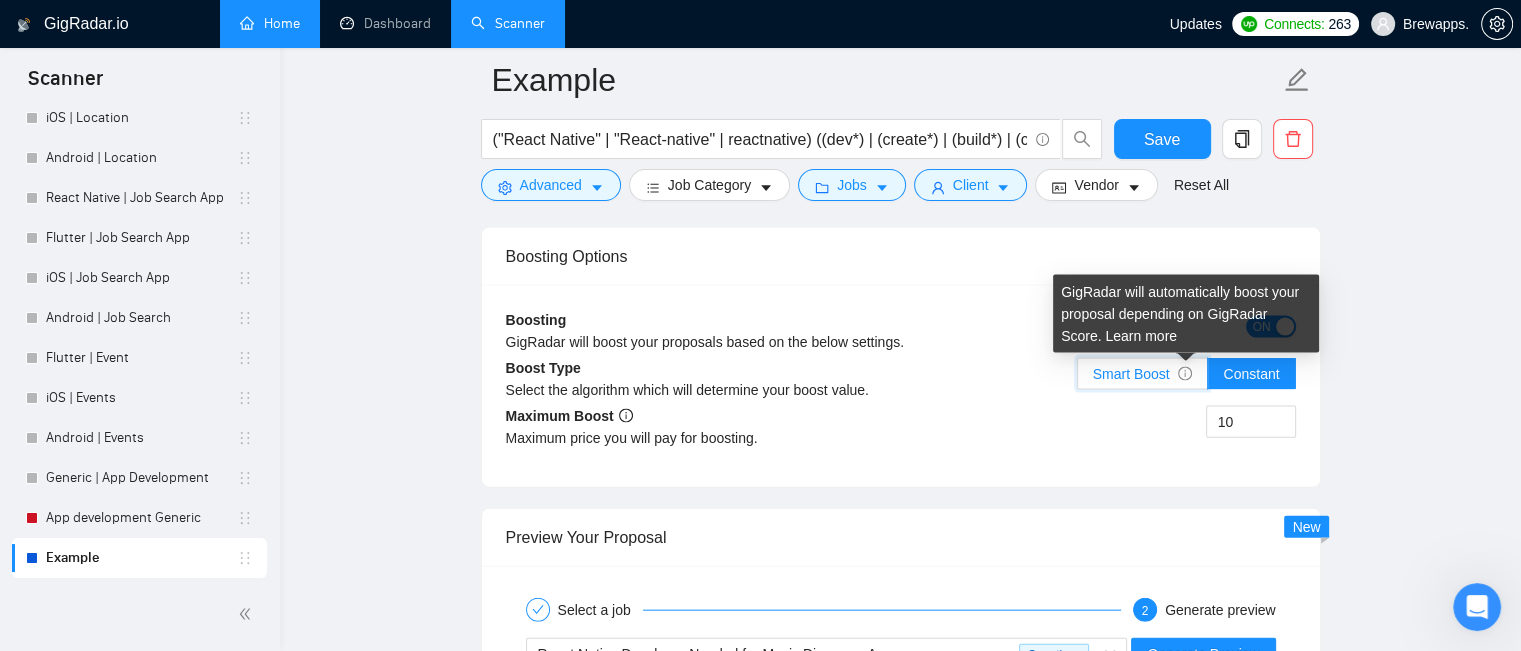click on "Smart Boost" at bounding box center [1078, 379] 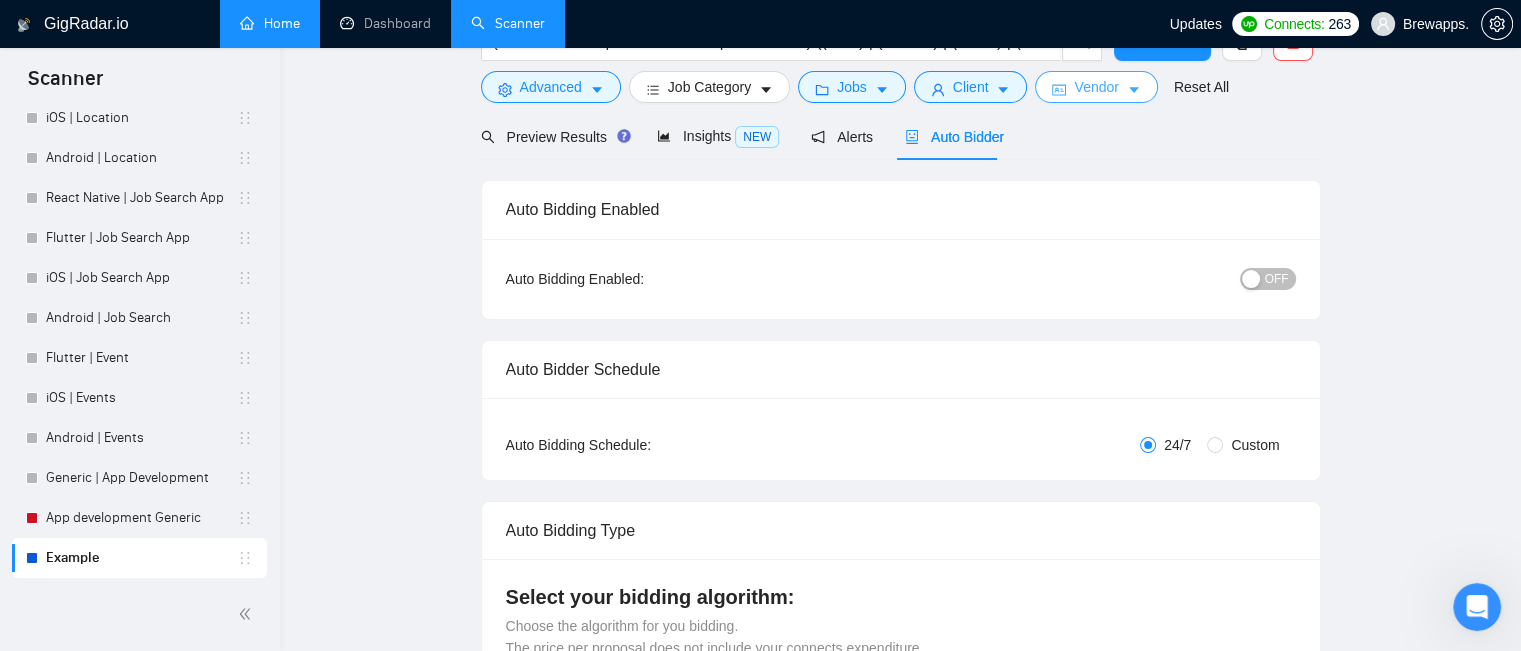 scroll, scrollTop: 60, scrollLeft: 0, axis: vertical 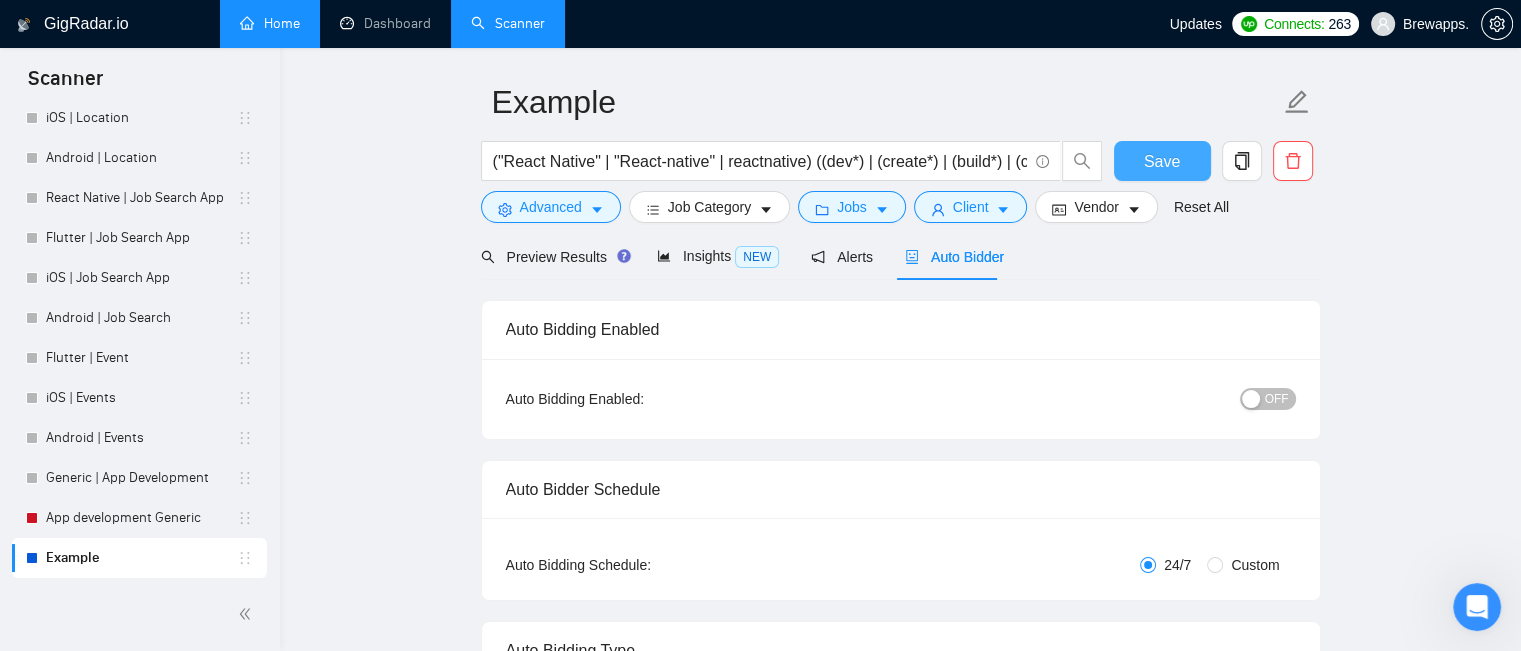 click on "Save" at bounding box center (1162, 161) 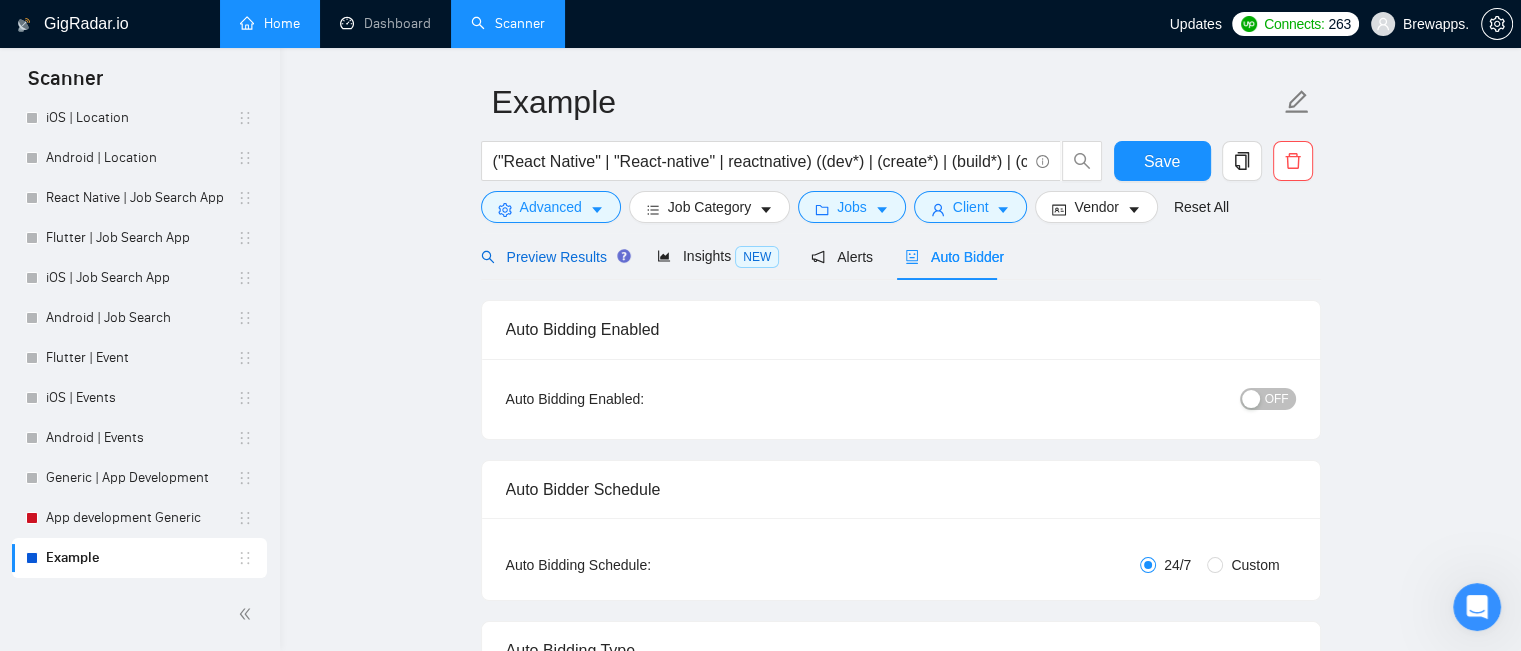 click on "Preview Results" at bounding box center [553, 257] 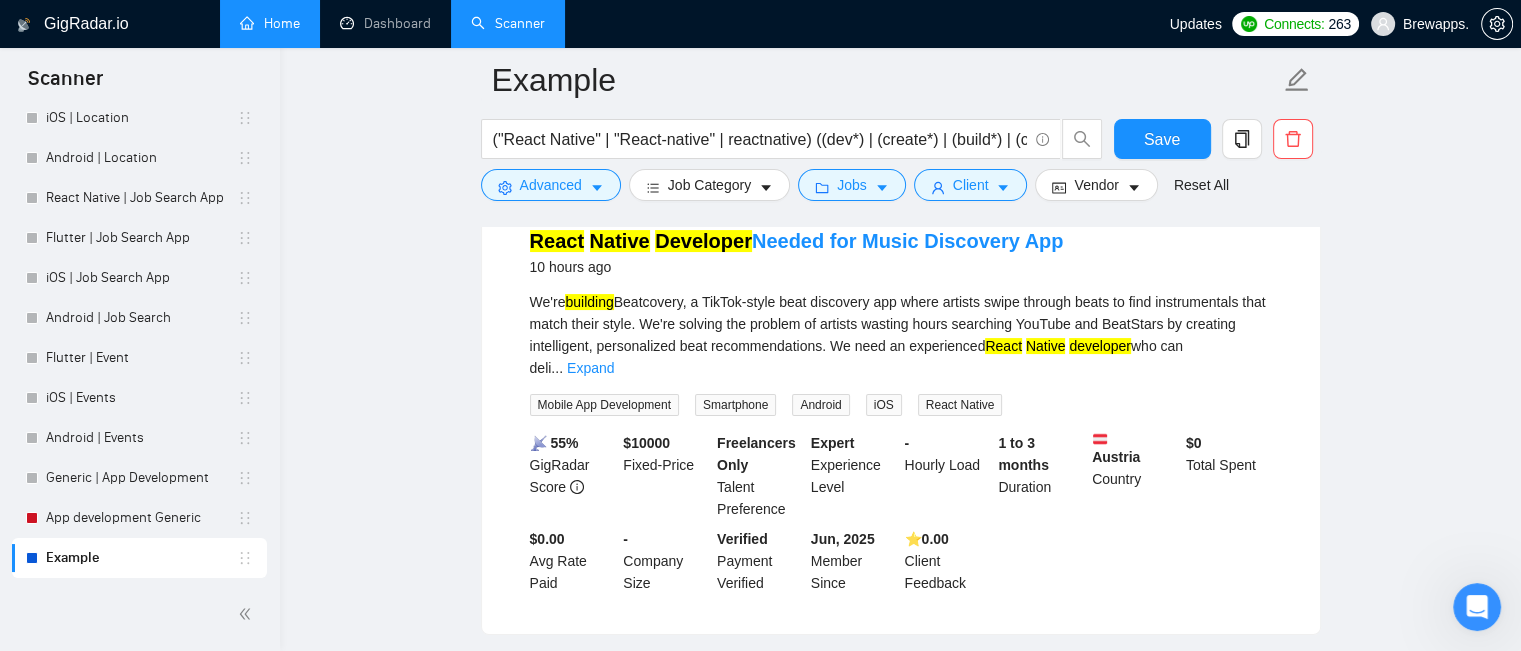 scroll, scrollTop: 224, scrollLeft: 0, axis: vertical 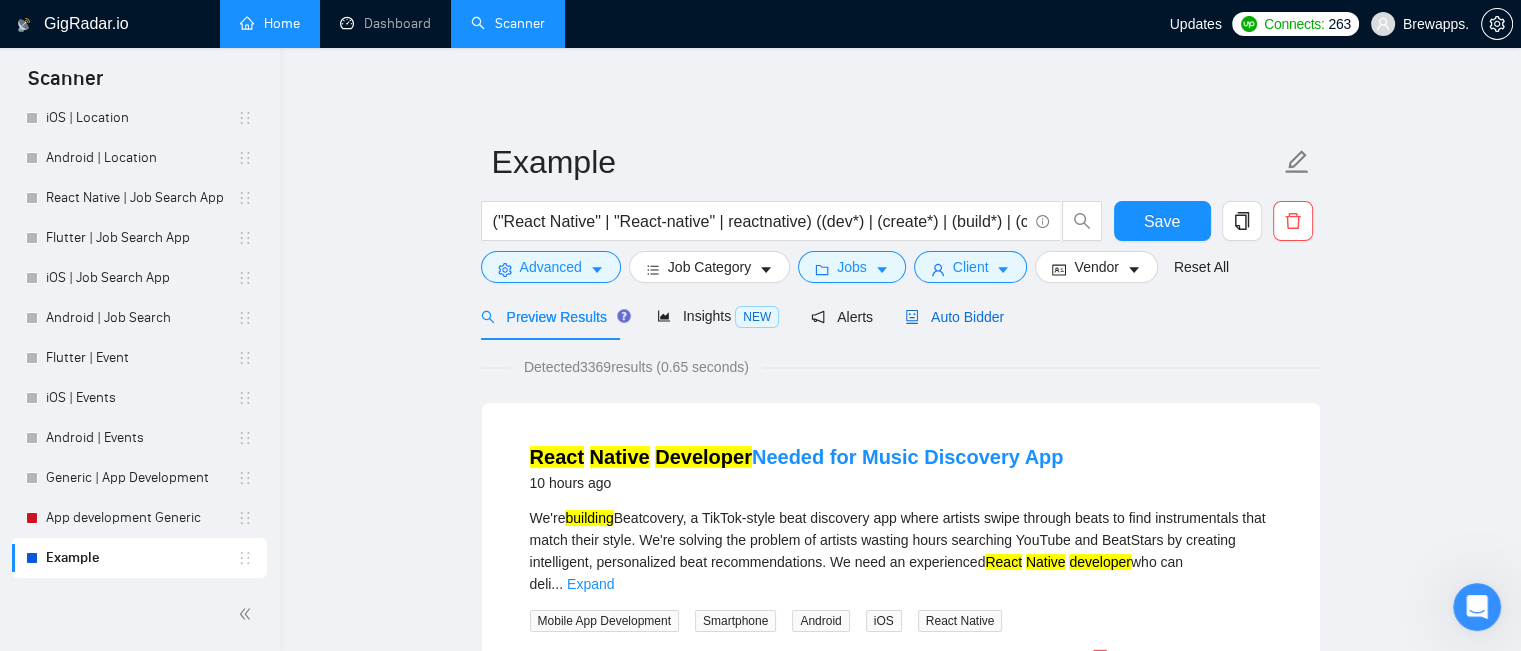 click on "Auto Bidder" at bounding box center (954, 317) 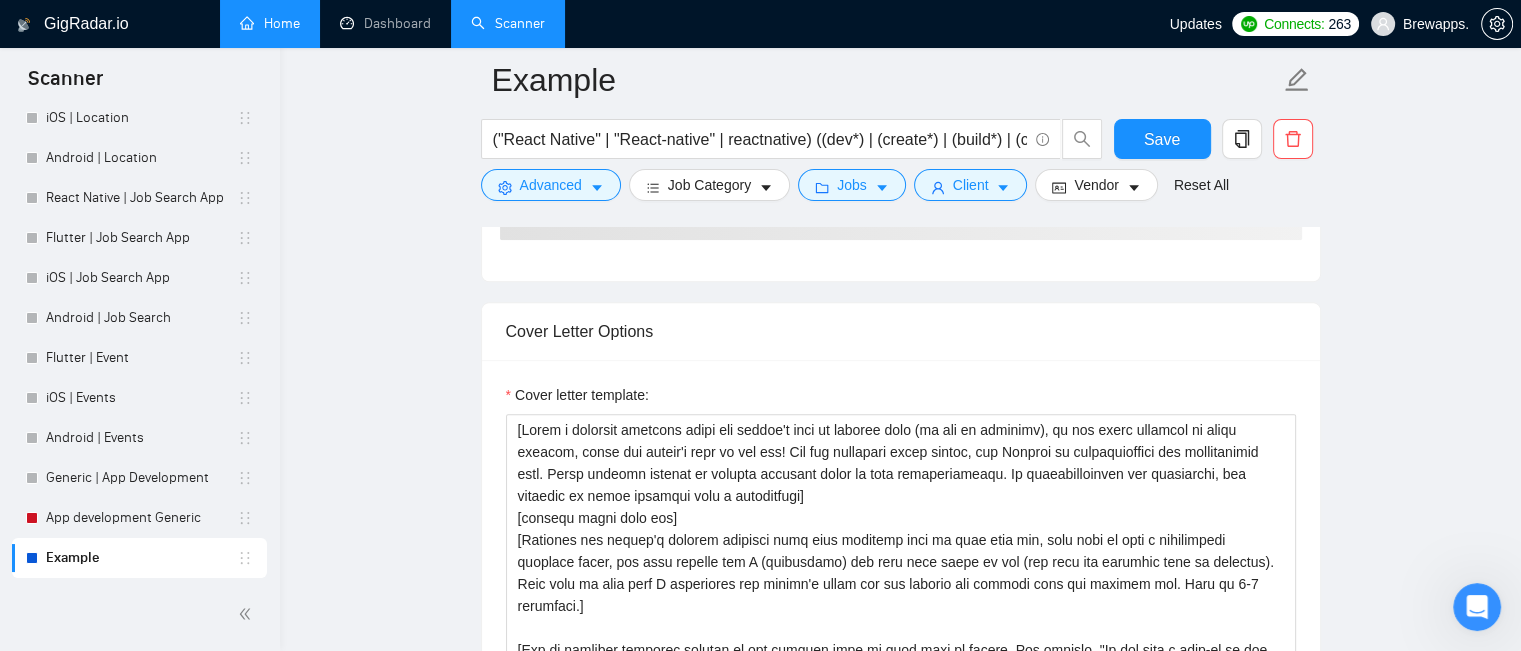 scroll, scrollTop: 3144, scrollLeft: 0, axis: vertical 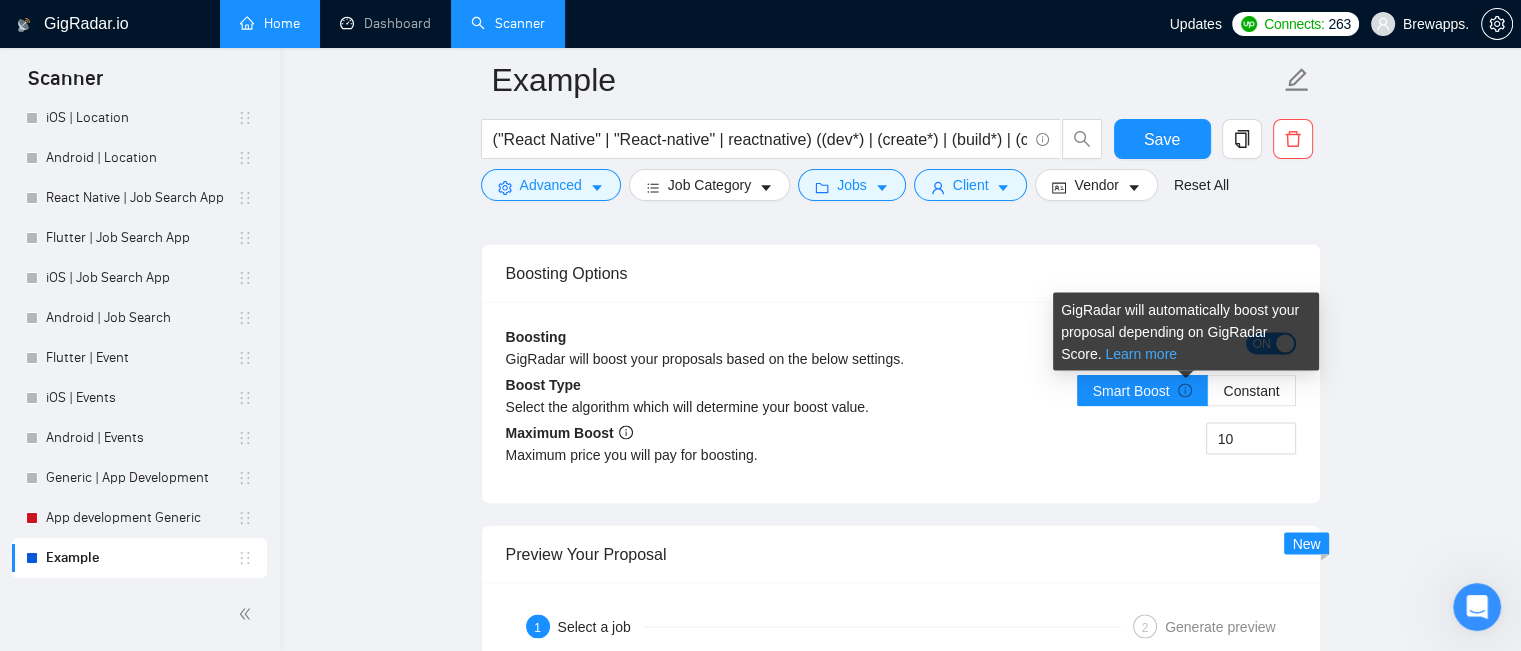 click on "Learn more" at bounding box center (1141, 353) 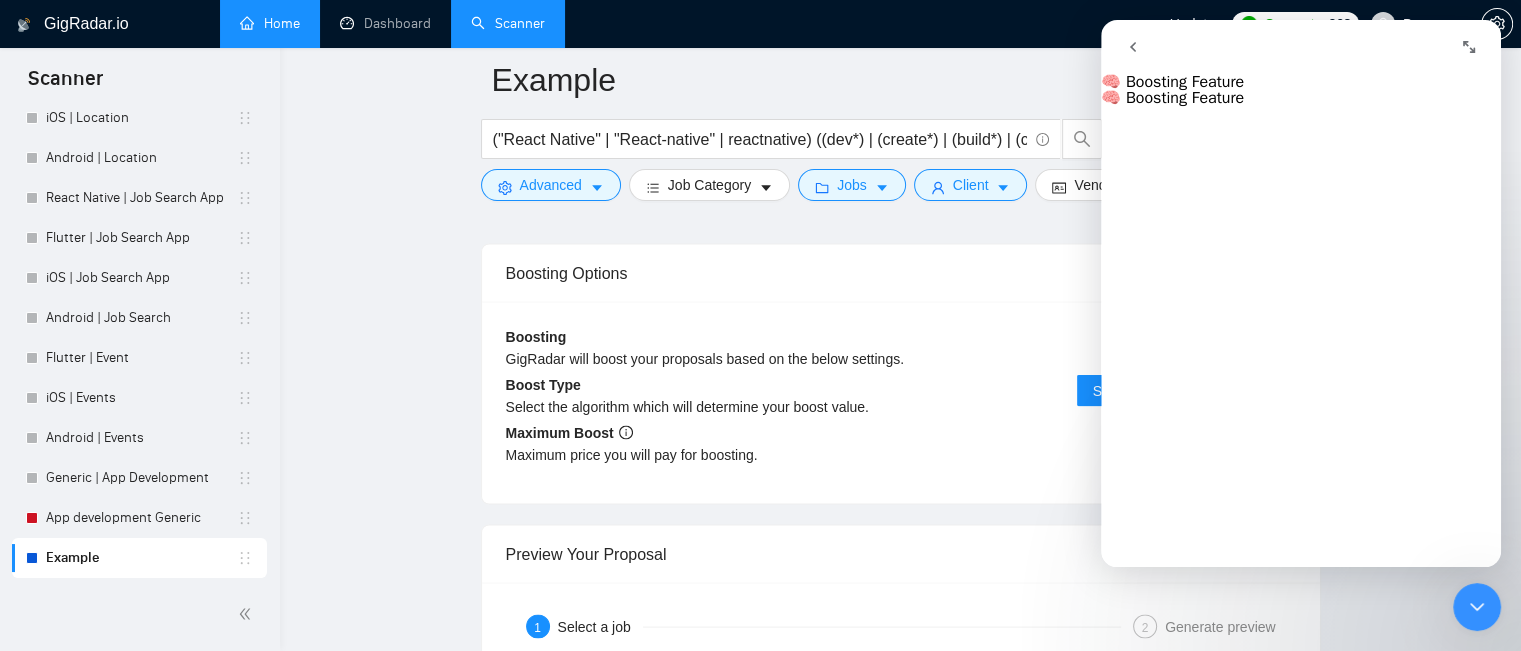 scroll, scrollTop: 1677, scrollLeft: 0, axis: vertical 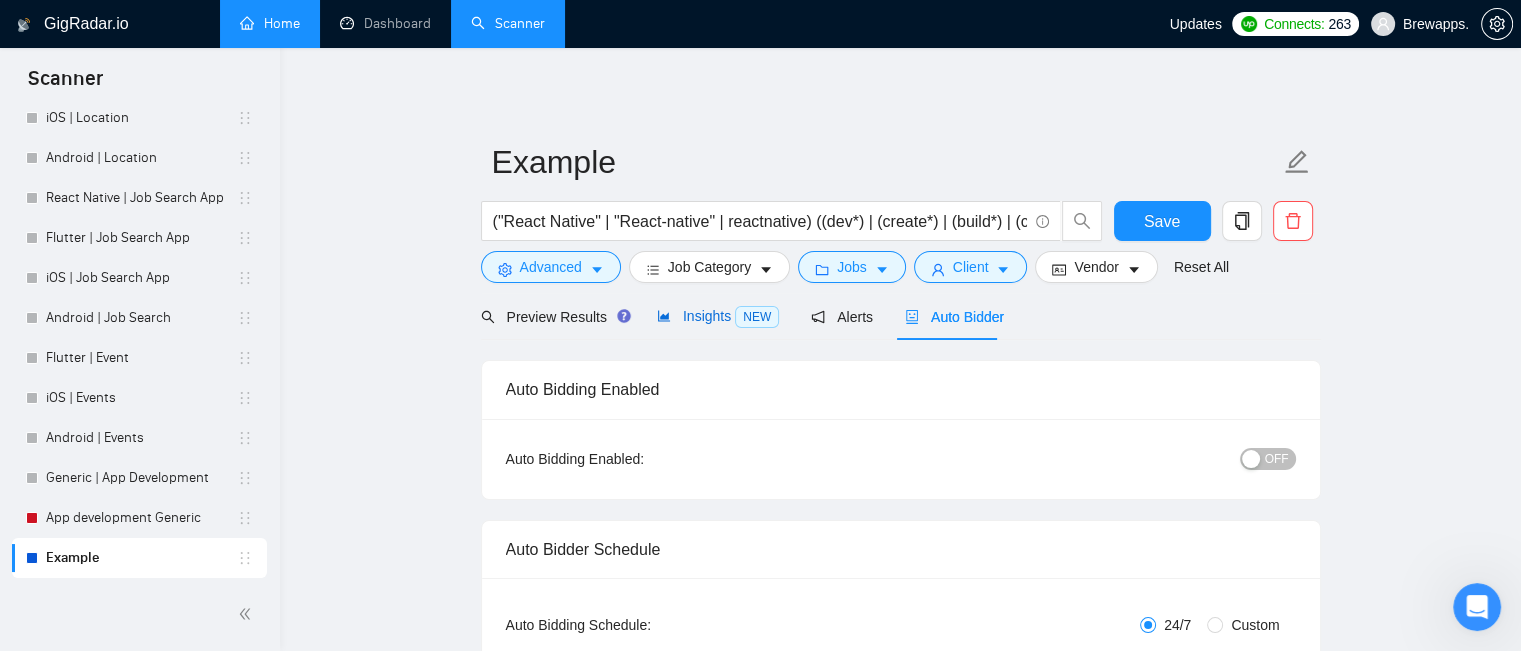 click on "Insights NEW" at bounding box center (718, 316) 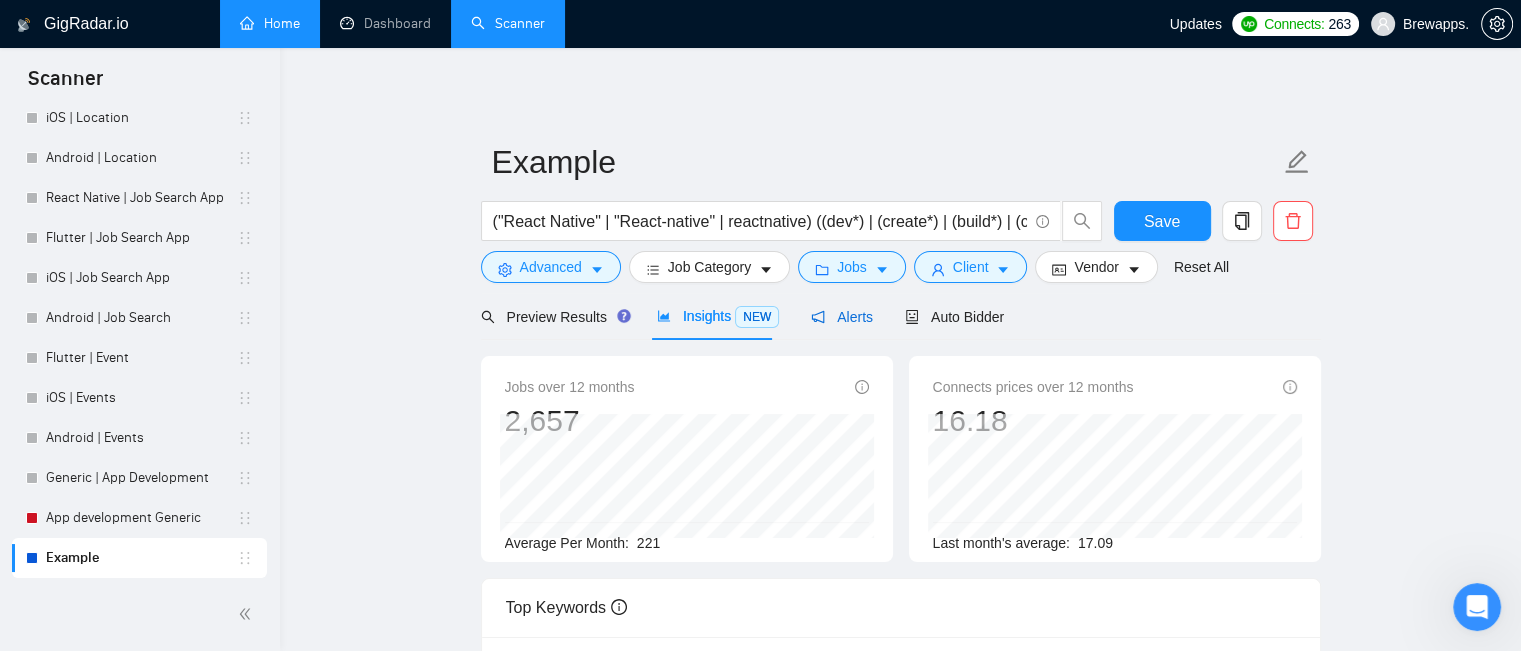 click on "Alerts" at bounding box center (842, 317) 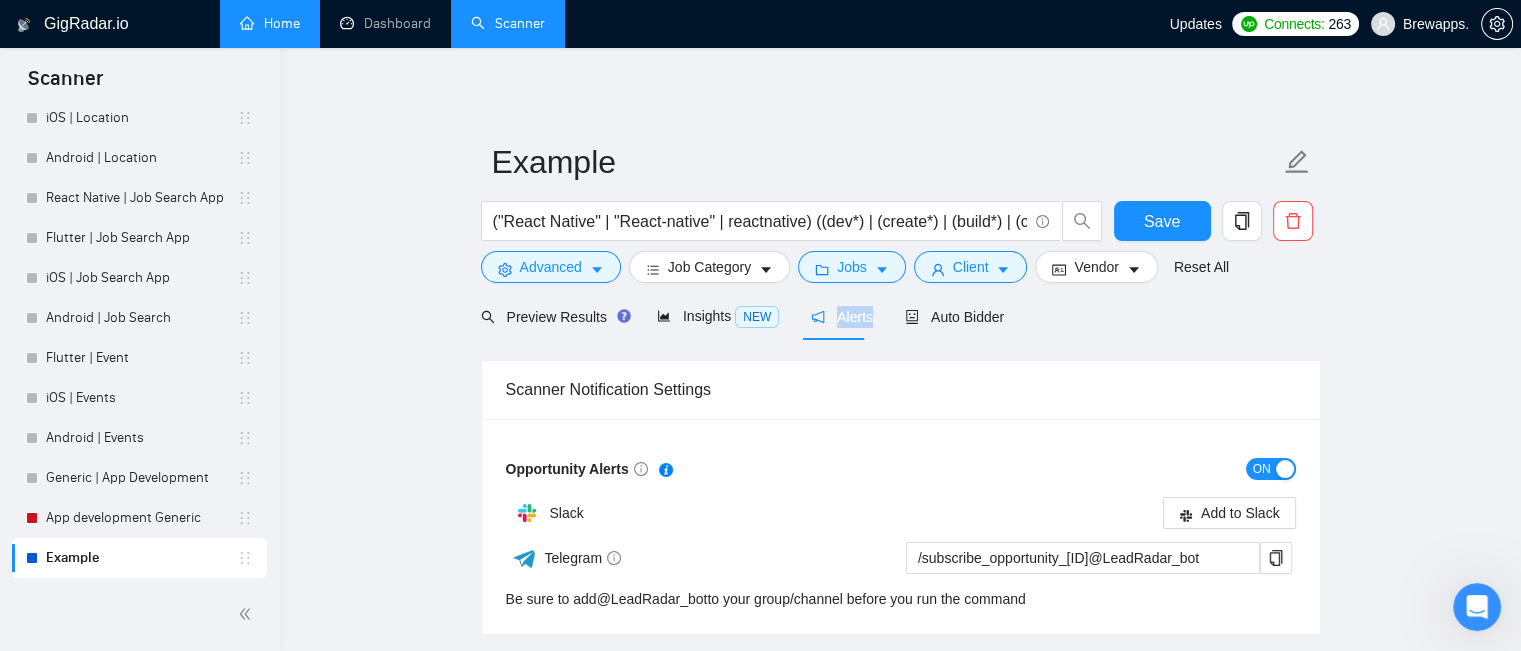 click on "ON" at bounding box center (1262, 469) 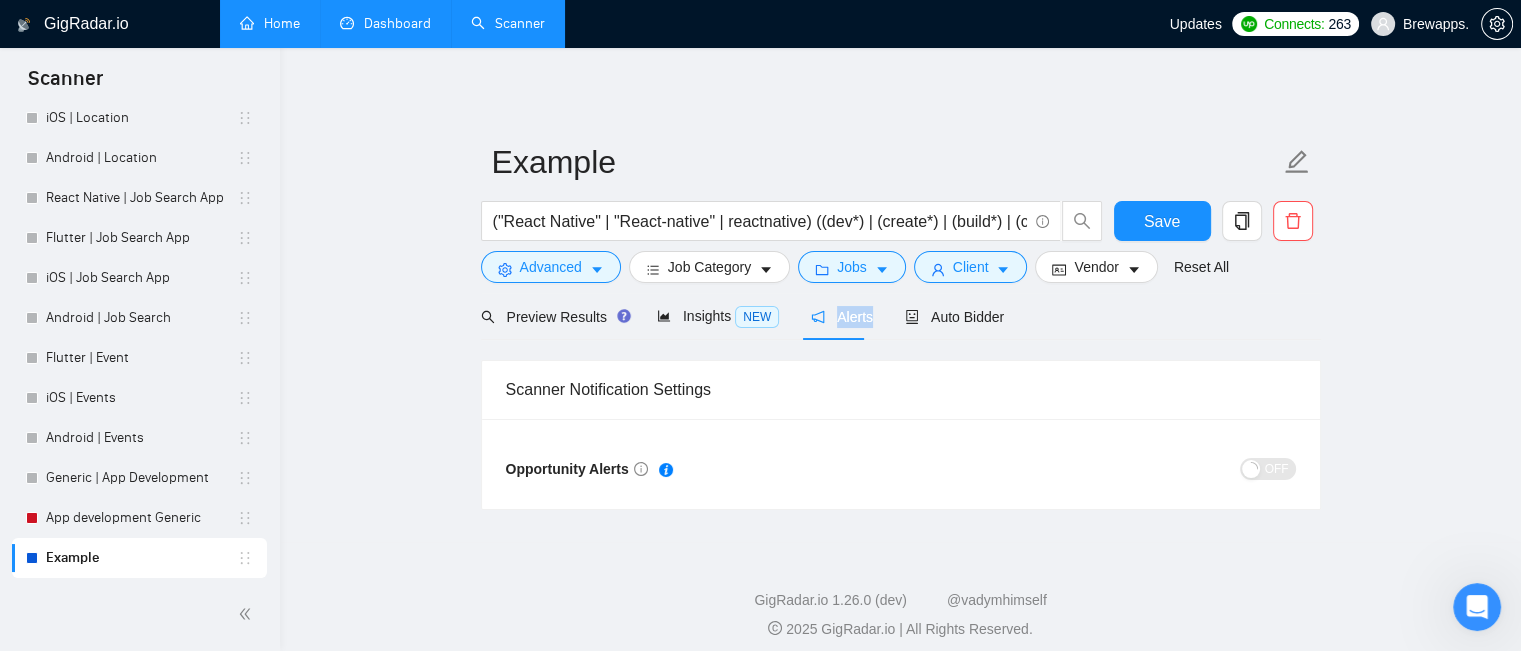 click on "Dashboard" at bounding box center (385, 23) 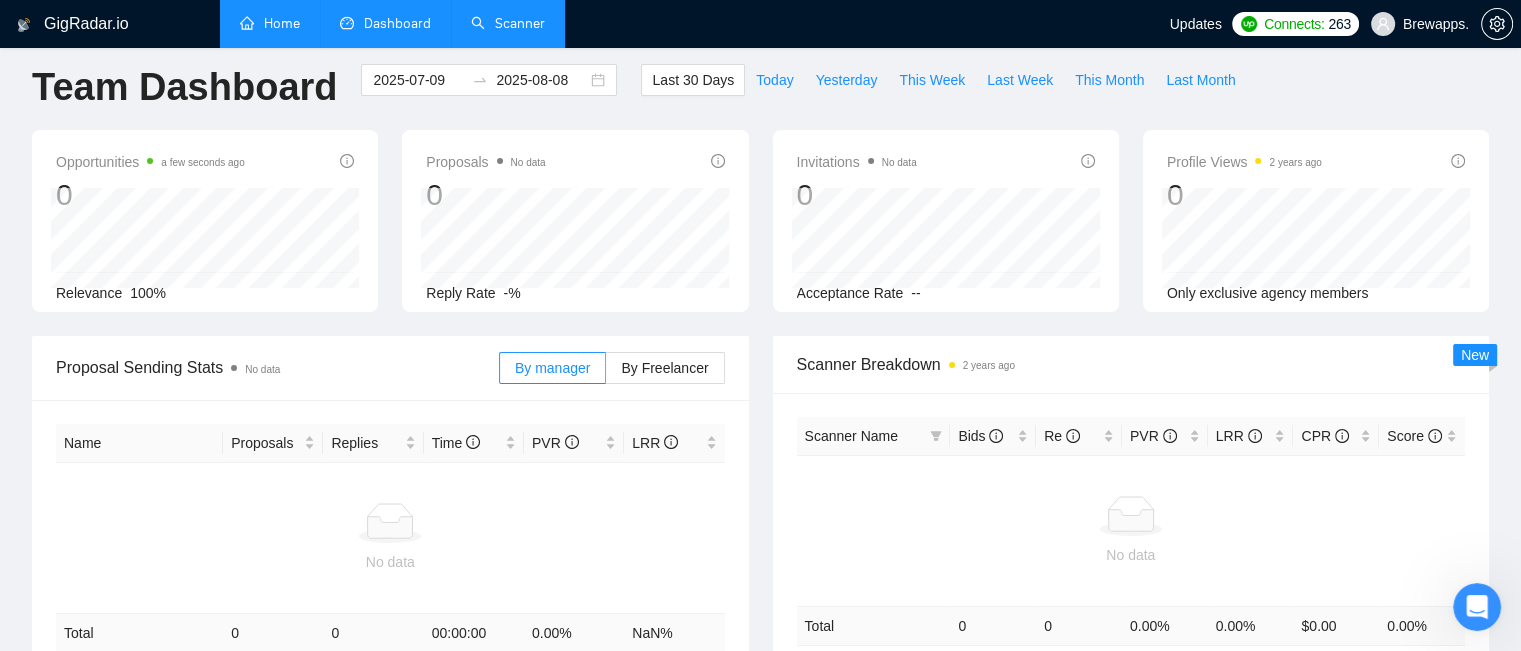 scroll, scrollTop: 24, scrollLeft: 0, axis: vertical 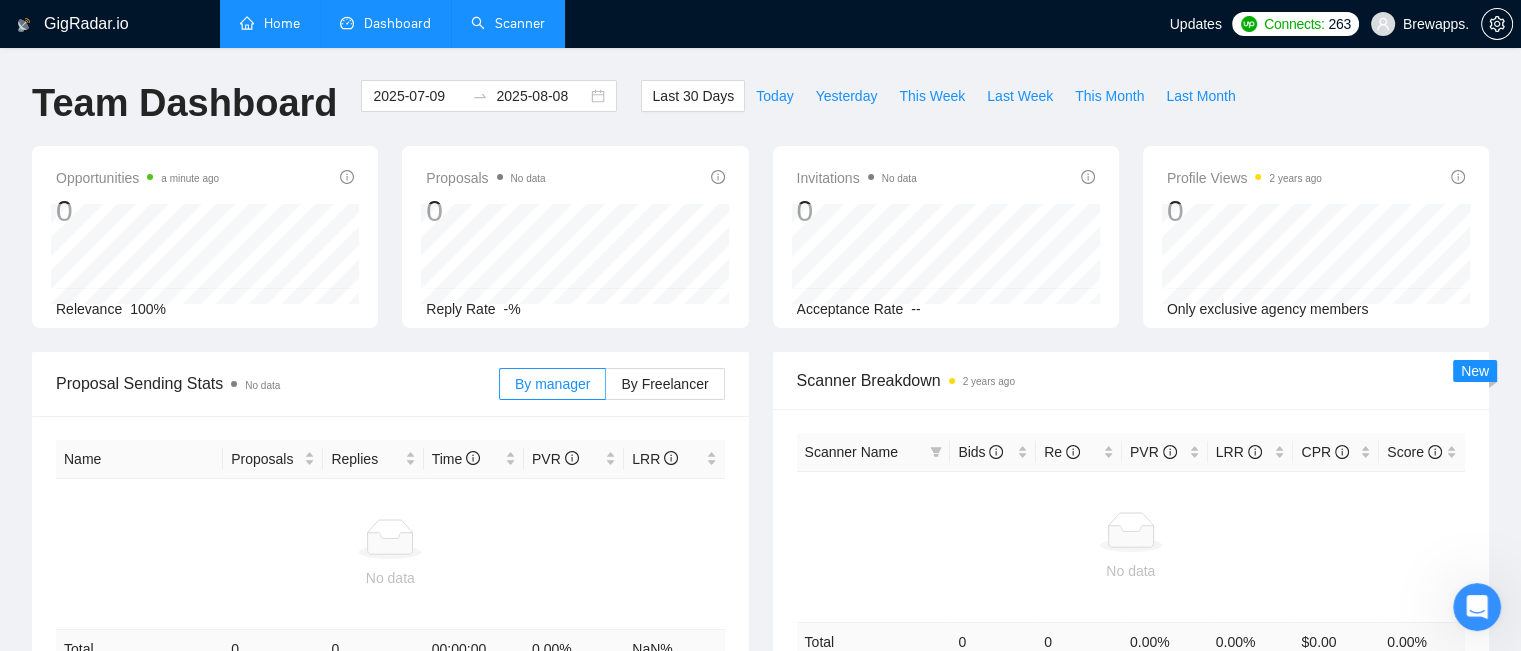 click on "Scanner" at bounding box center [508, 23] 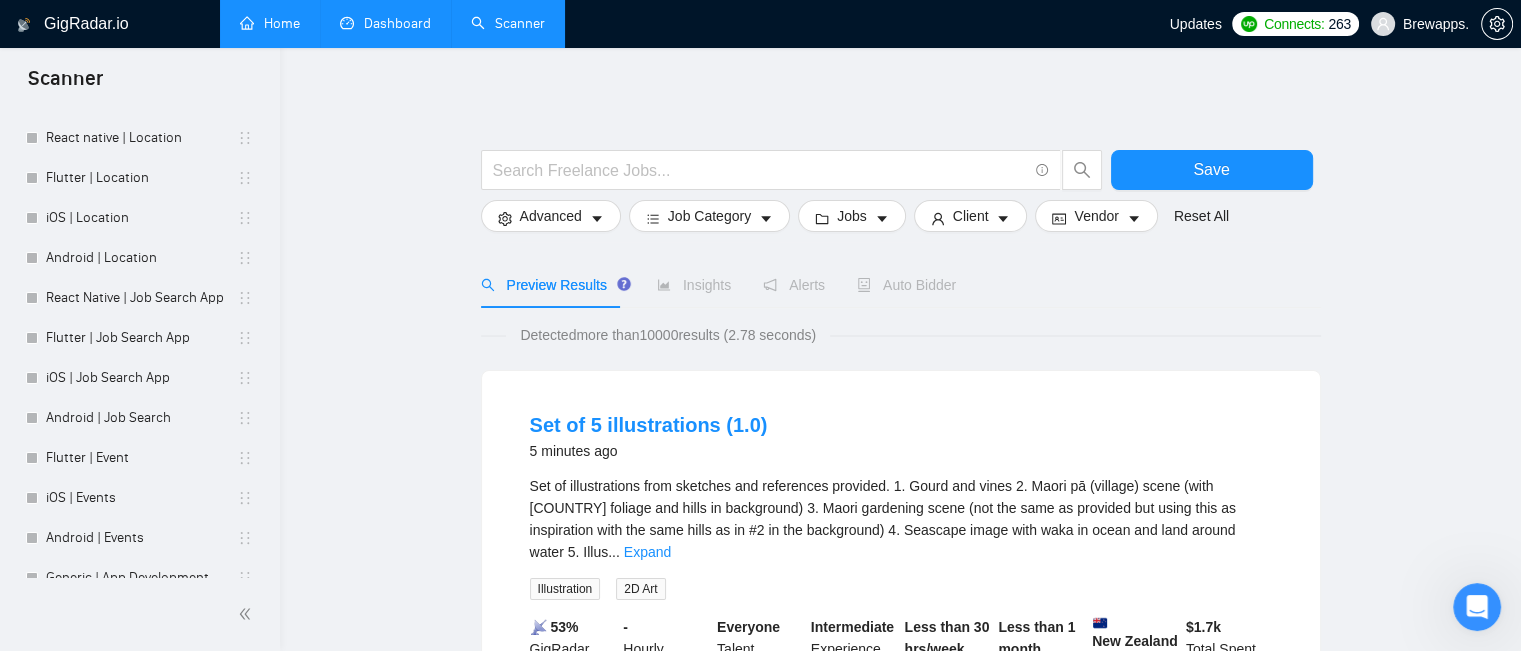 scroll, scrollTop: 1984, scrollLeft: 0, axis: vertical 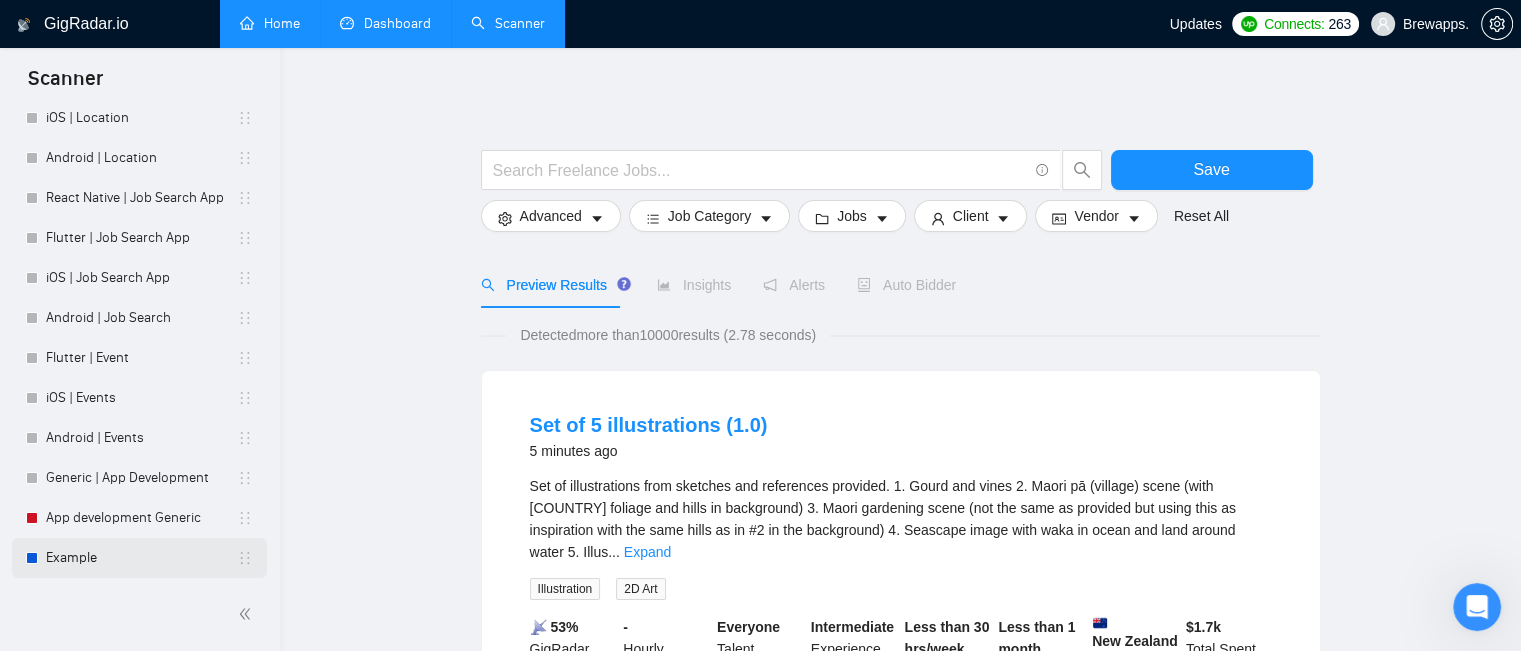click on "Example" at bounding box center [141, 558] 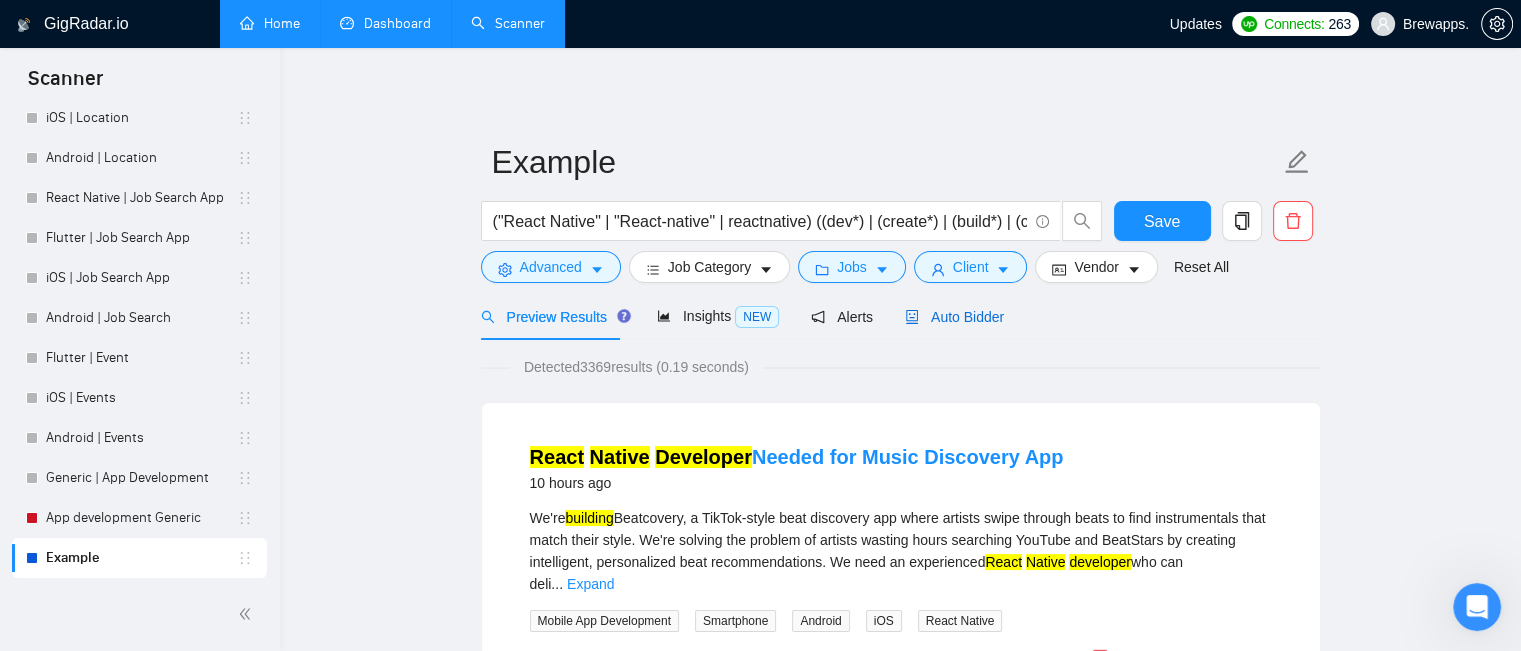 click on "Auto Bidder" at bounding box center [954, 317] 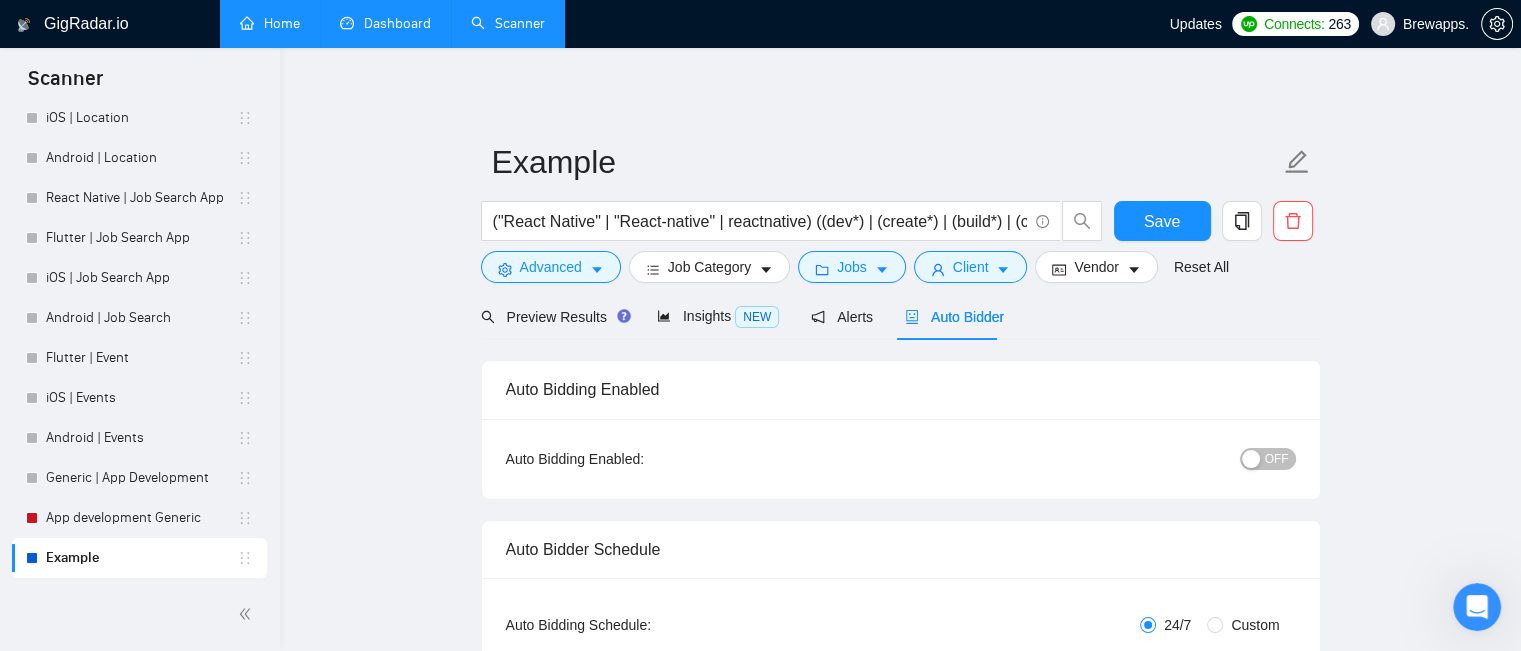 type 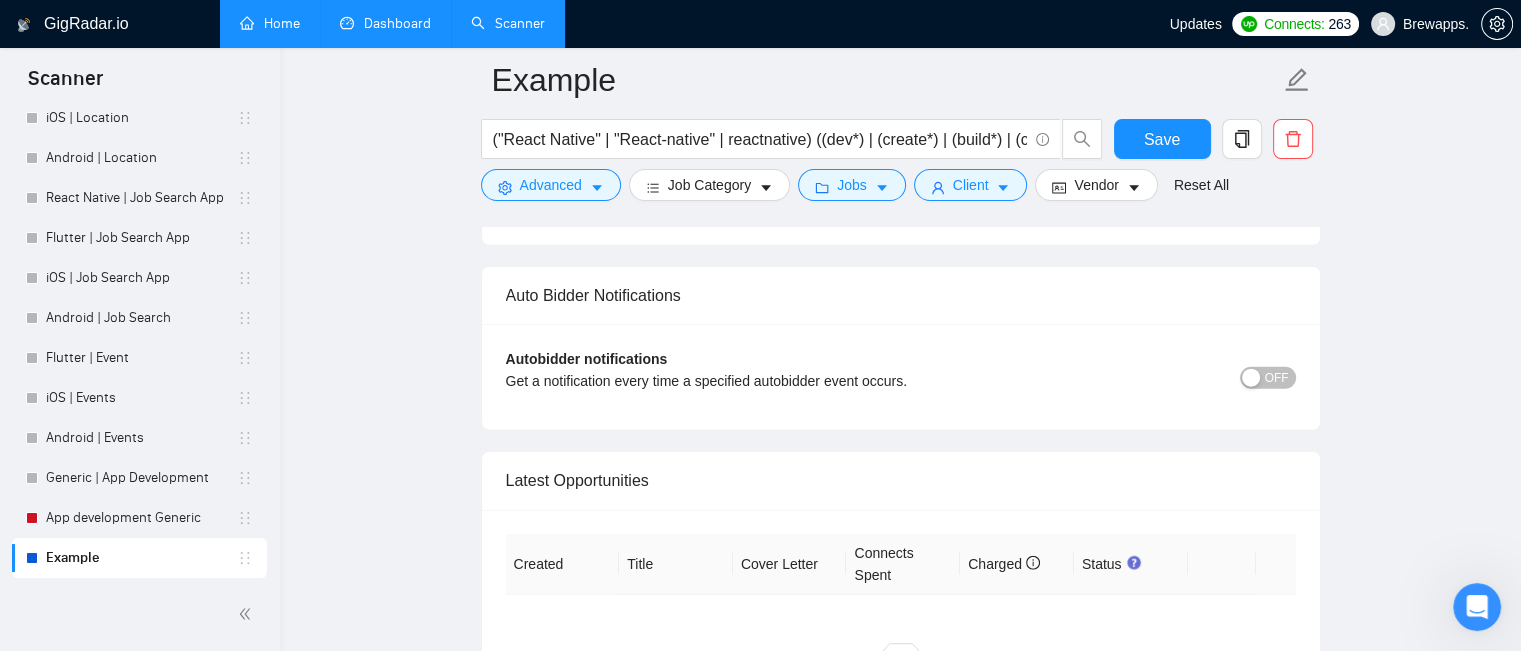 scroll, scrollTop: 4335, scrollLeft: 0, axis: vertical 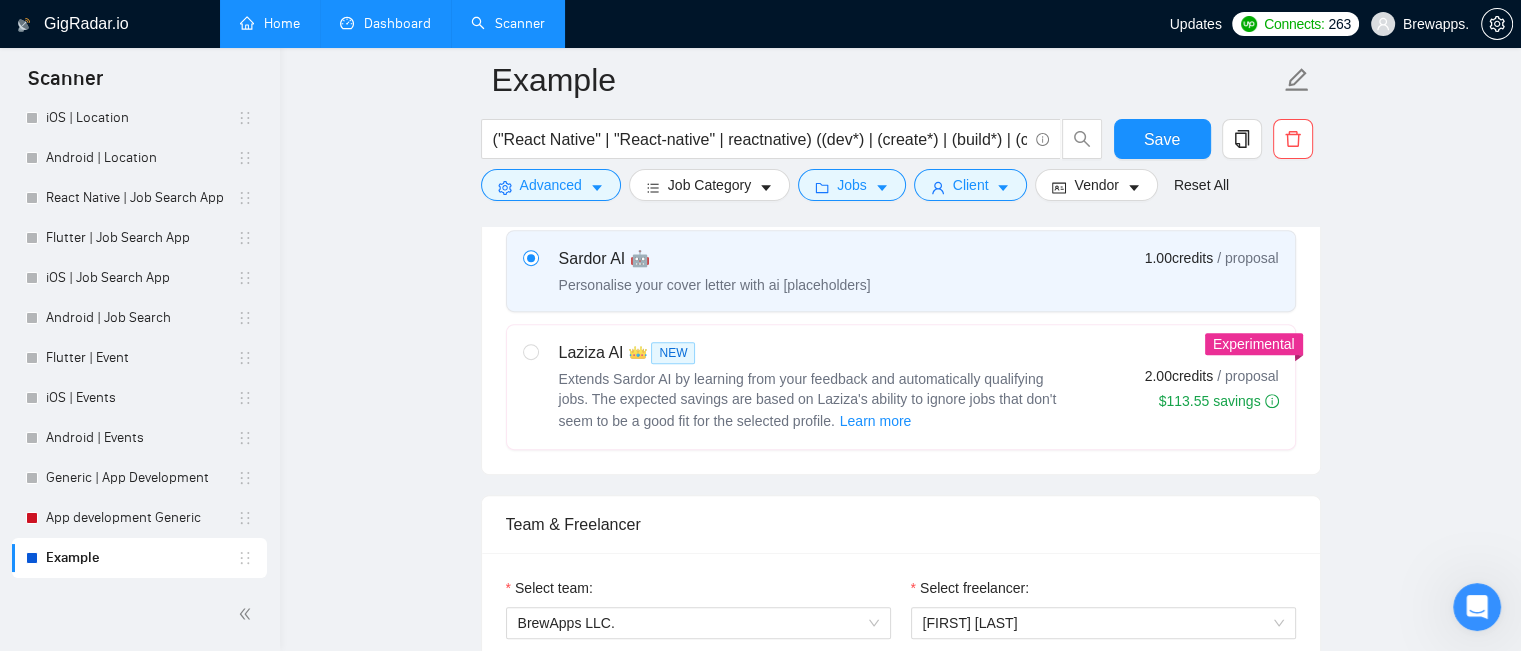 click at bounding box center [1477, 607] 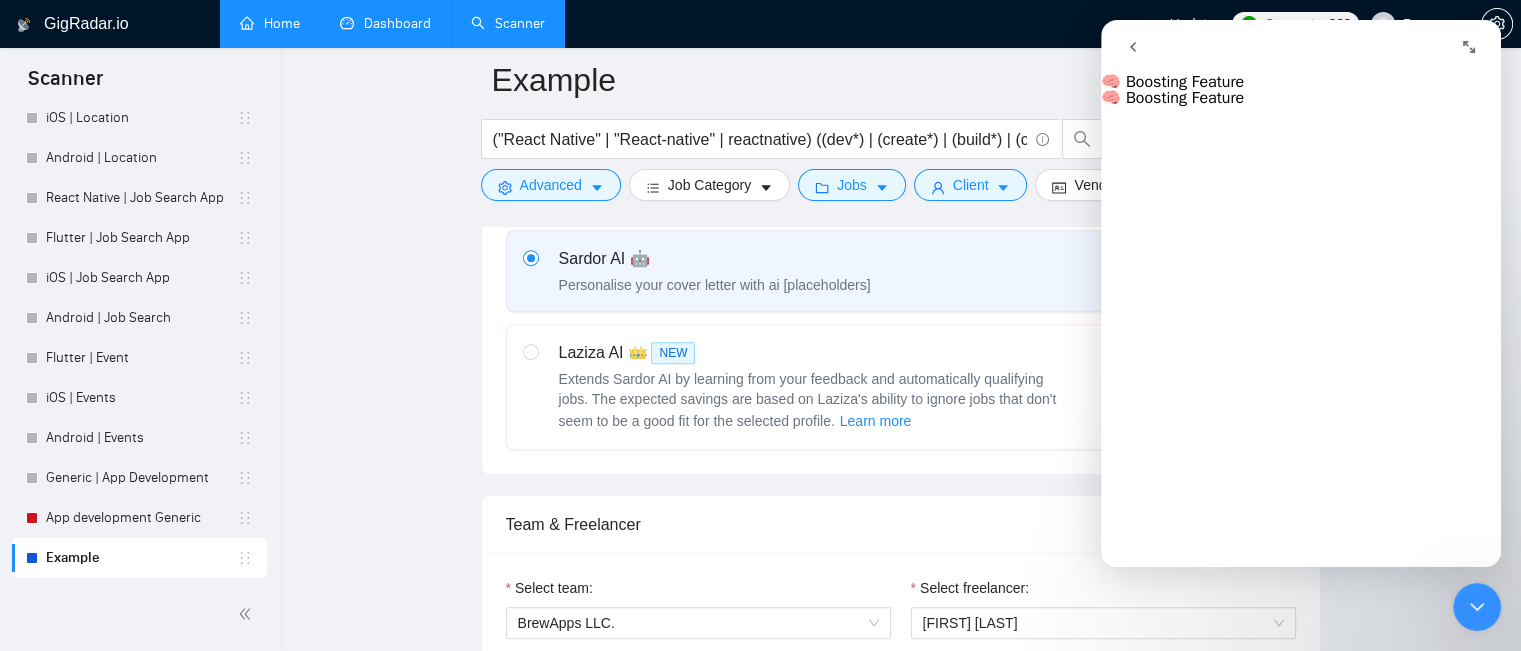 drag, startPoint x: 1129, startPoint y: 40, endPoint x: 2297, endPoint y: 112, distance: 1170.217 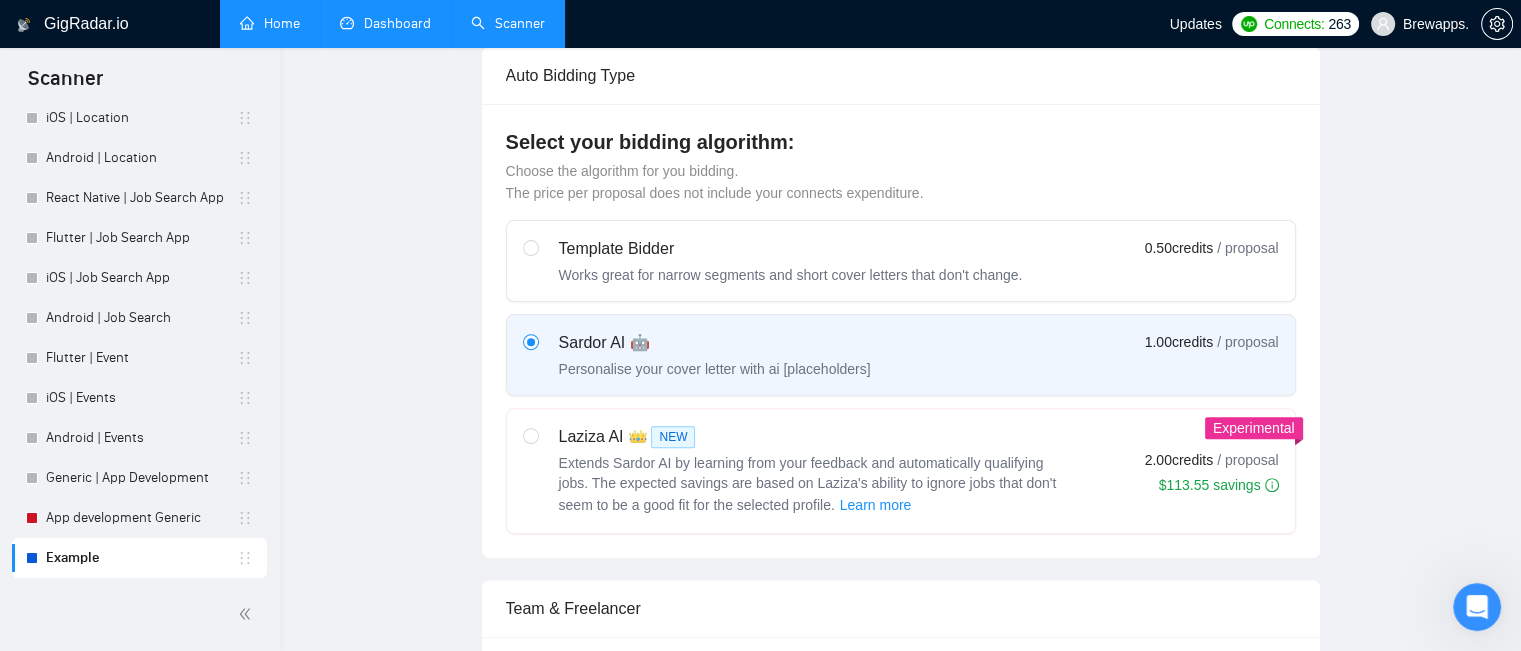 scroll, scrollTop: 0, scrollLeft: 0, axis: both 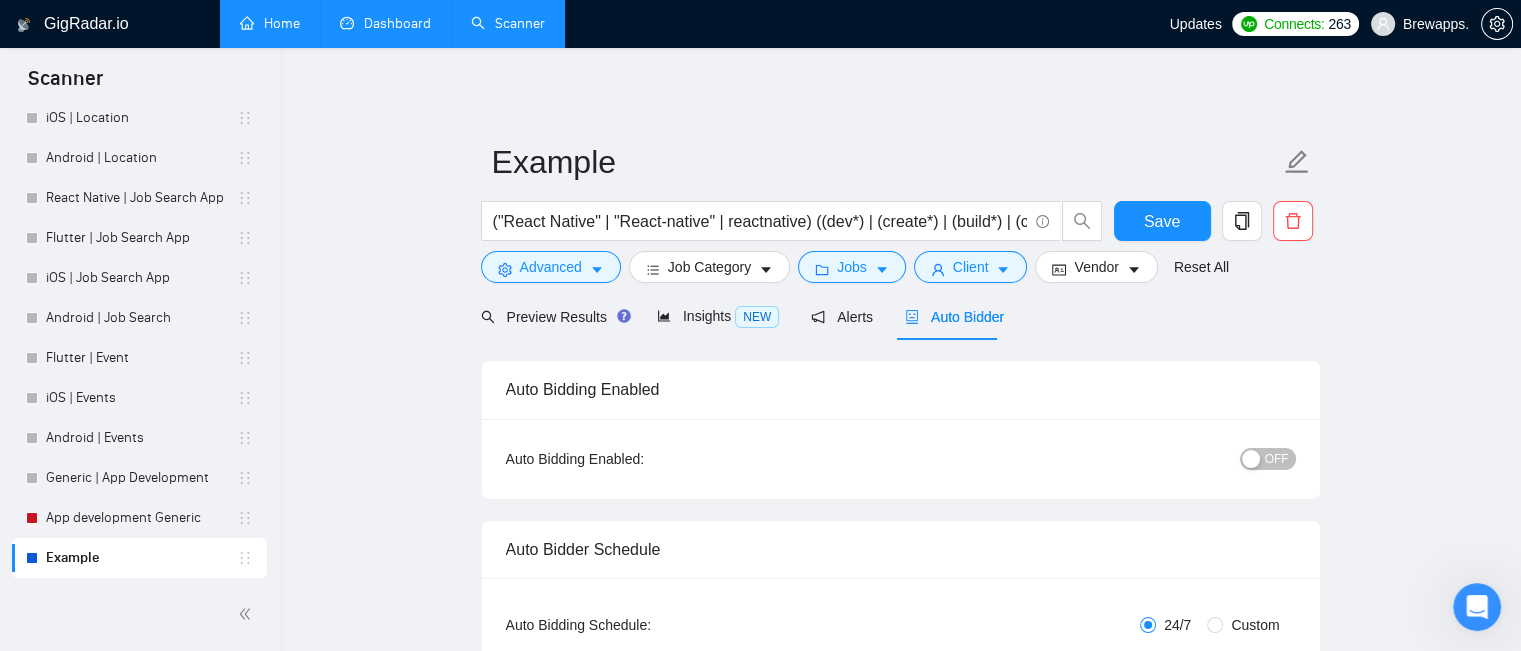click on "Dashboard" at bounding box center (385, 23) 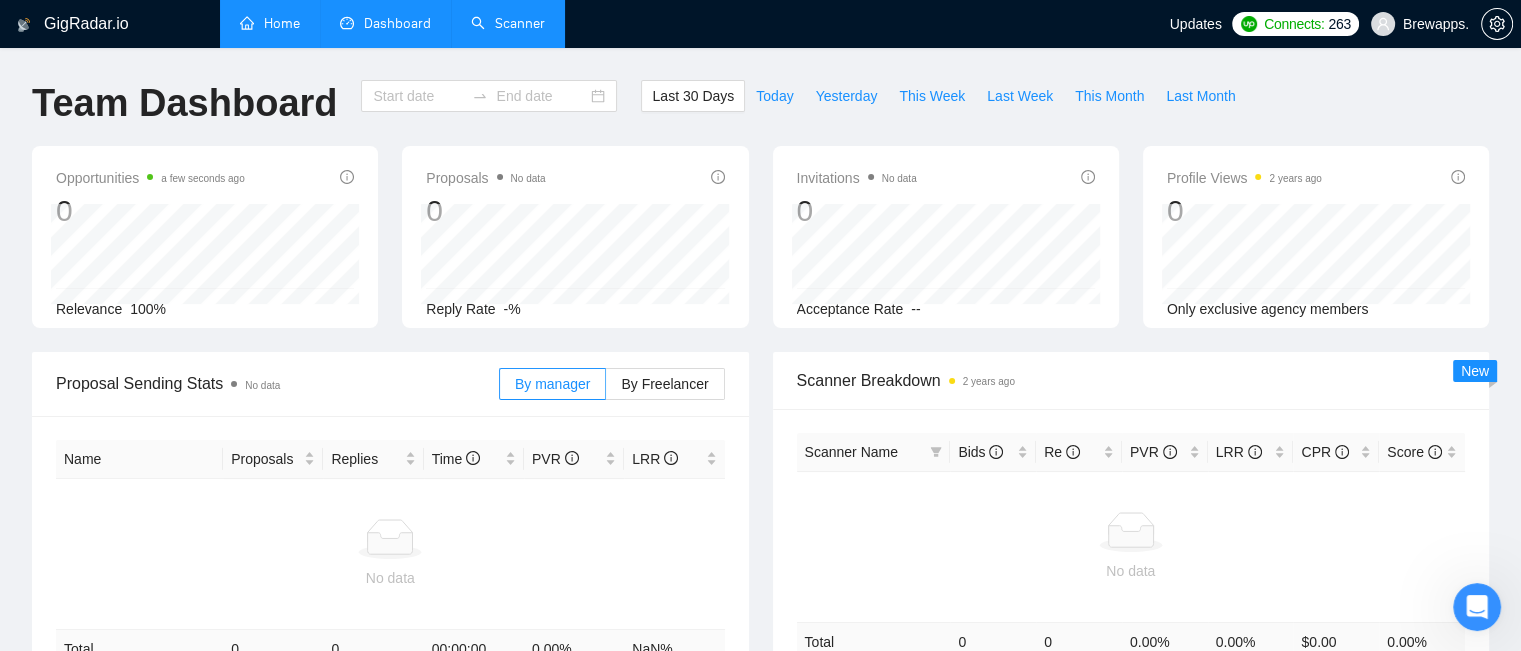 type on "2025-07-09" 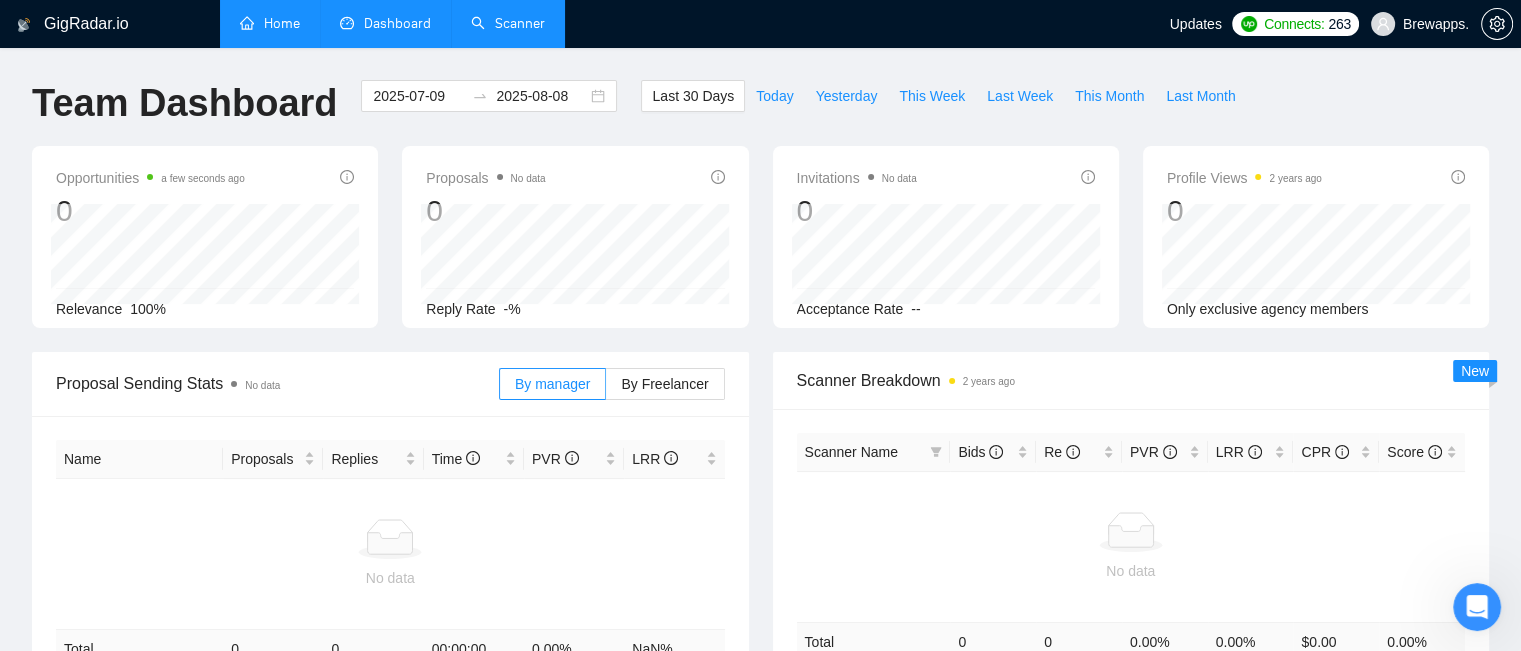 click on "Home" at bounding box center (270, 23) 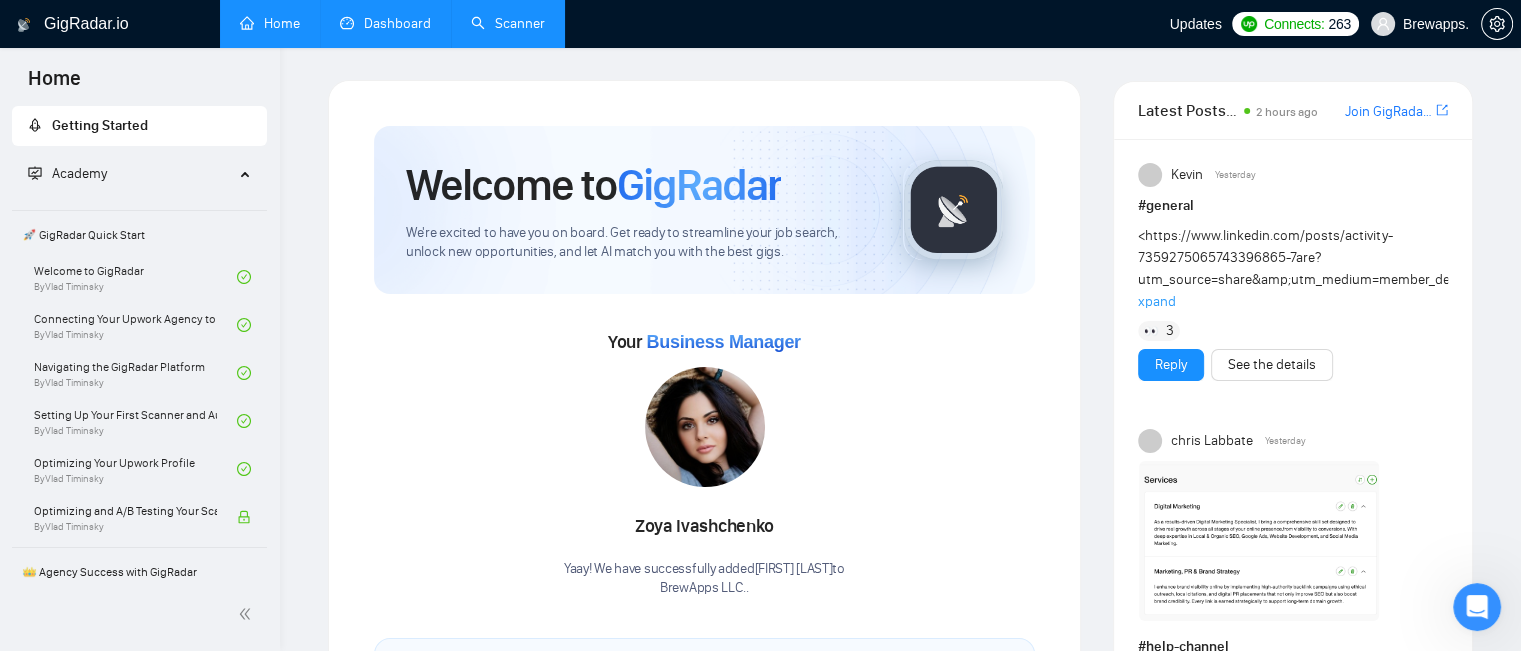 click on "Scanner" at bounding box center [508, 23] 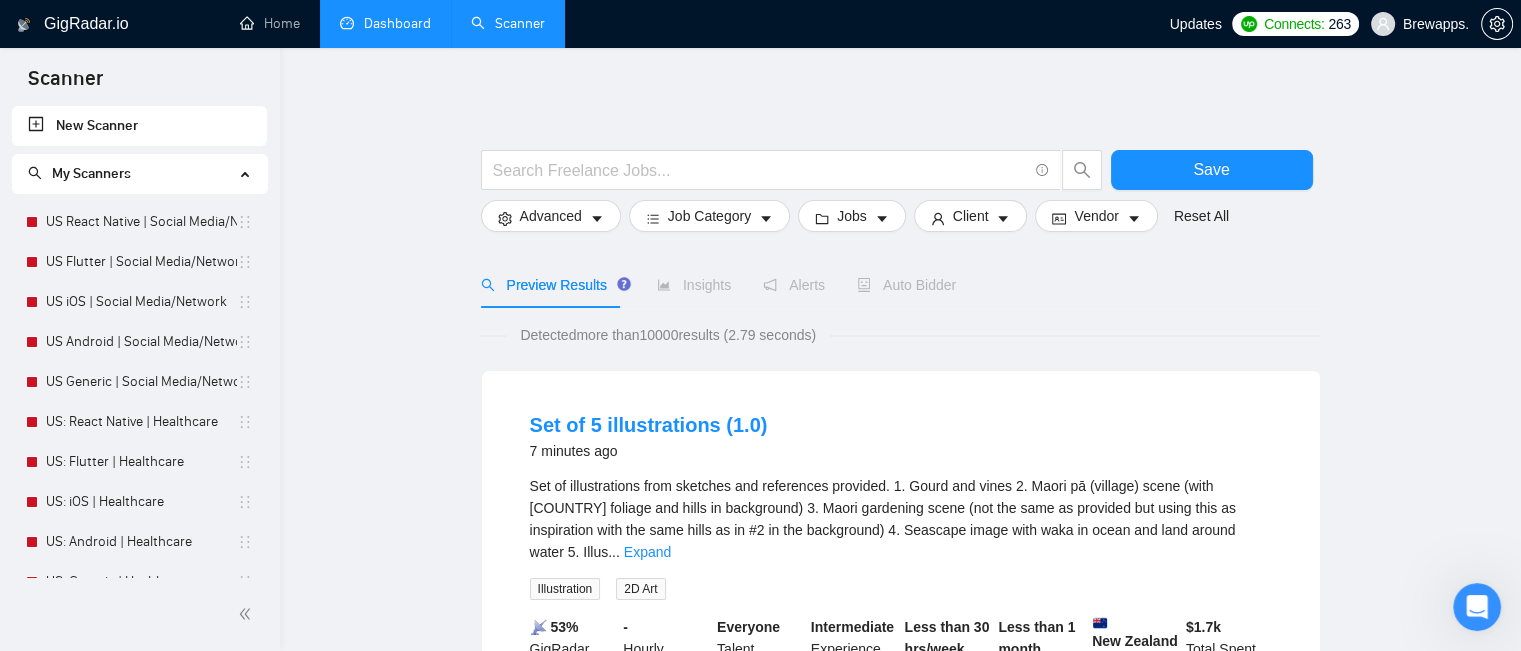 click on "Dashboard" at bounding box center [385, 23] 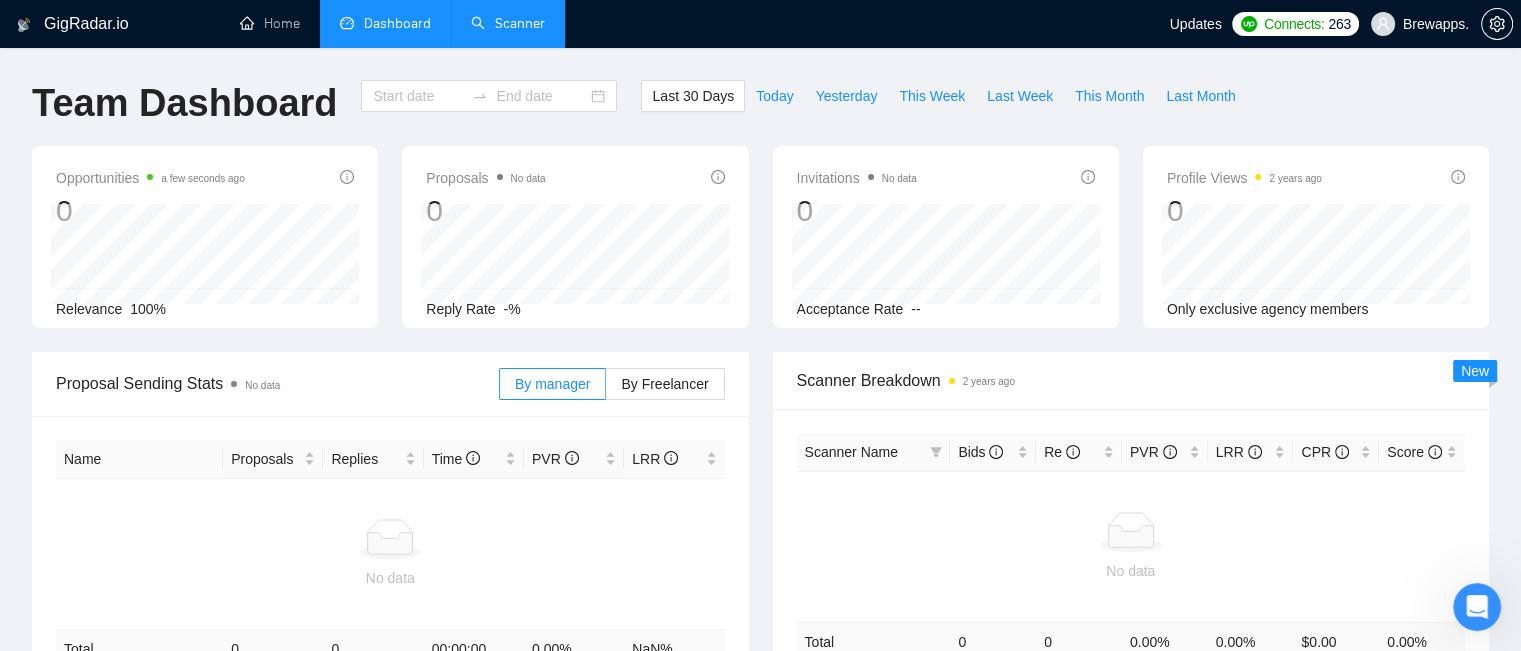 type on "2025-07-09" 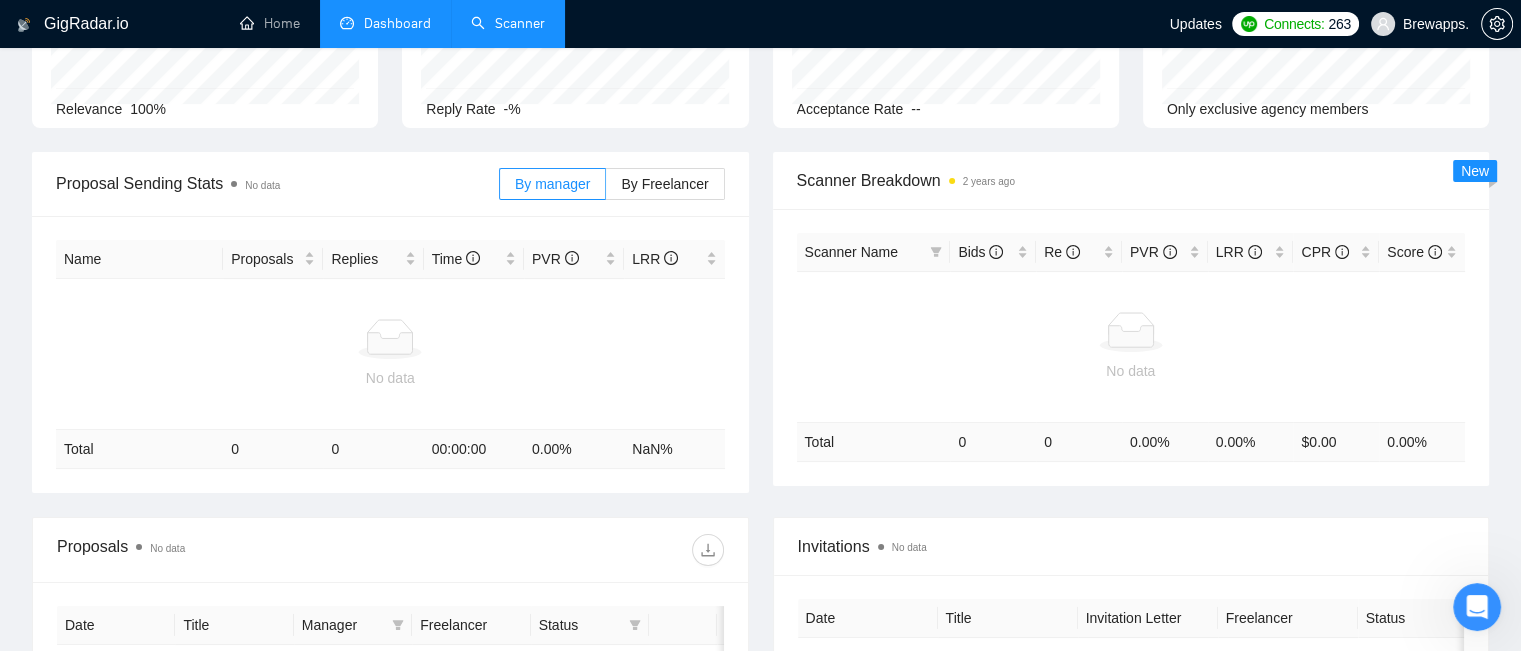 scroll, scrollTop: 0, scrollLeft: 0, axis: both 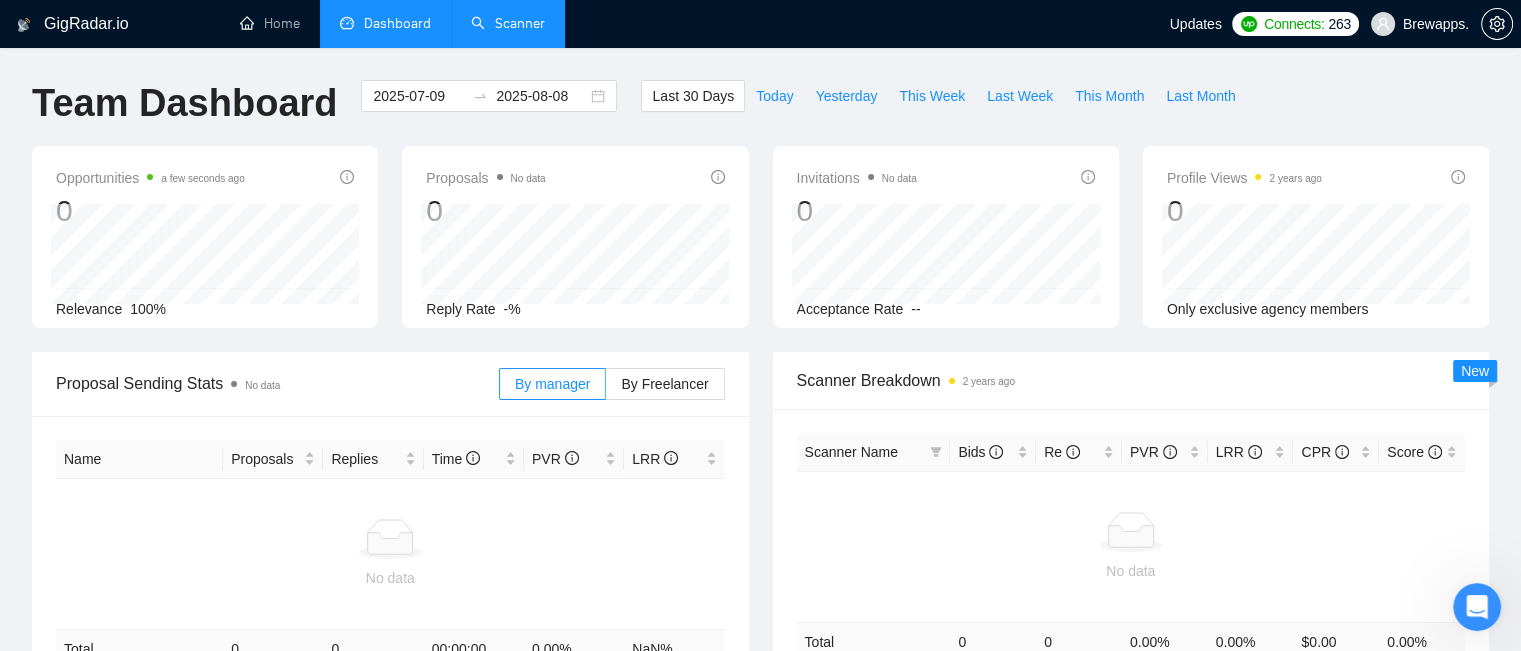 click on "Scanner" at bounding box center (508, 23) 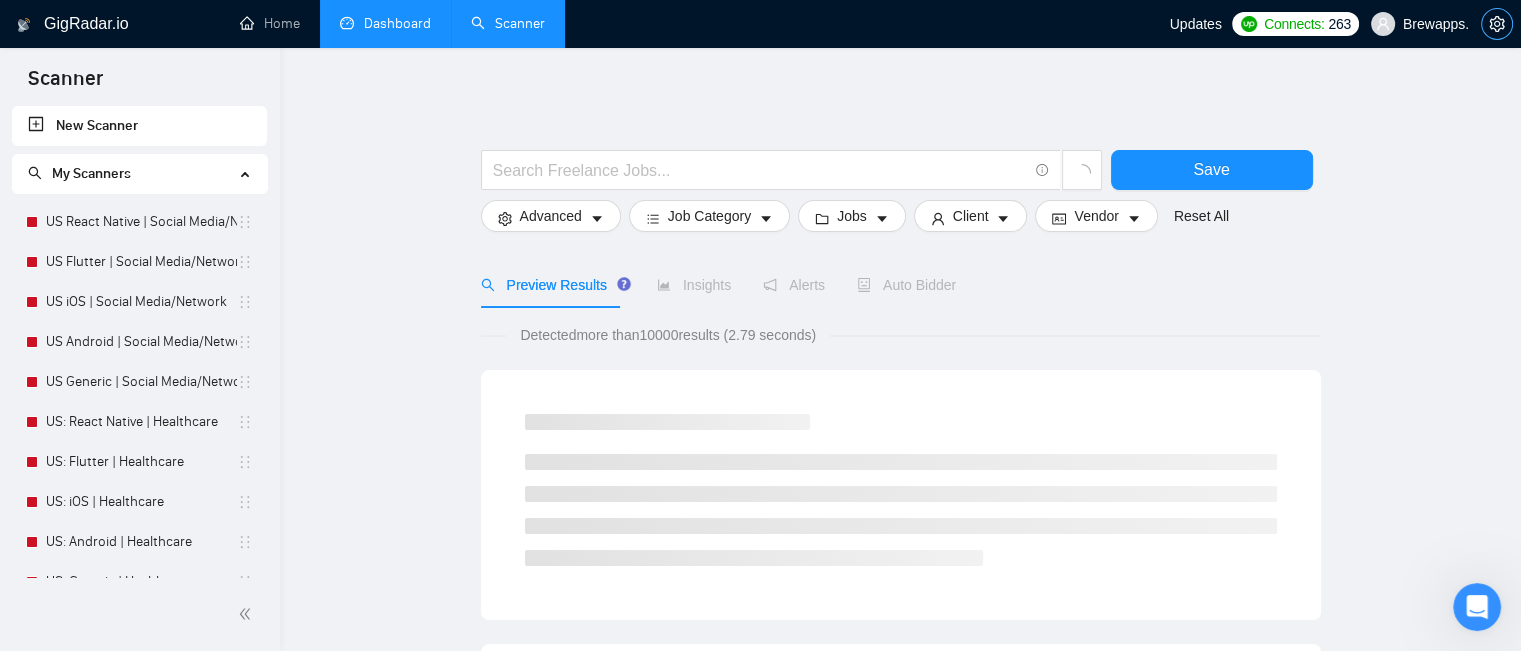 click 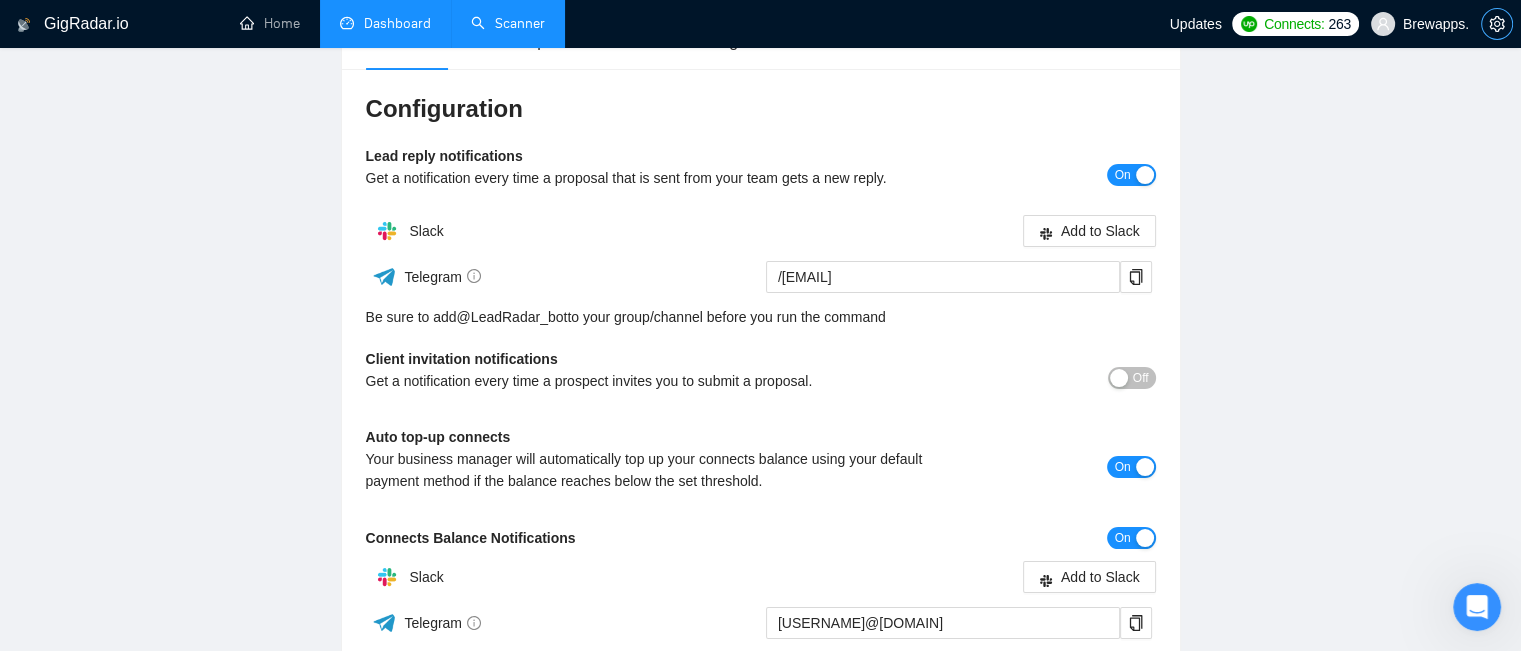 scroll, scrollTop: 0, scrollLeft: 0, axis: both 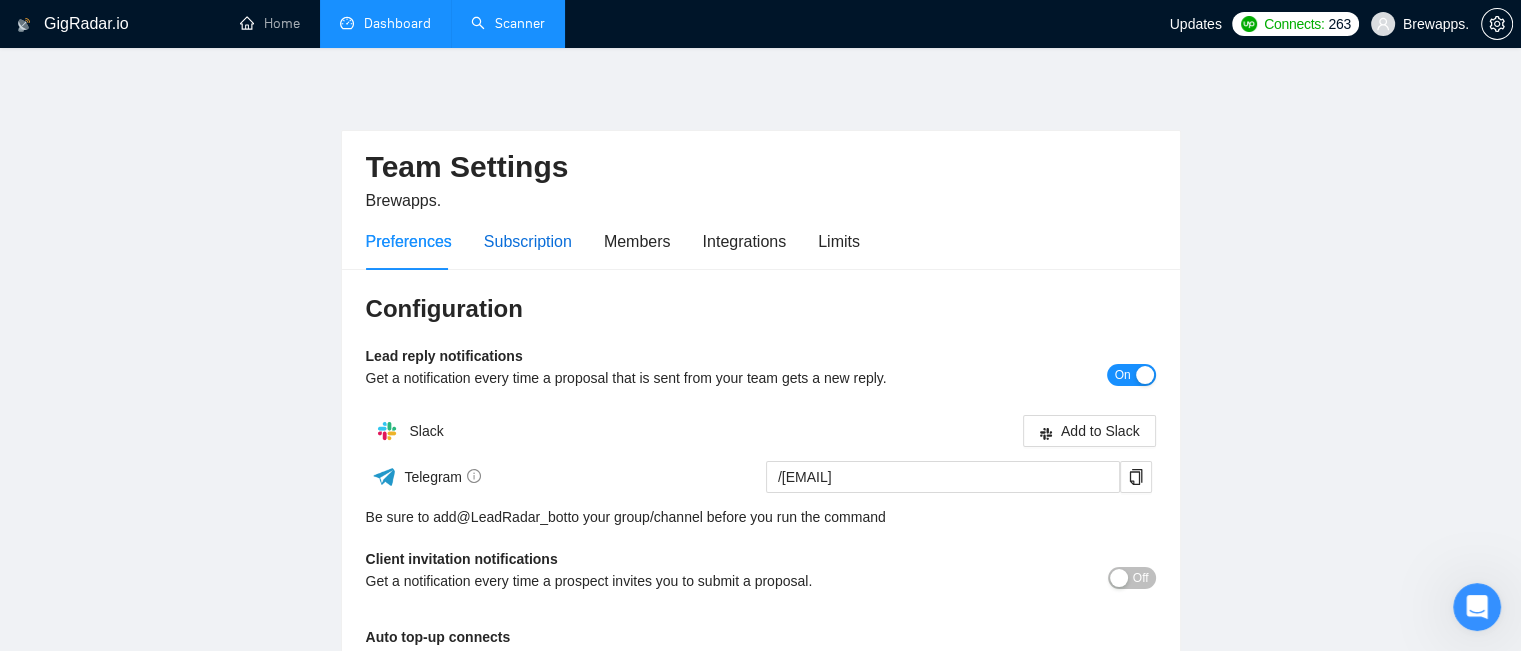 click on "Subscription" at bounding box center [528, 241] 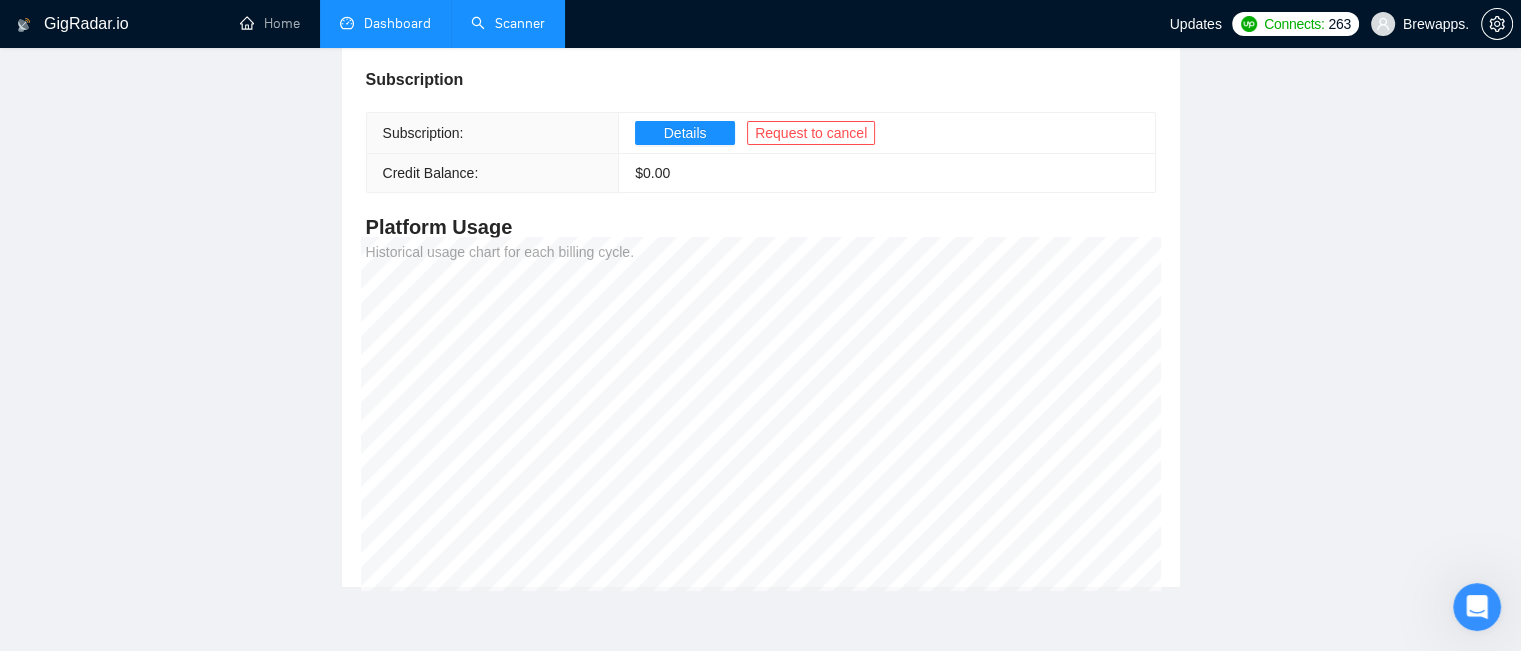 scroll, scrollTop: 0, scrollLeft: 0, axis: both 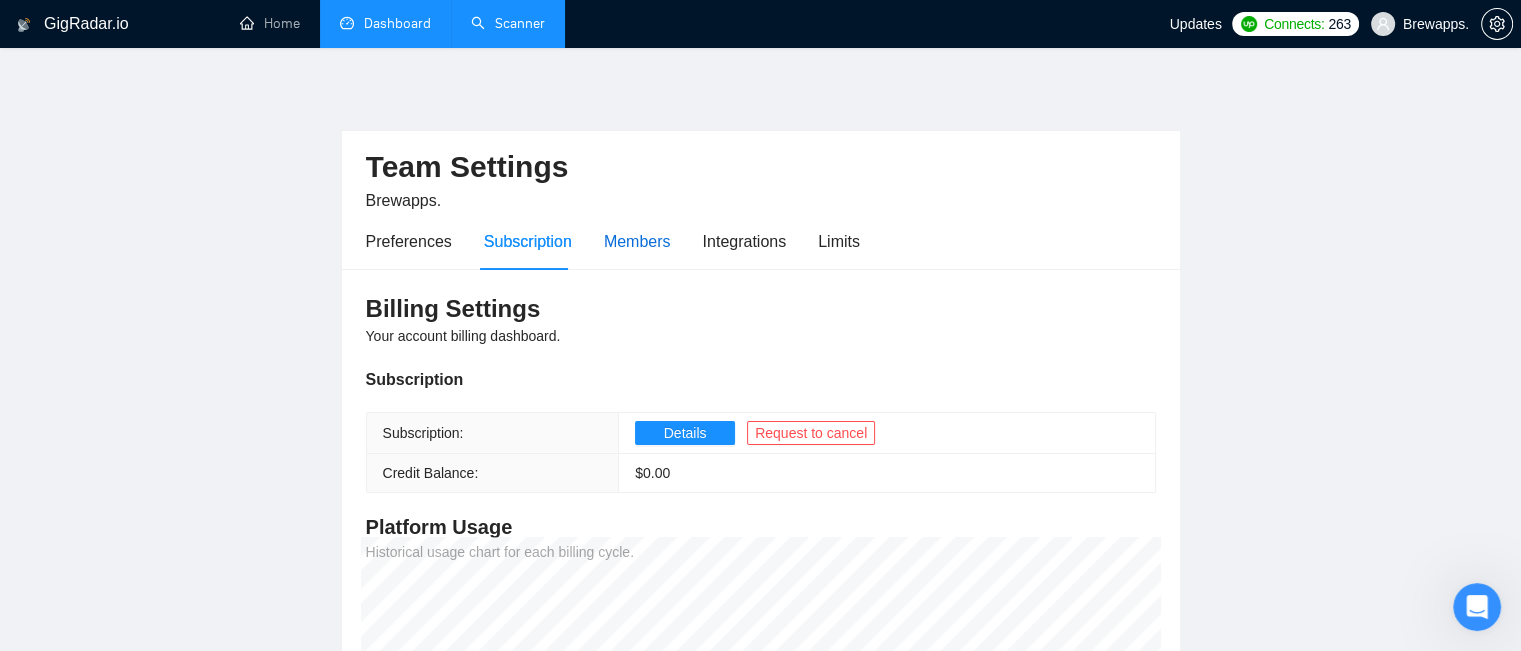 click on "Members" at bounding box center (637, 241) 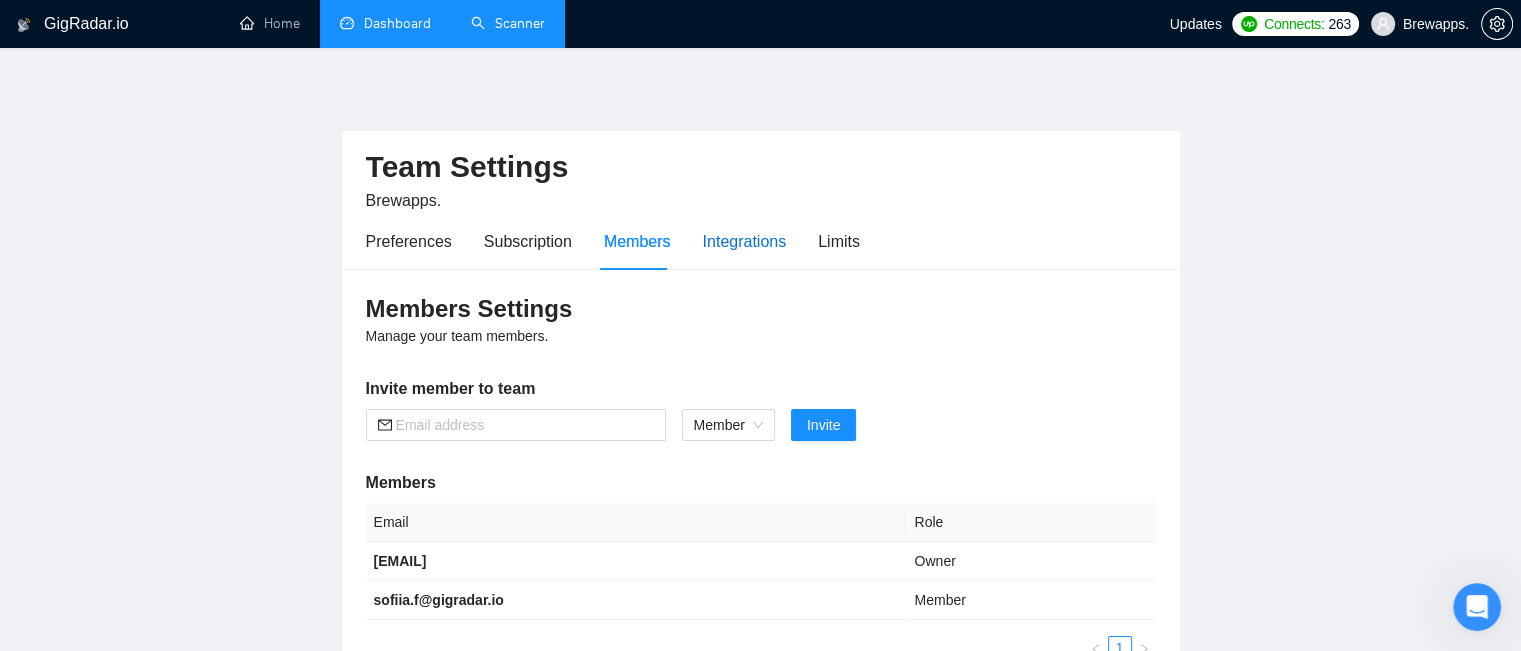 click on "Integrations" at bounding box center [745, 241] 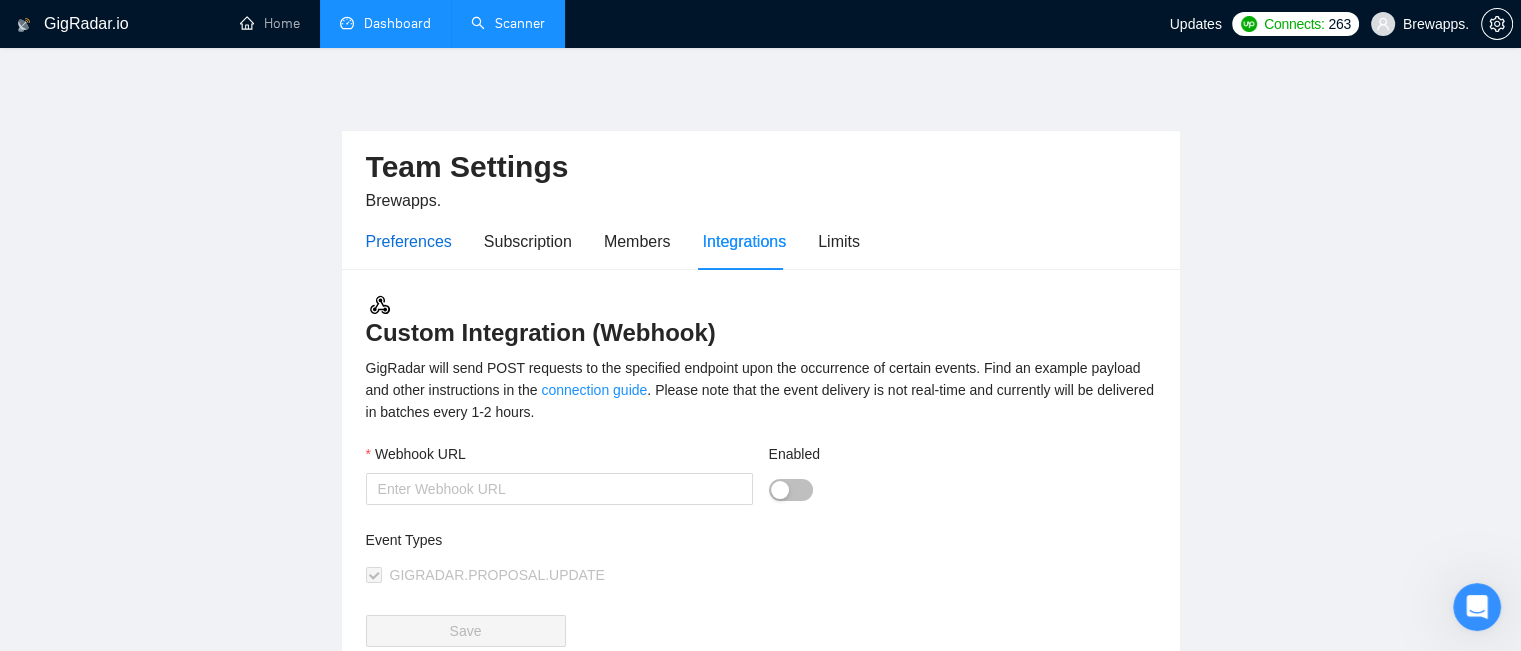 click on "Preferences" at bounding box center (409, 241) 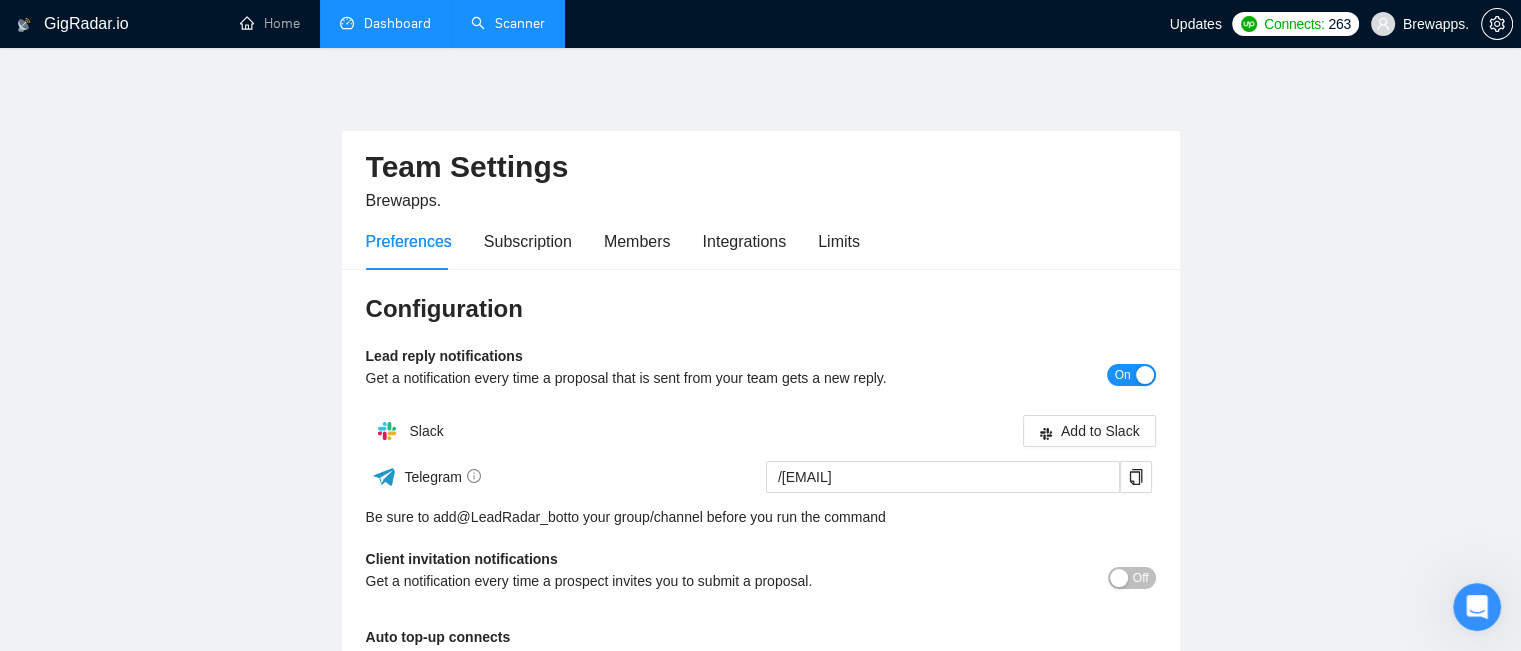 click on "Dashboard" at bounding box center (385, 23) 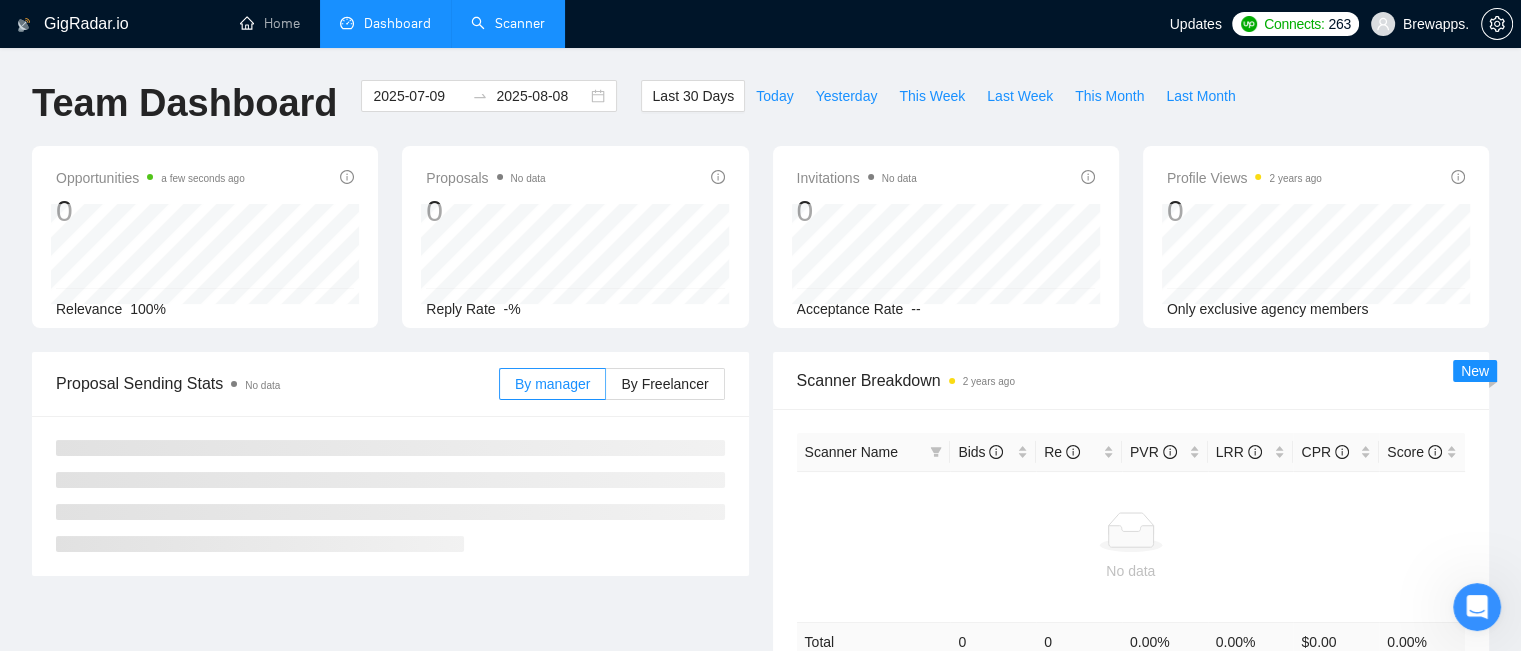 click on "Scanner" at bounding box center [508, 23] 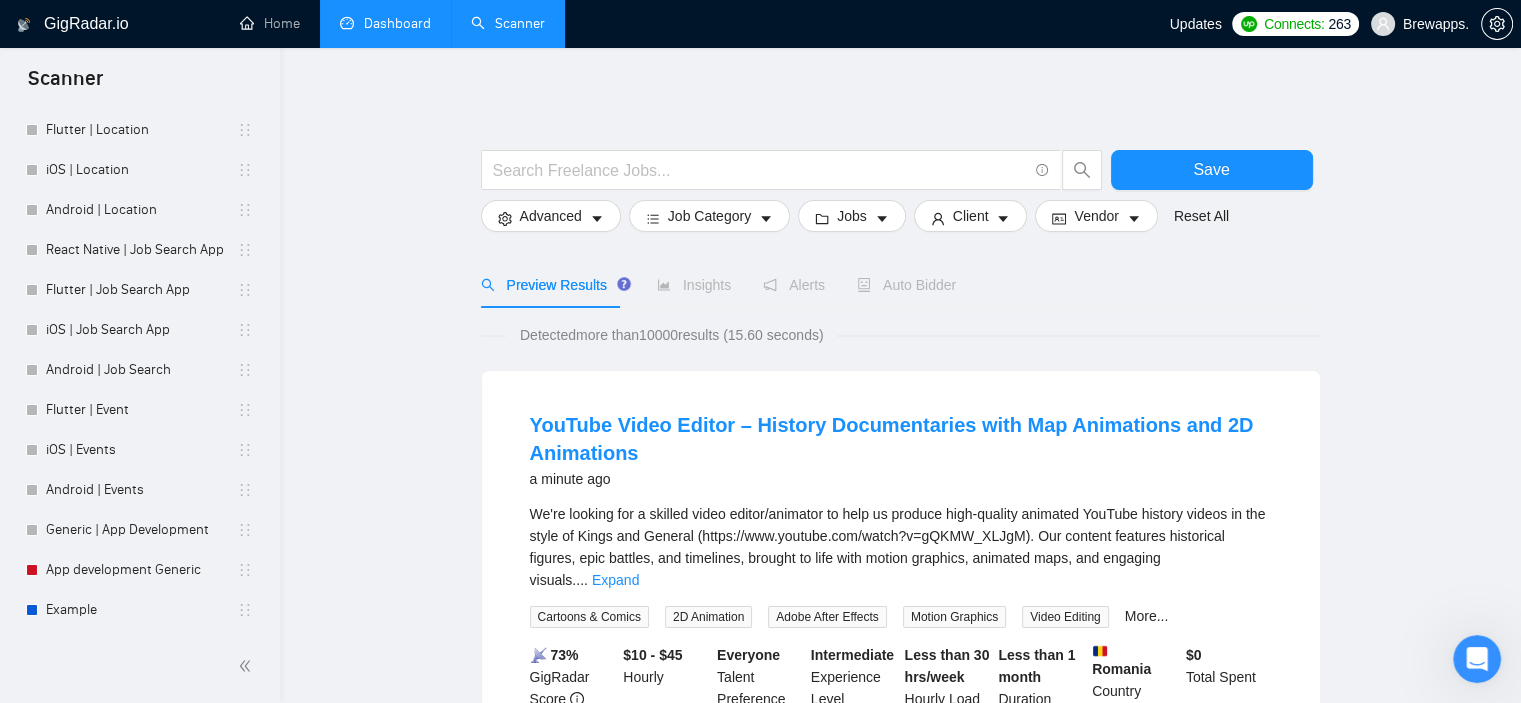 scroll, scrollTop: 1932, scrollLeft: 0, axis: vertical 